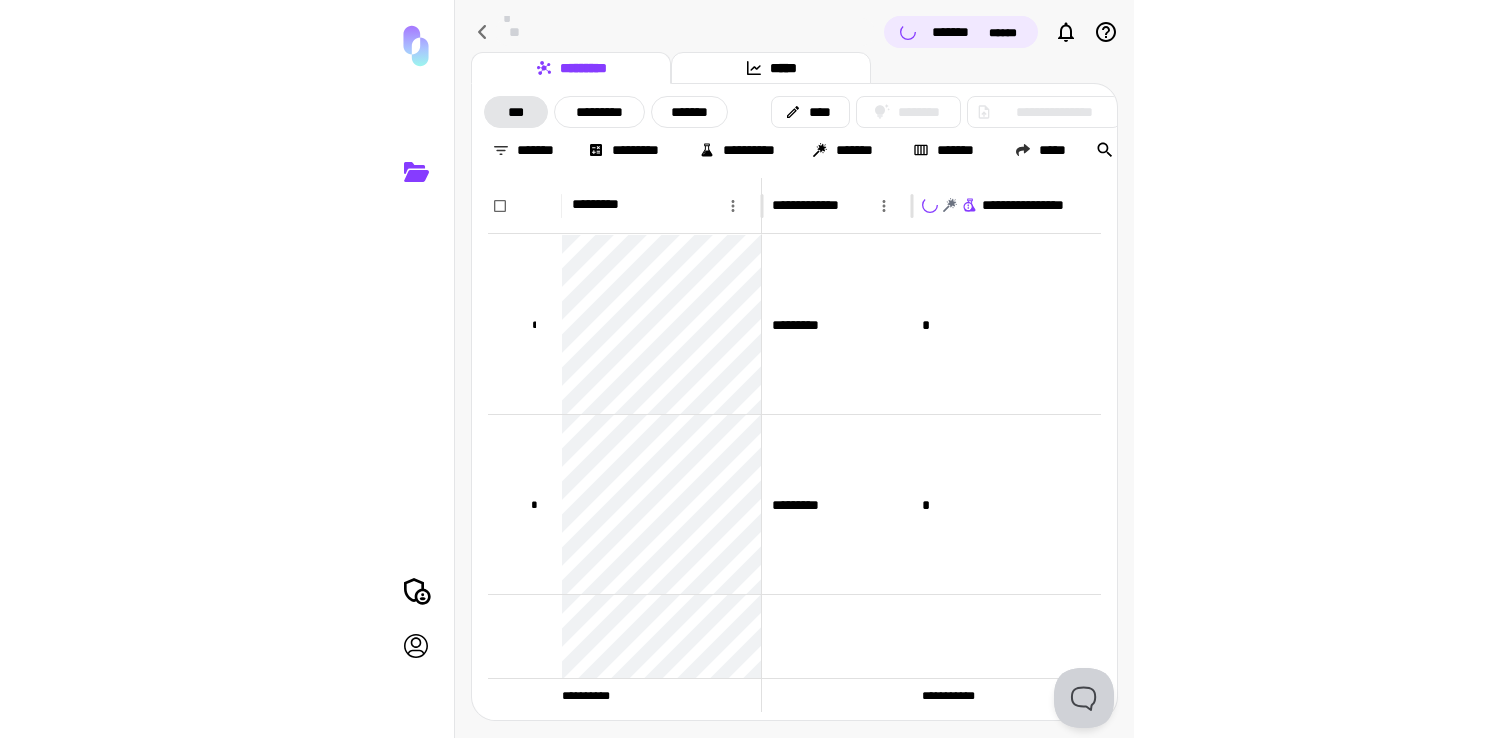 scroll, scrollTop: 0, scrollLeft: 0, axis: both 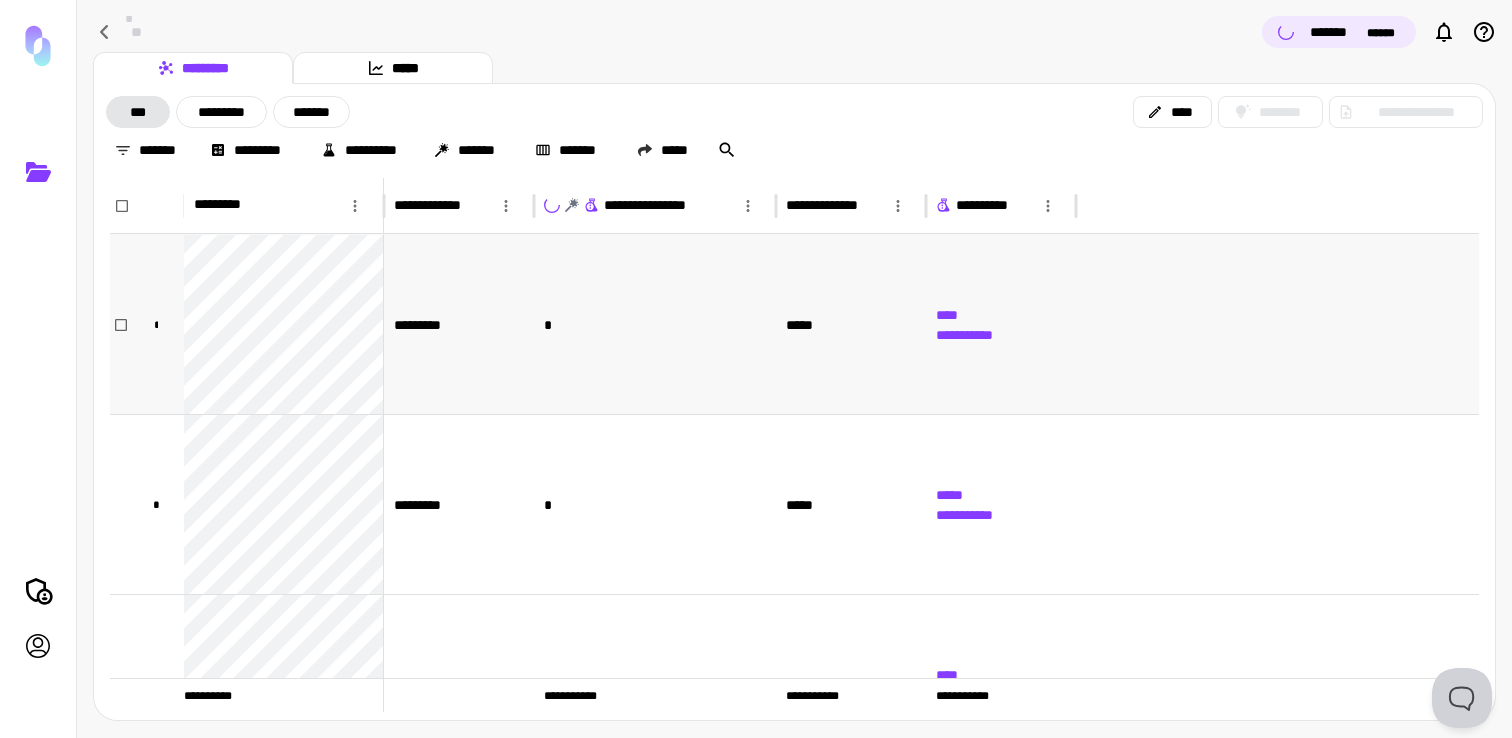 type 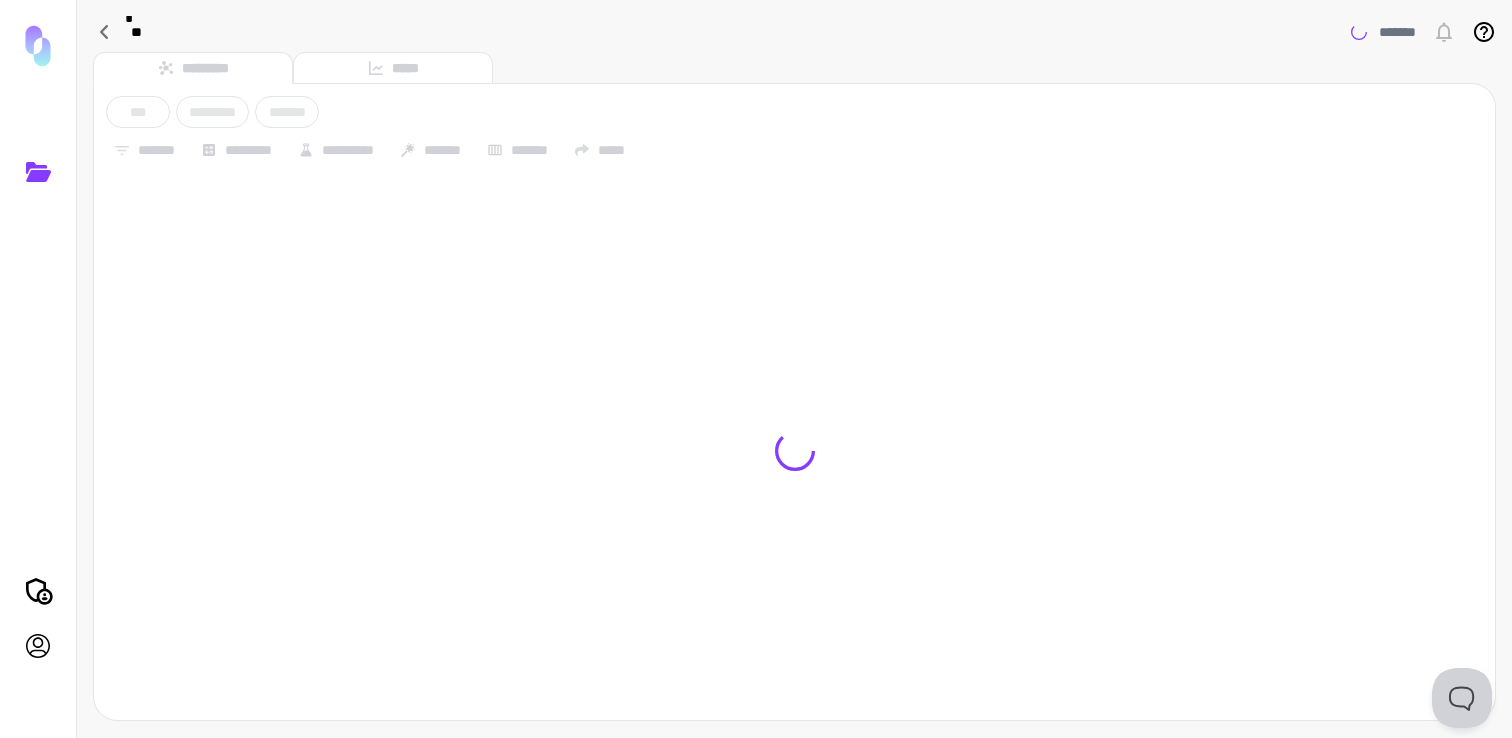 scroll, scrollTop: 0, scrollLeft: 0, axis: both 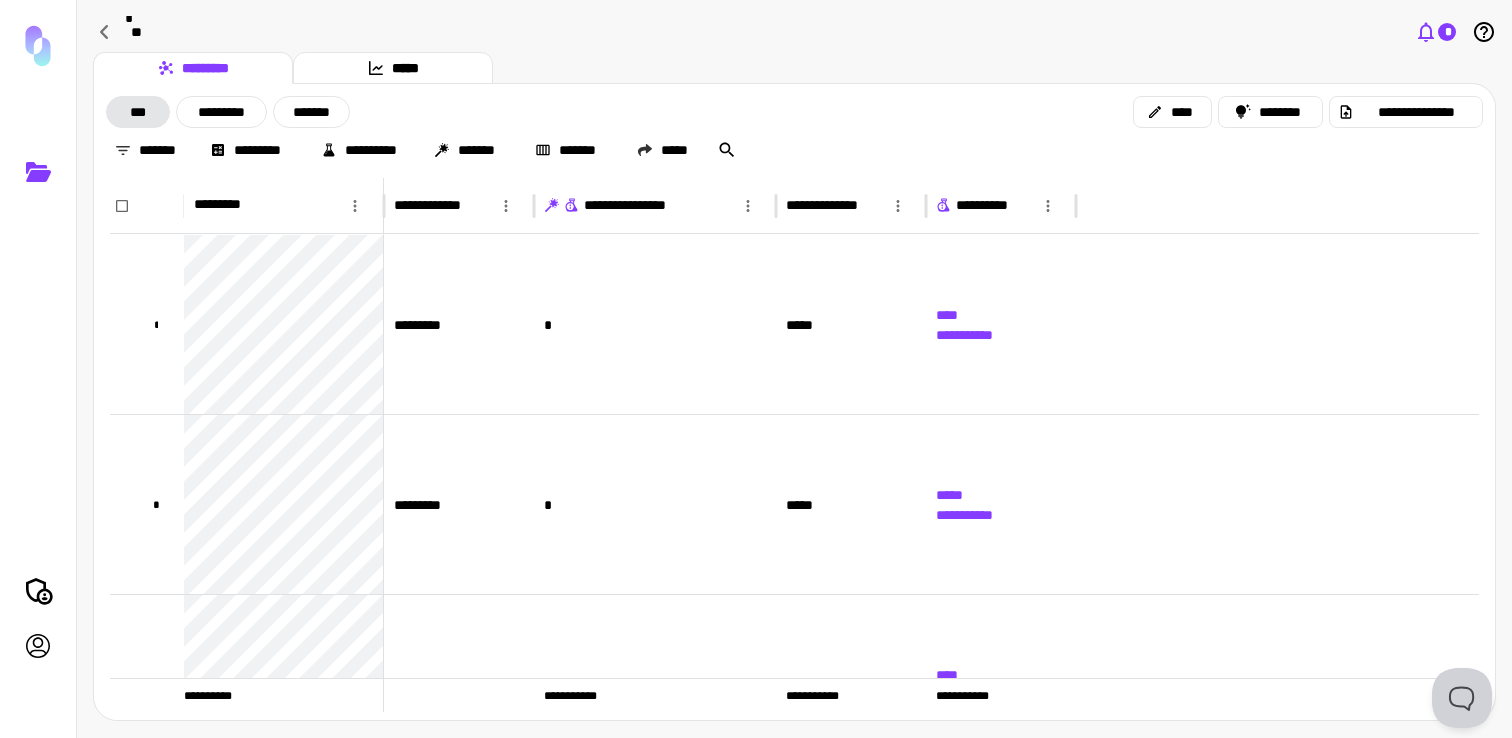 click 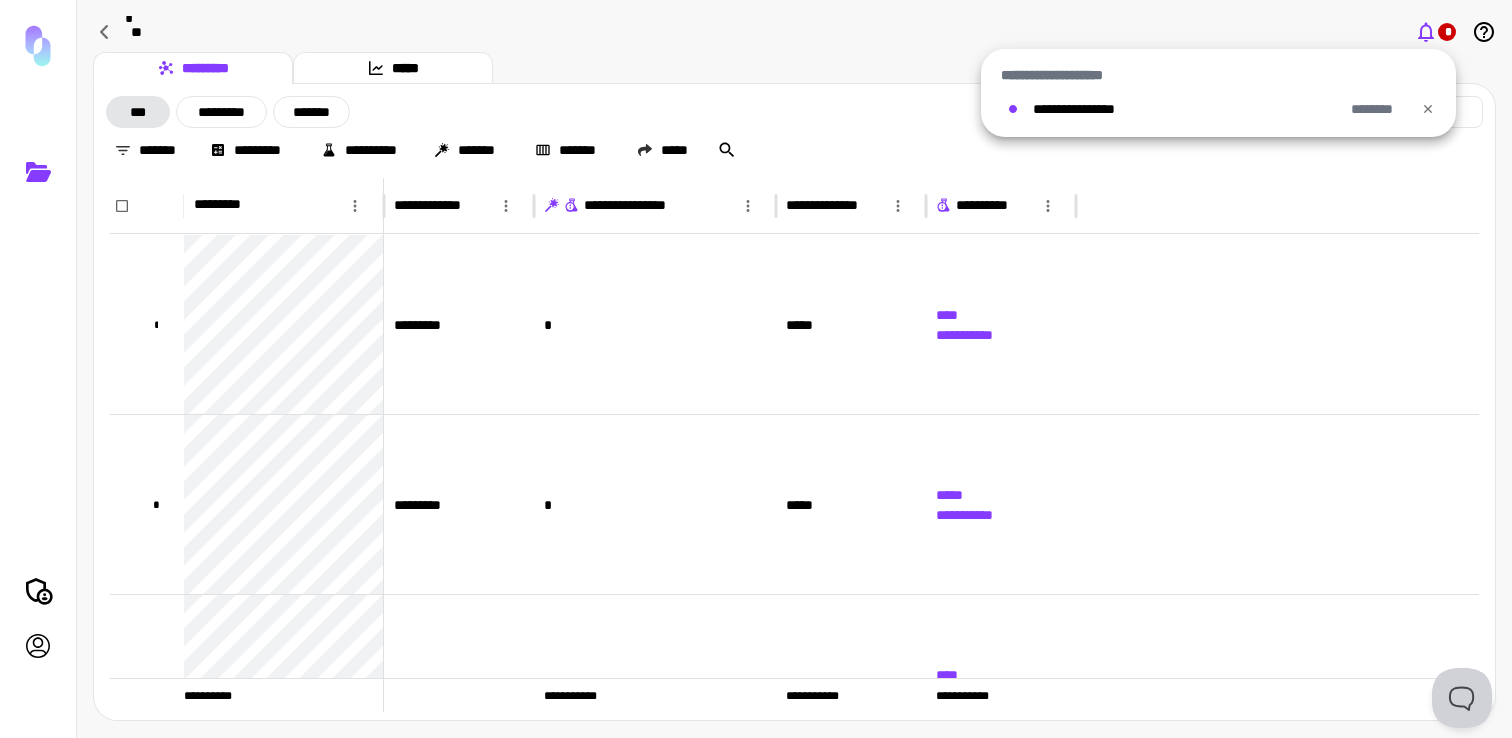 click at bounding box center [756, 369] 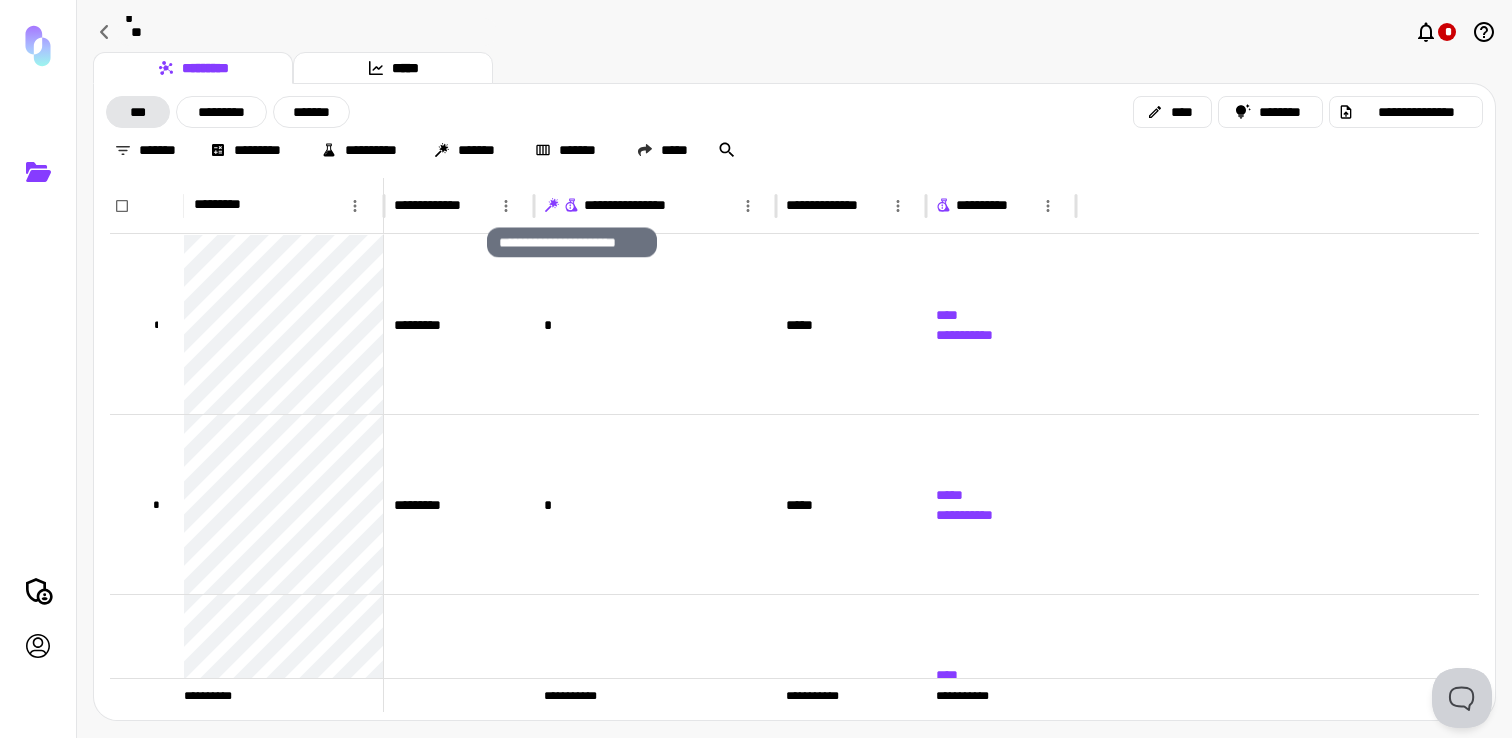 click 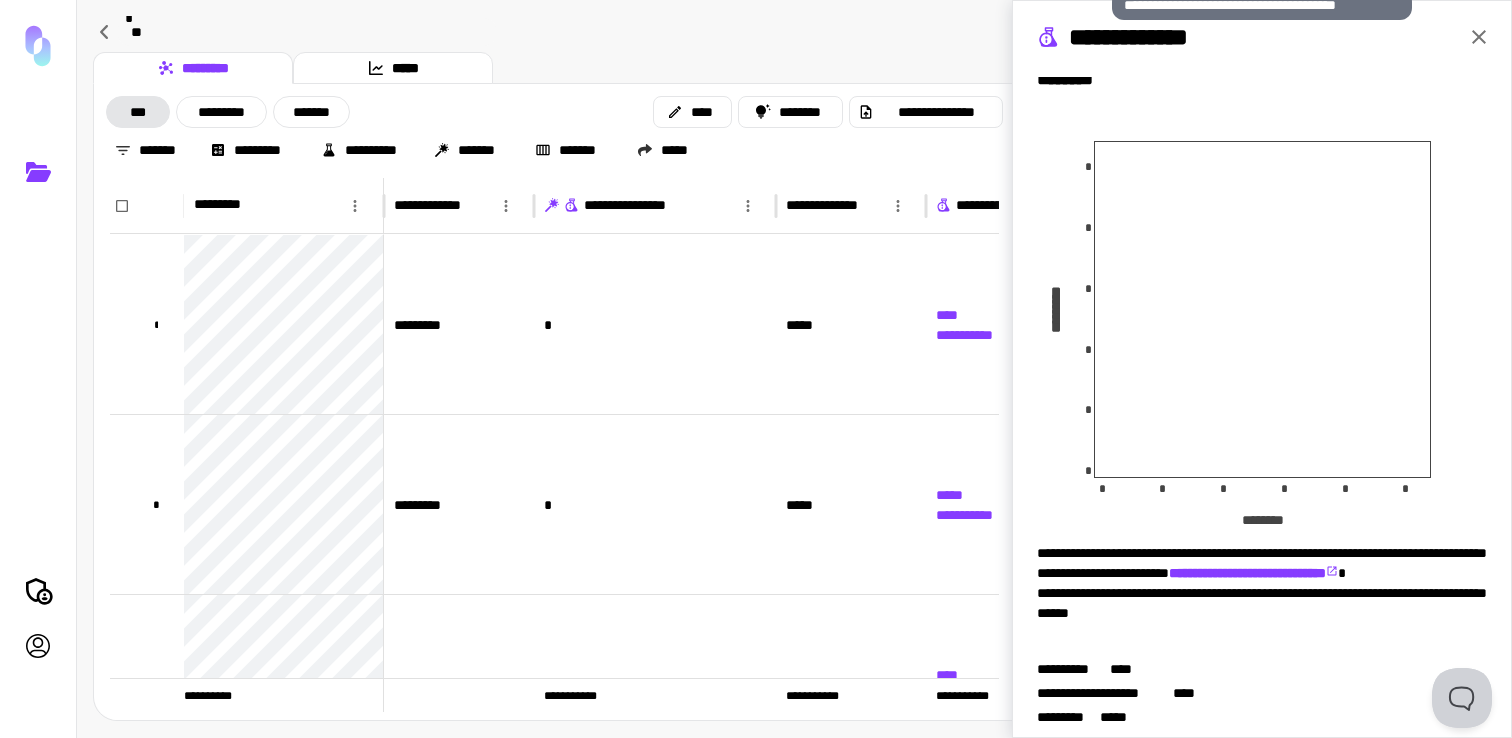 scroll, scrollTop: 321, scrollLeft: 0, axis: vertical 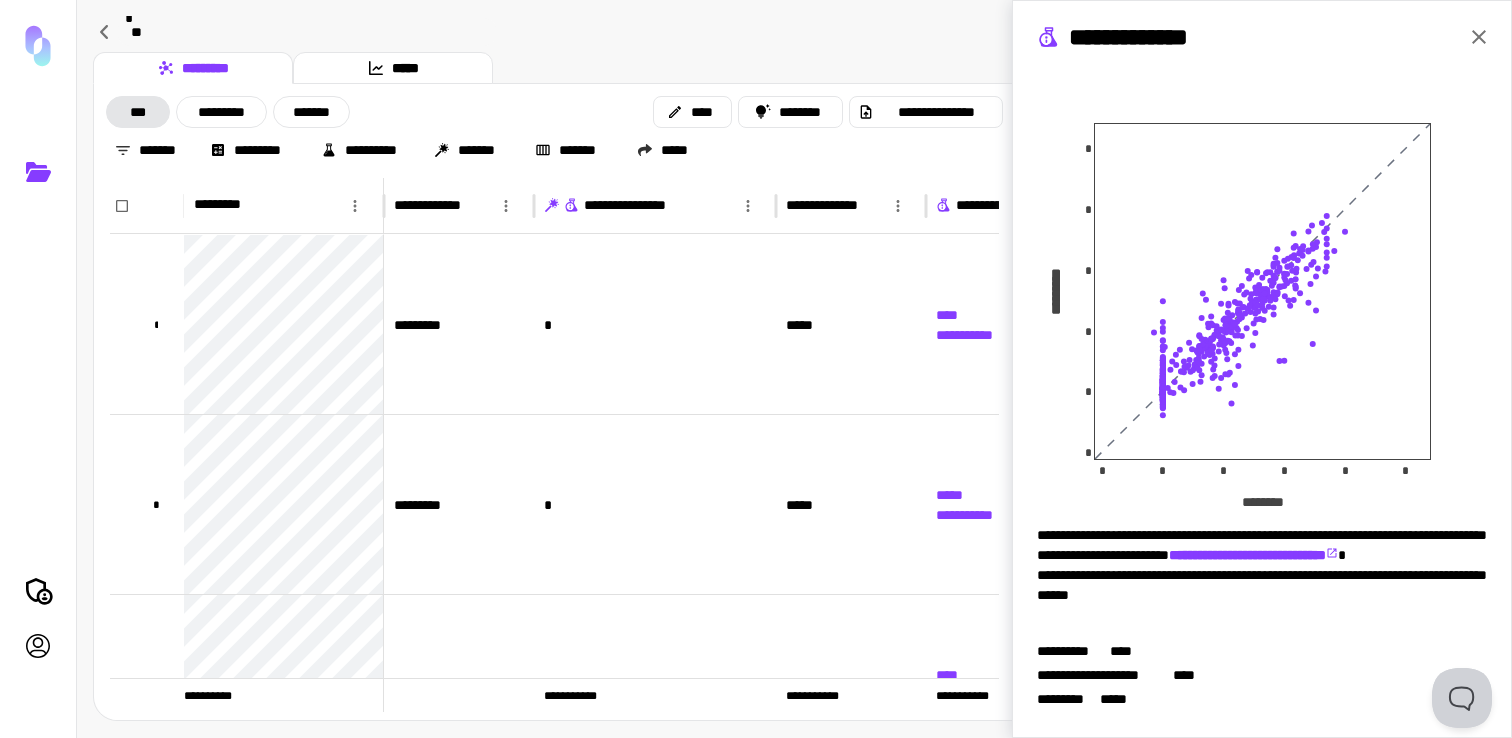 click 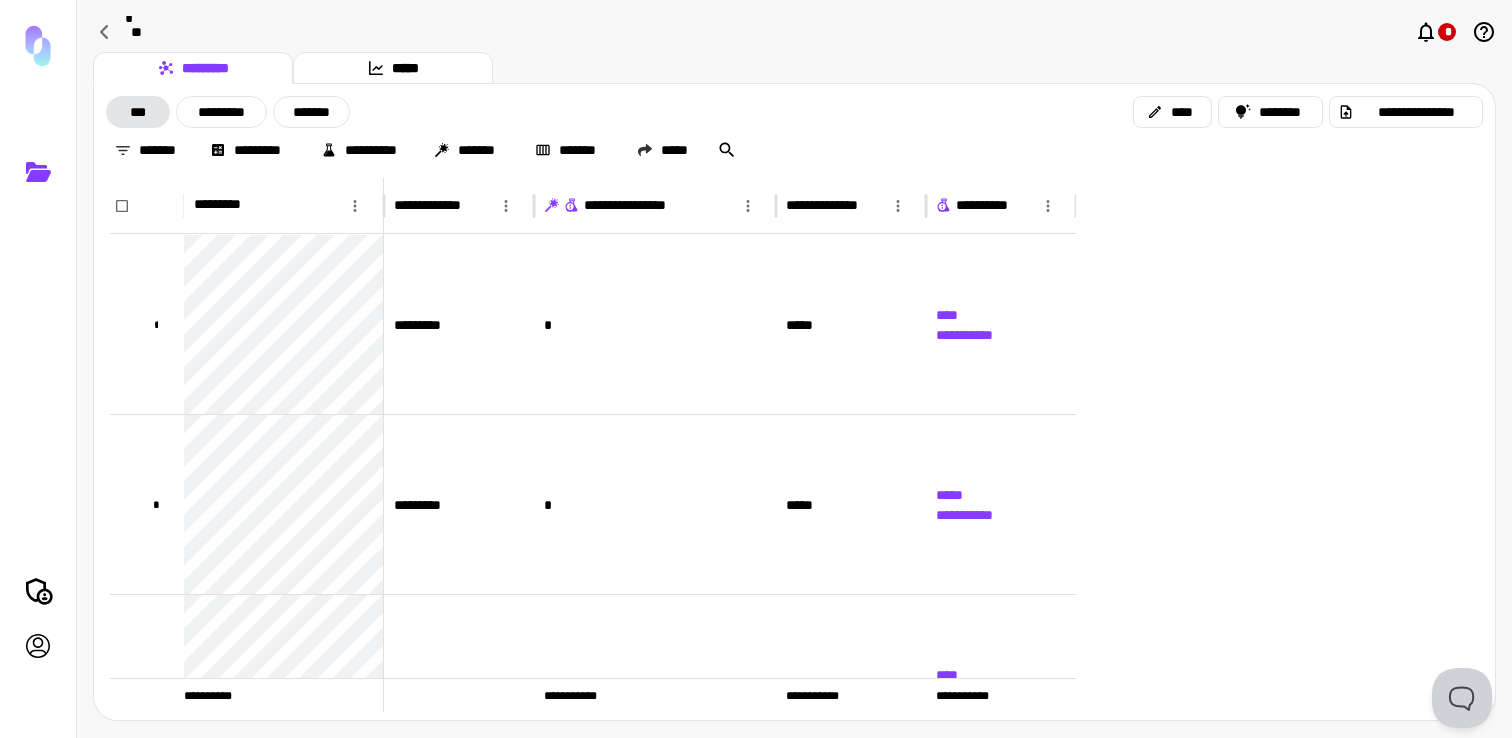 scroll, scrollTop: 0, scrollLeft: 0, axis: both 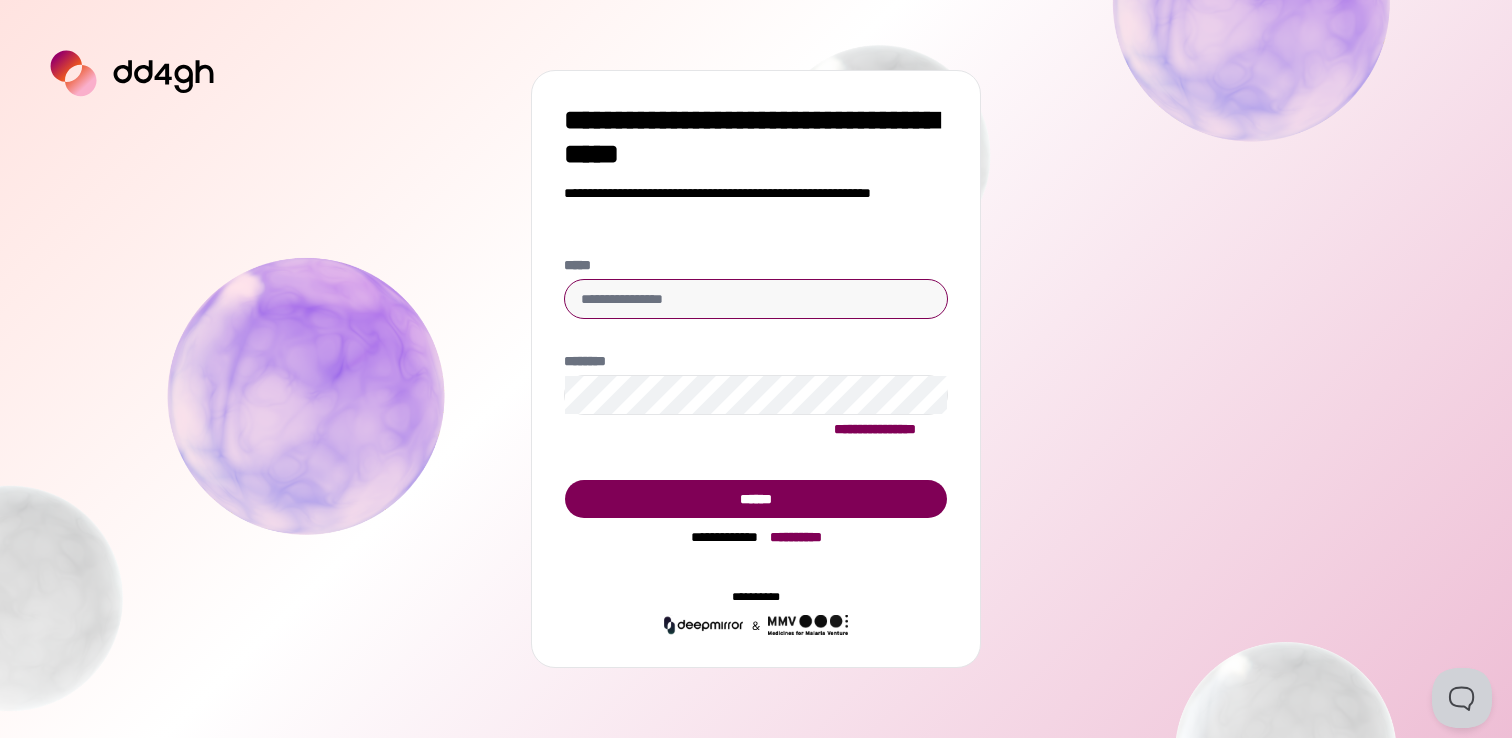 click at bounding box center (756, 299) 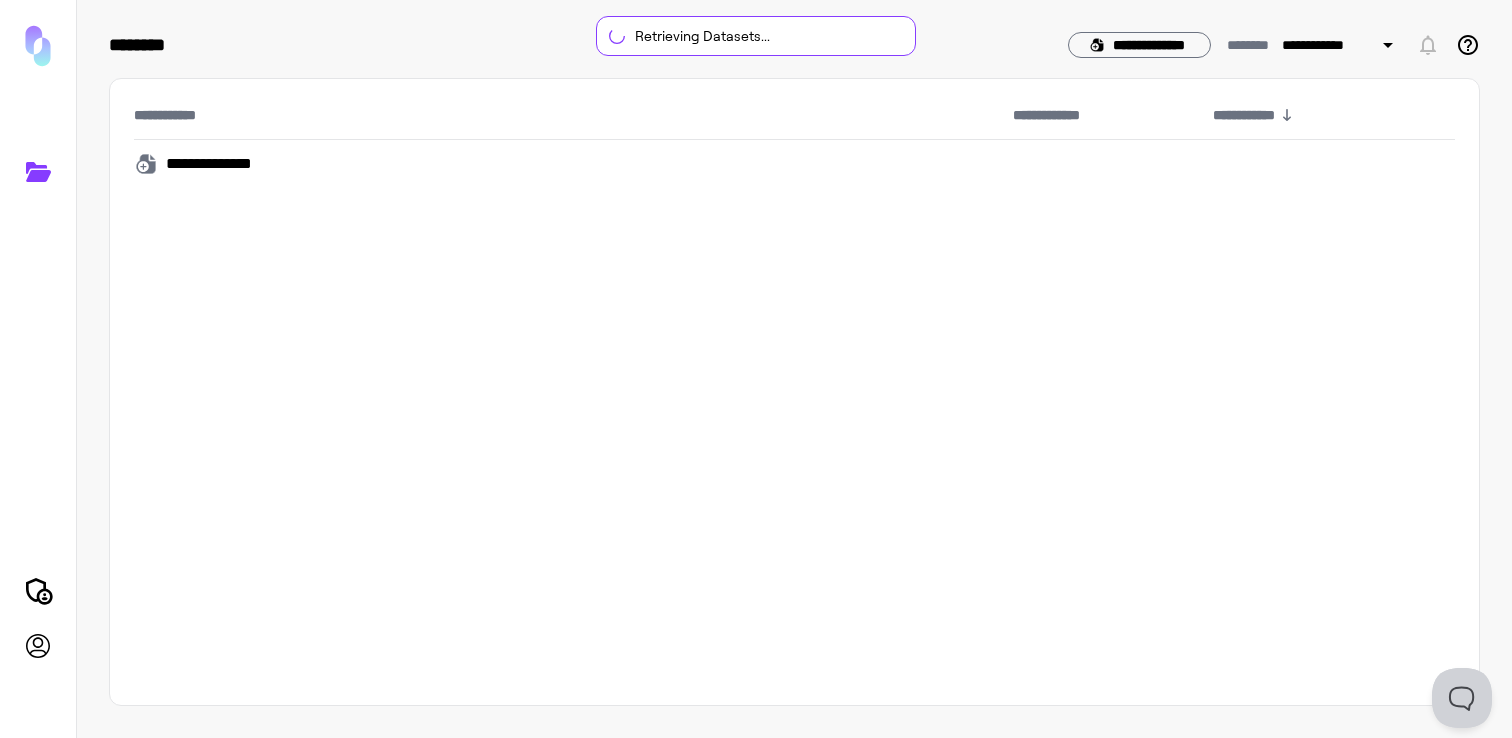 scroll, scrollTop: 0, scrollLeft: 0, axis: both 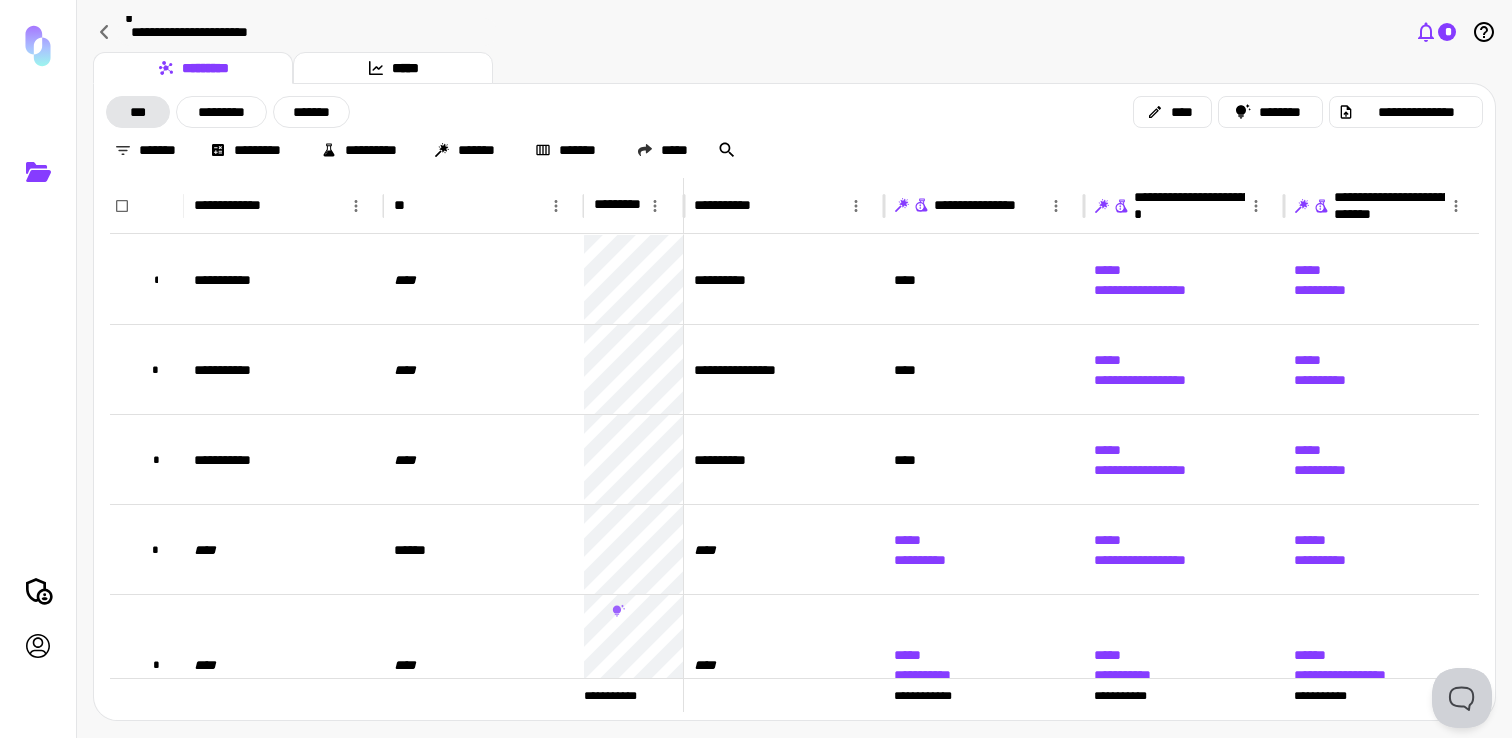 click 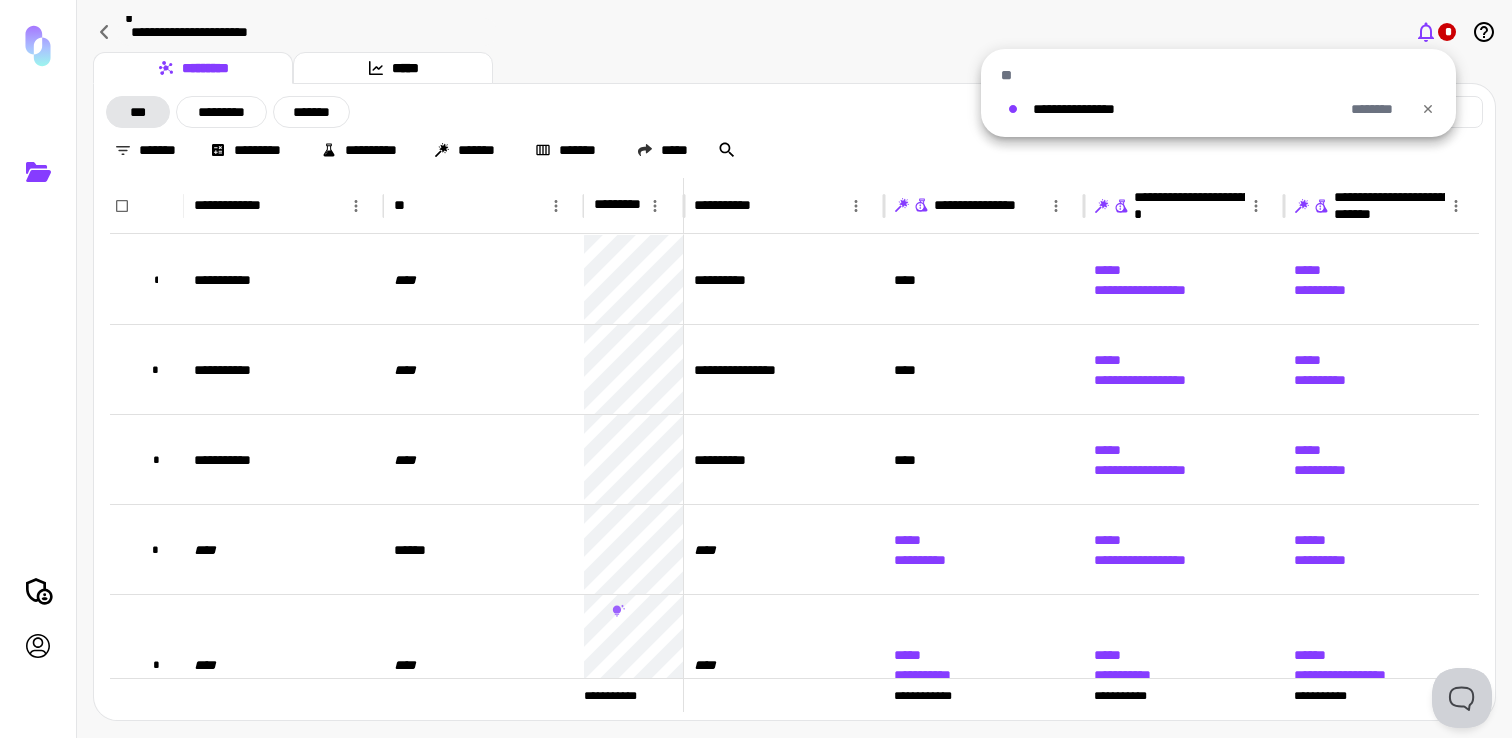 click at bounding box center (756, 369) 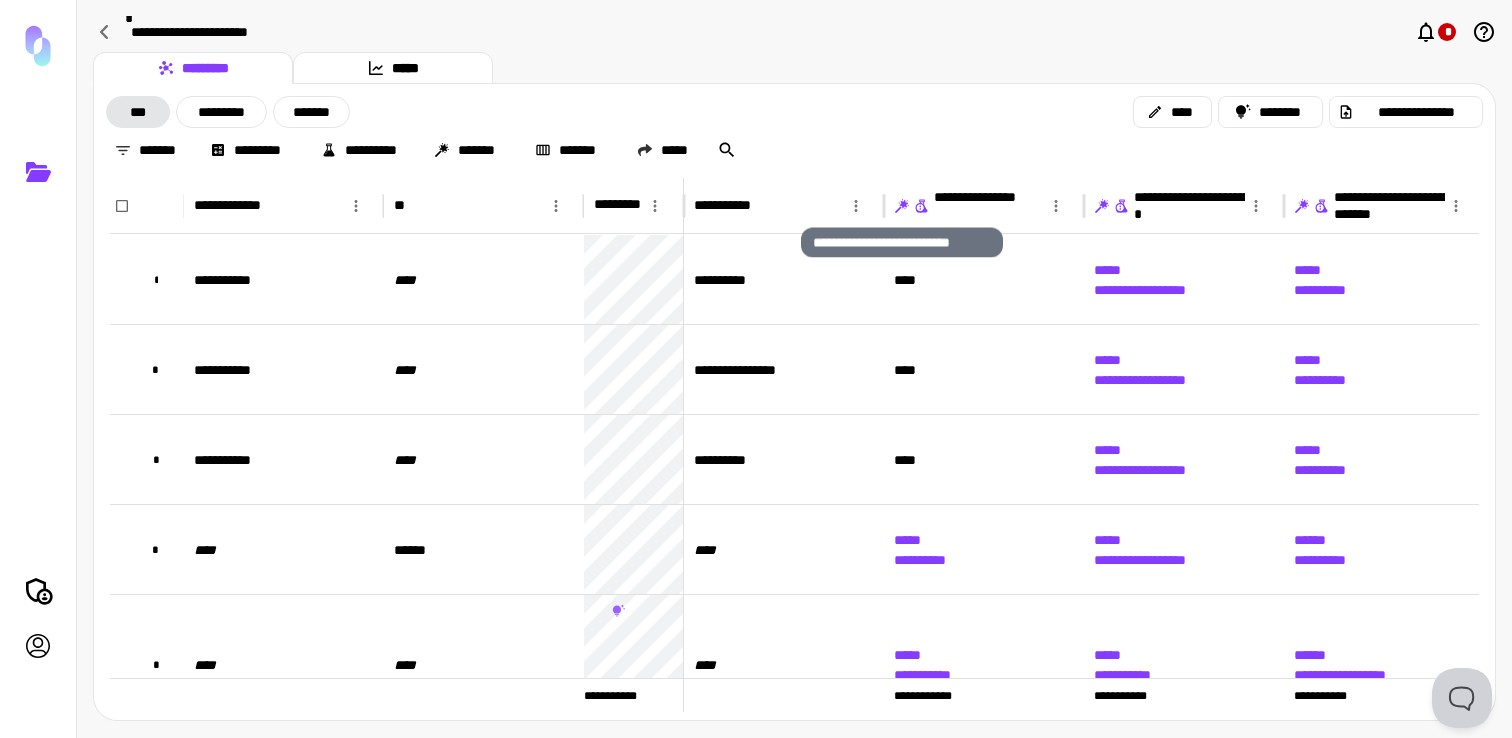 click 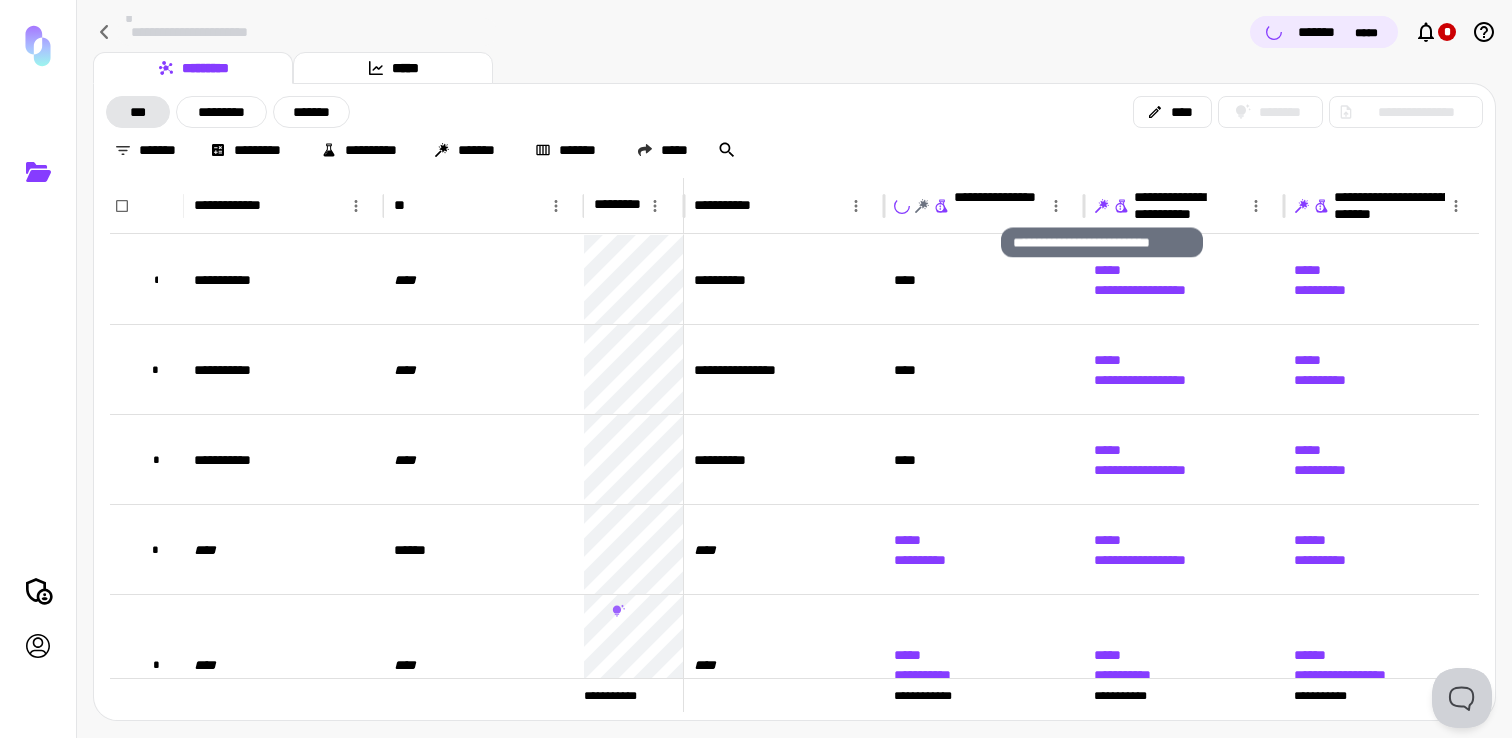 click 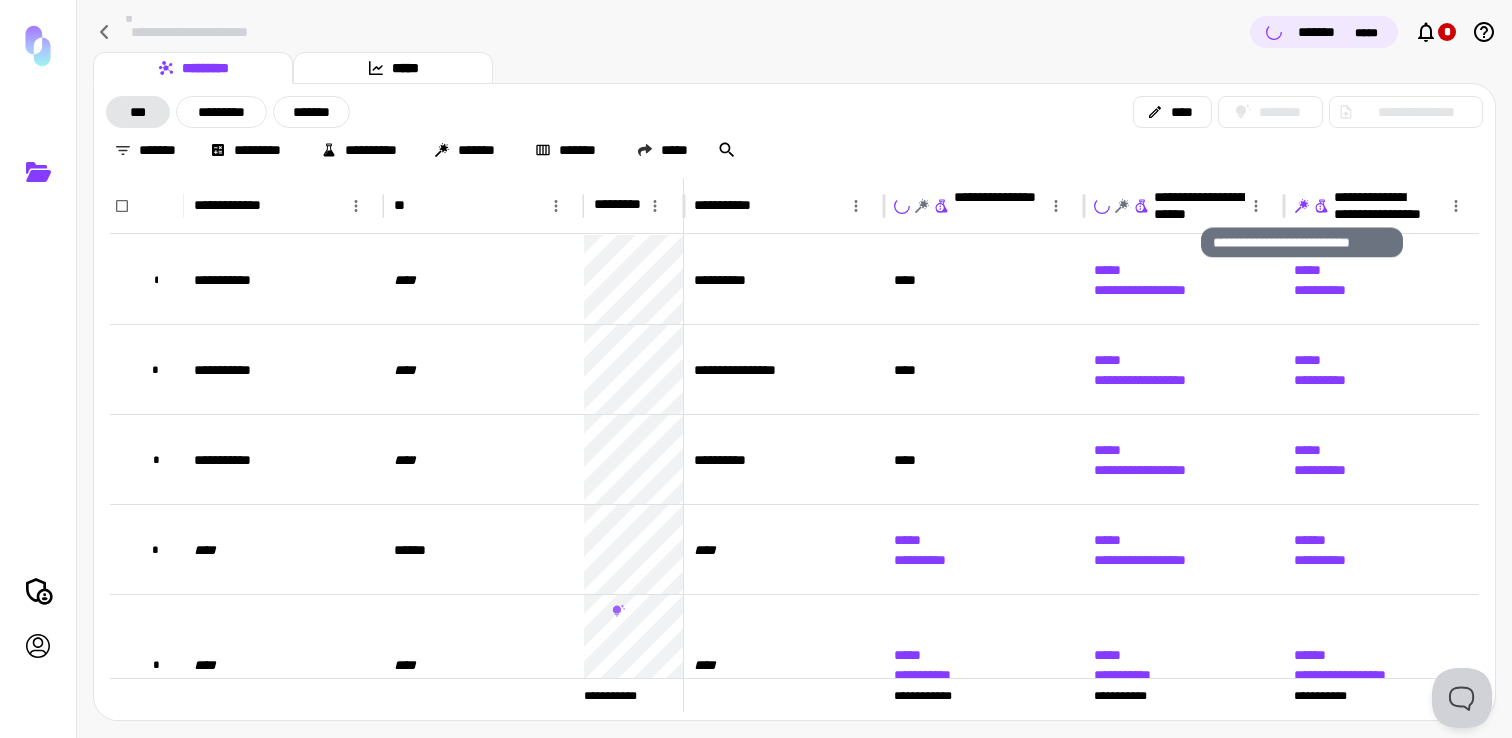 click 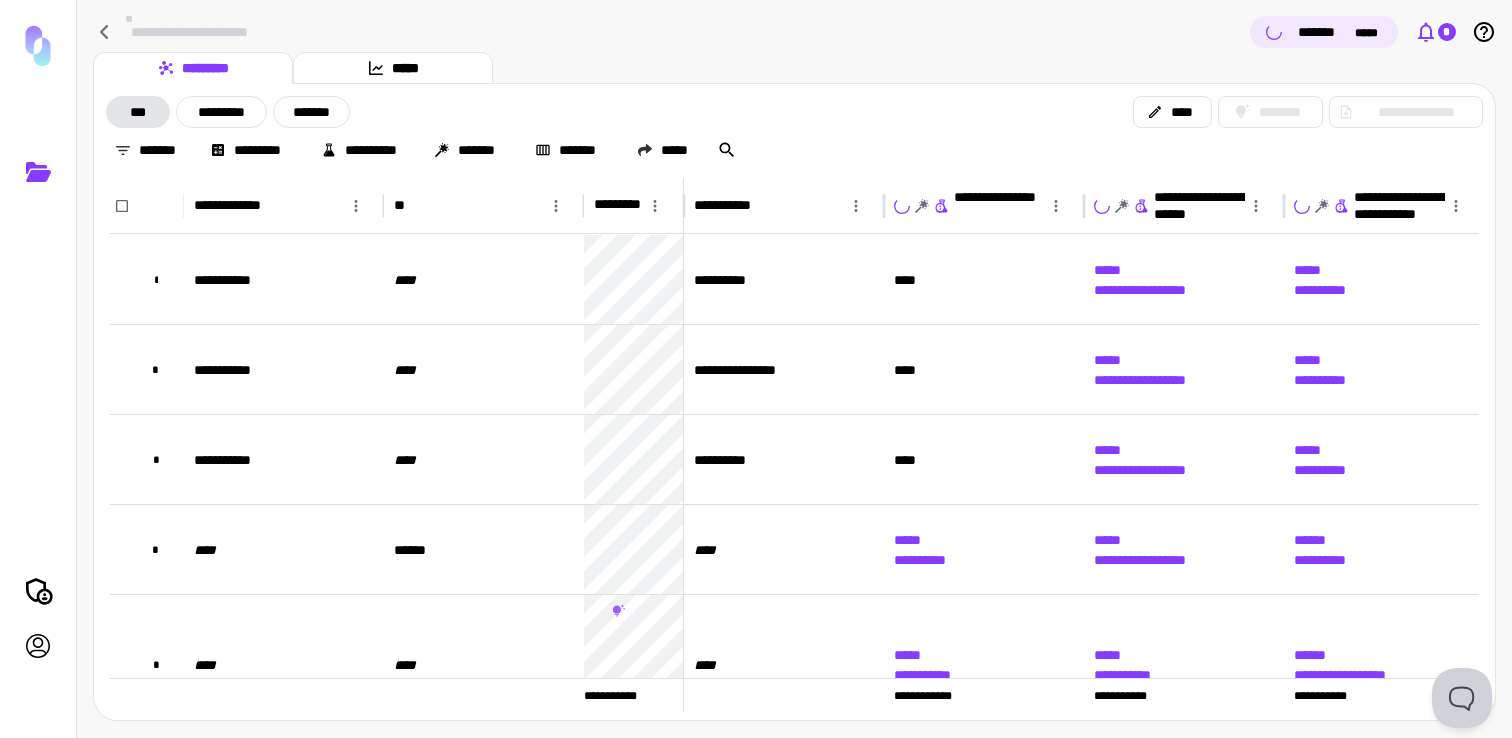 click 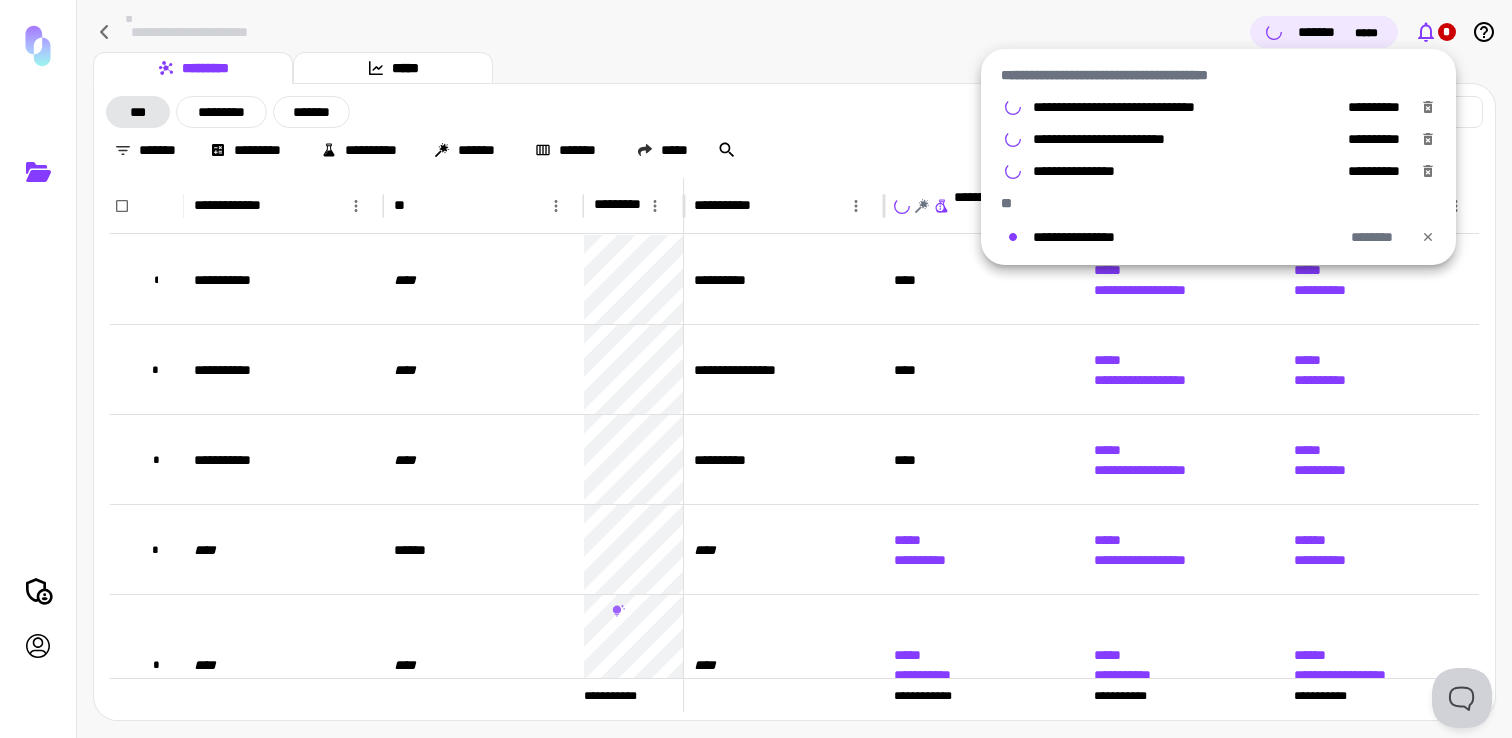 click at bounding box center (756, 369) 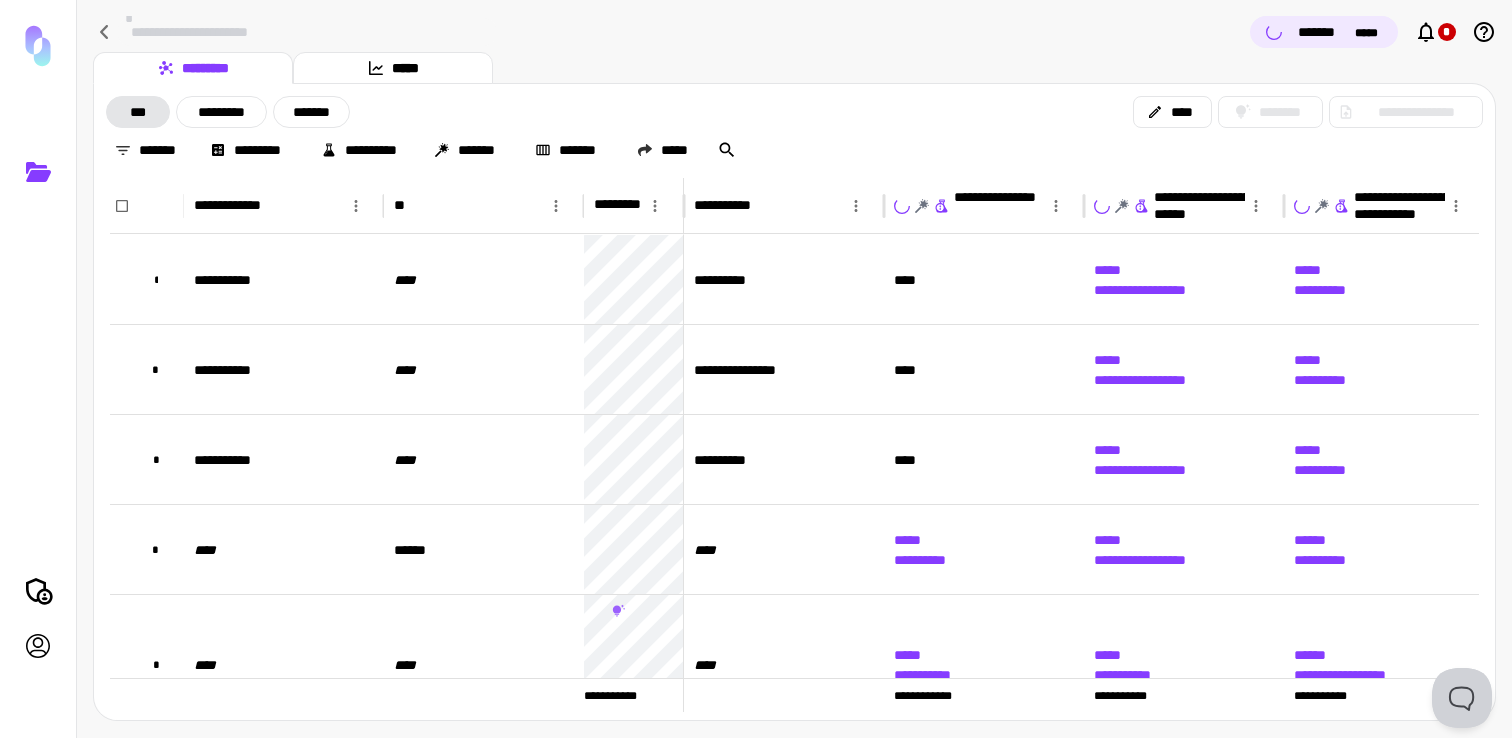 type 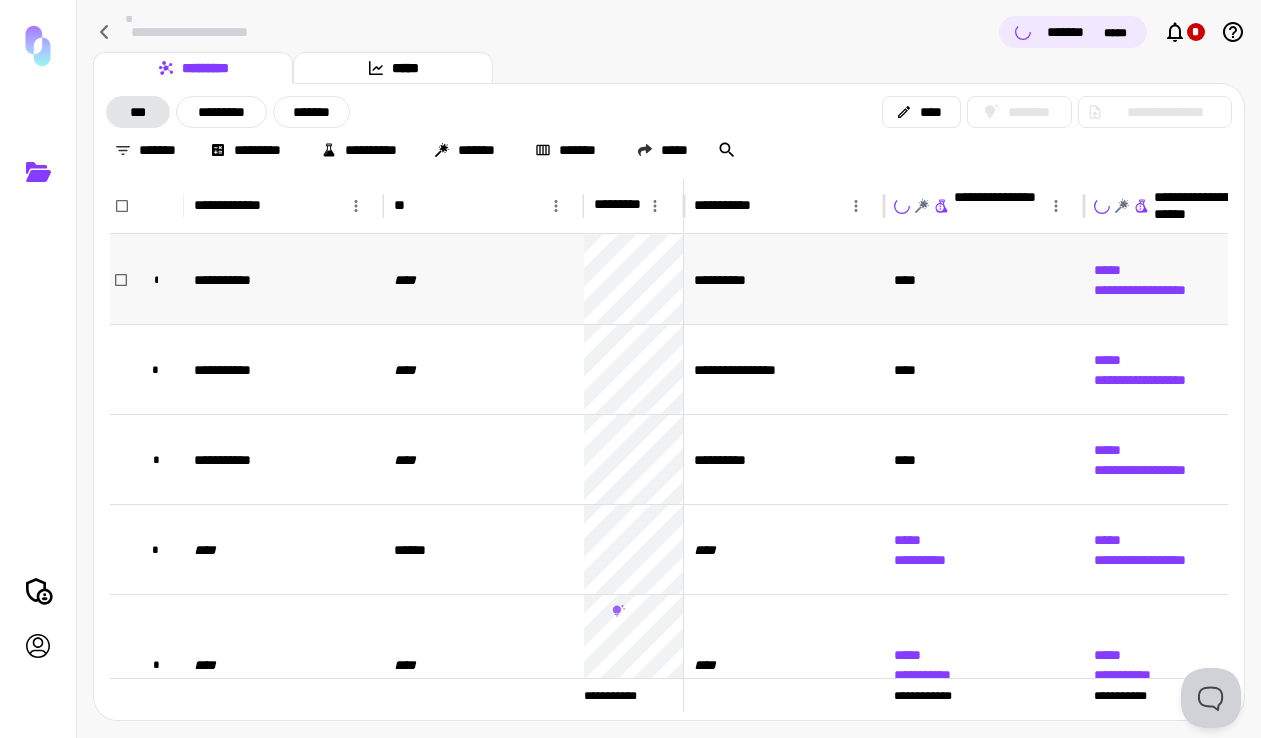 scroll, scrollTop: 0, scrollLeft: 85, axis: horizontal 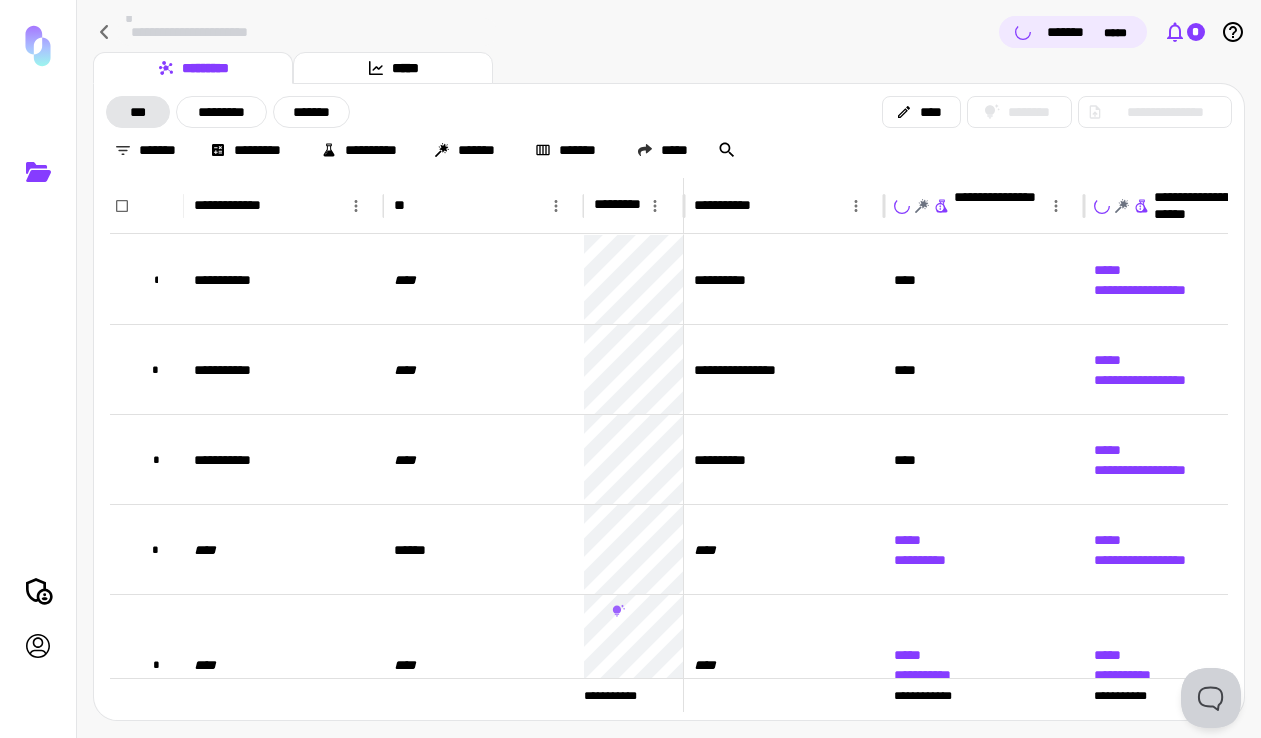 click 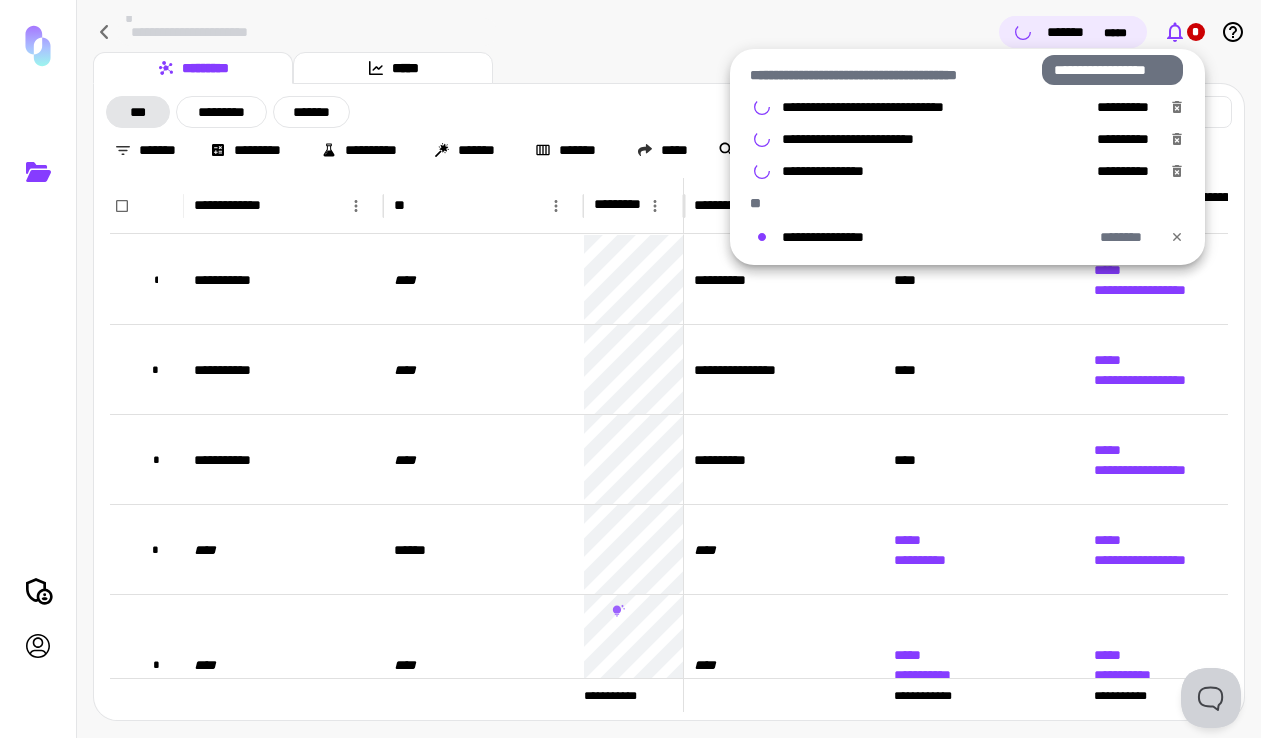 click 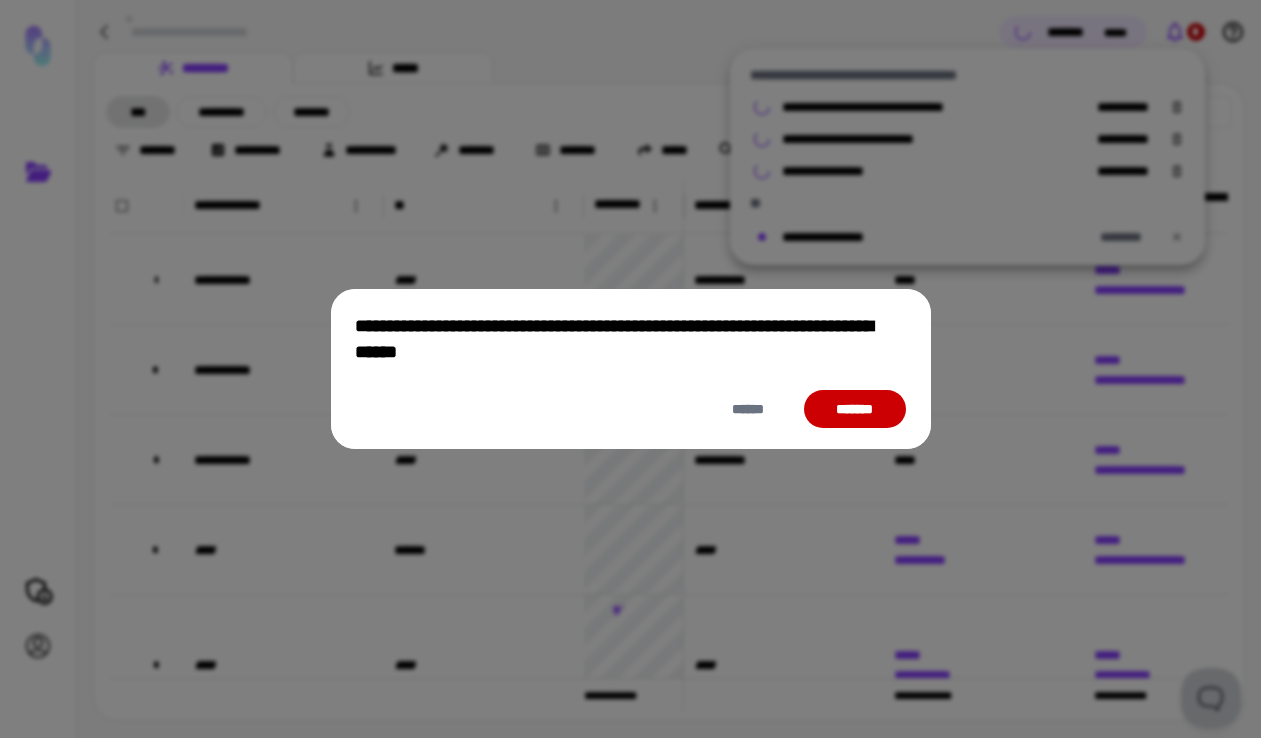 click on "*******" at bounding box center [854, 409] 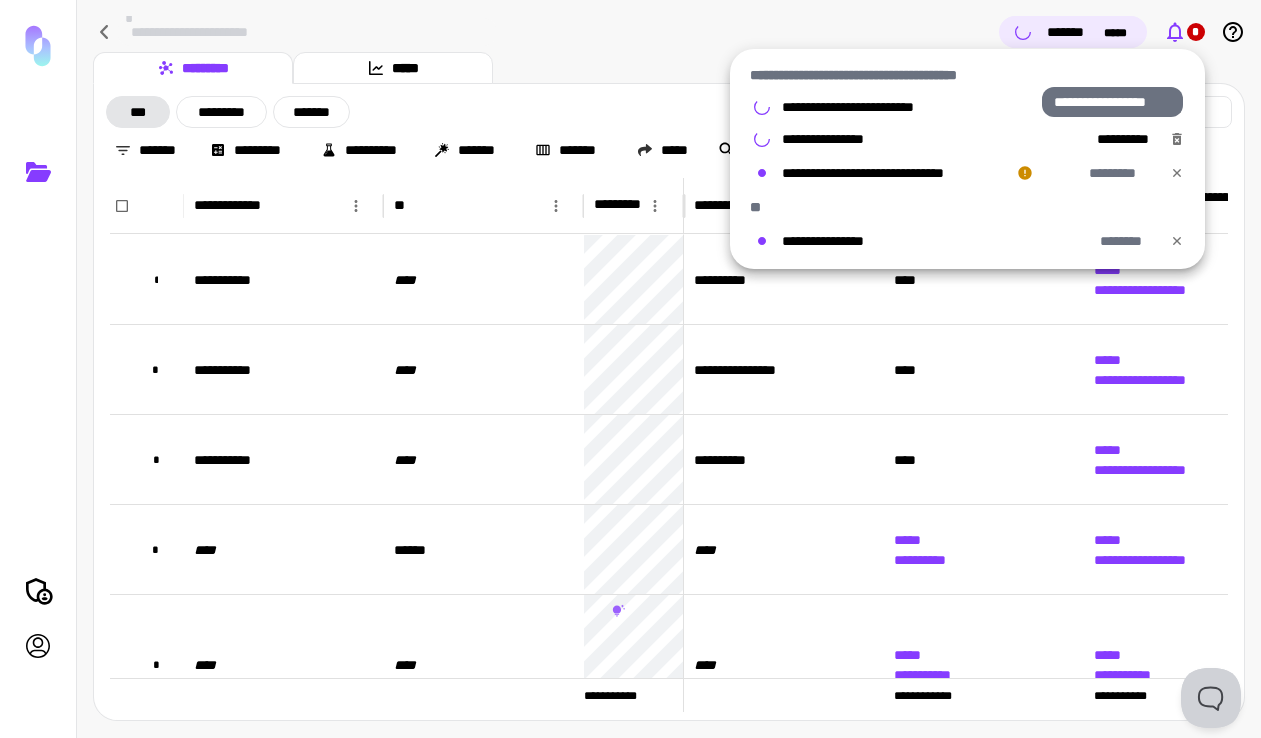 click on "**********" at bounding box center [630, 369] 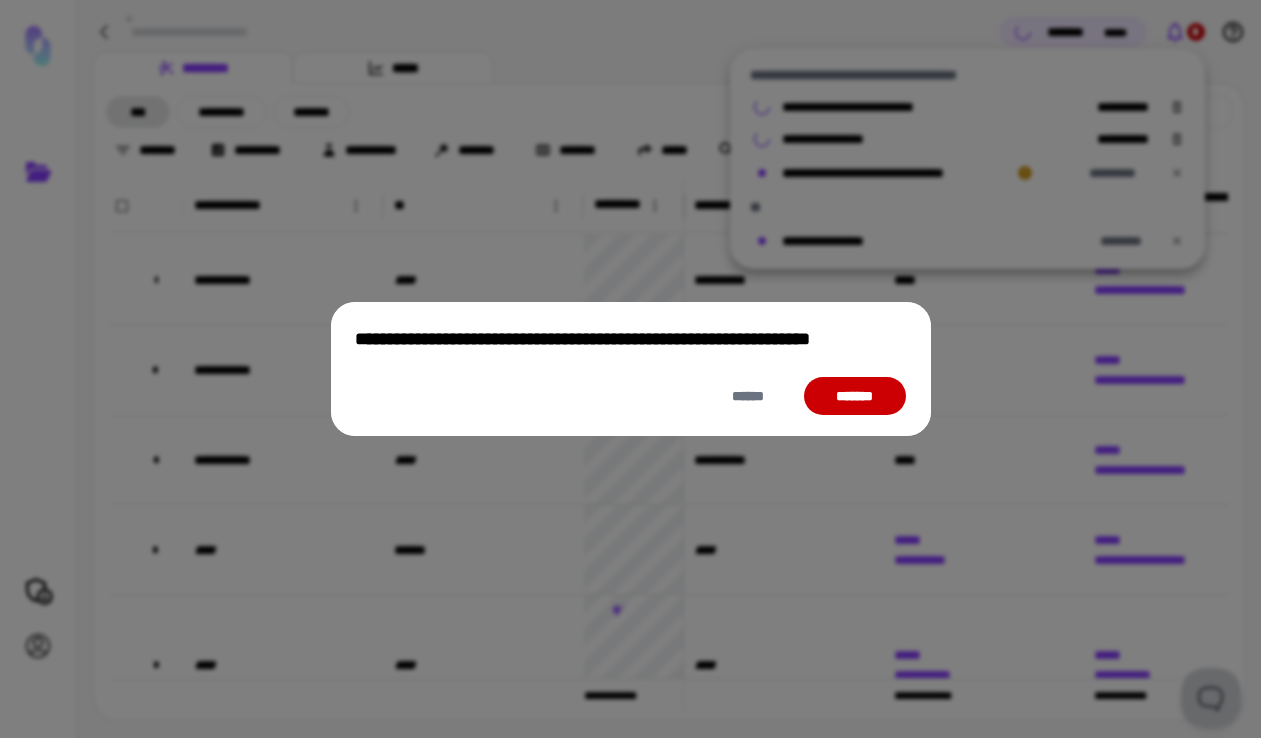click on "*******" at bounding box center [854, 396] 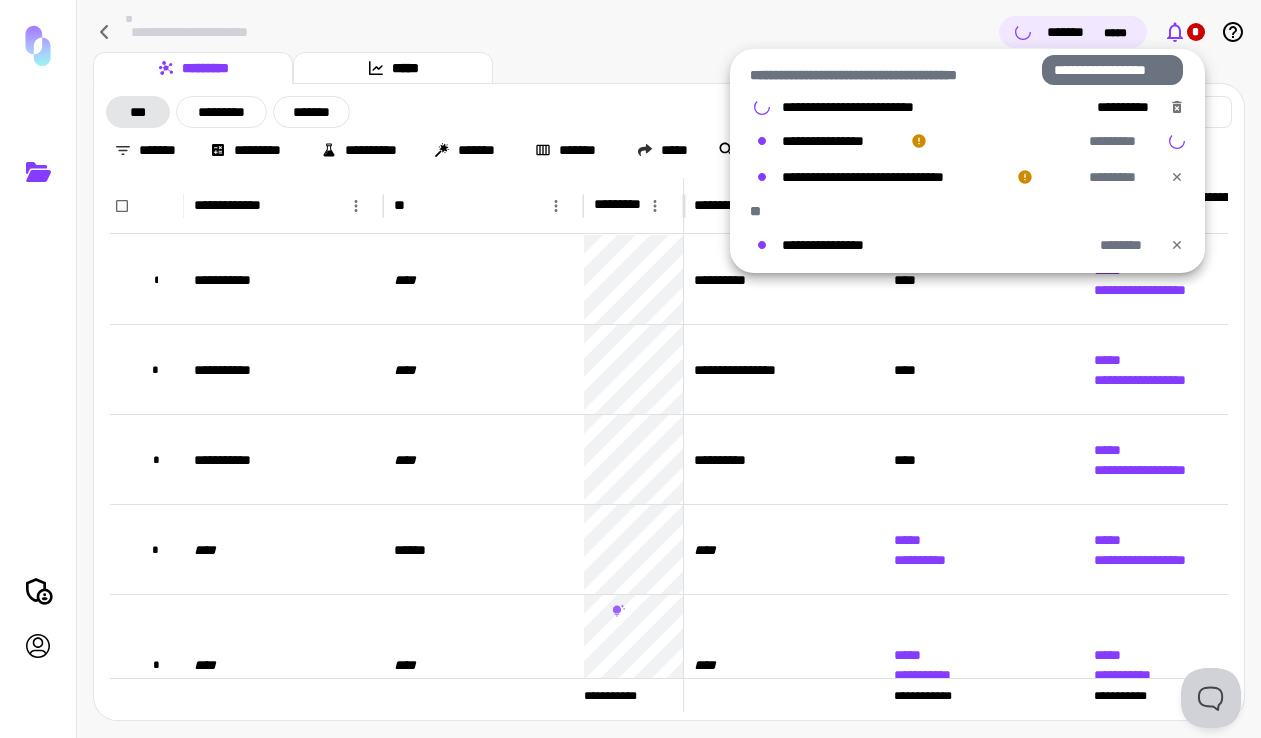 click 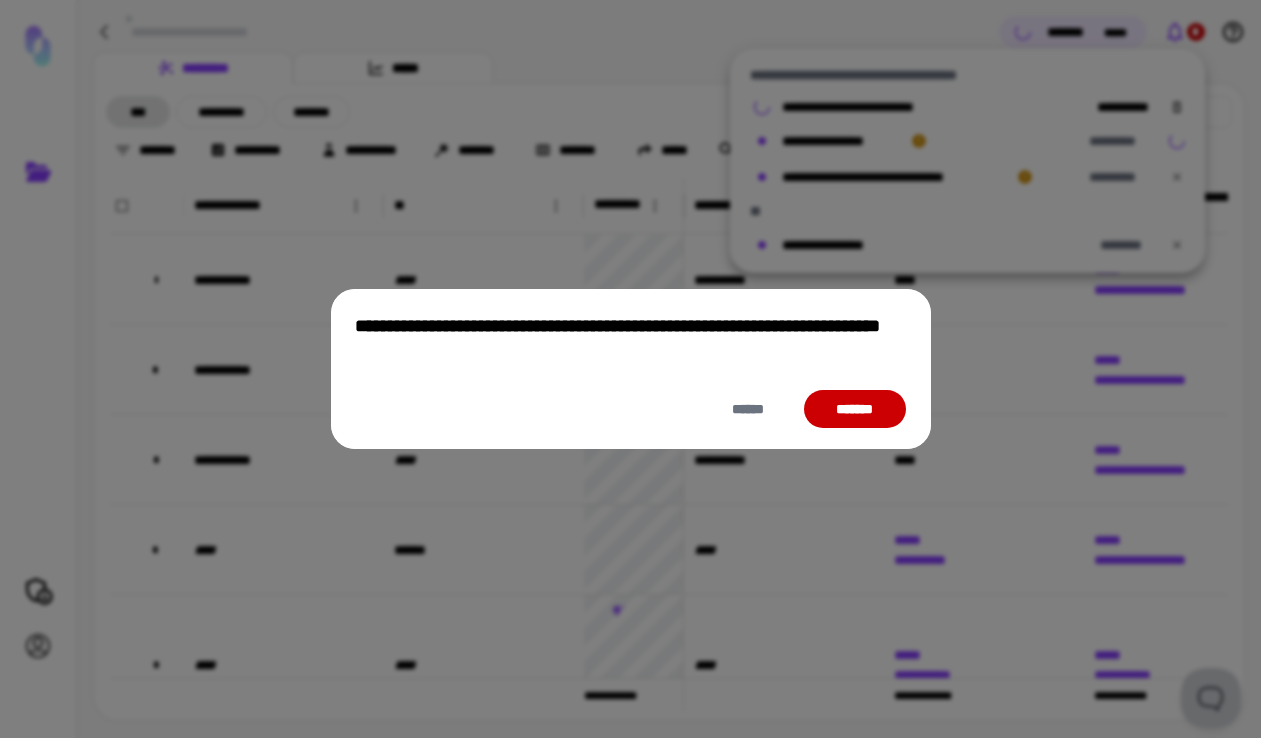 click on "*******" at bounding box center (854, 409) 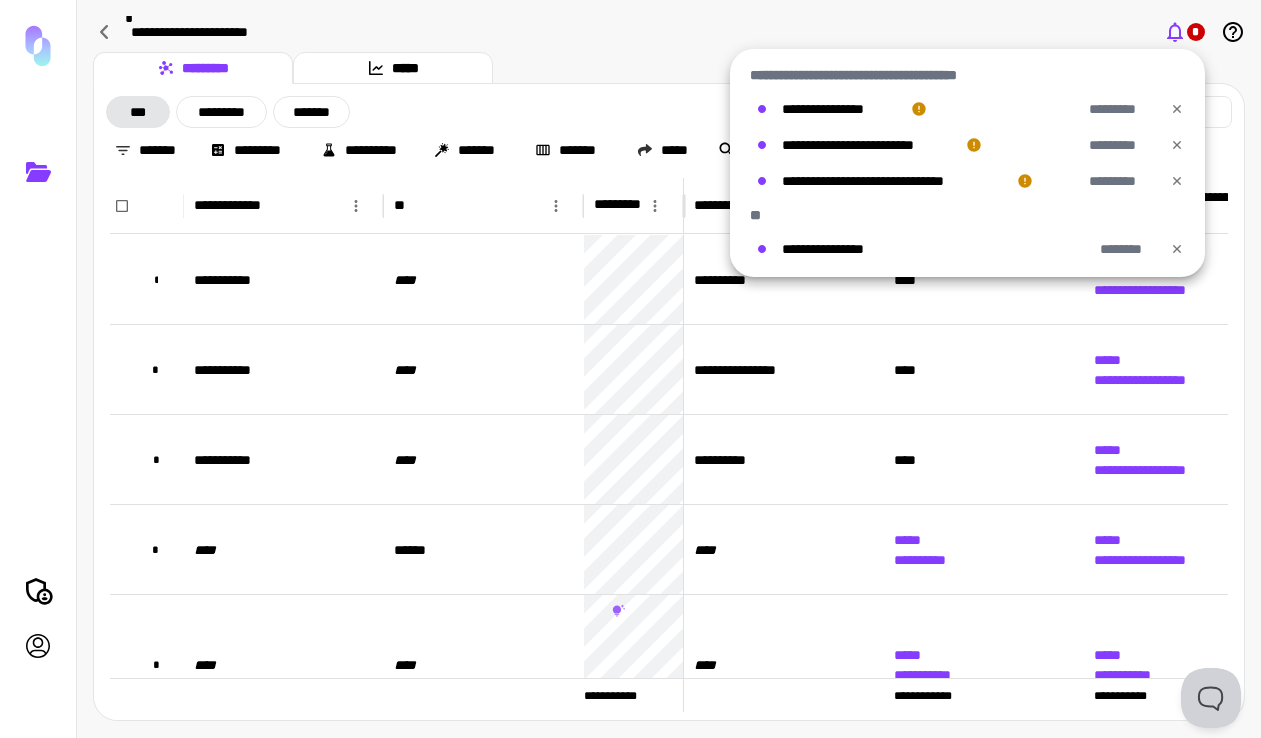 click at bounding box center (630, 369) 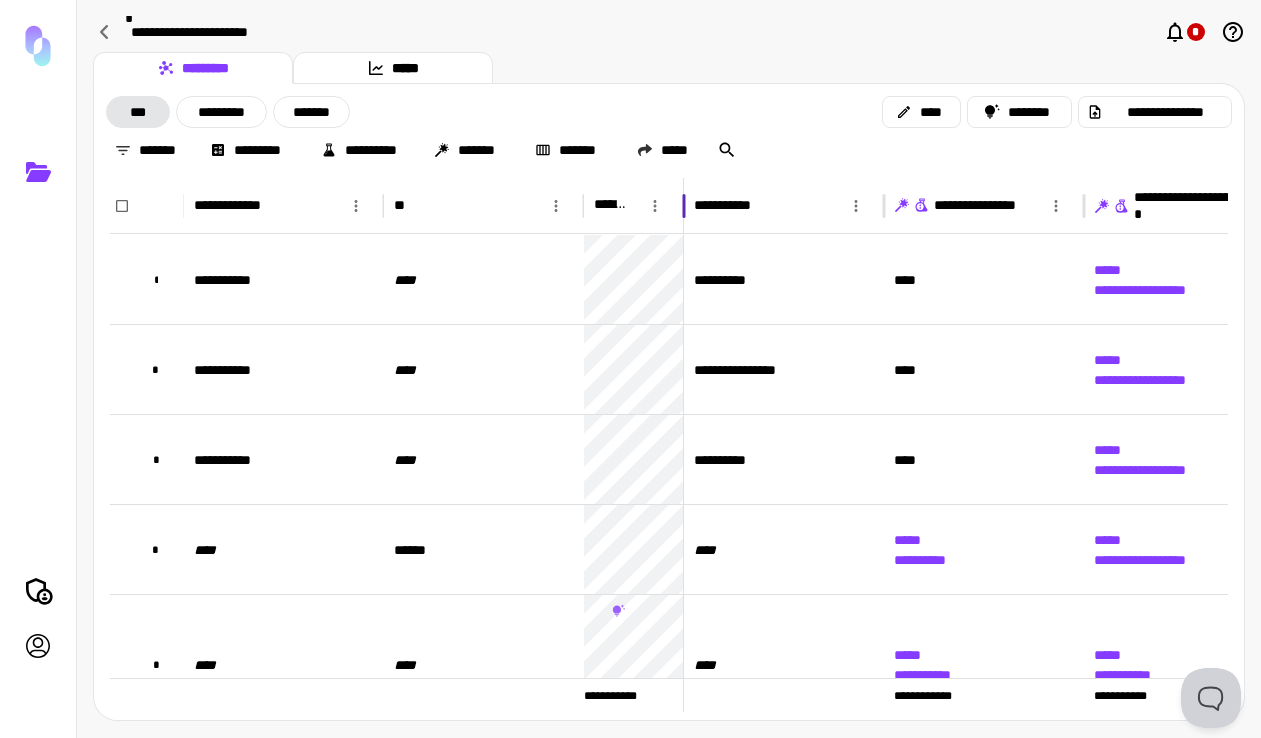 click at bounding box center (684, 206) 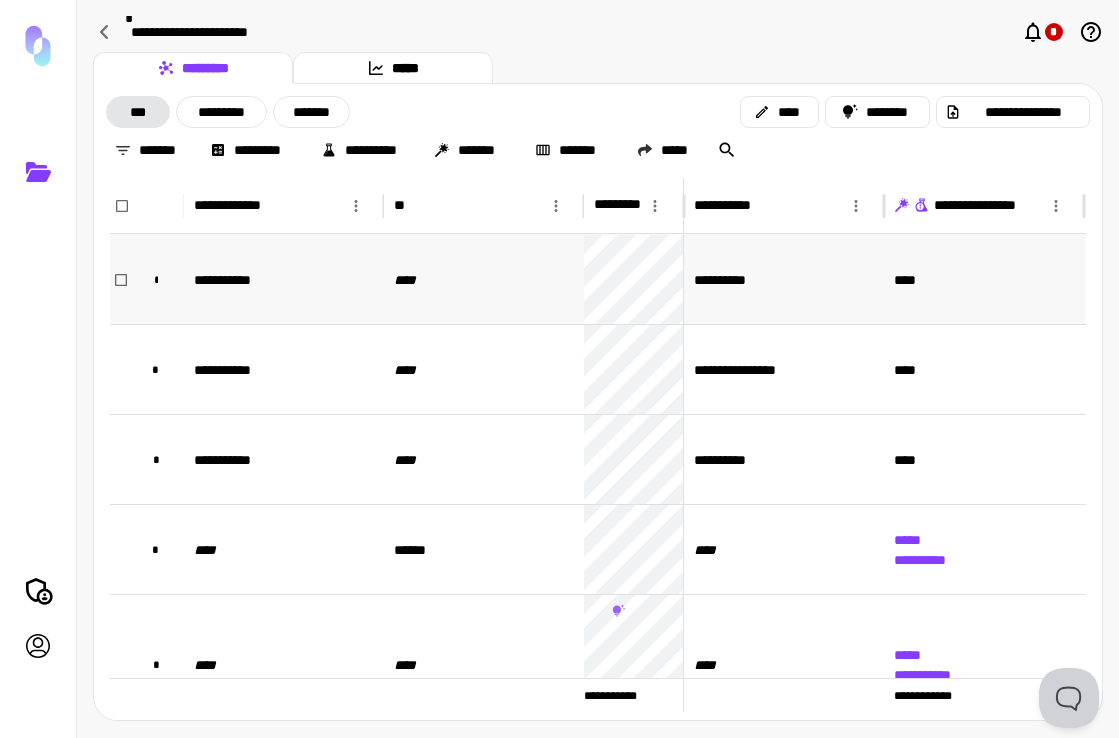 scroll, scrollTop: 0, scrollLeft: 52, axis: horizontal 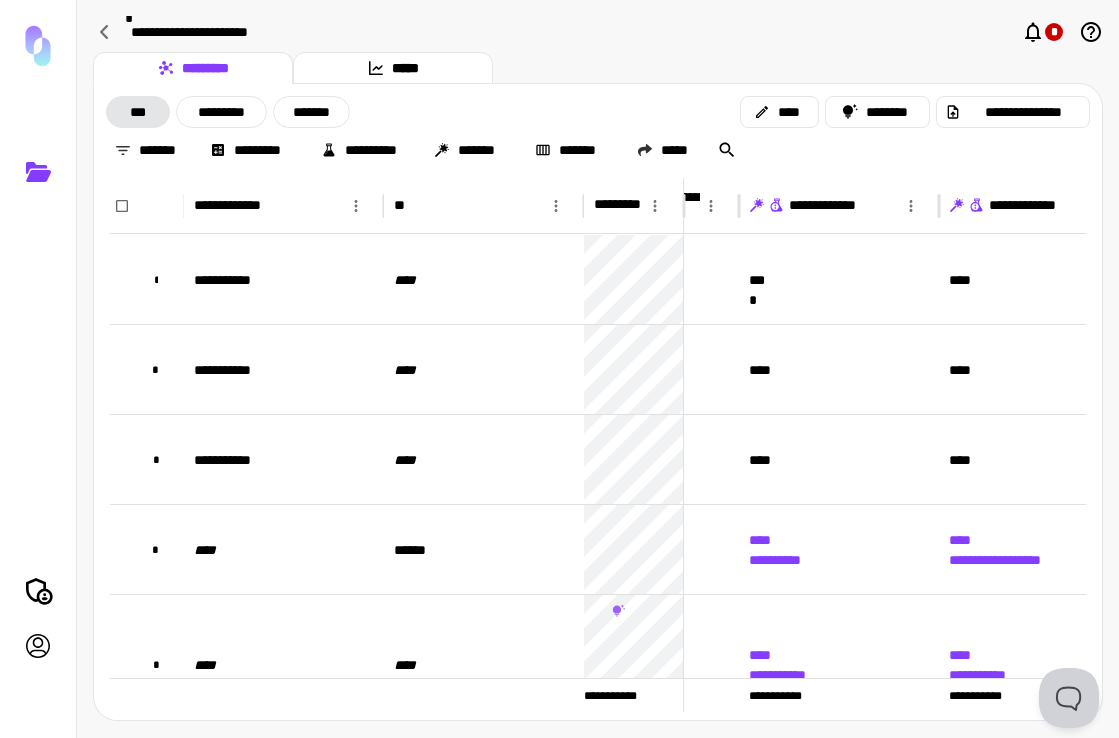 click on "**********" at bounding box center [598, 32] 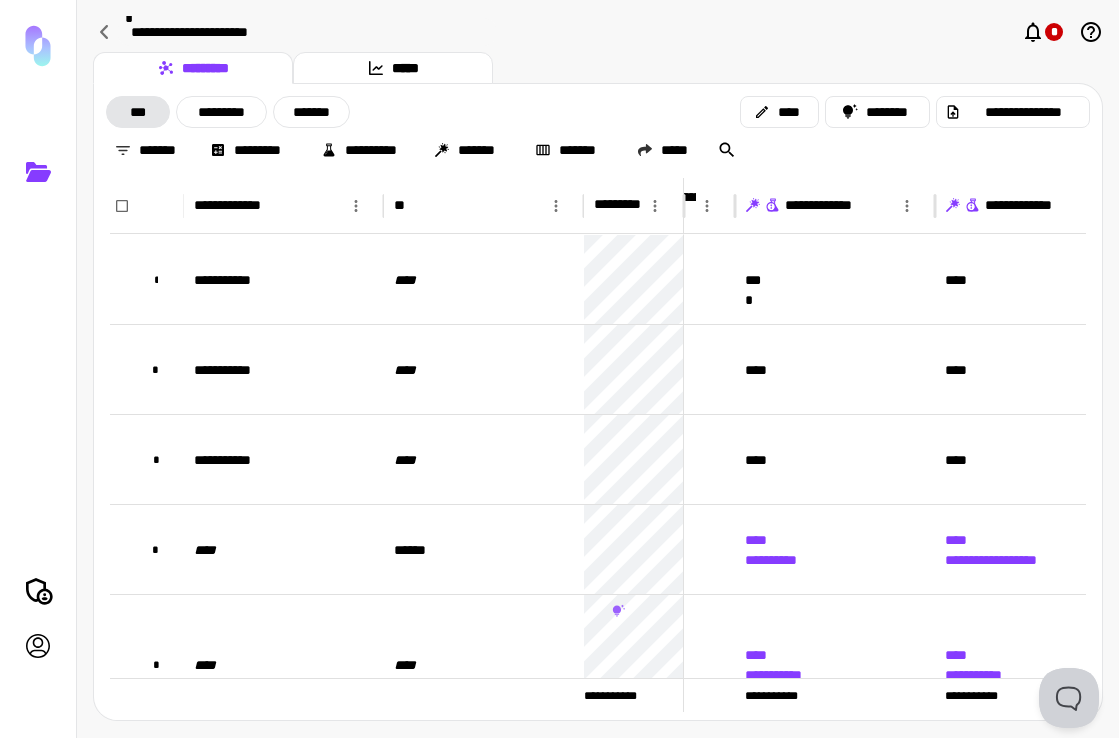 click 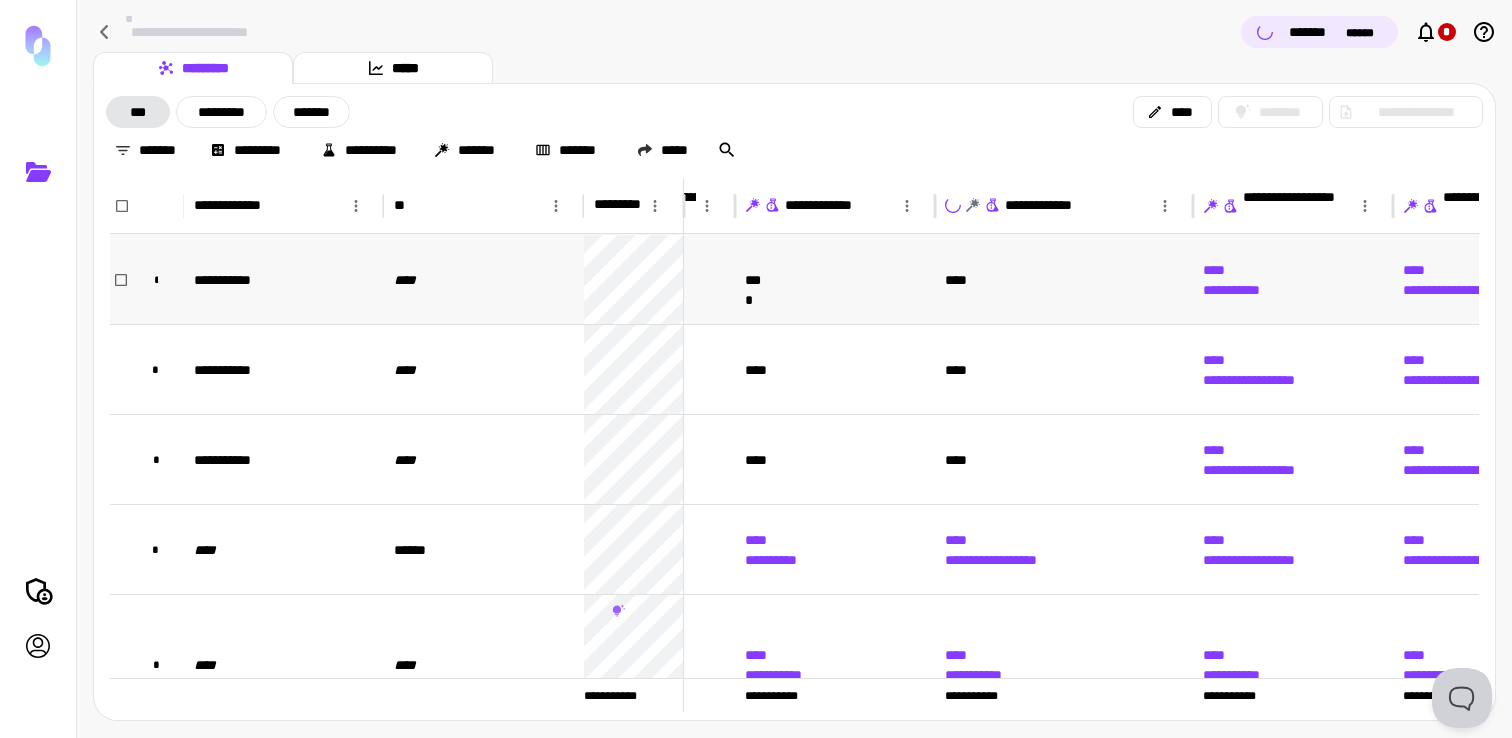 type 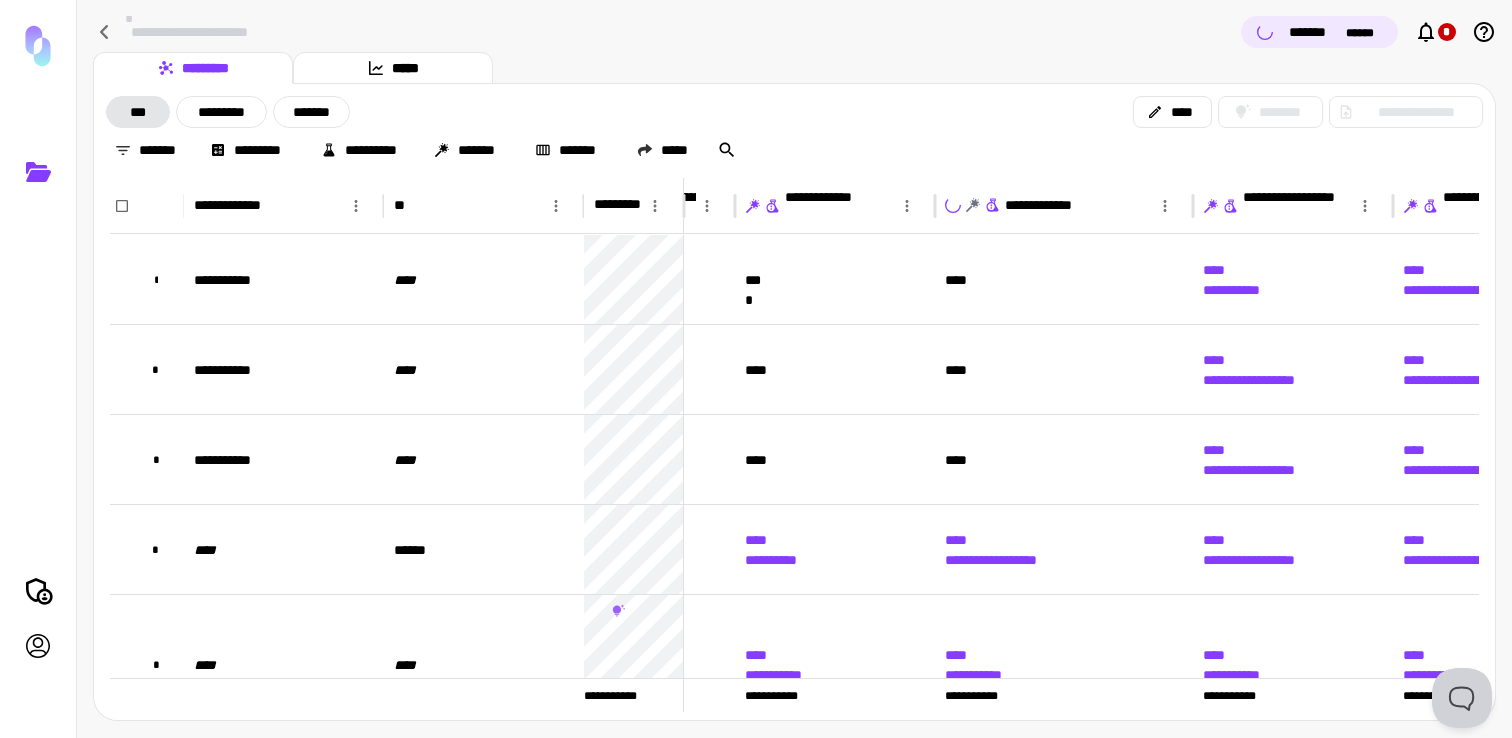 click 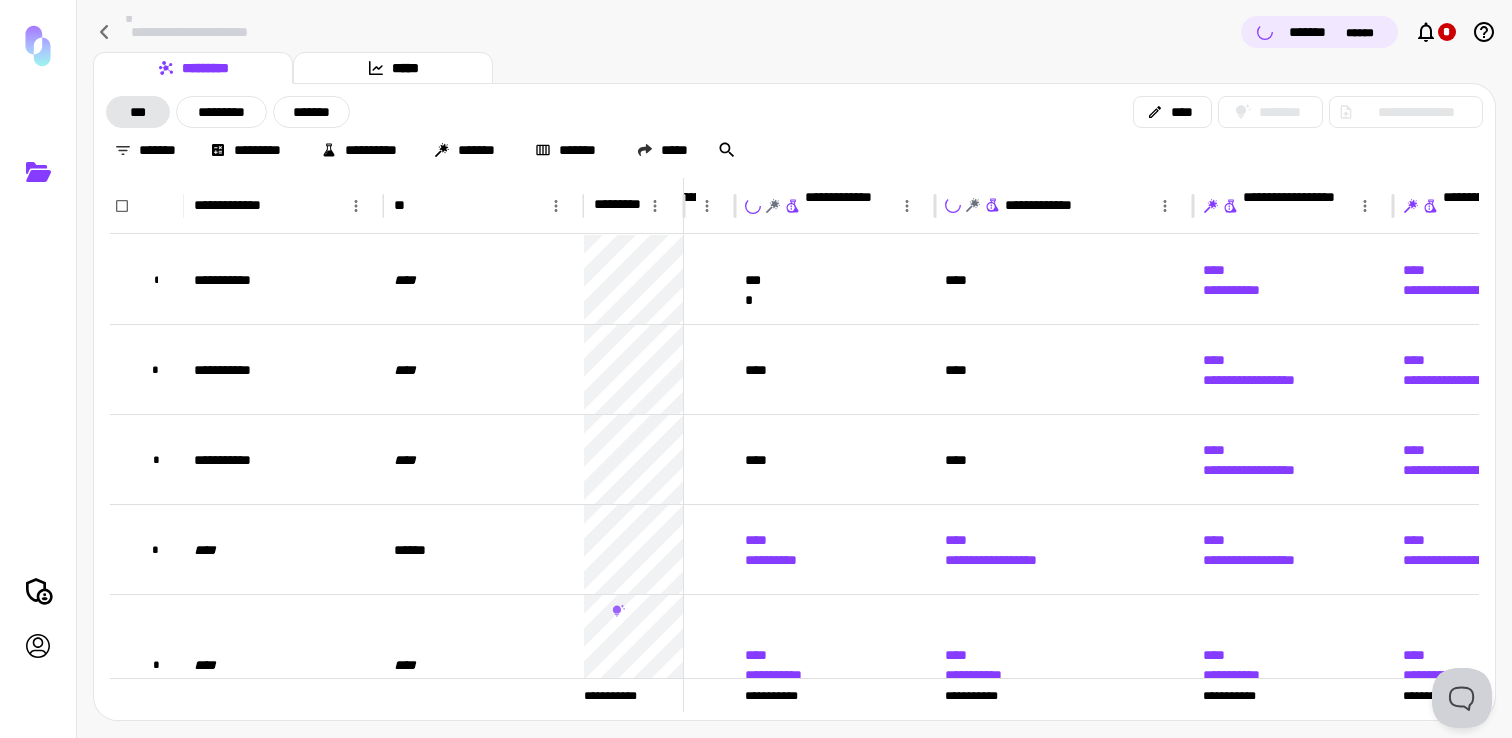 type 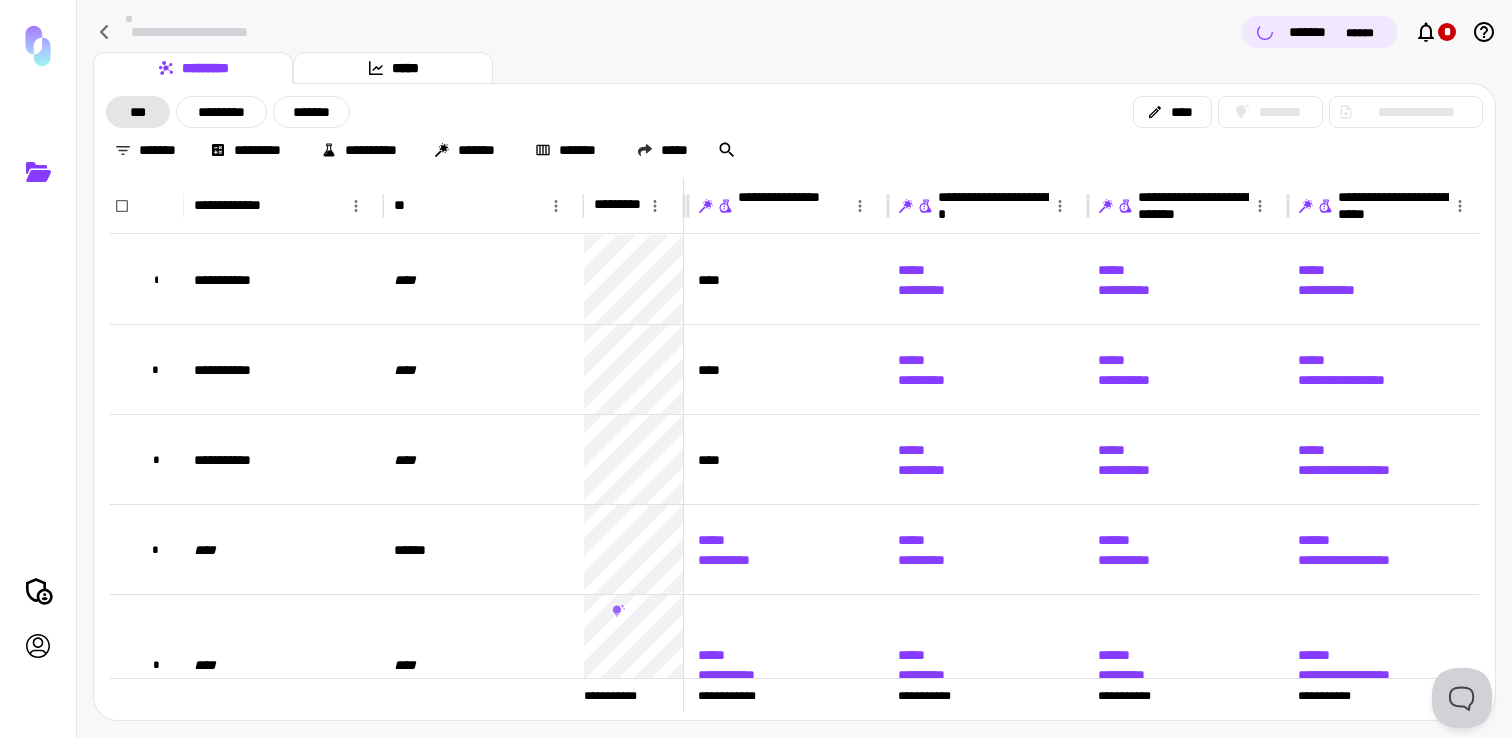 click 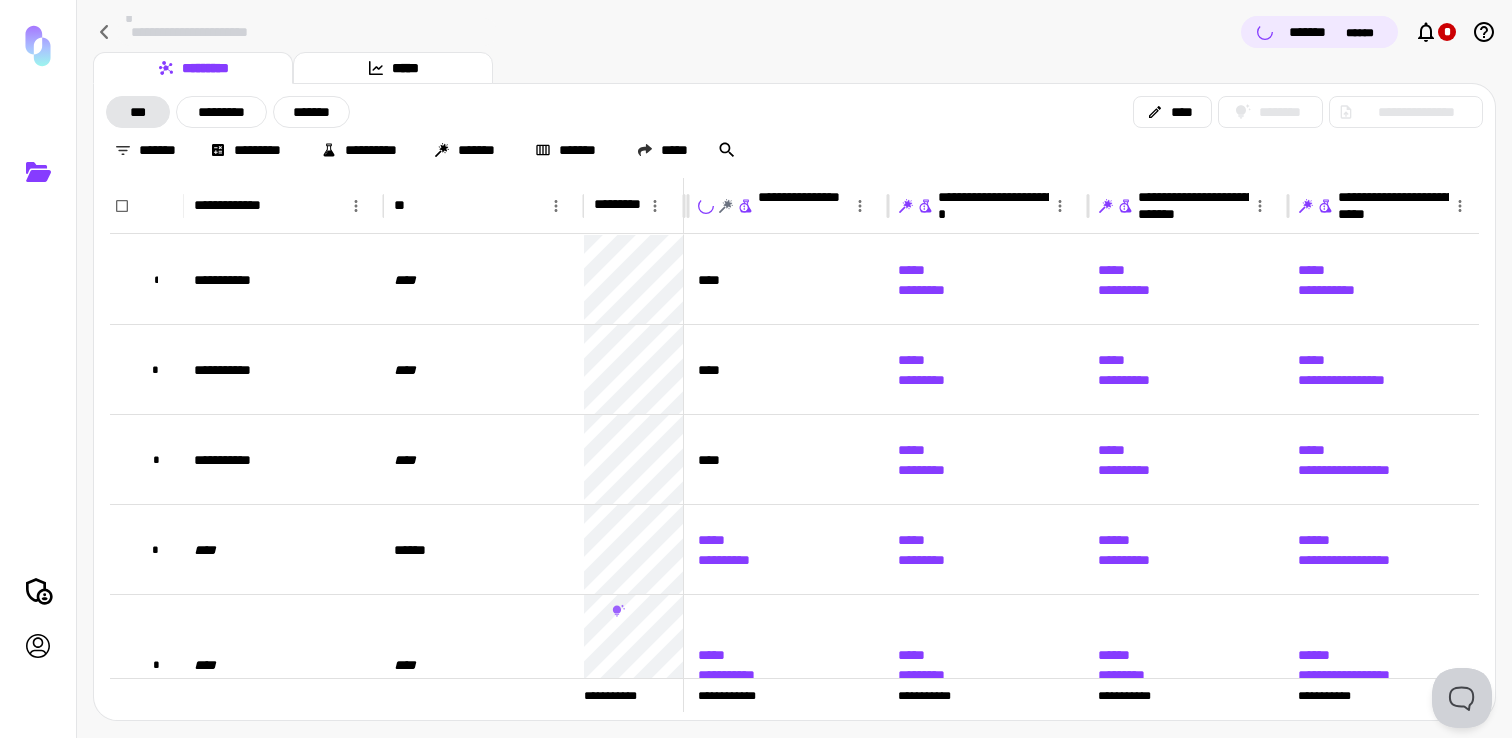 type 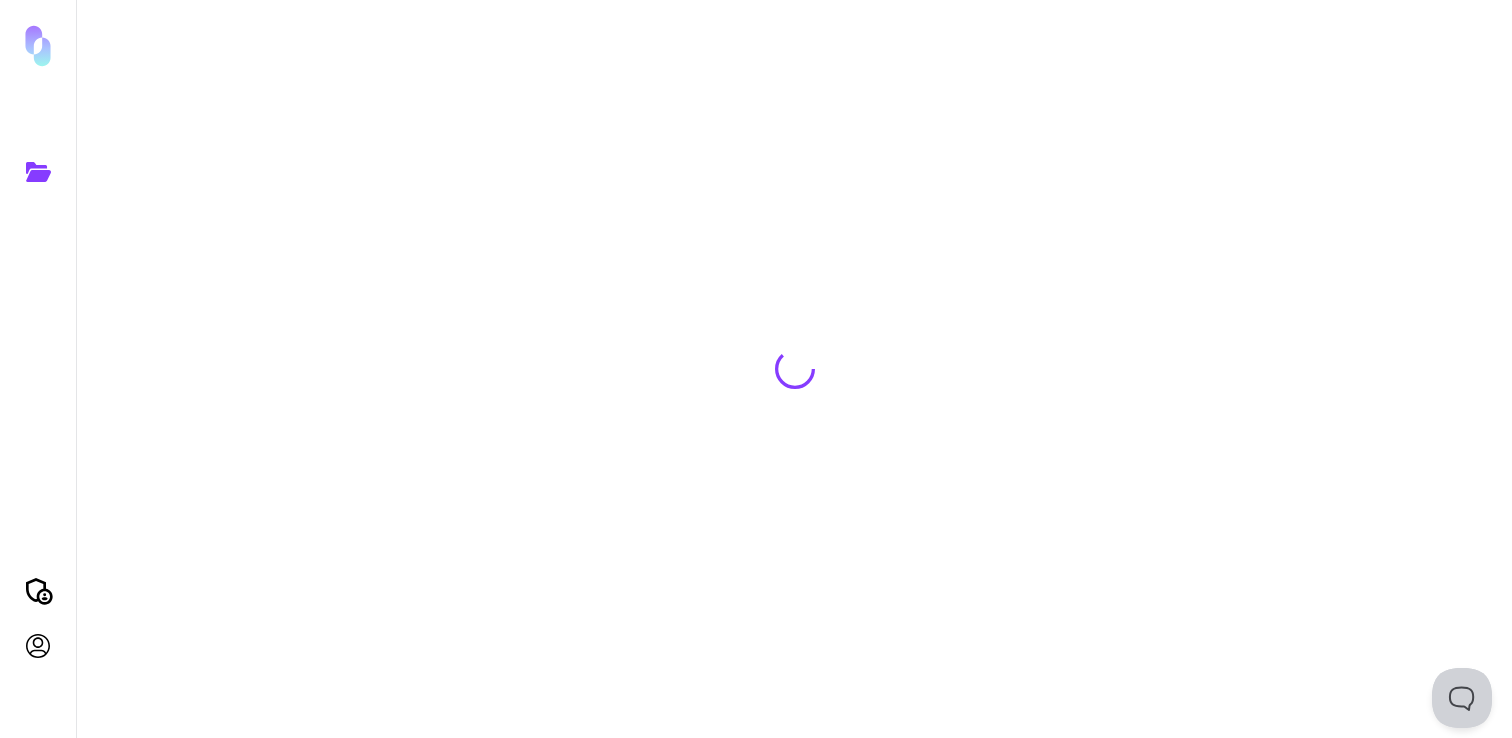 scroll, scrollTop: 0, scrollLeft: 0, axis: both 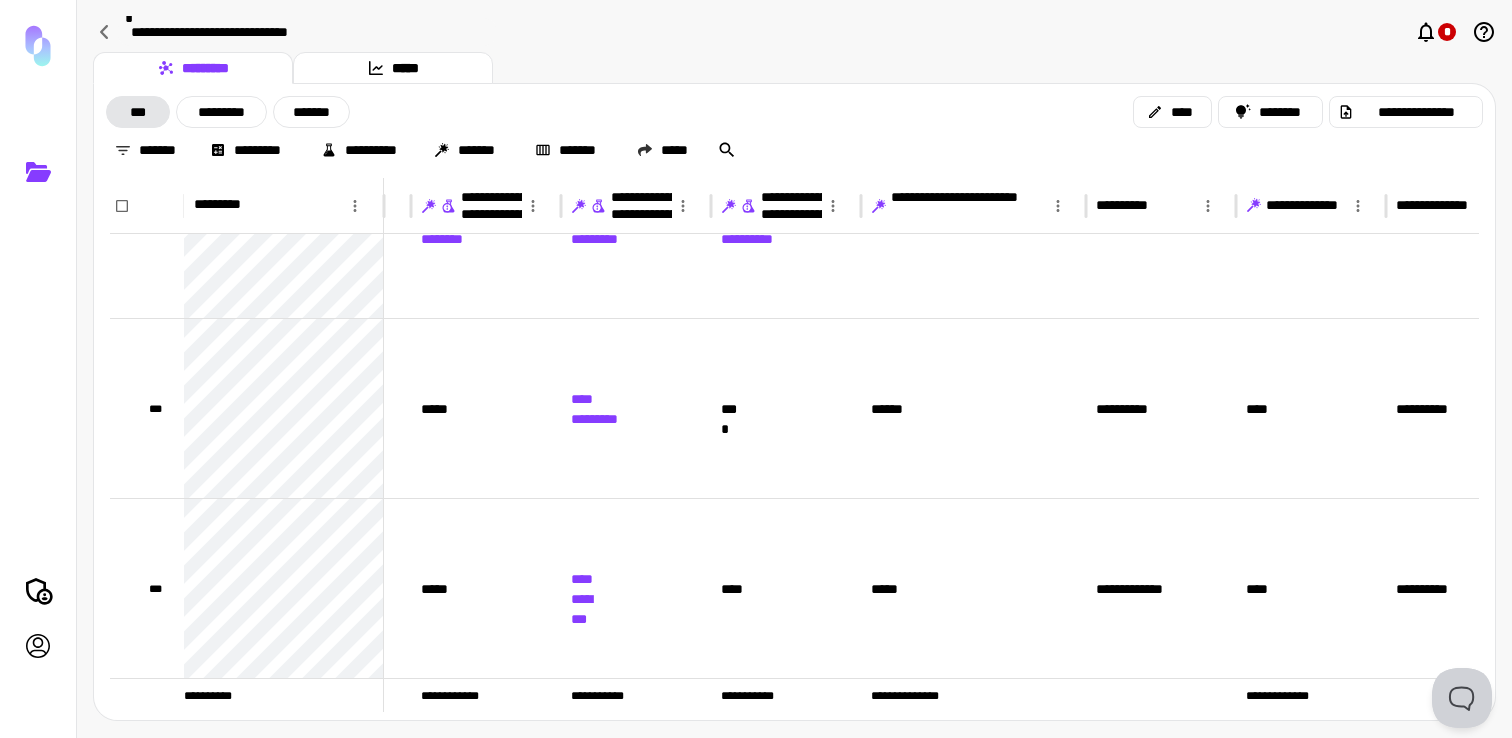 click 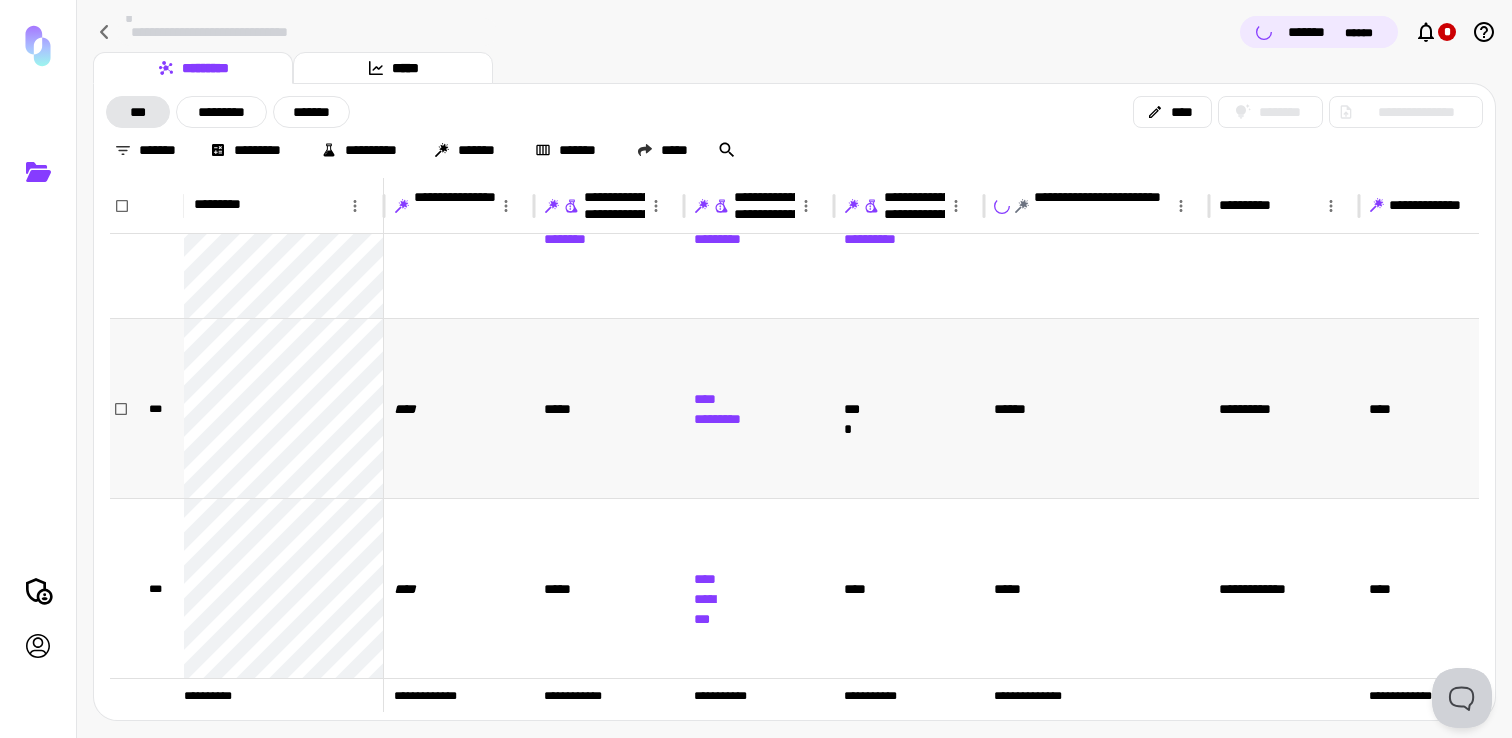 type 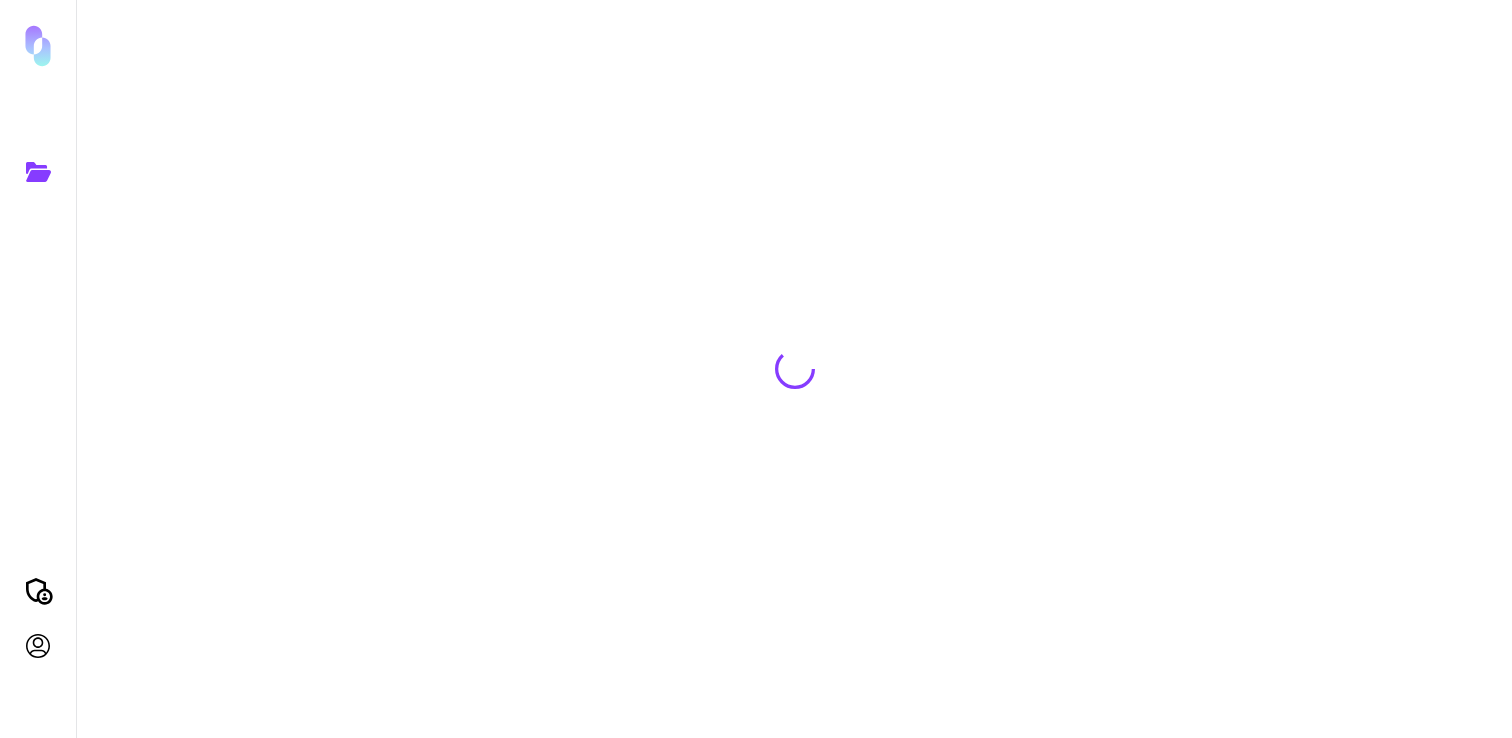 scroll, scrollTop: 0, scrollLeft: 0, axis: both 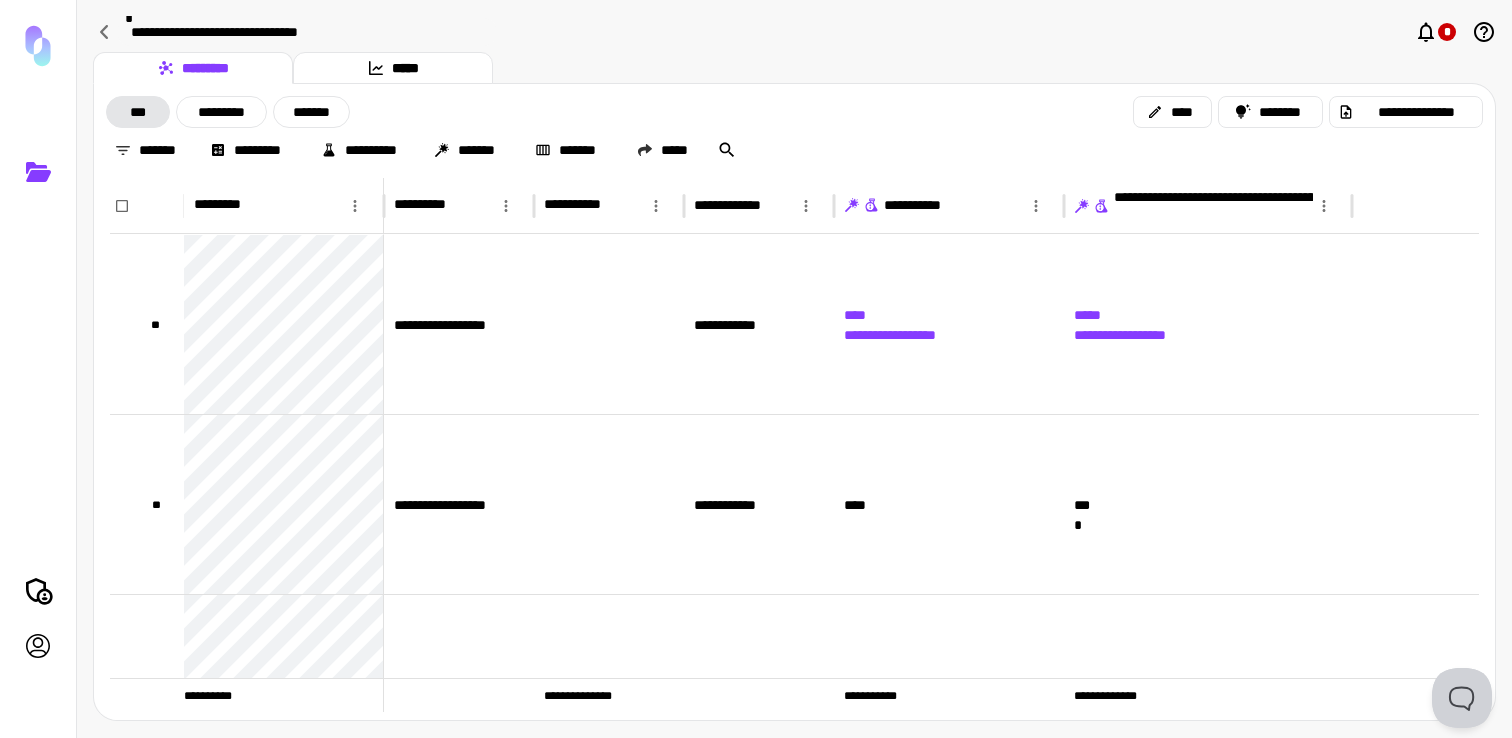 click 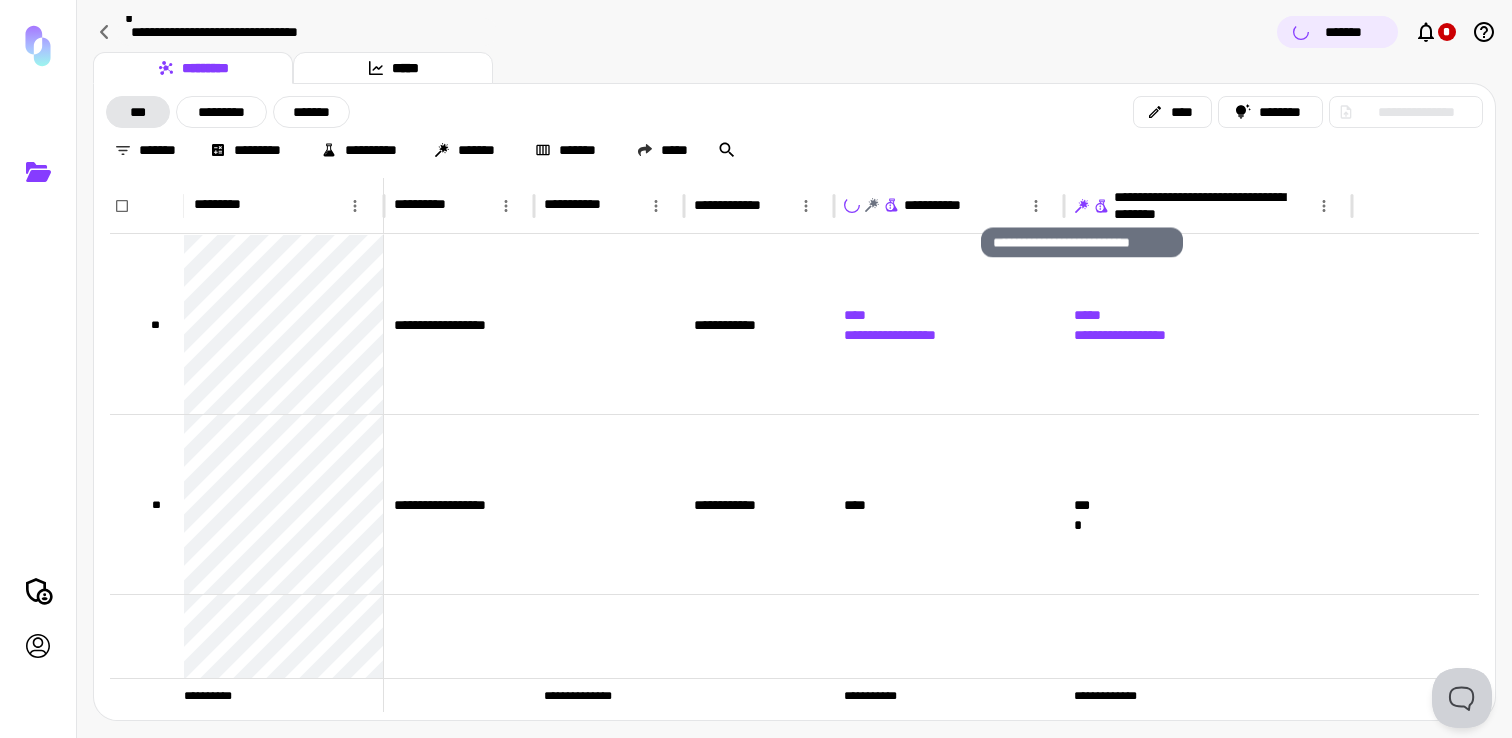 click 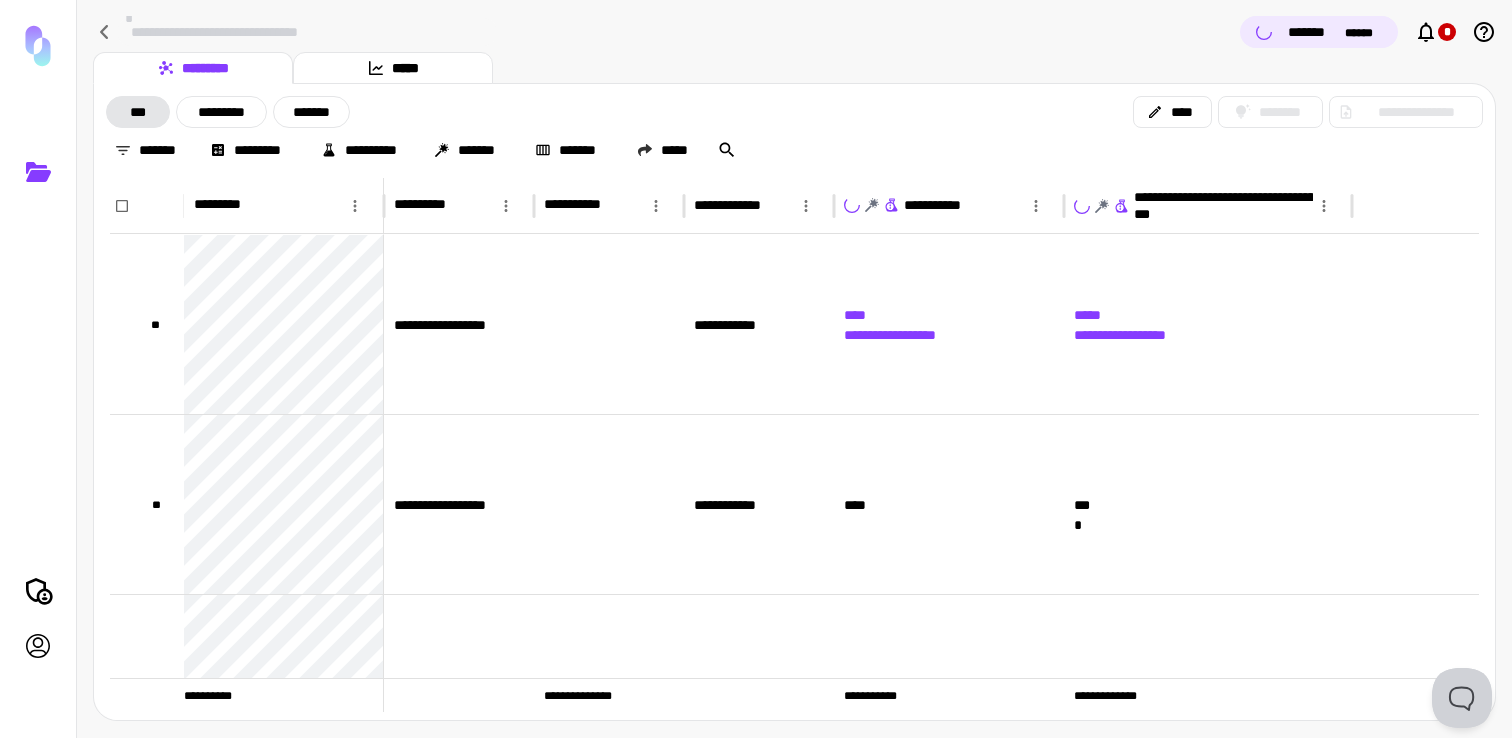 type 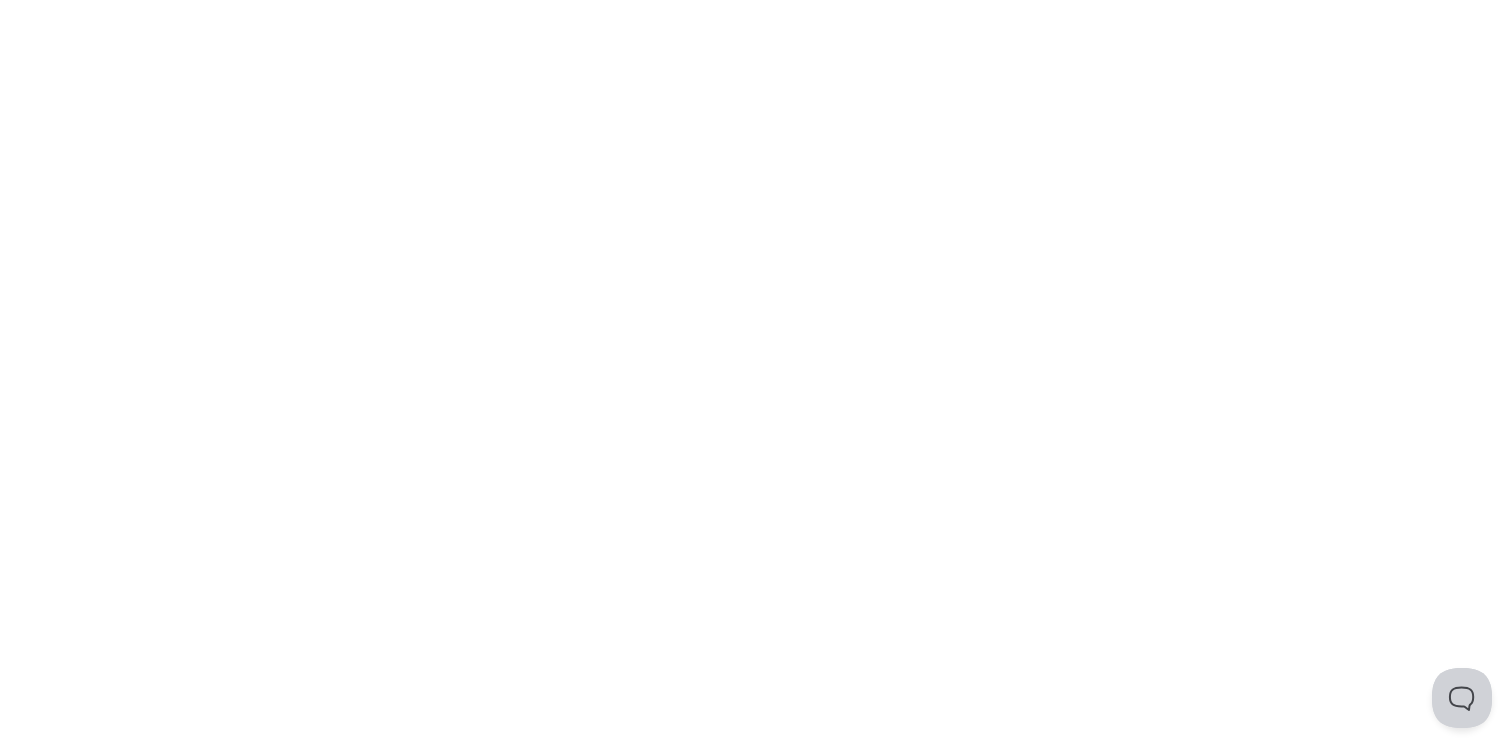 scroll, scrollTop: 0, scrollLeft: 0, axis: both 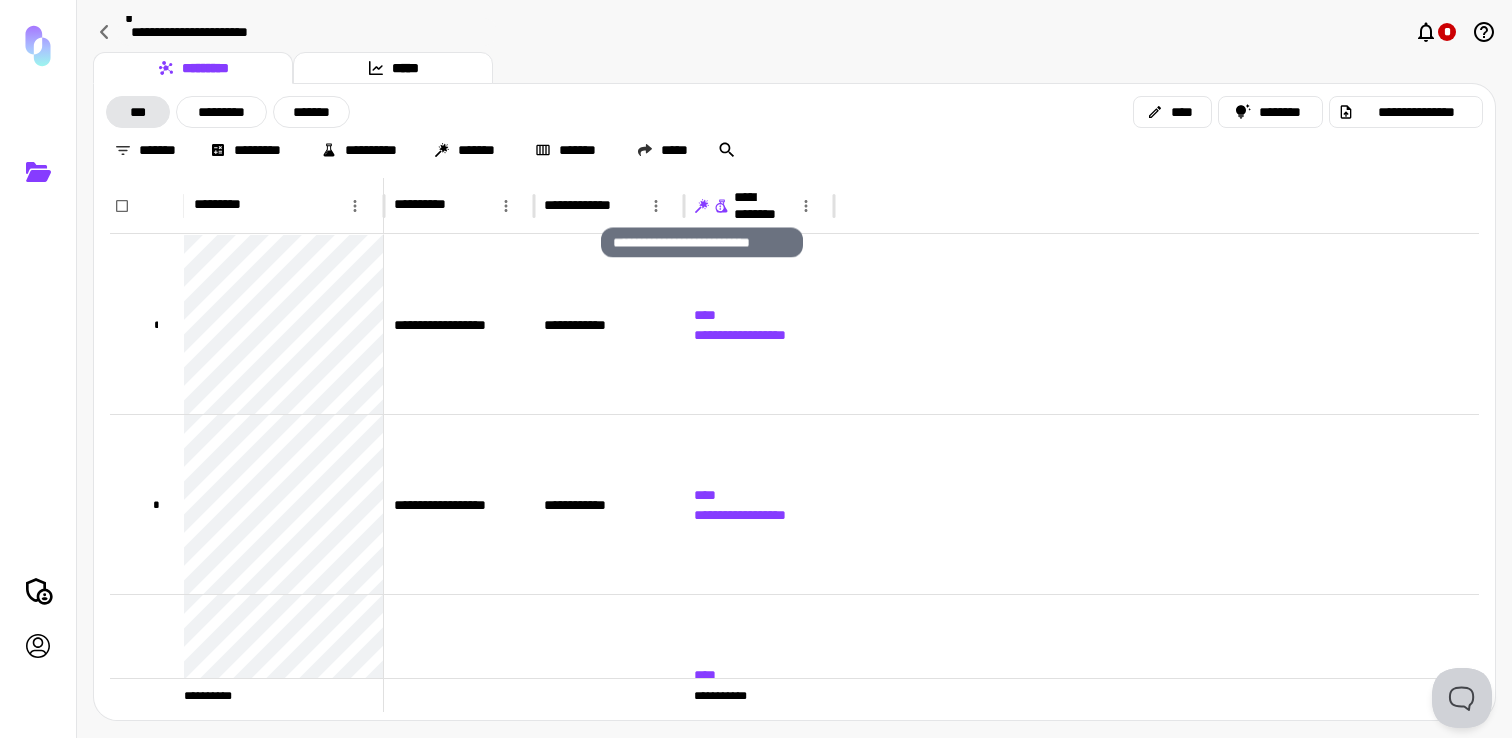 click 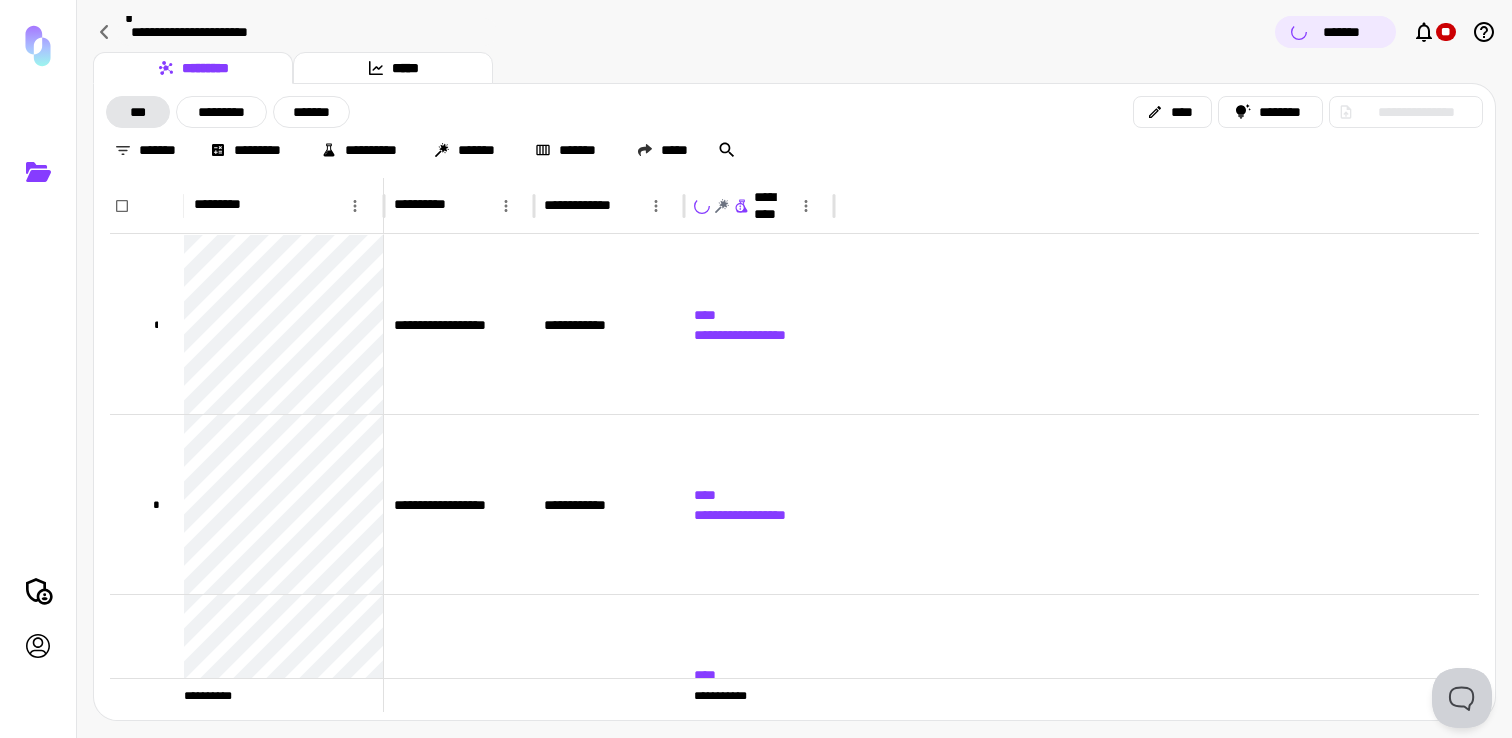 type 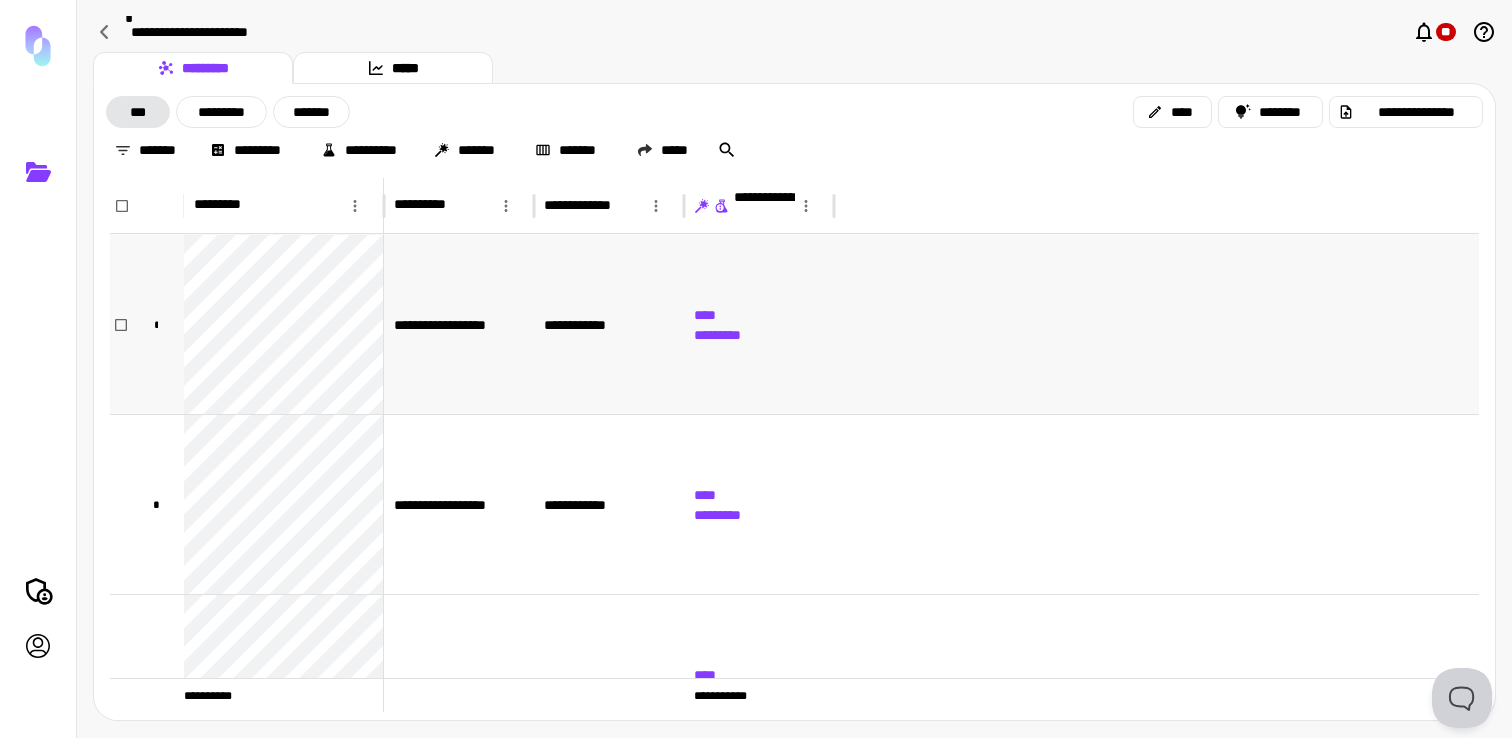 scroll, scrollTop: 323, scrollLeft: 0, axis: vertical 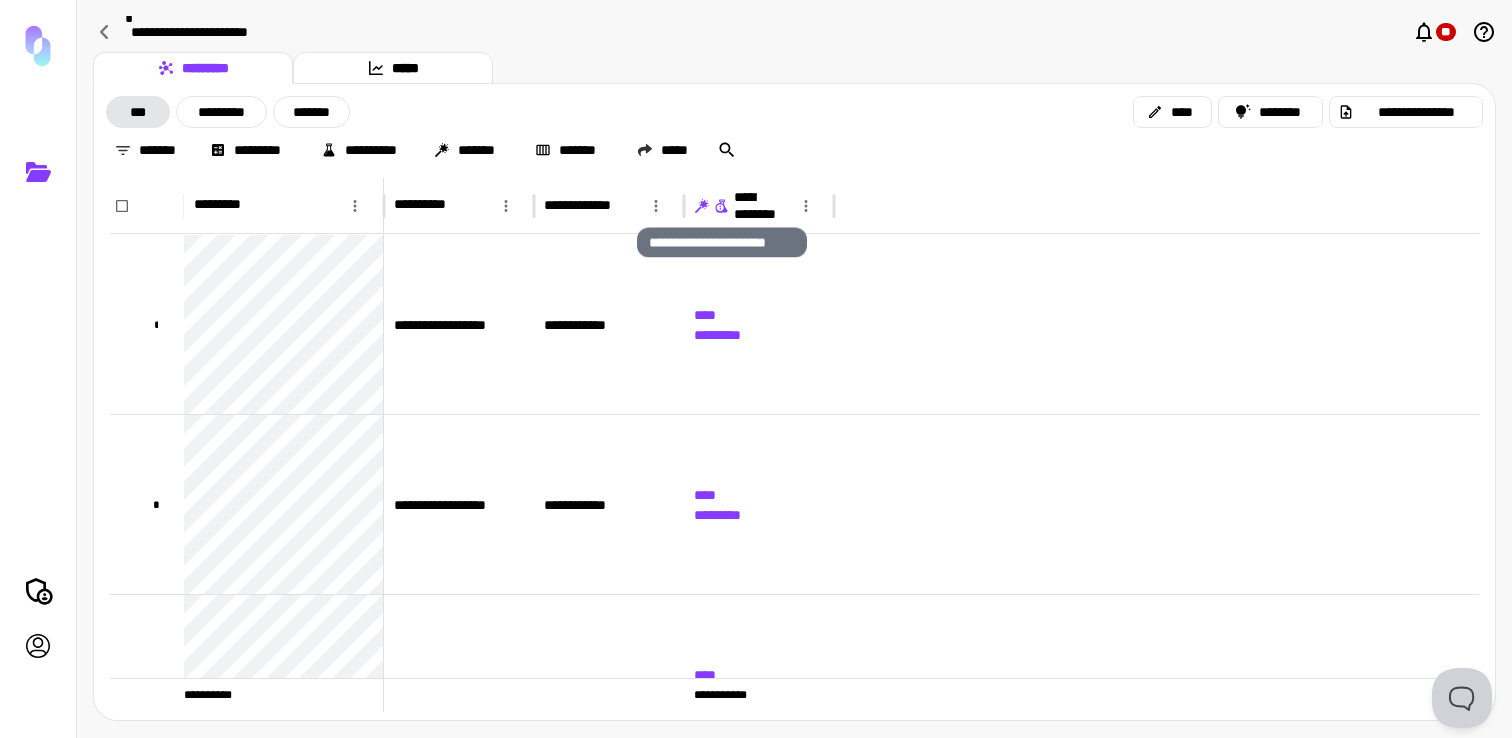 click 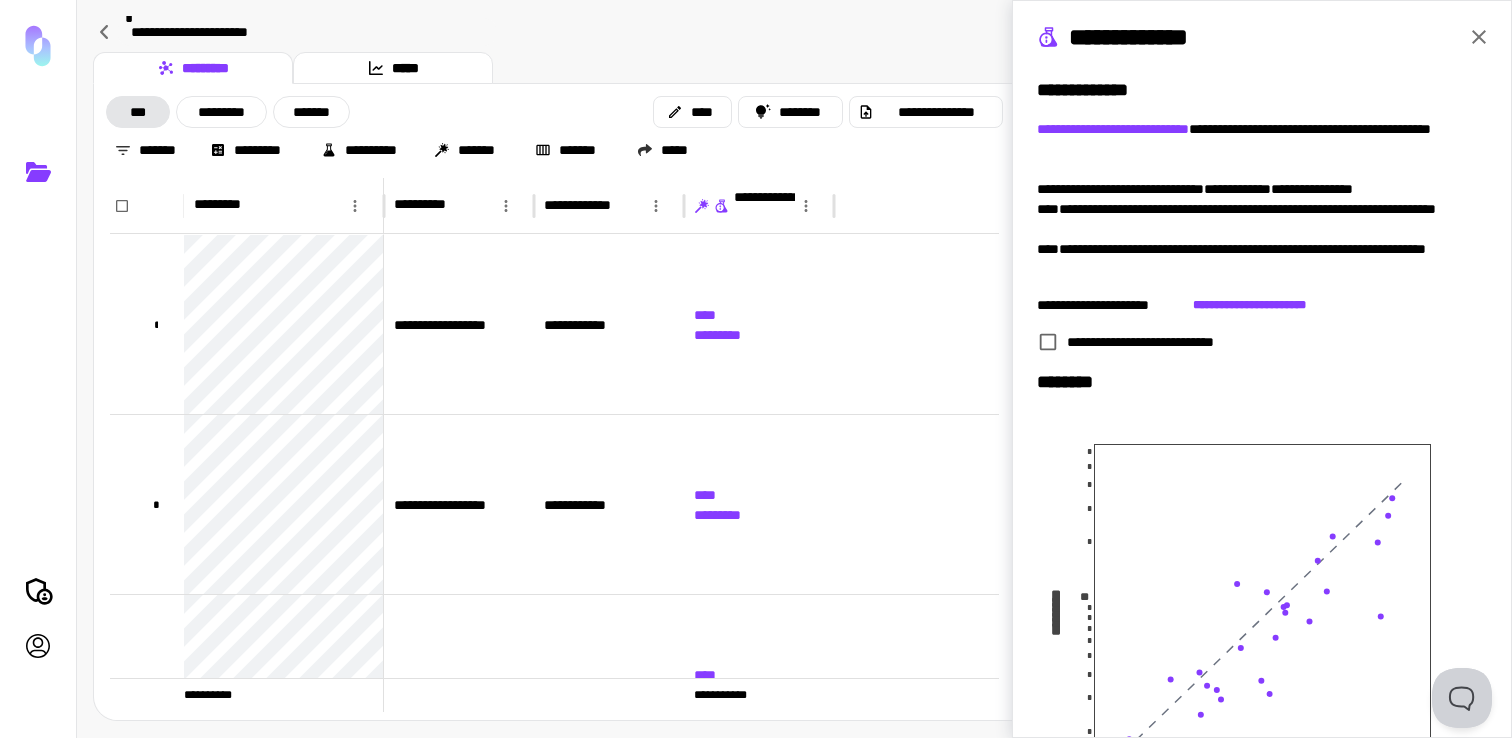 click 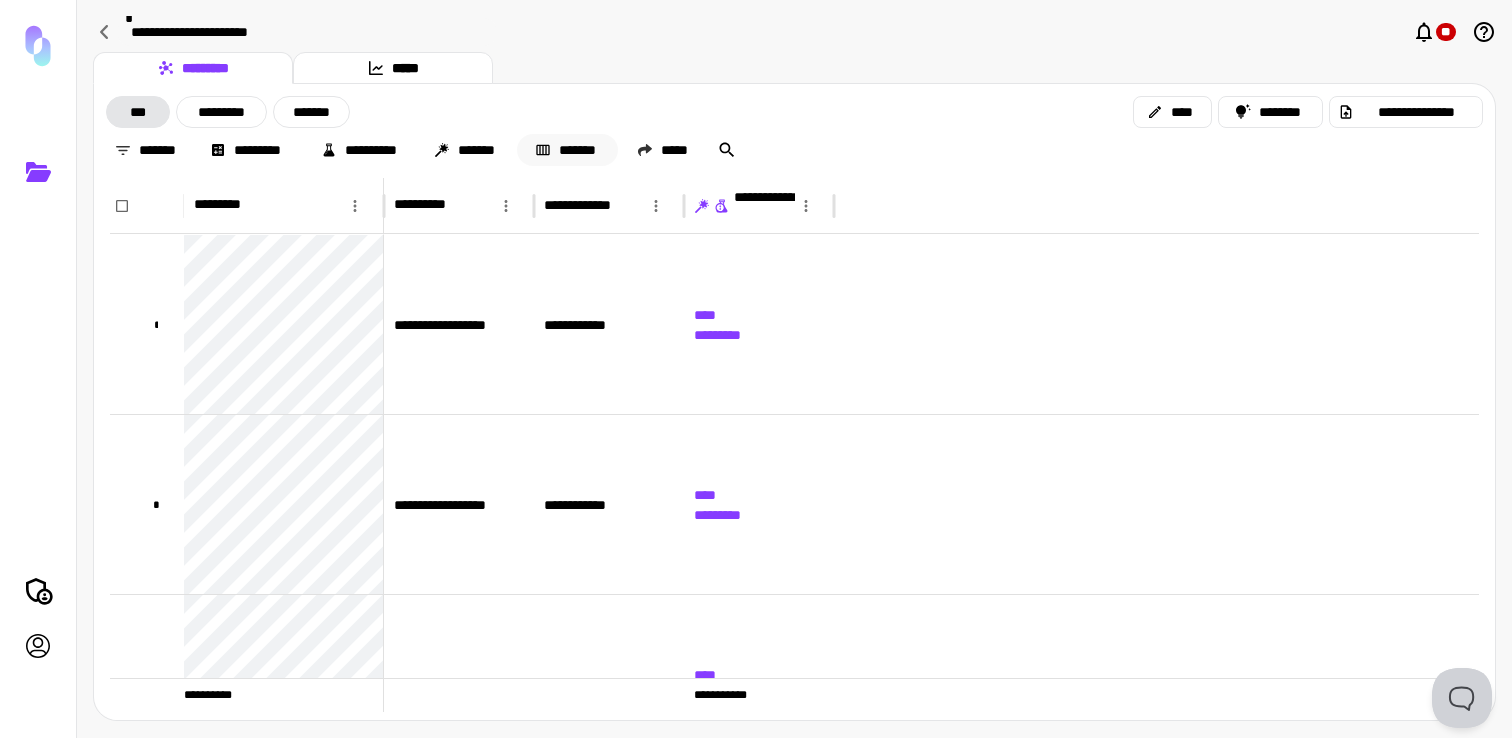 click on "*******" at bounding box center [567, 150] 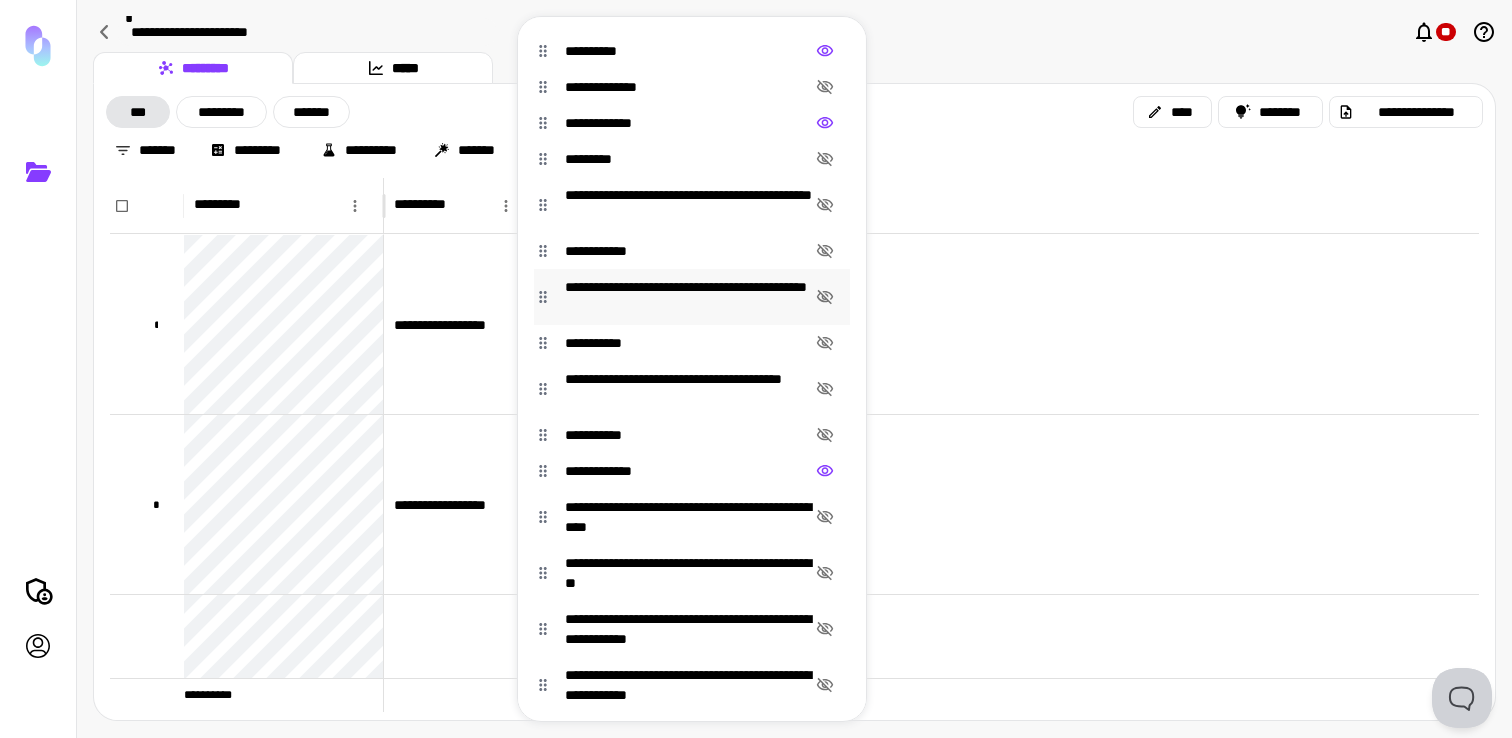 click 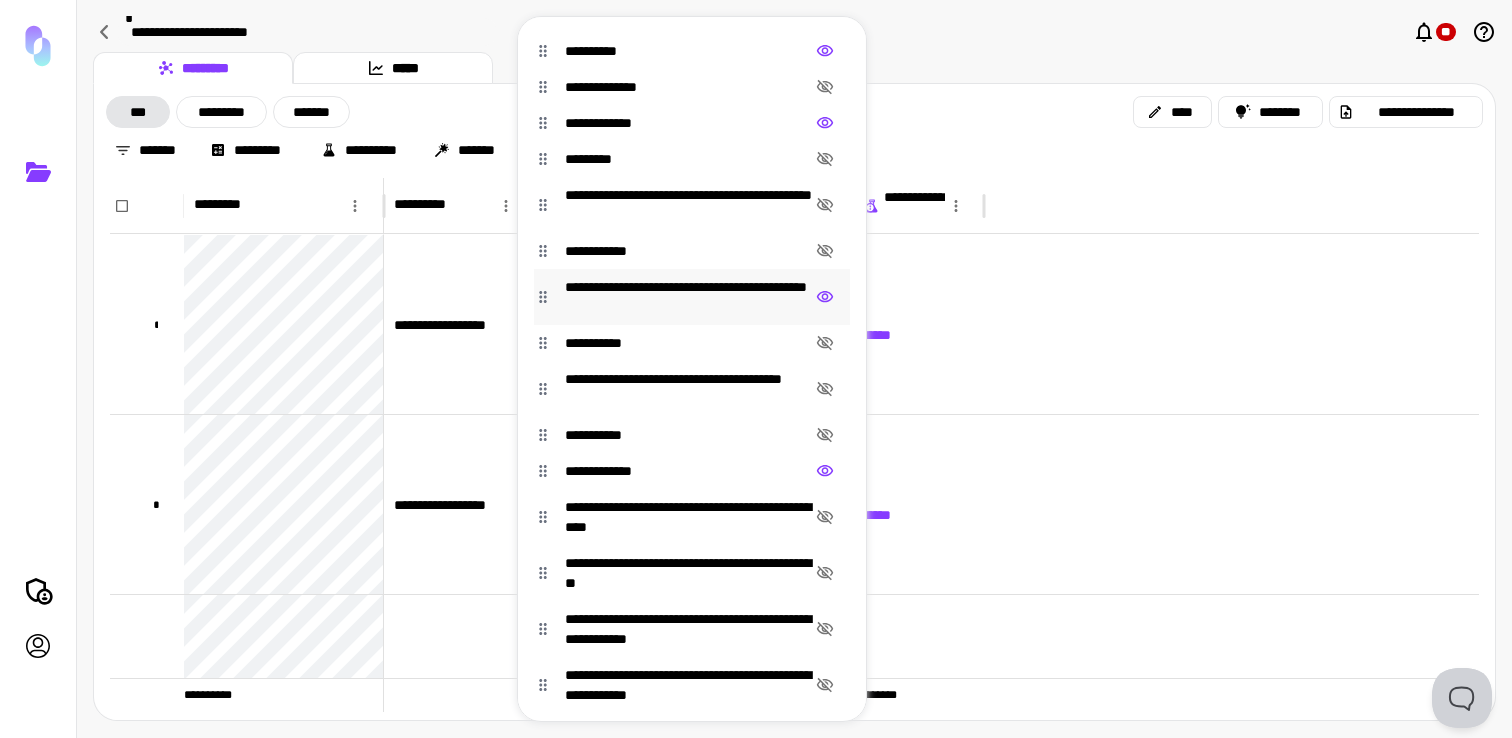 type 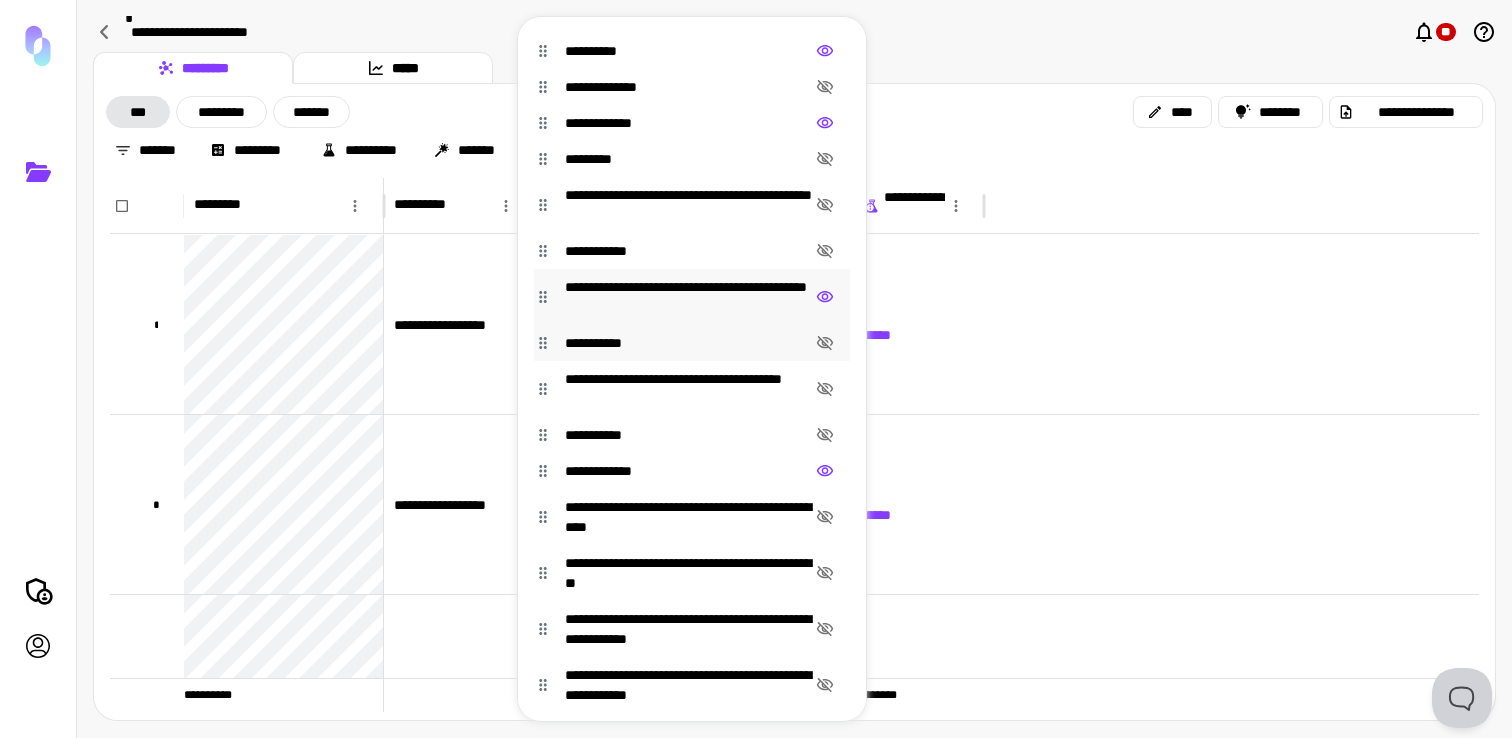 click 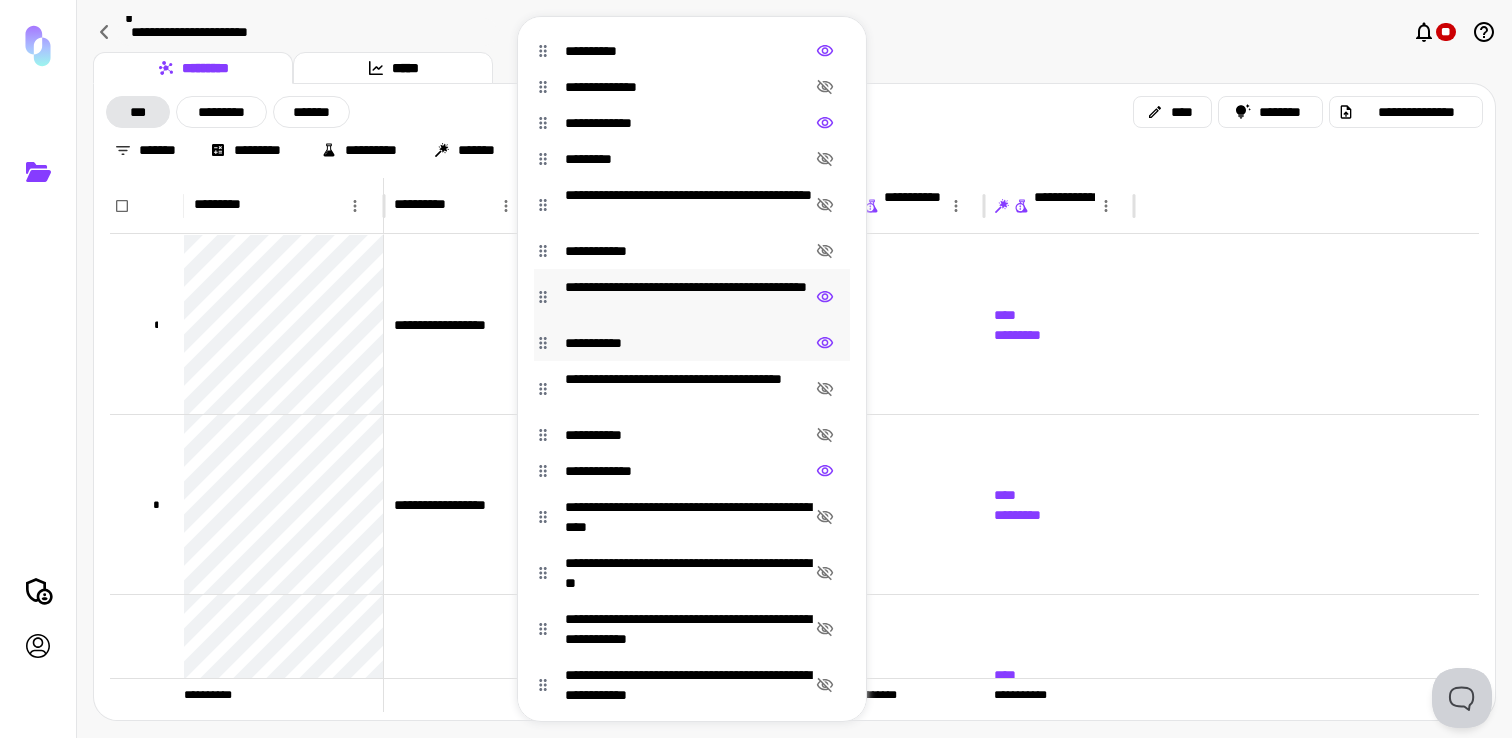 type 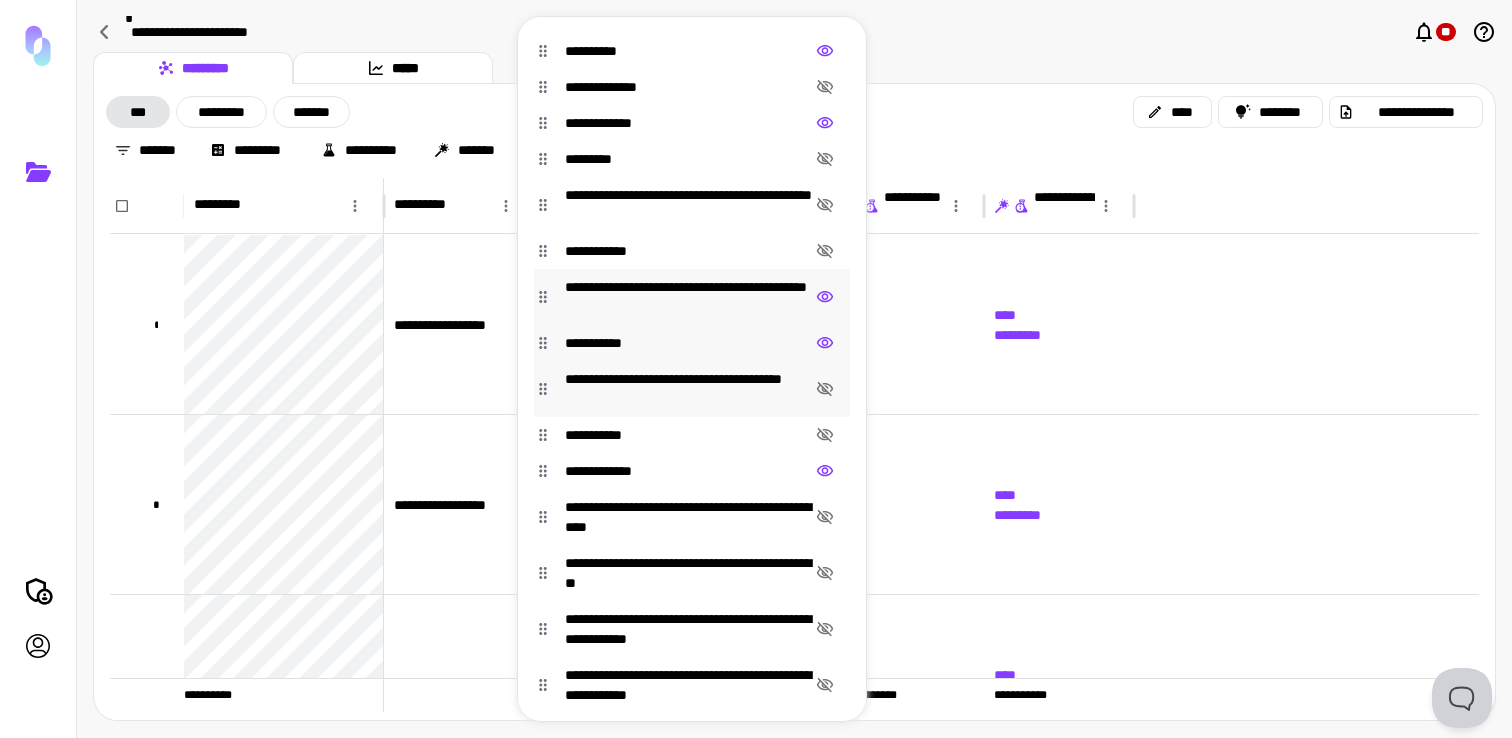 click 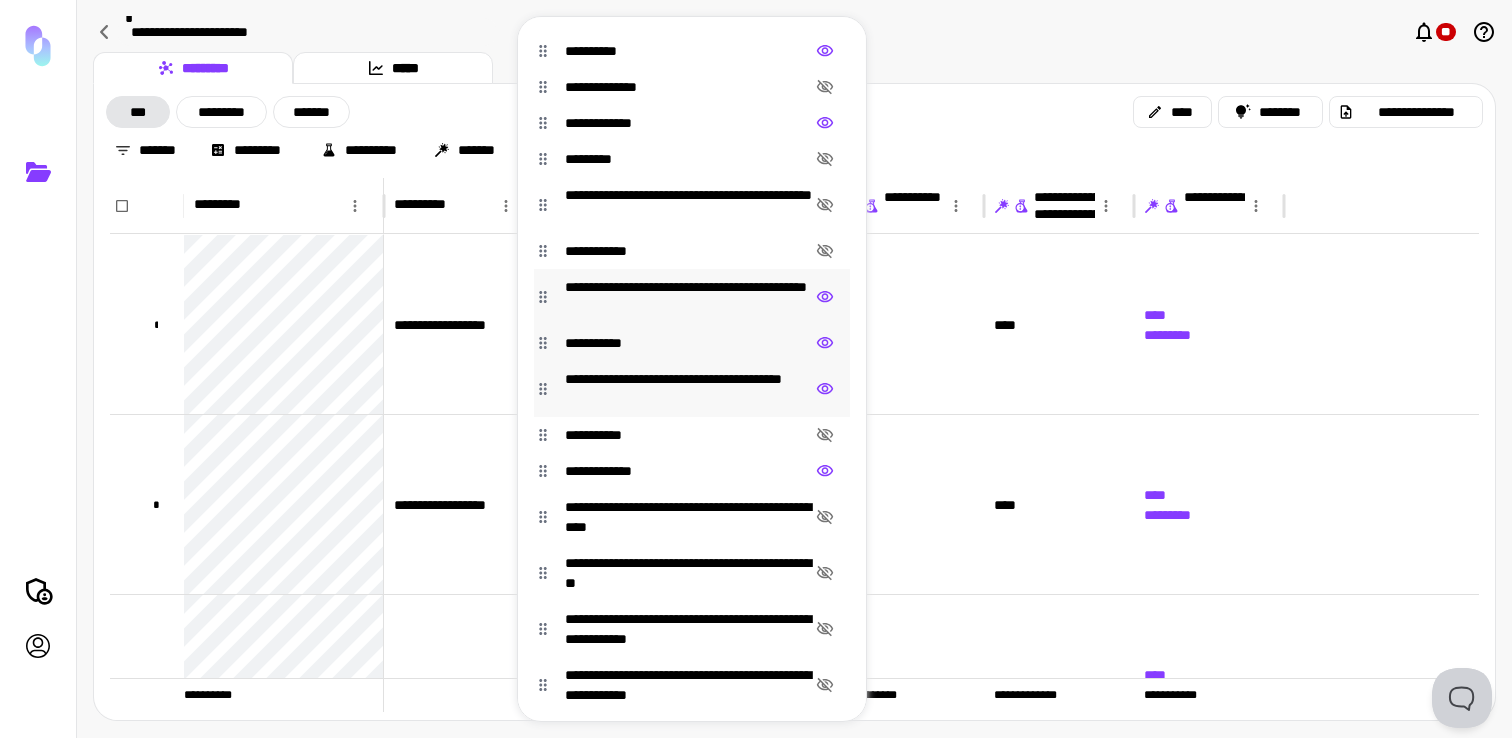click at bounding box center [756, 369] 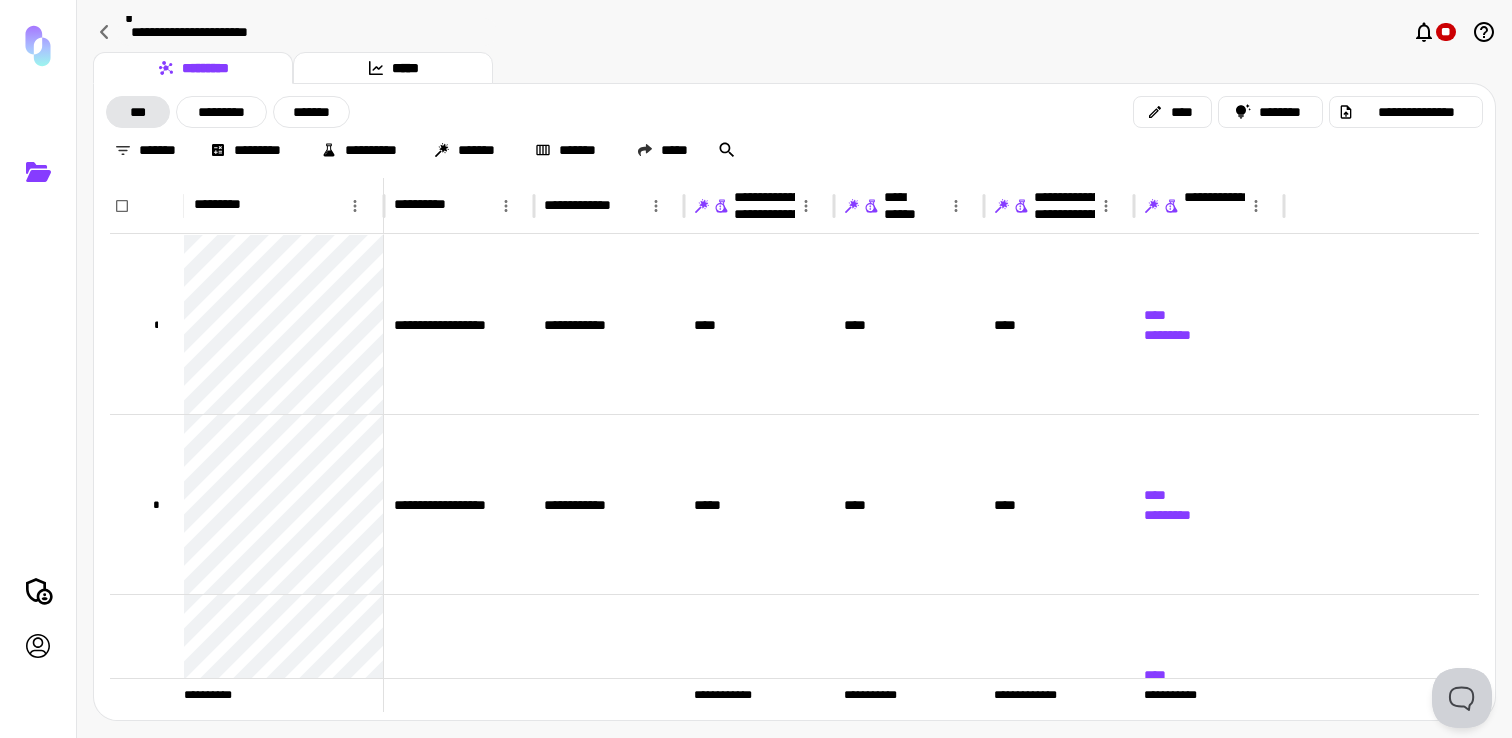 click 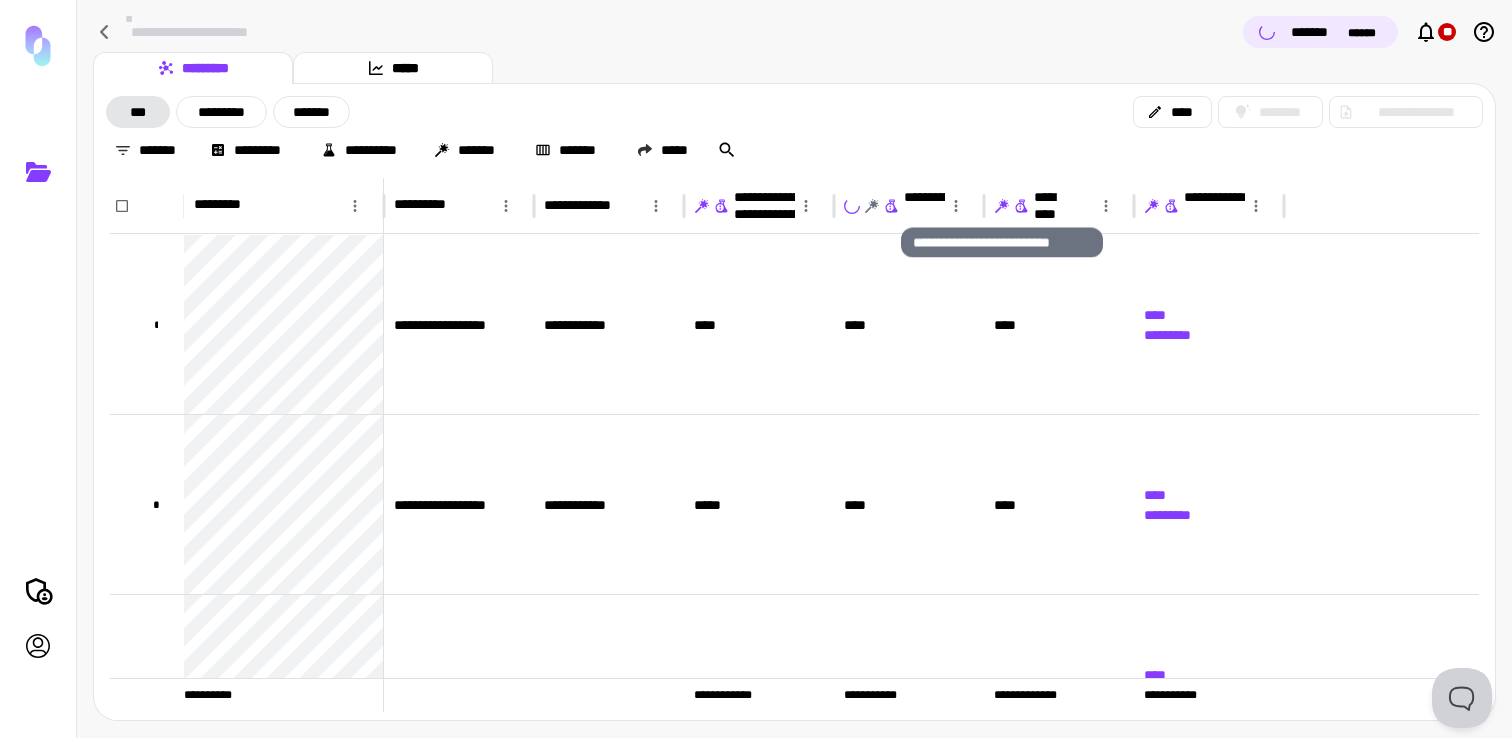 click 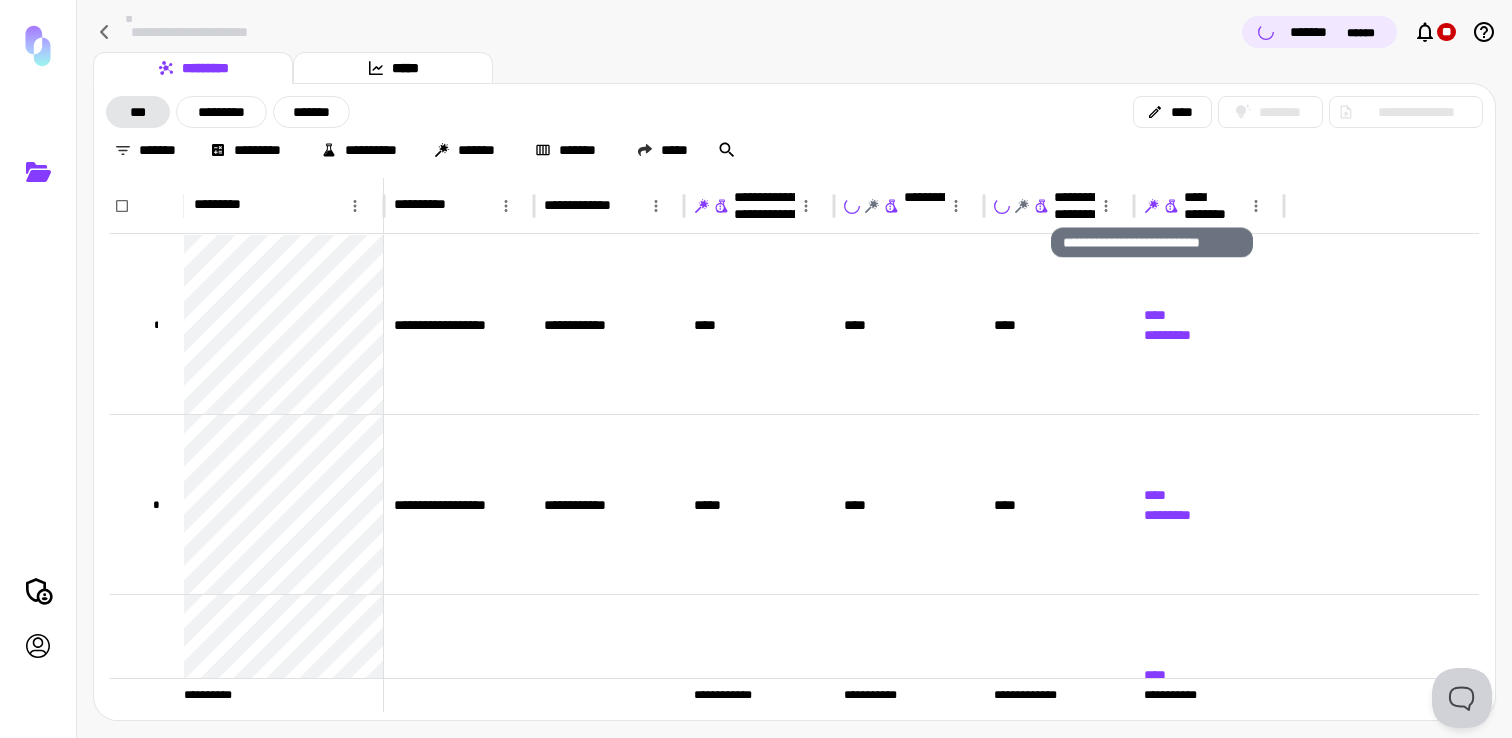 click 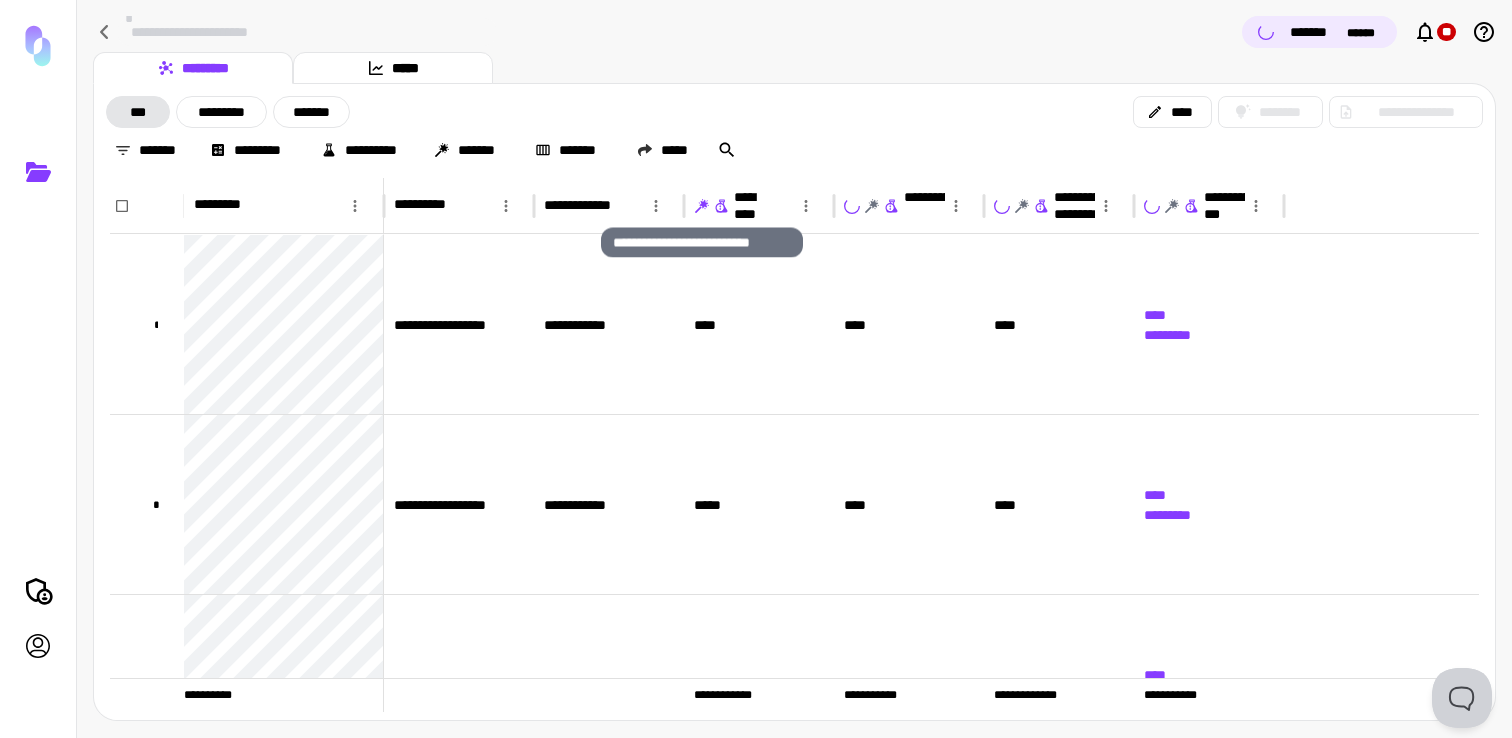 click 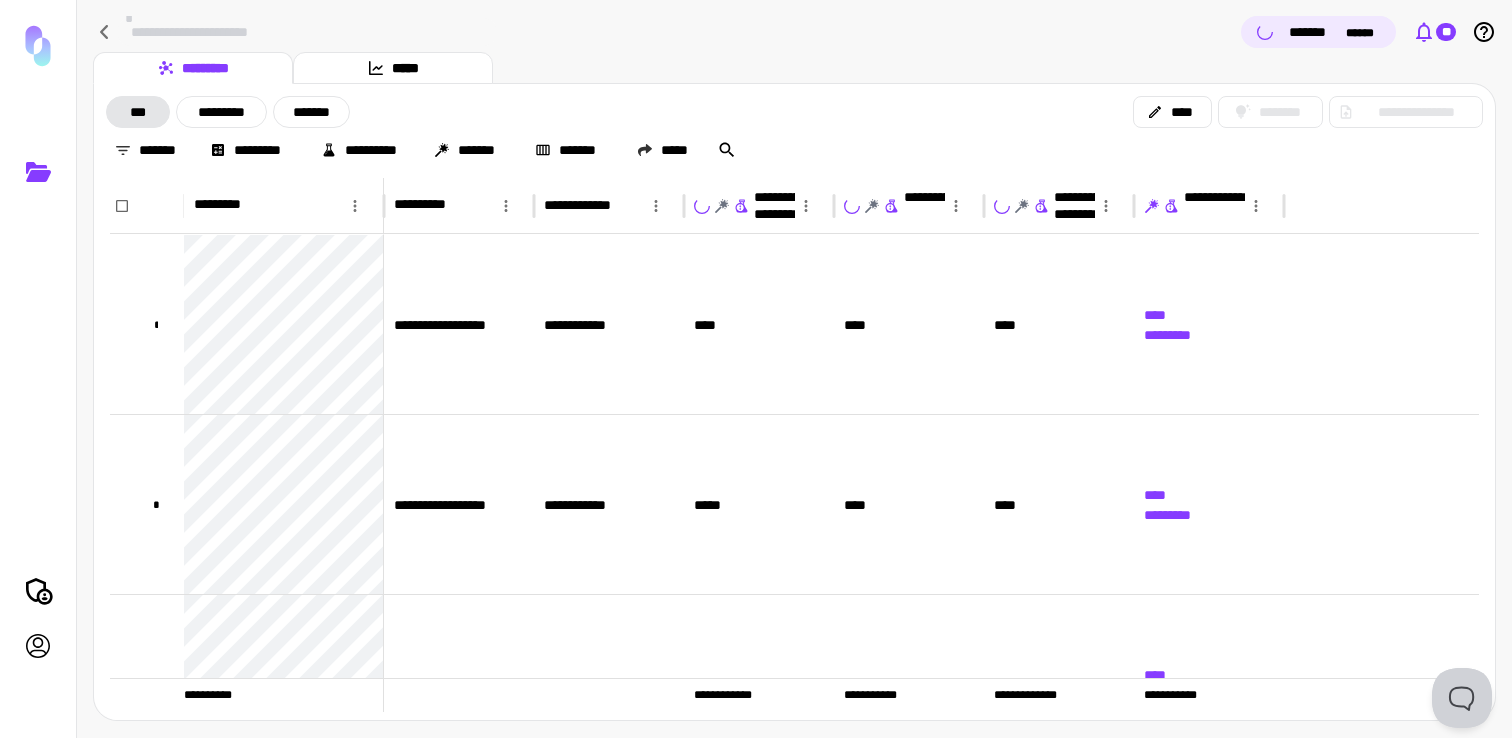 click 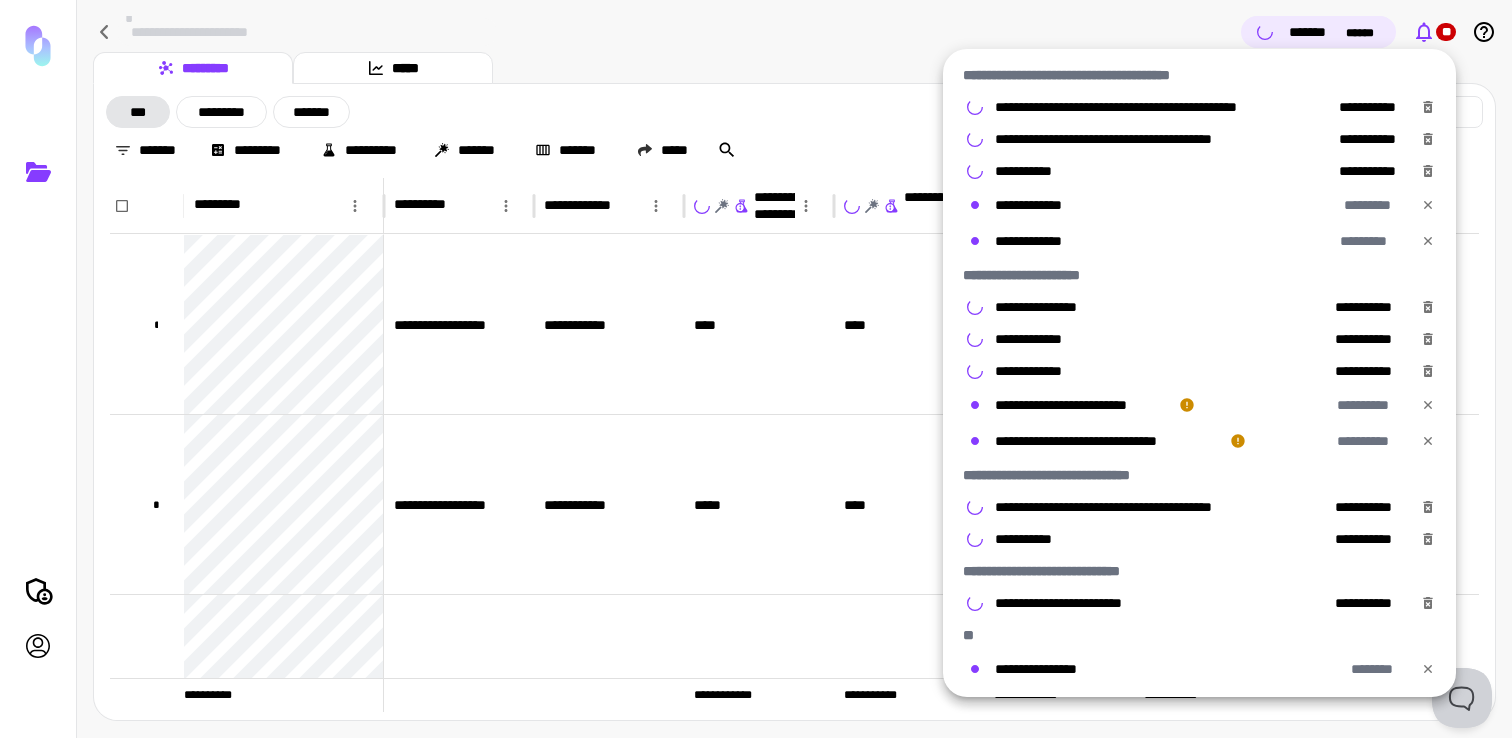 click at bounding box center (756, 369) 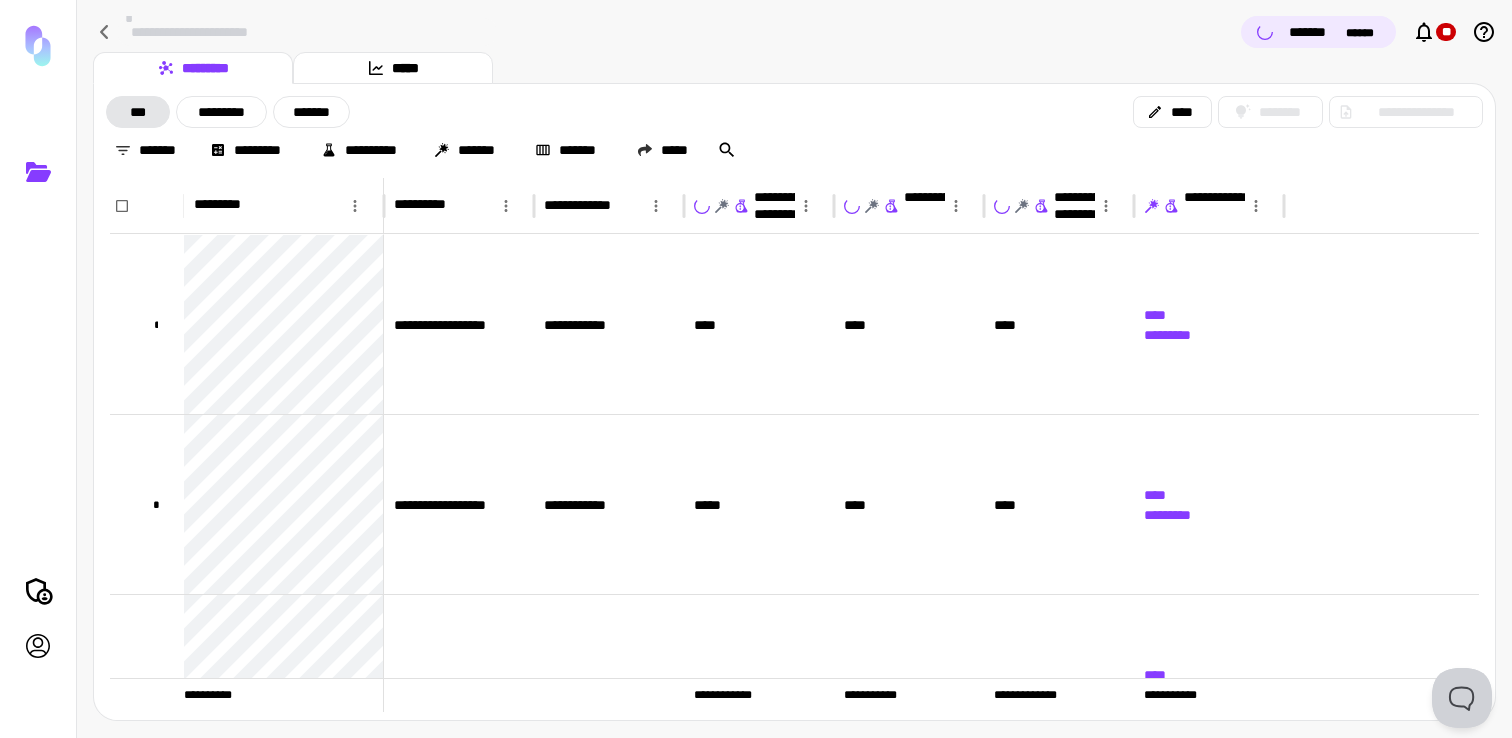 type 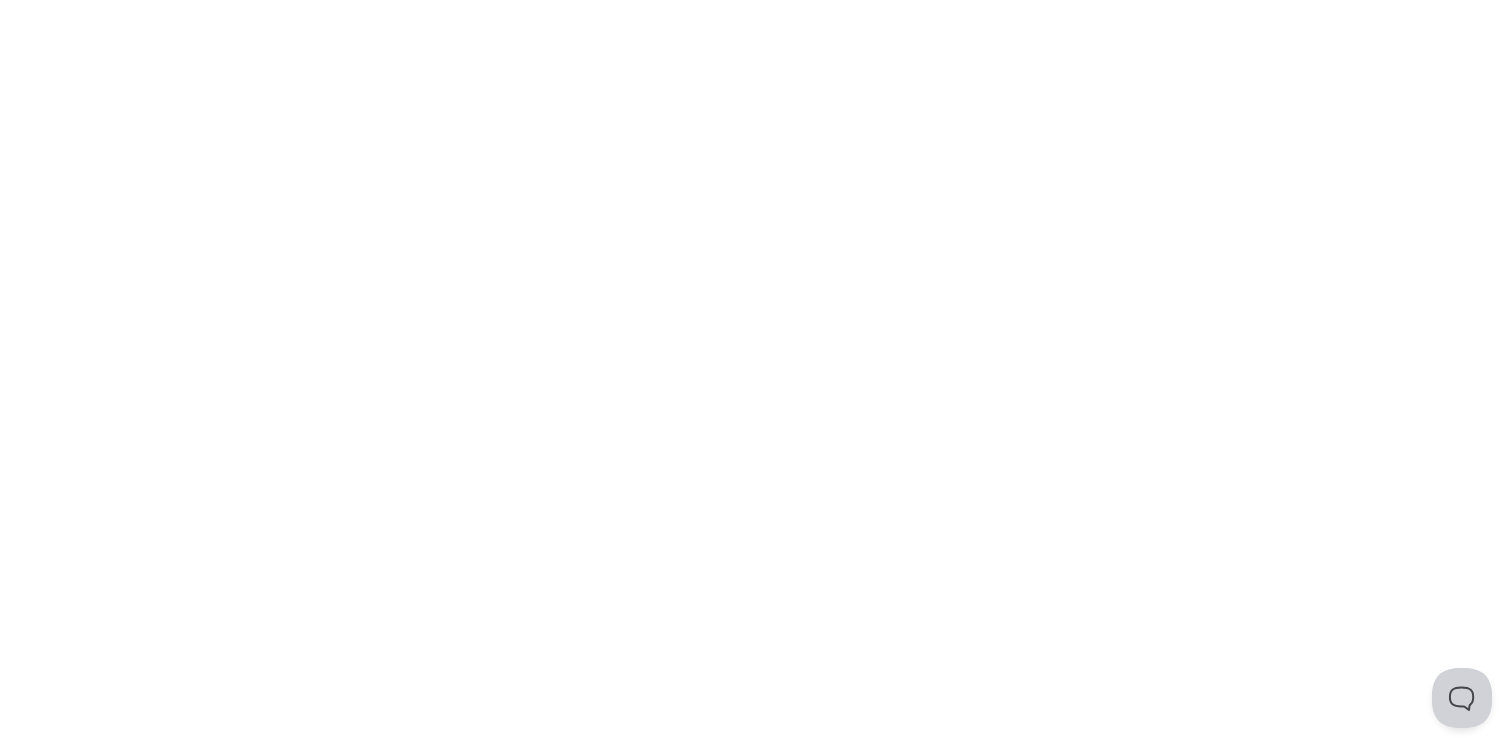 scroll, scrollTop: 0, scrollLeft: 0, axis: both 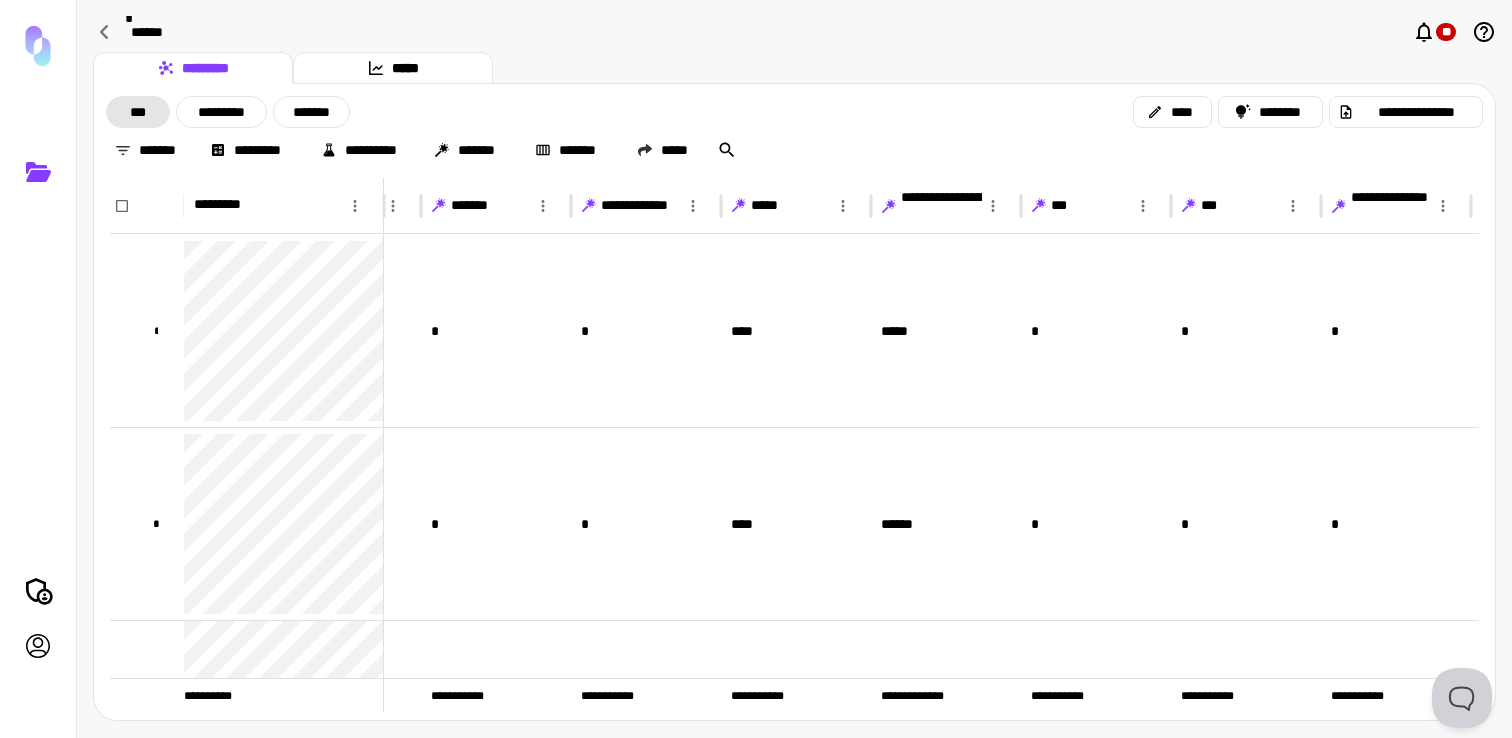 click 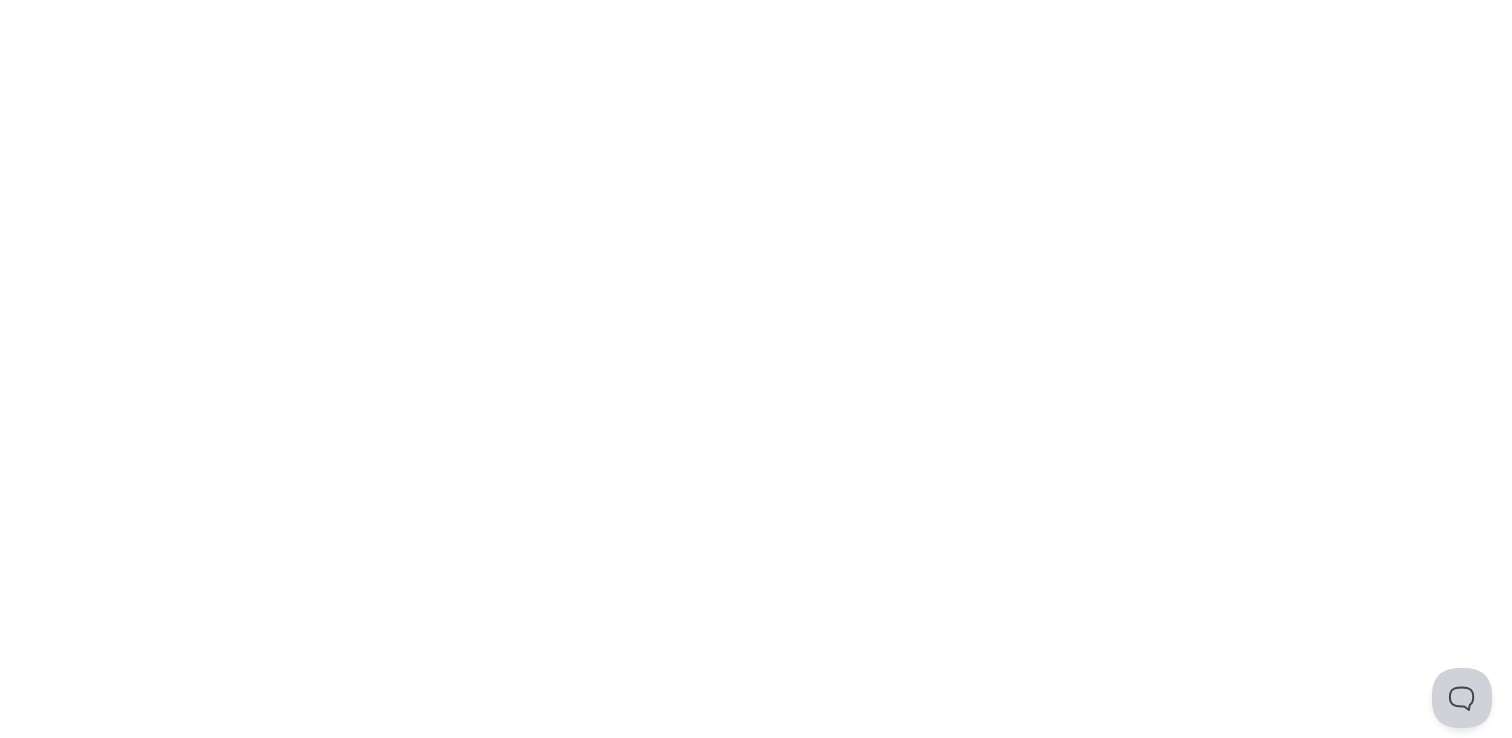 scroll, scrollTop: 0, scrollLeft: 0, axis: both 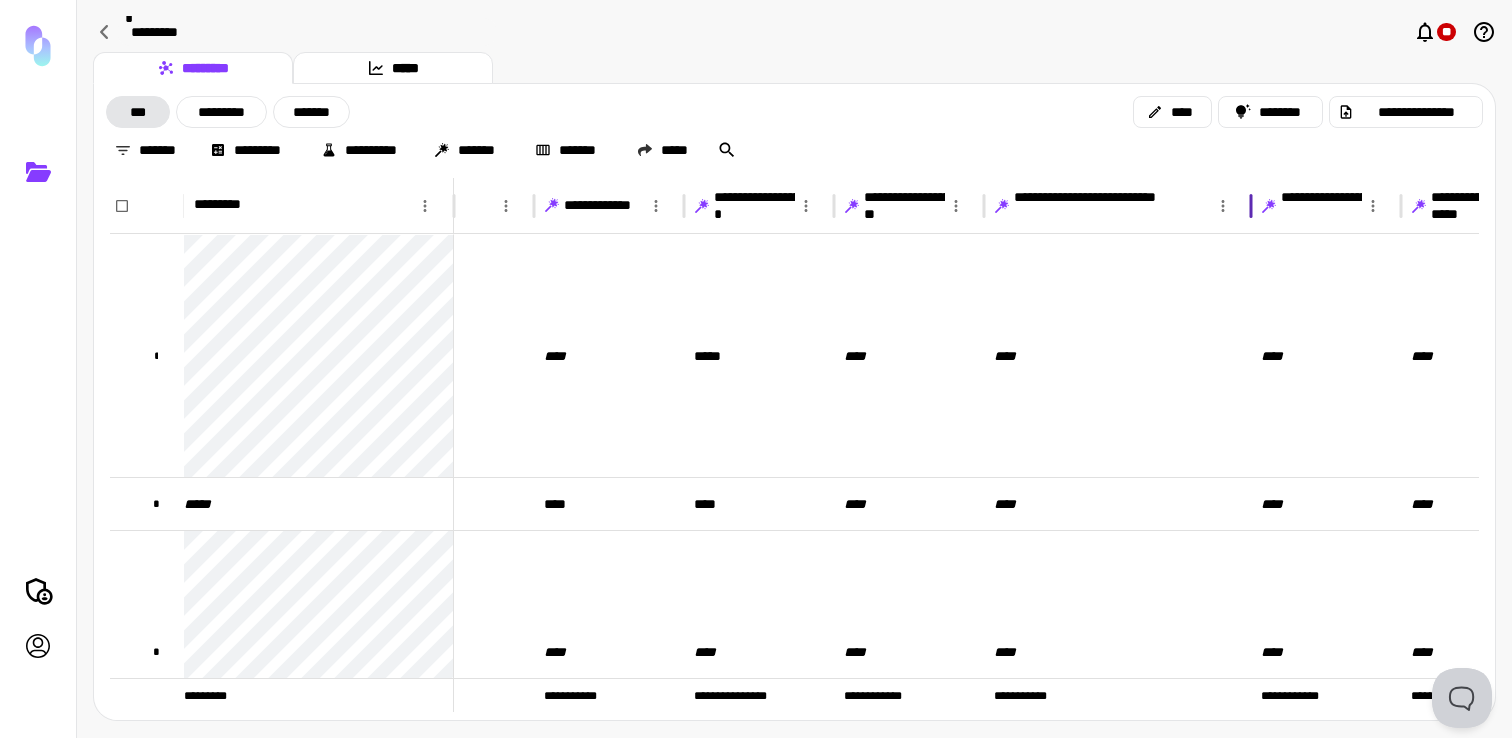 drag, startPoint x: 1137, startPoint y: 204, endPoint x: 1254, endPoint y: 202, distance: 117.01709 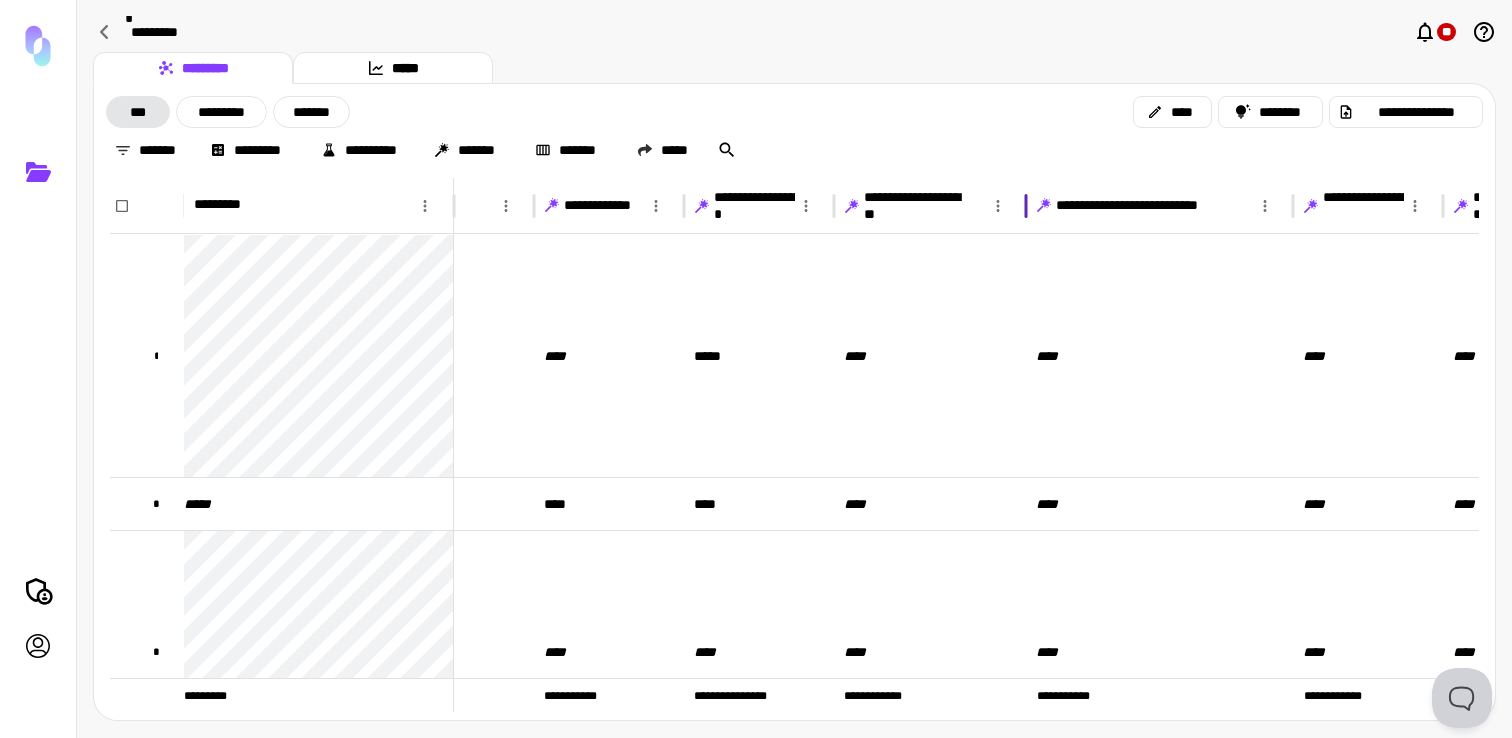 drag, startPoint x: 986, startPoint y: 210, endPoint x: 1020, endPoint y: 214, distance: 34.234486 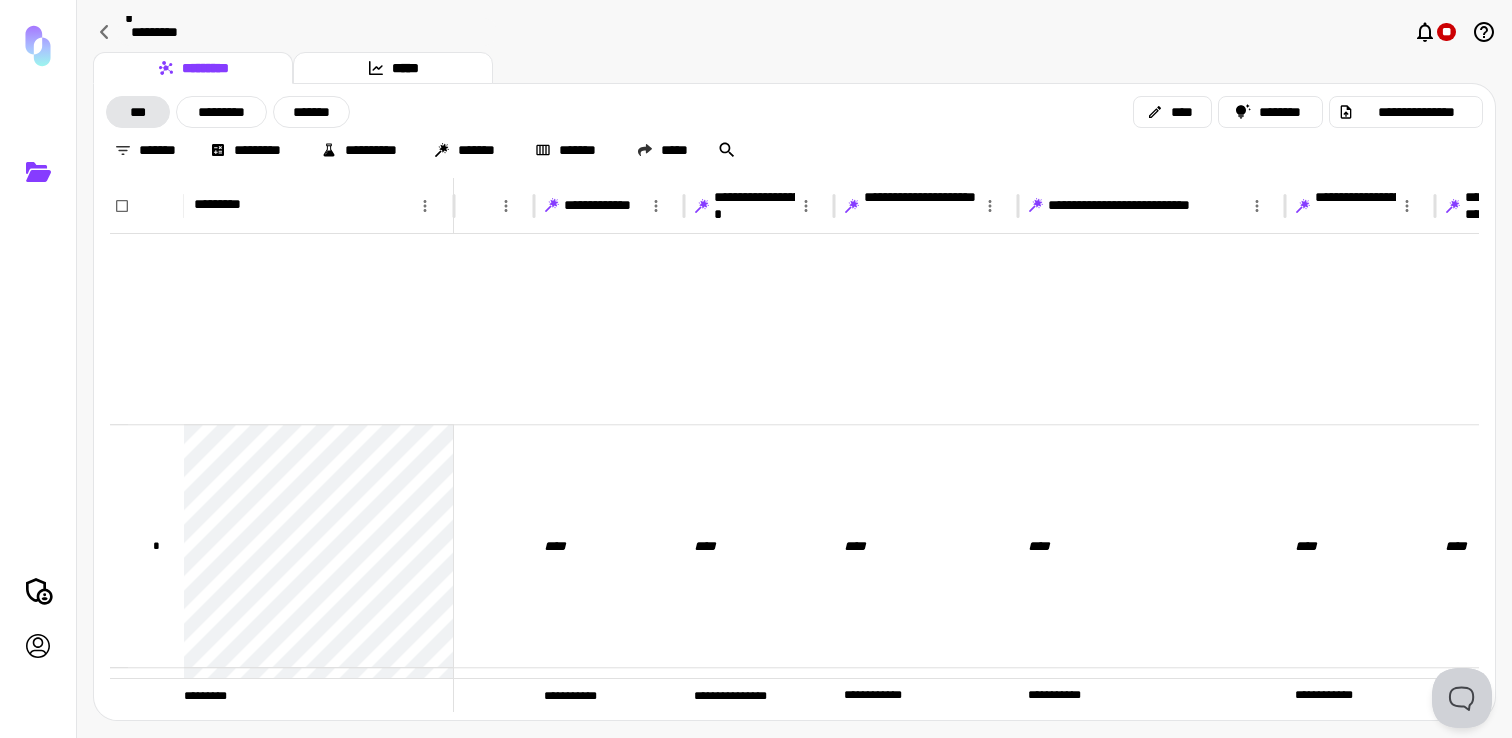 scroll, scrollTop: 1472, scrollLeft: 670, axis: both 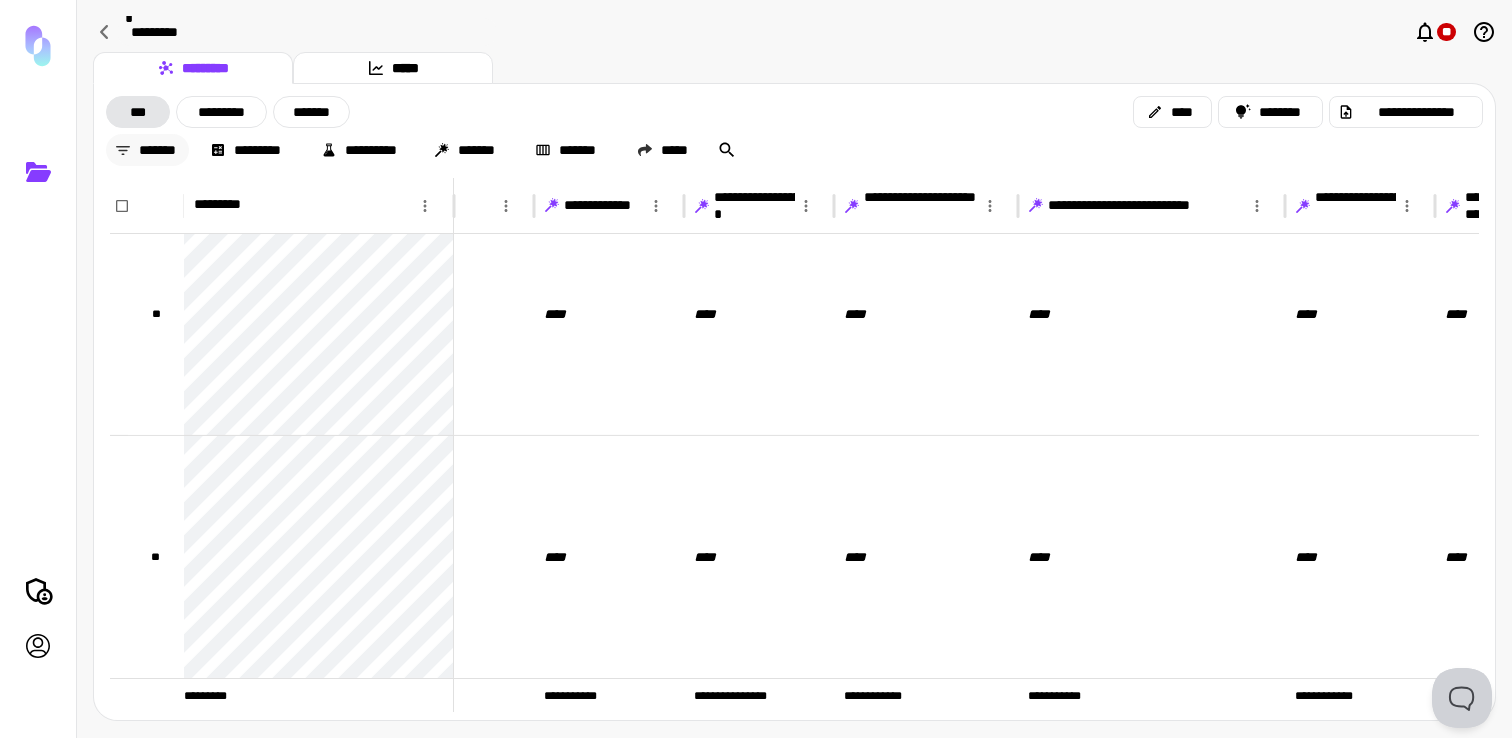 click on "*******" at bounding box center [147, 150] 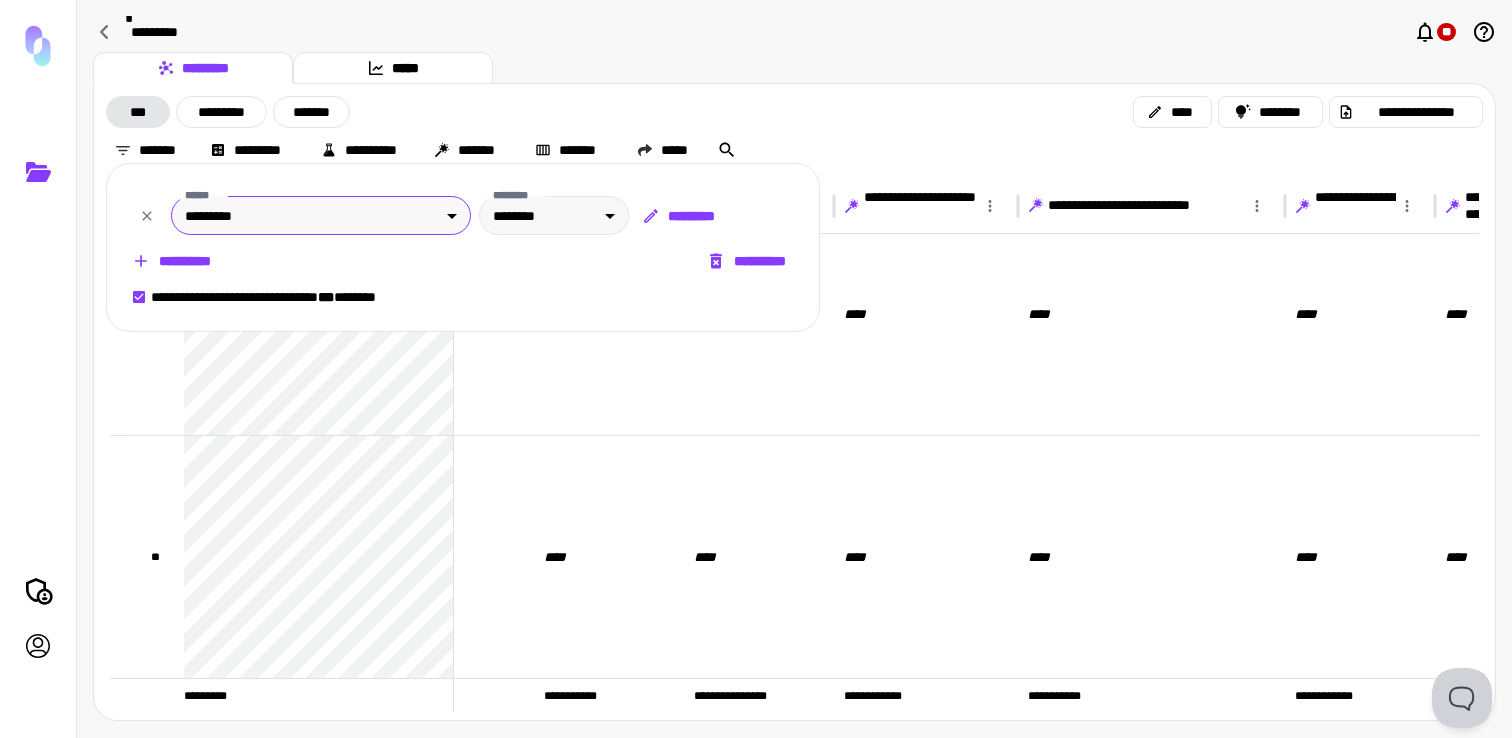 click on "**********" at bounding box center [756, 369] 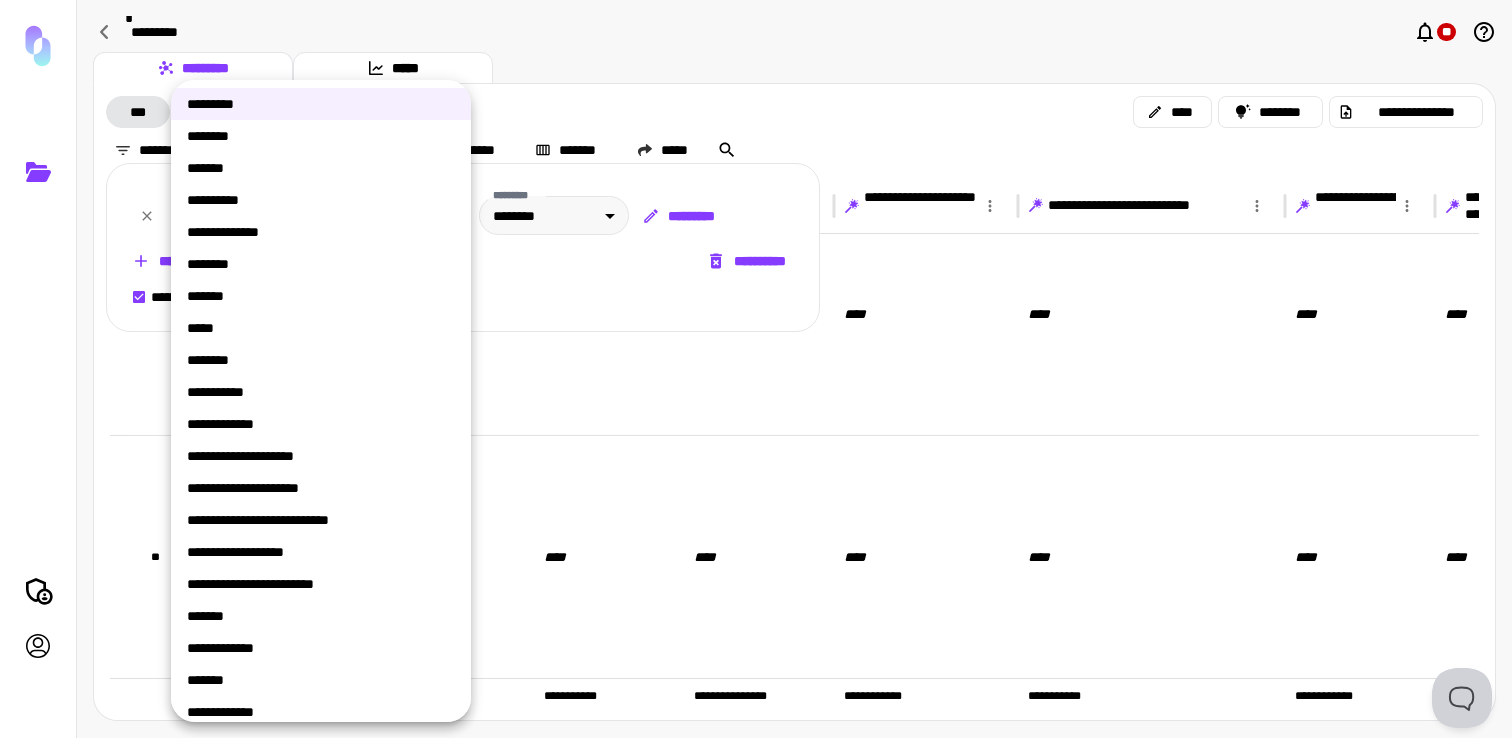 click on "**********" at bounding box center (321, 520) 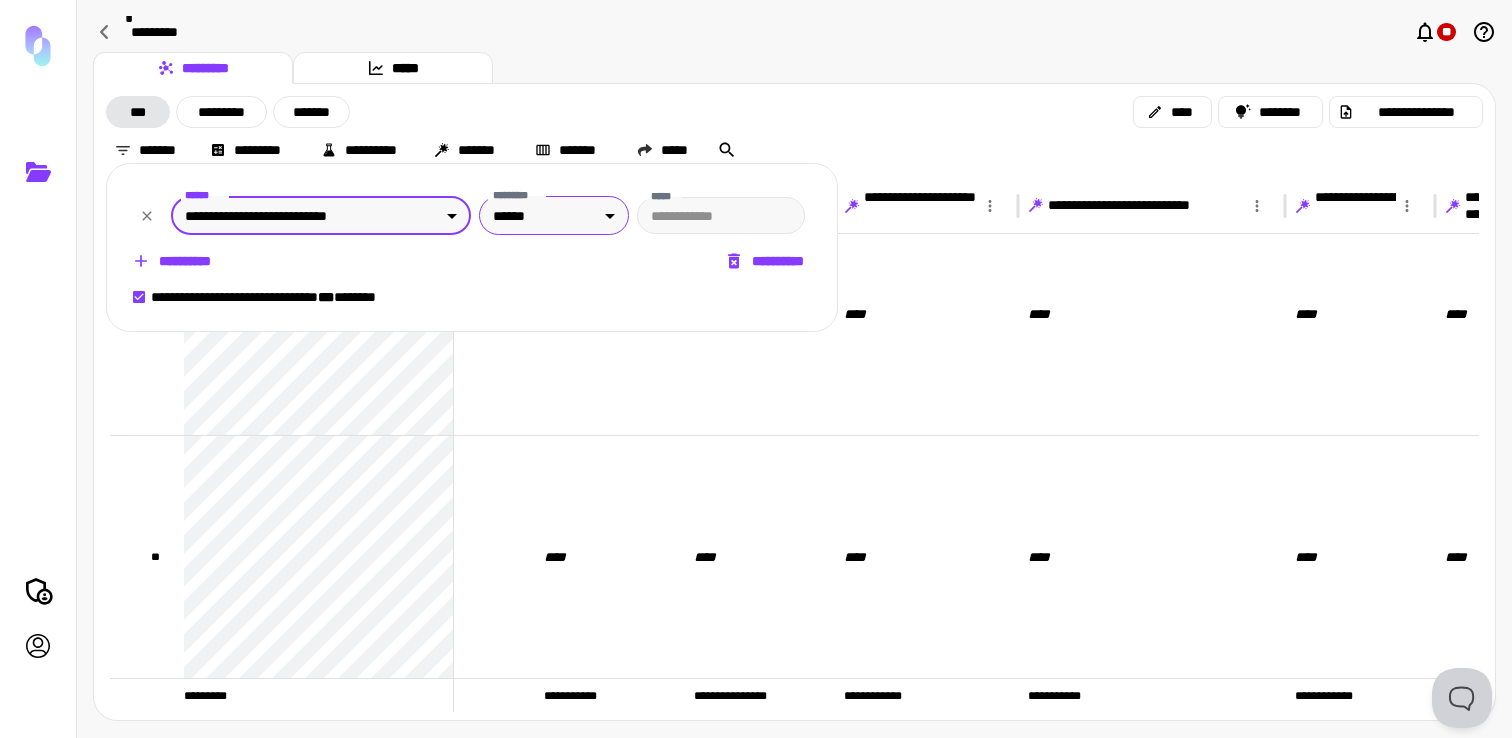click on "**********" at bounding box center (756, 369) 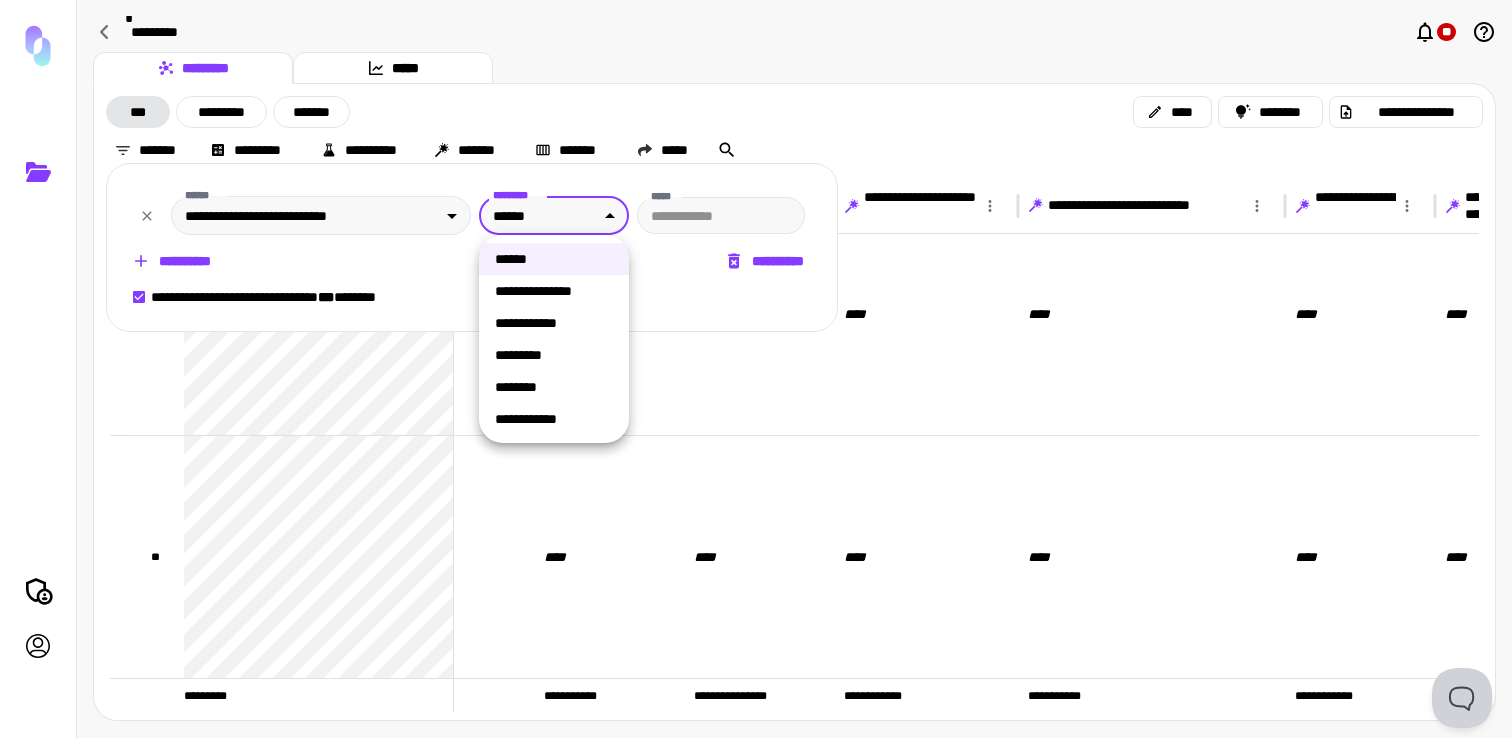 click on "**********" at bounding box center (554, 419) 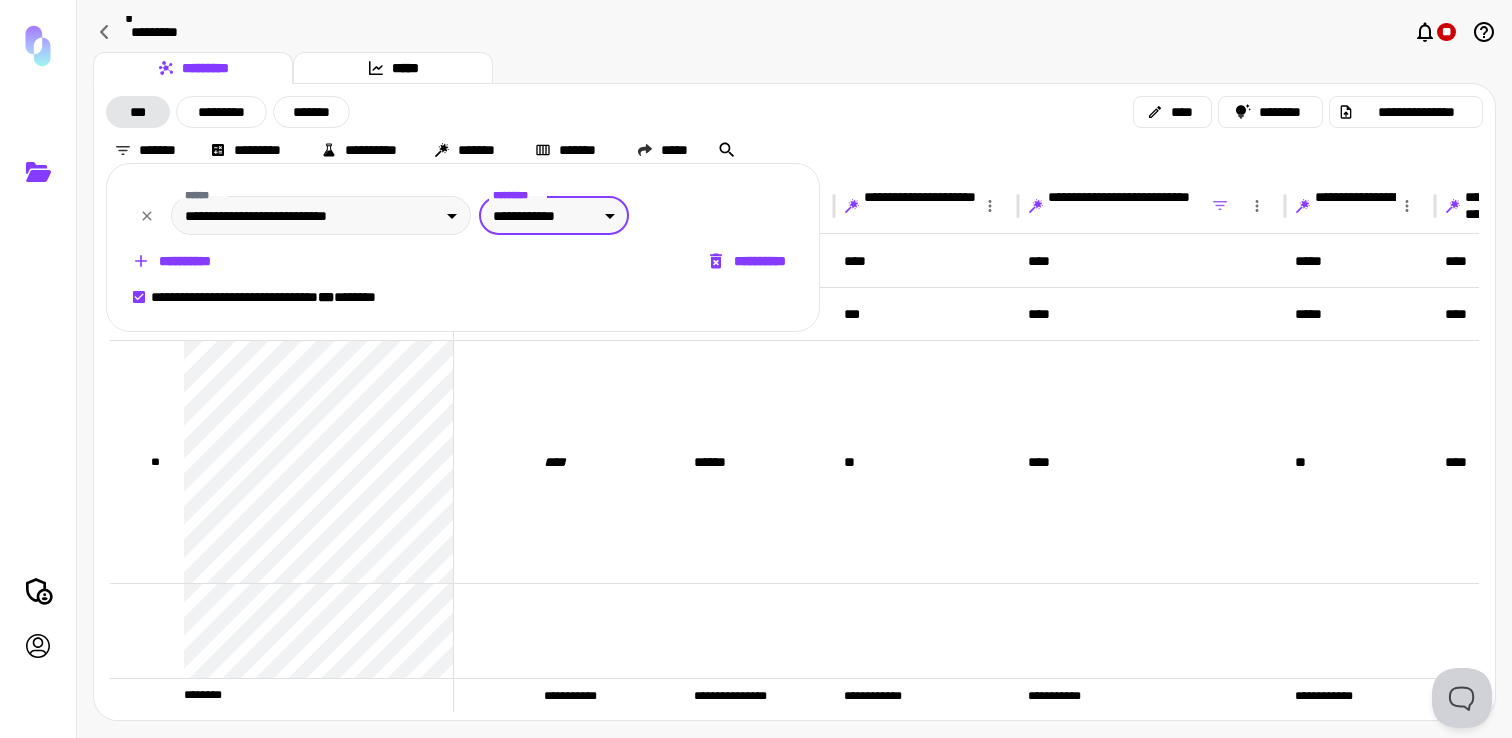 click at bounding box center [756, 369] 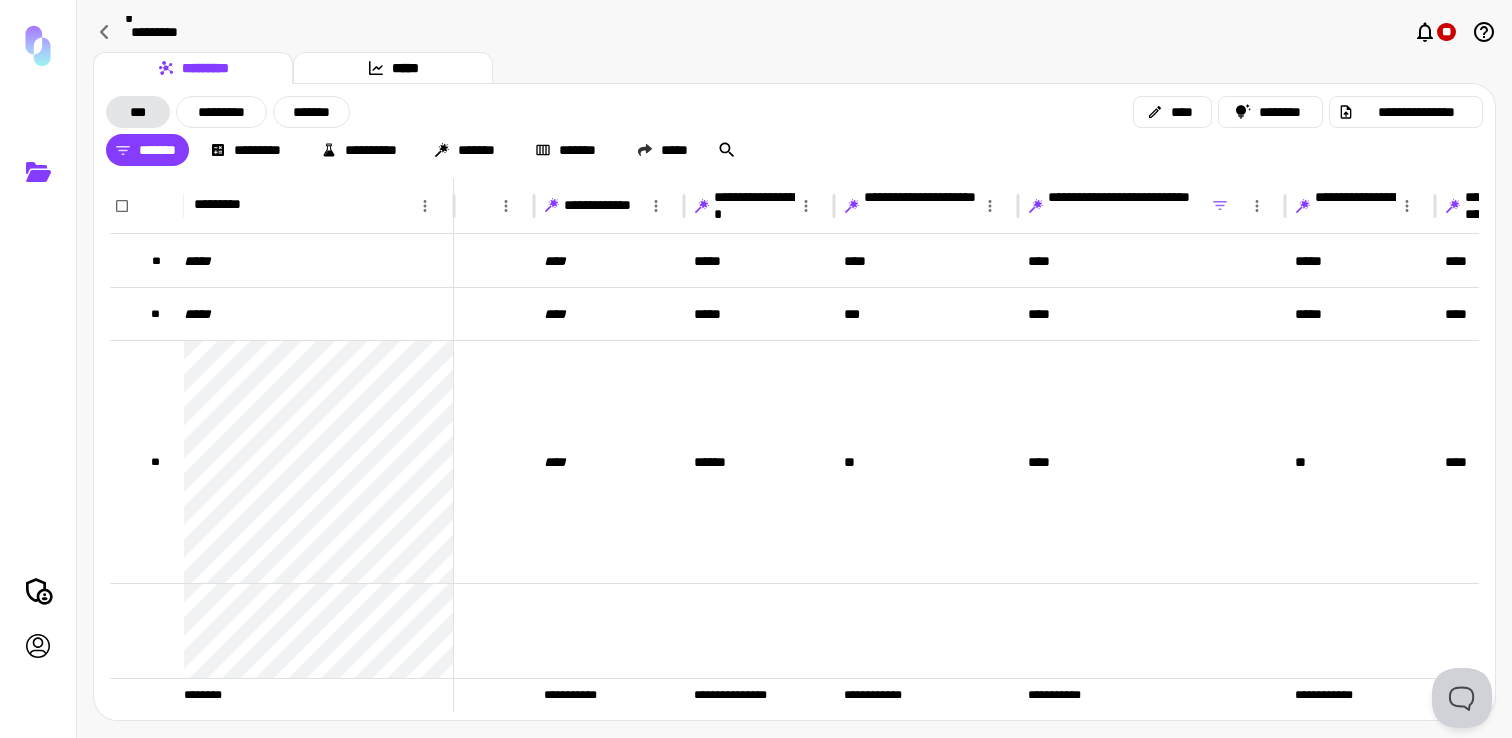 type 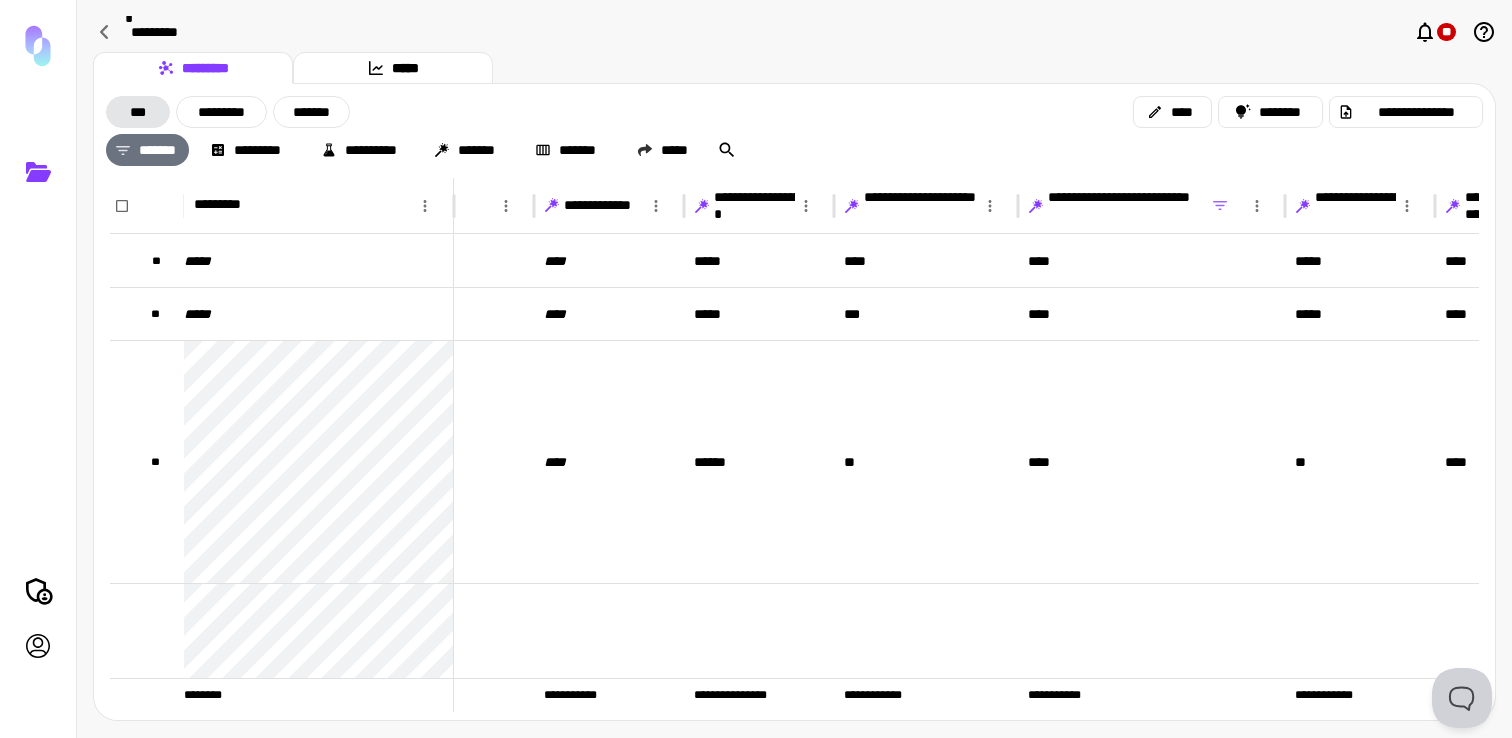 click on "*******" at bounding box center [147, 150] 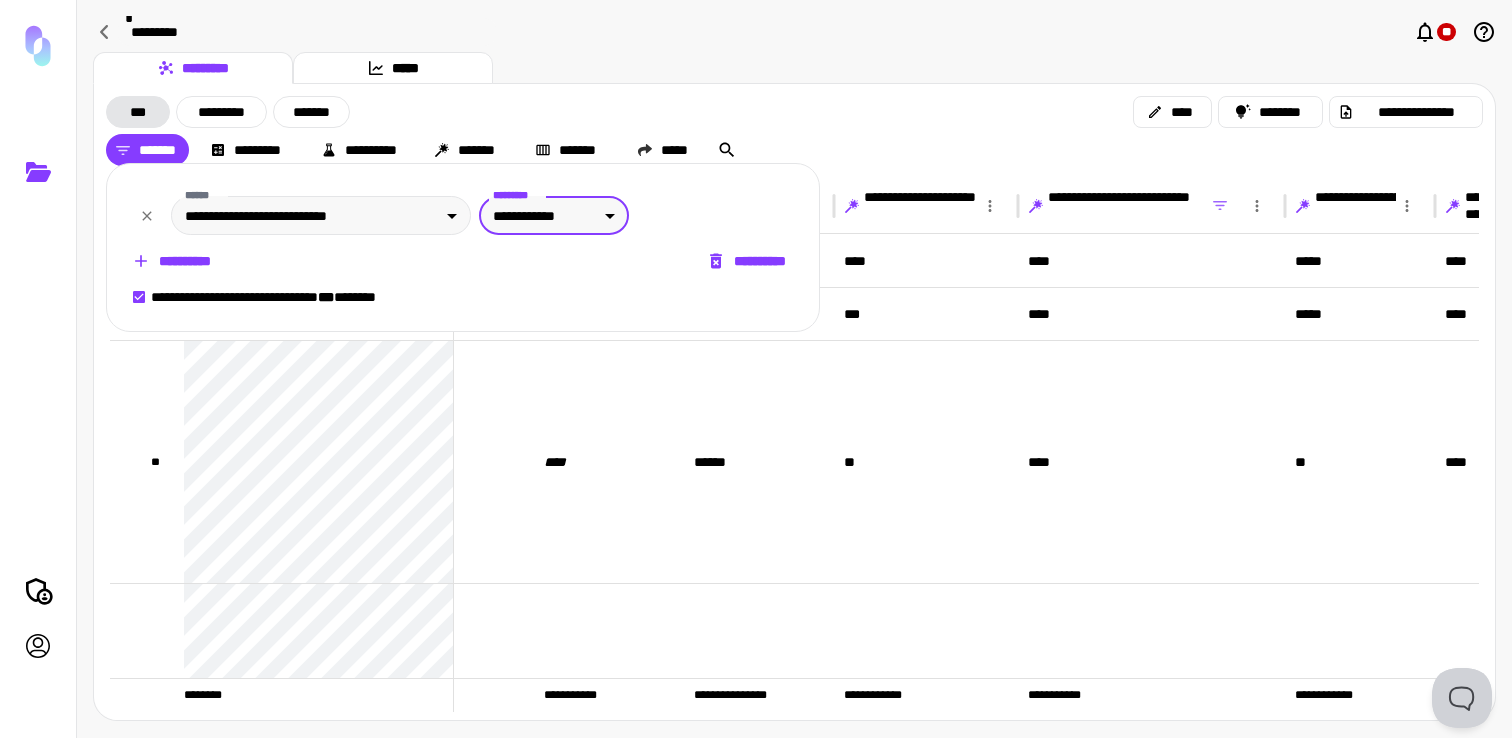 click on "**********" at bounding box center (748, 261) 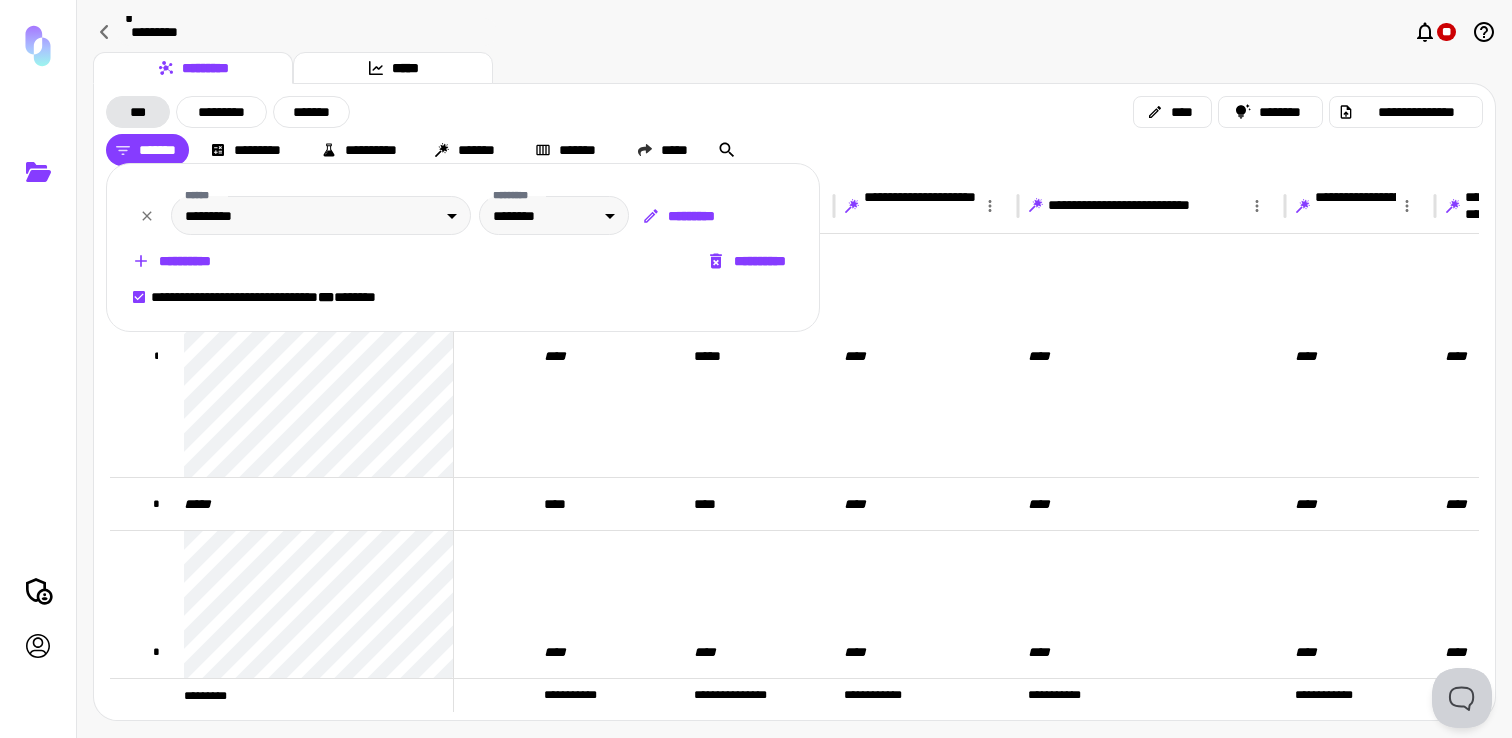 click at bounding box center (756, 369) 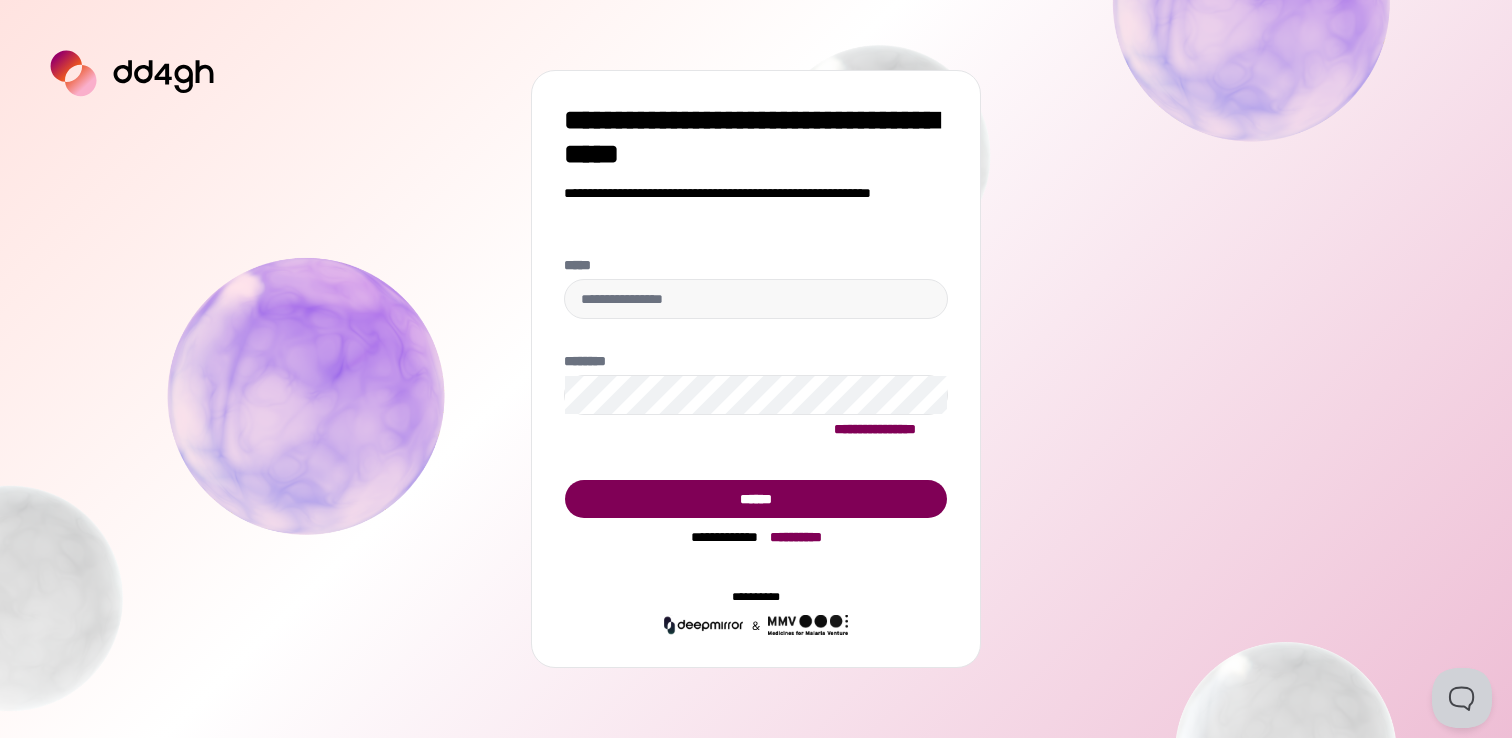 scroll, scrollTop: 0, scrollLeft: 0, axis: both 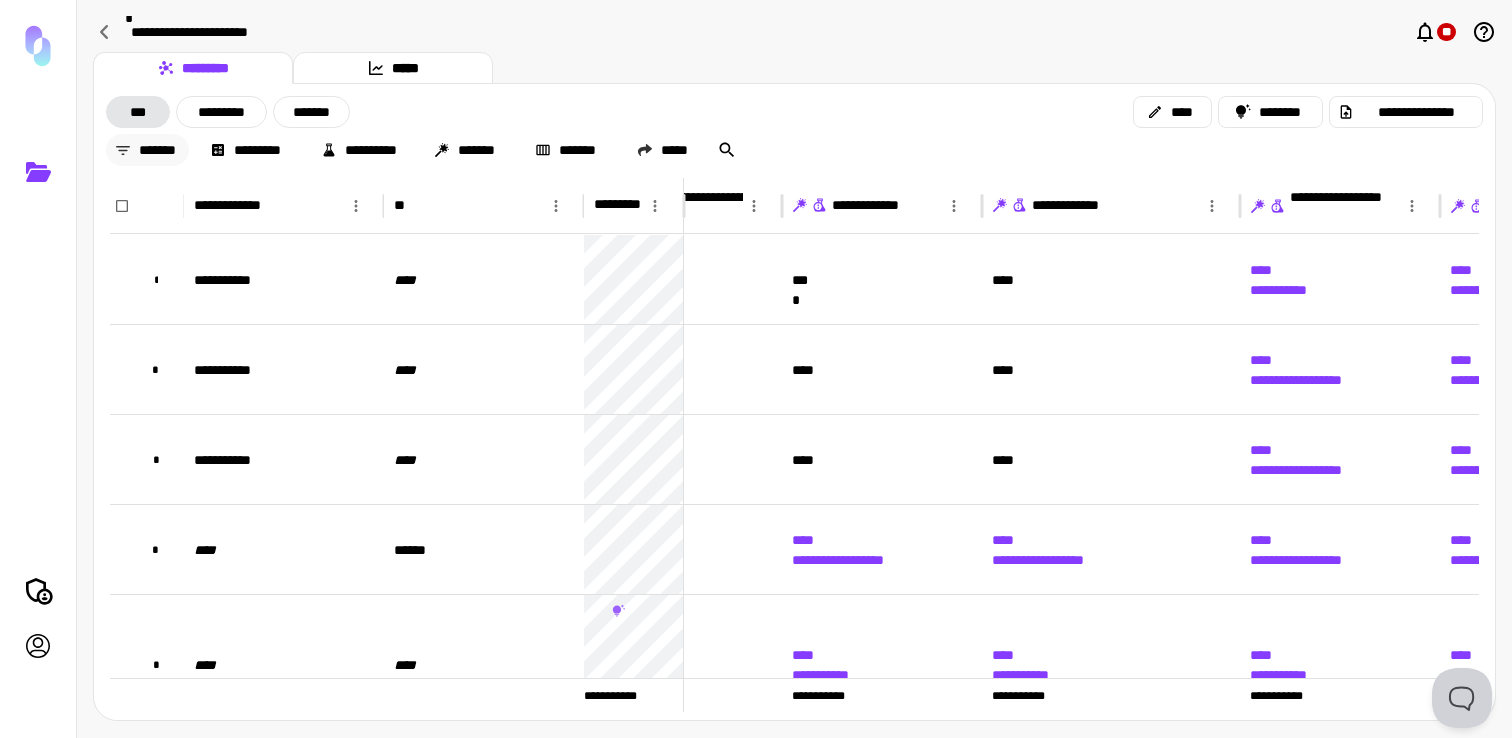 click on "*******" at bounding box center (147, 150) 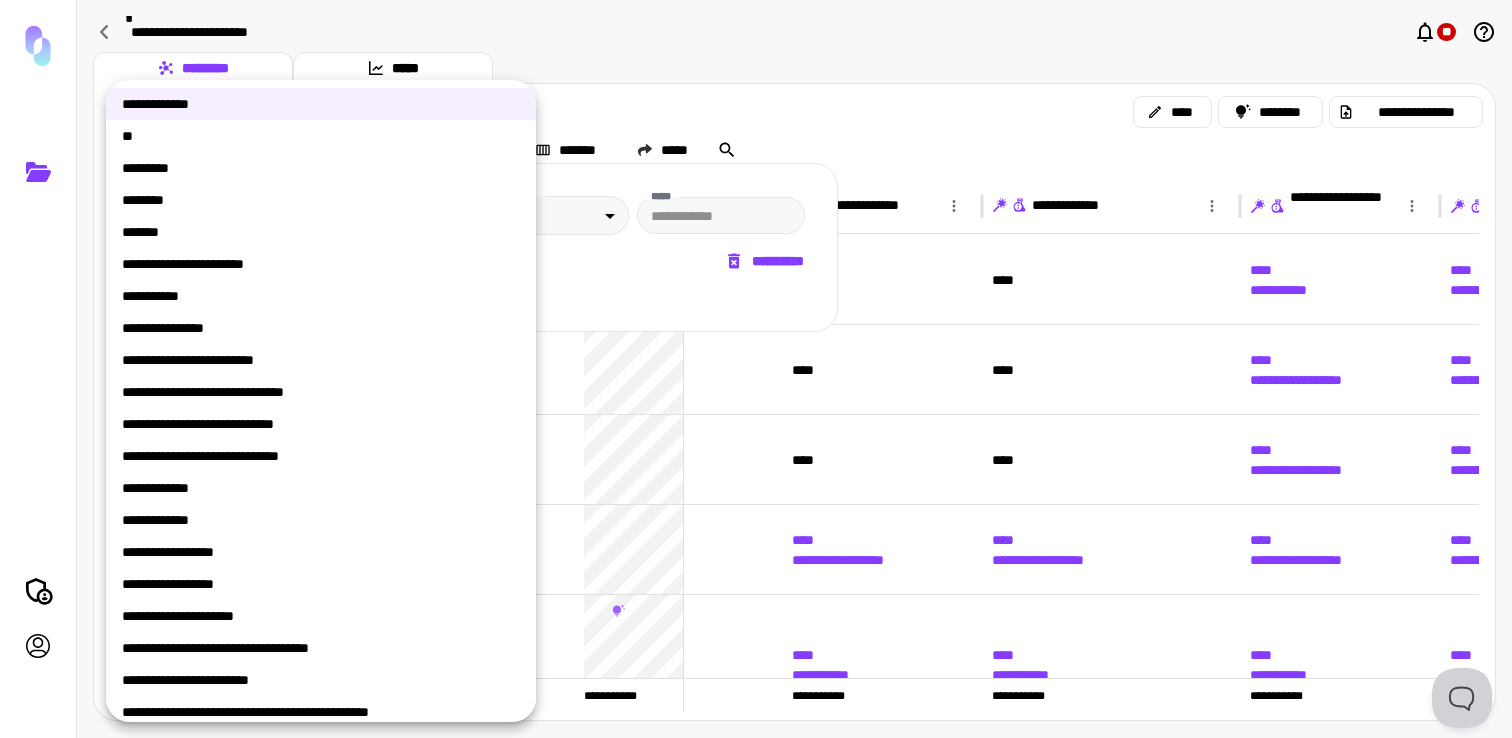 click on "**********" at bounding box center [756, 369] 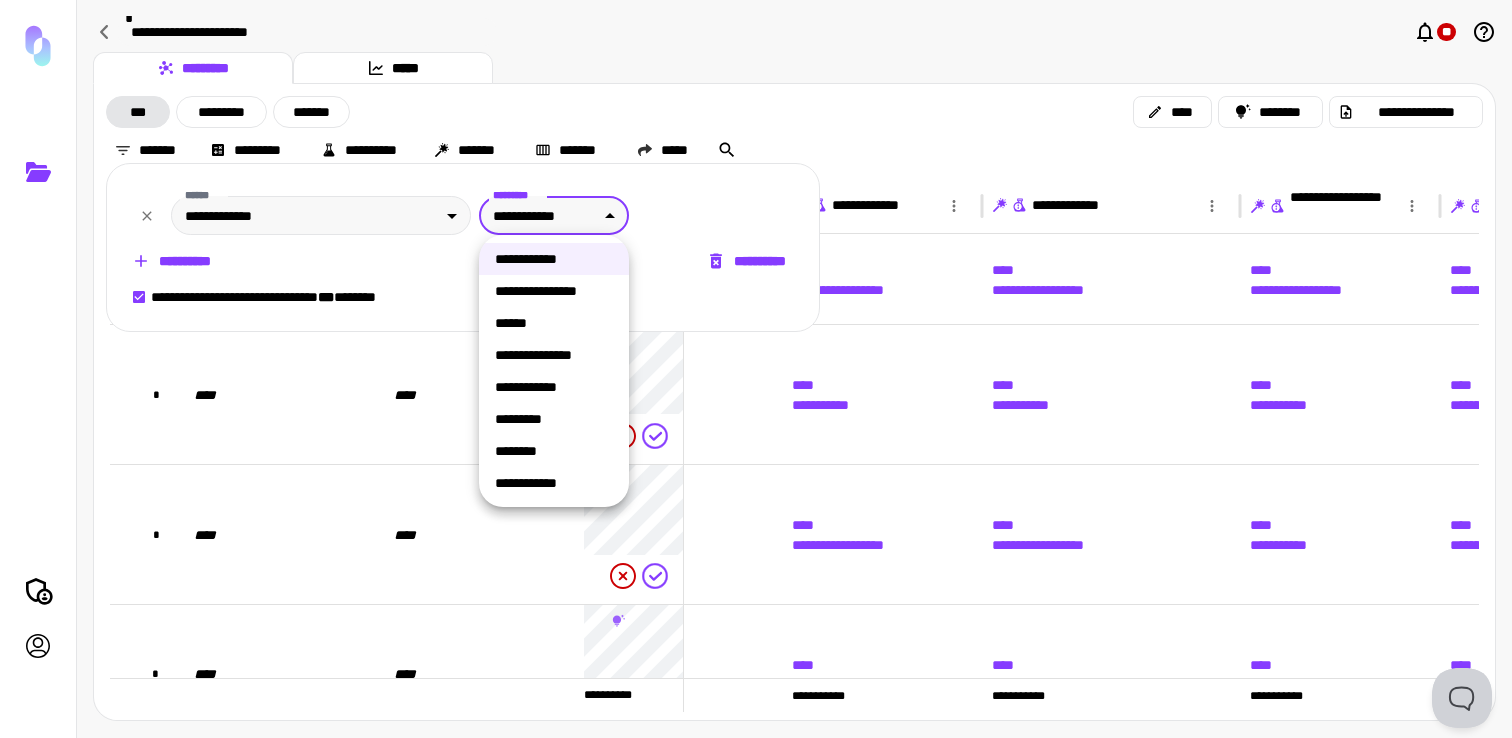 click on "**********" at bounding box center (756, 369) 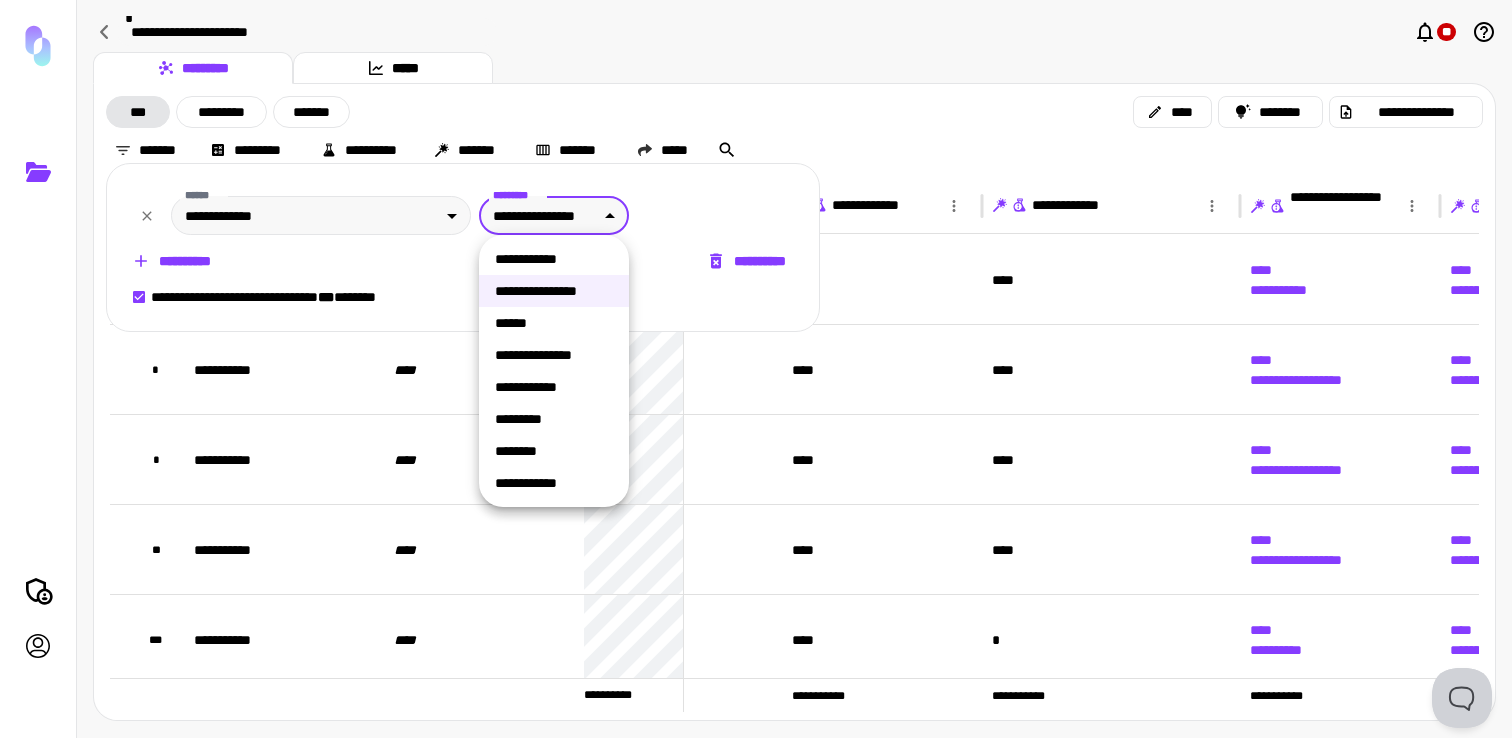 click on "**********" at bounding box center [756, 369] 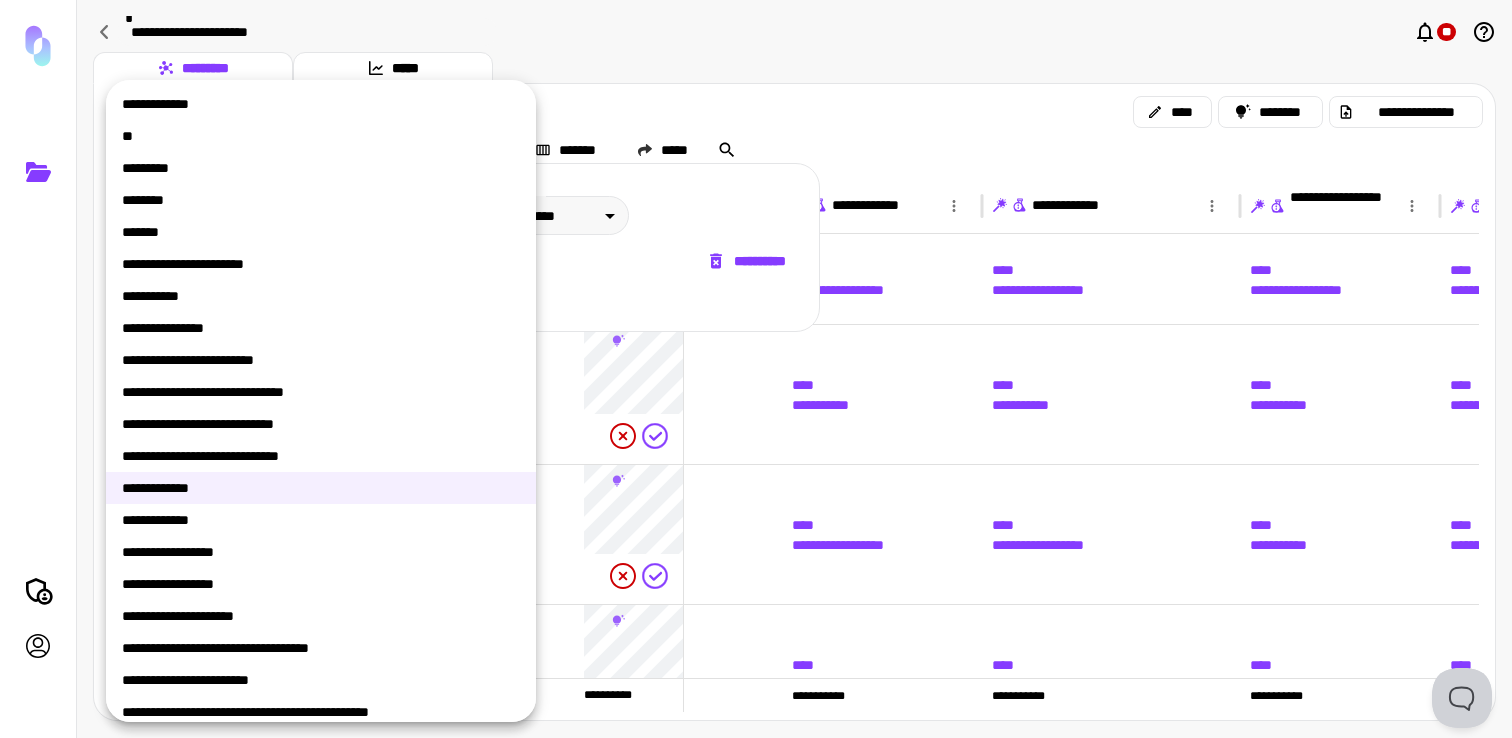 click on "**********" at bounding box center [756, 369] 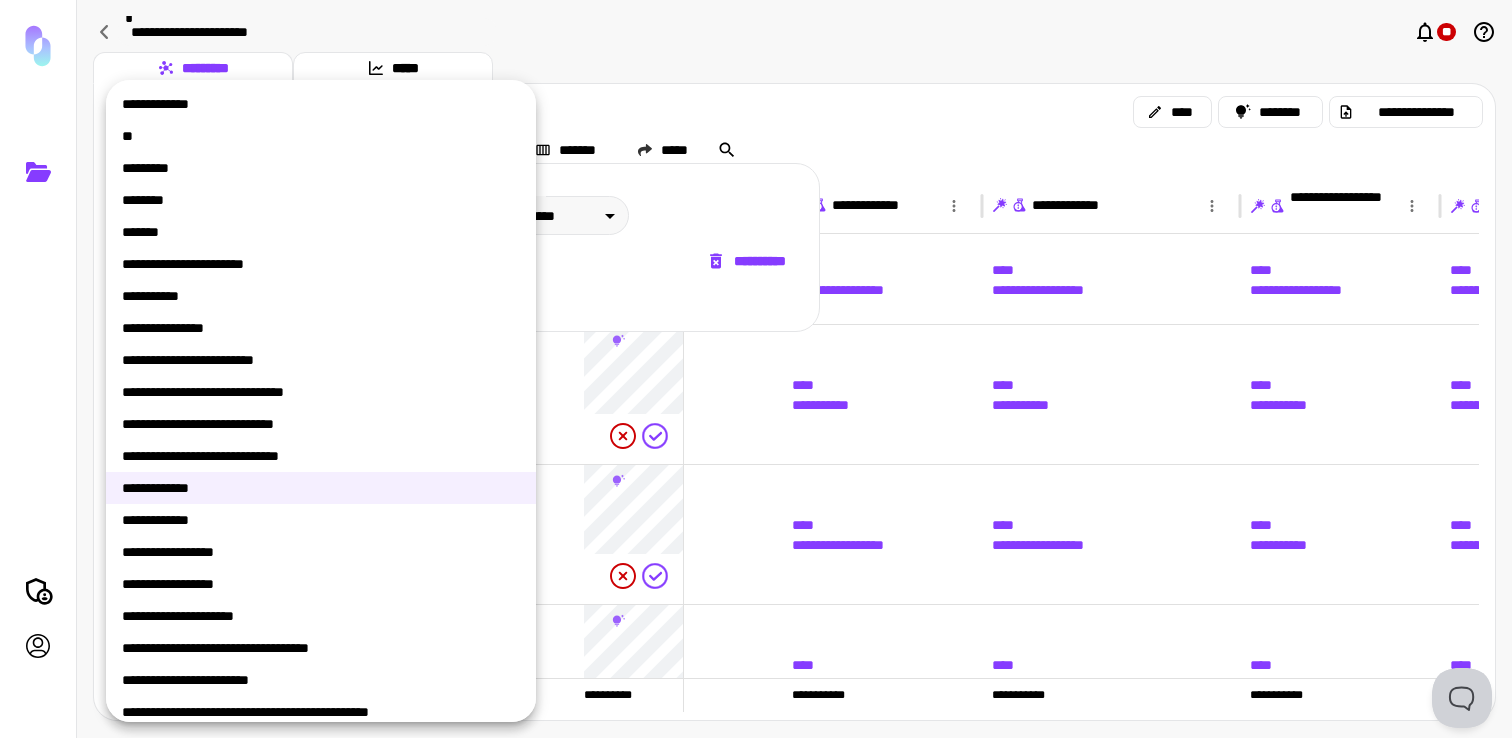 click on "**********" at bounding box center (321, 520) 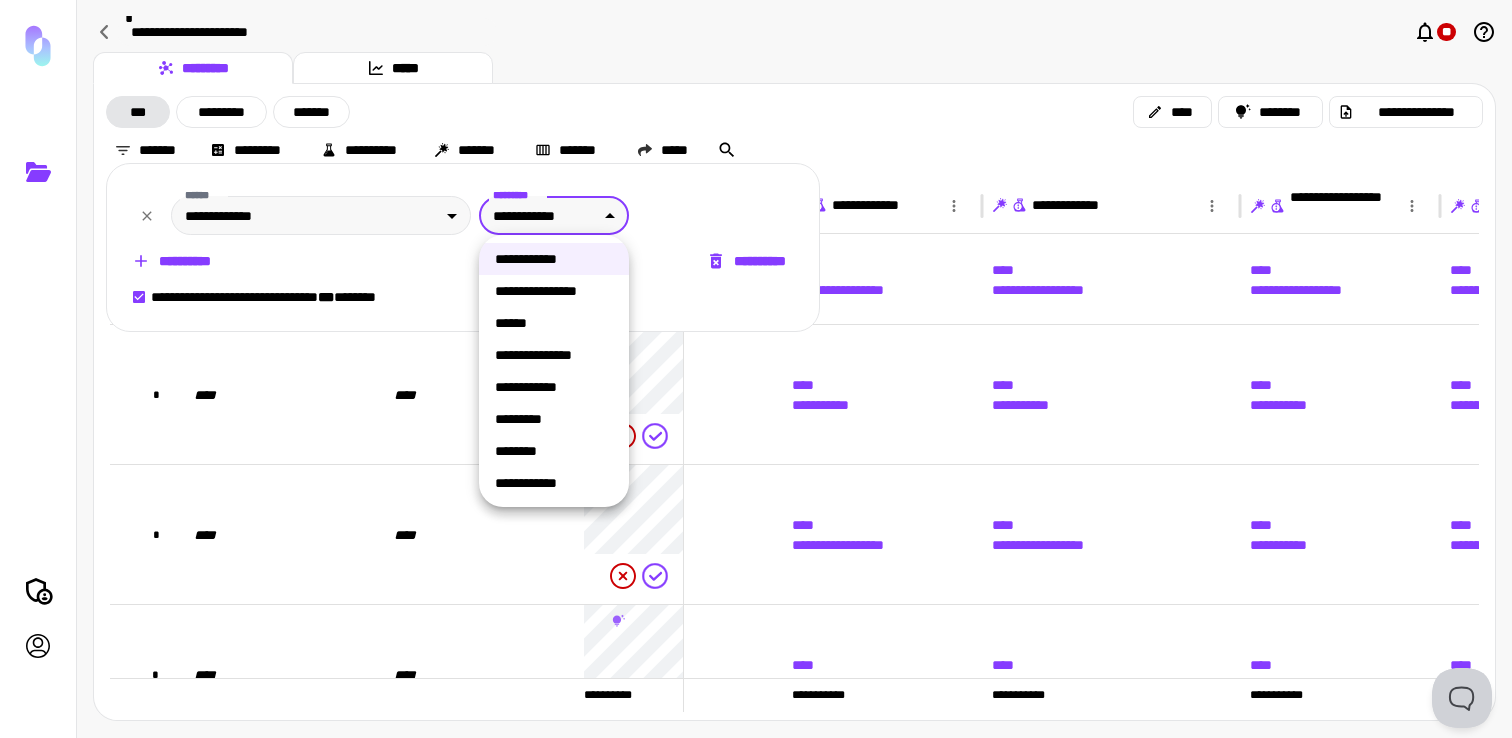 click on "**********" at bounding box center [756, 369] 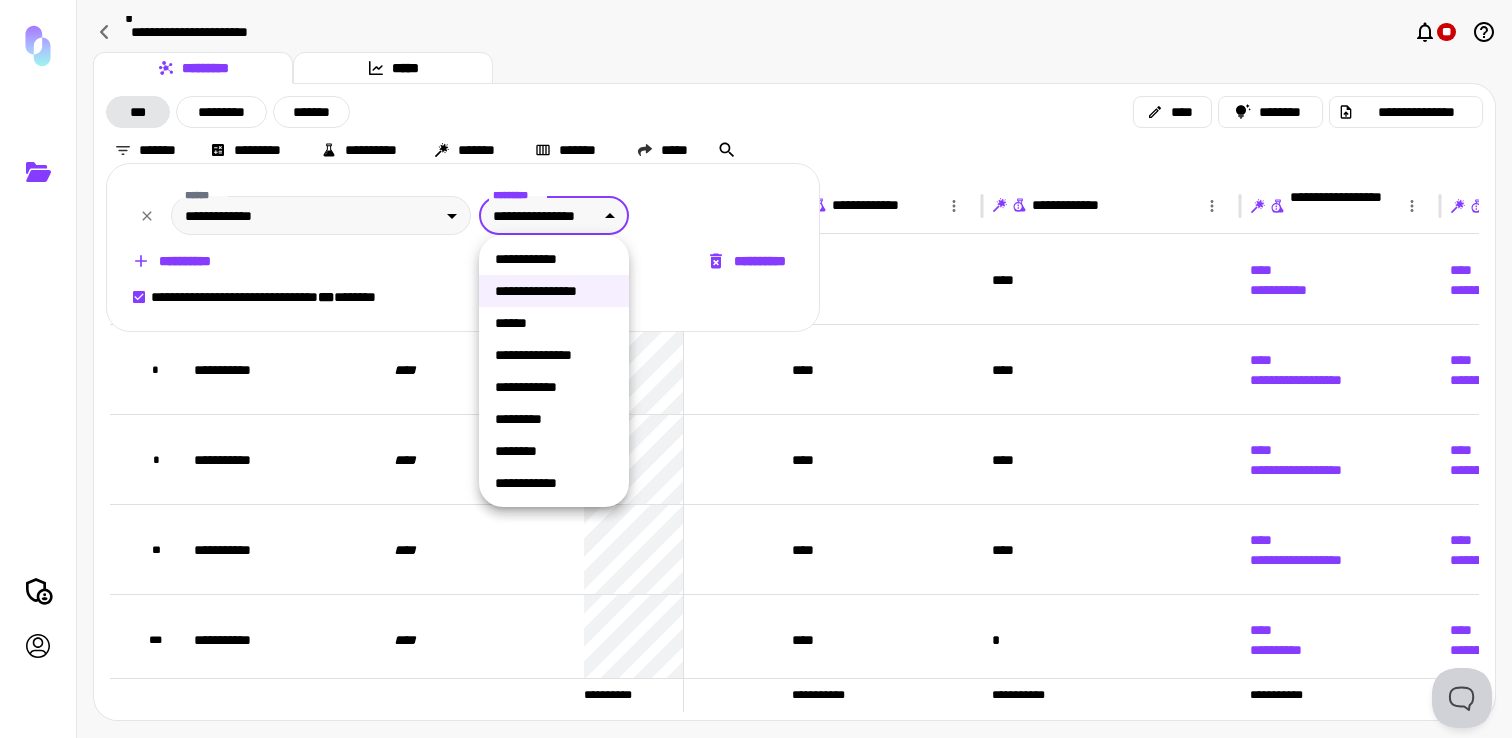 click on "**********" at bounding box center [756, 369] 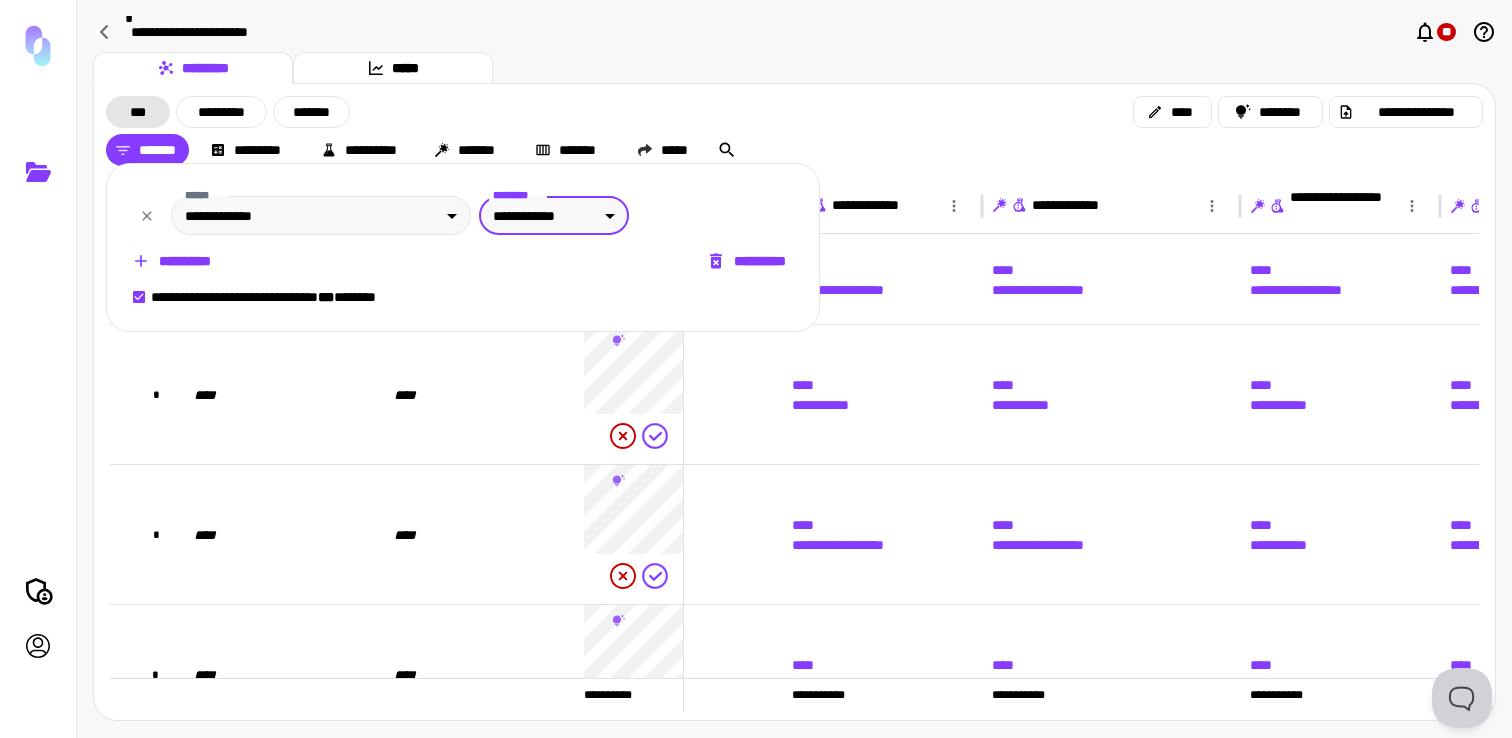 click at bounding box center [756, 369] 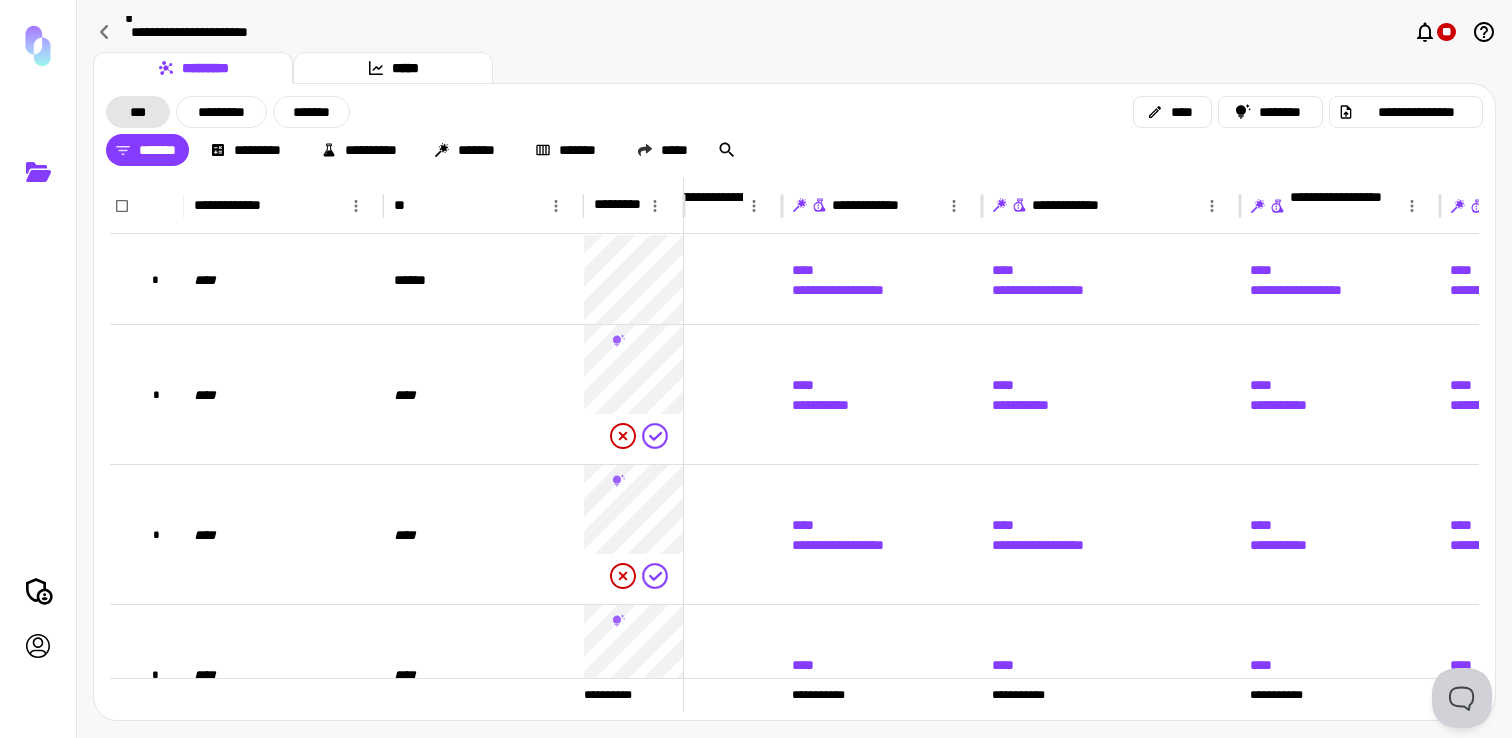 scroll, scrollTop: 0, scrollLeft: 1239, axis: horizontal 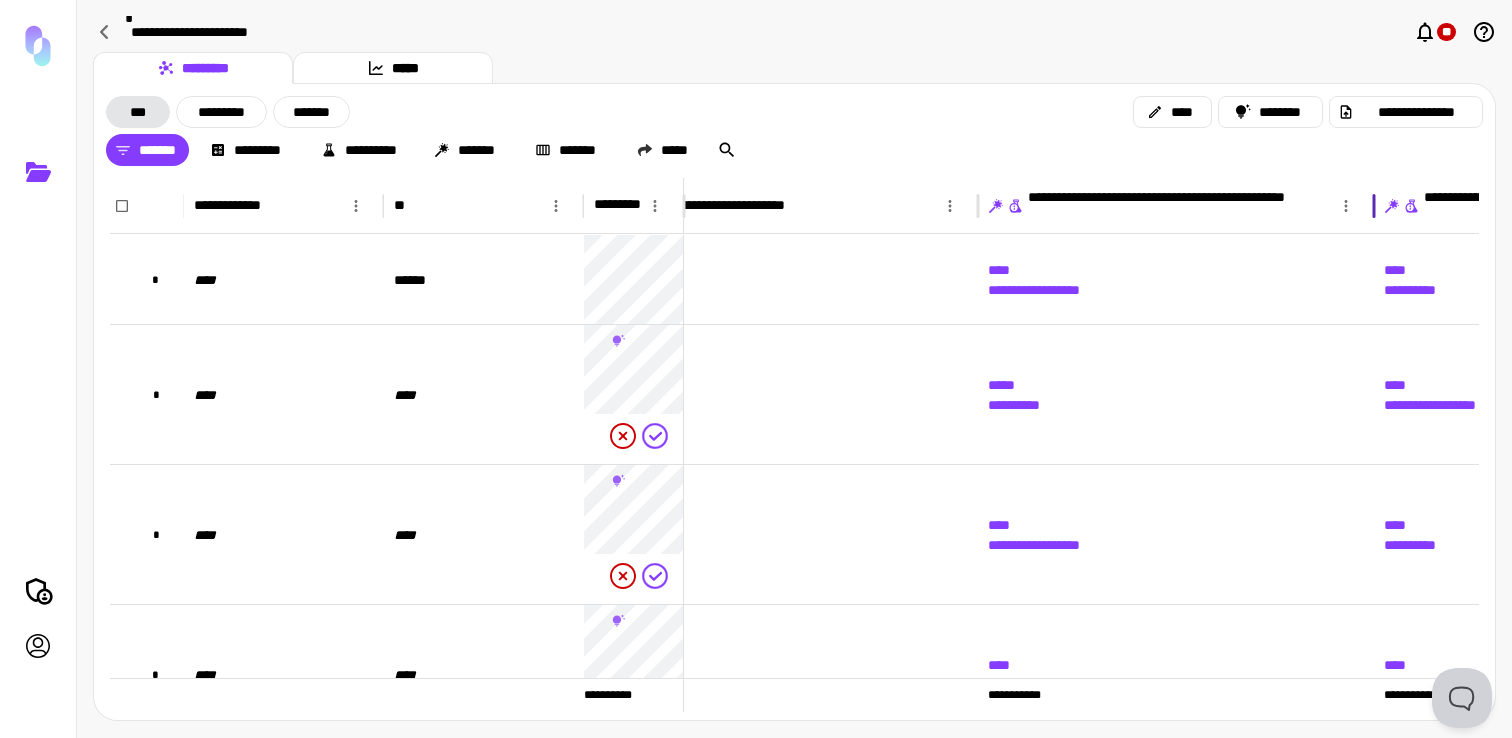 drag, startPoint x: 1446, startPoint y: 202, endPoint x: 1373, endPoint y: 210, distance: 73.43705 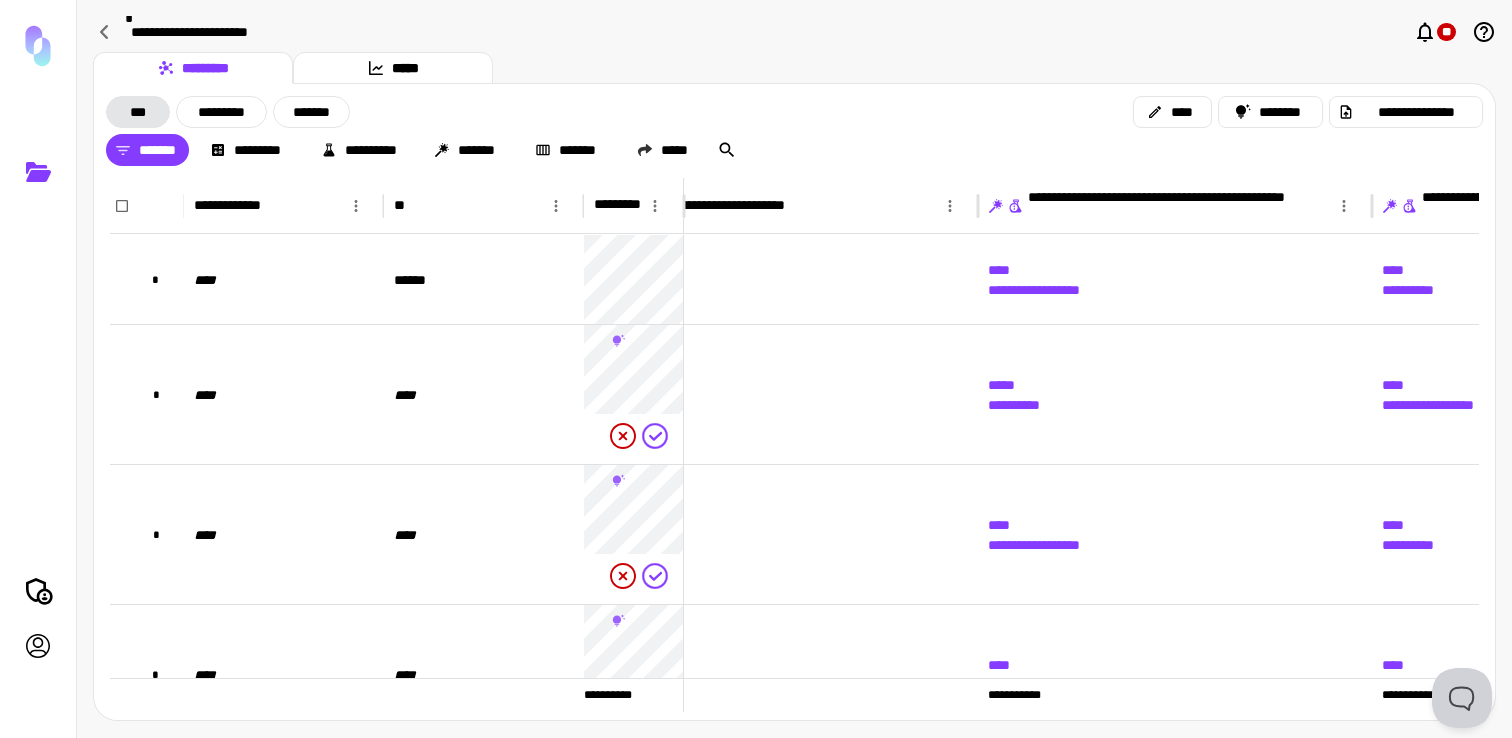 type 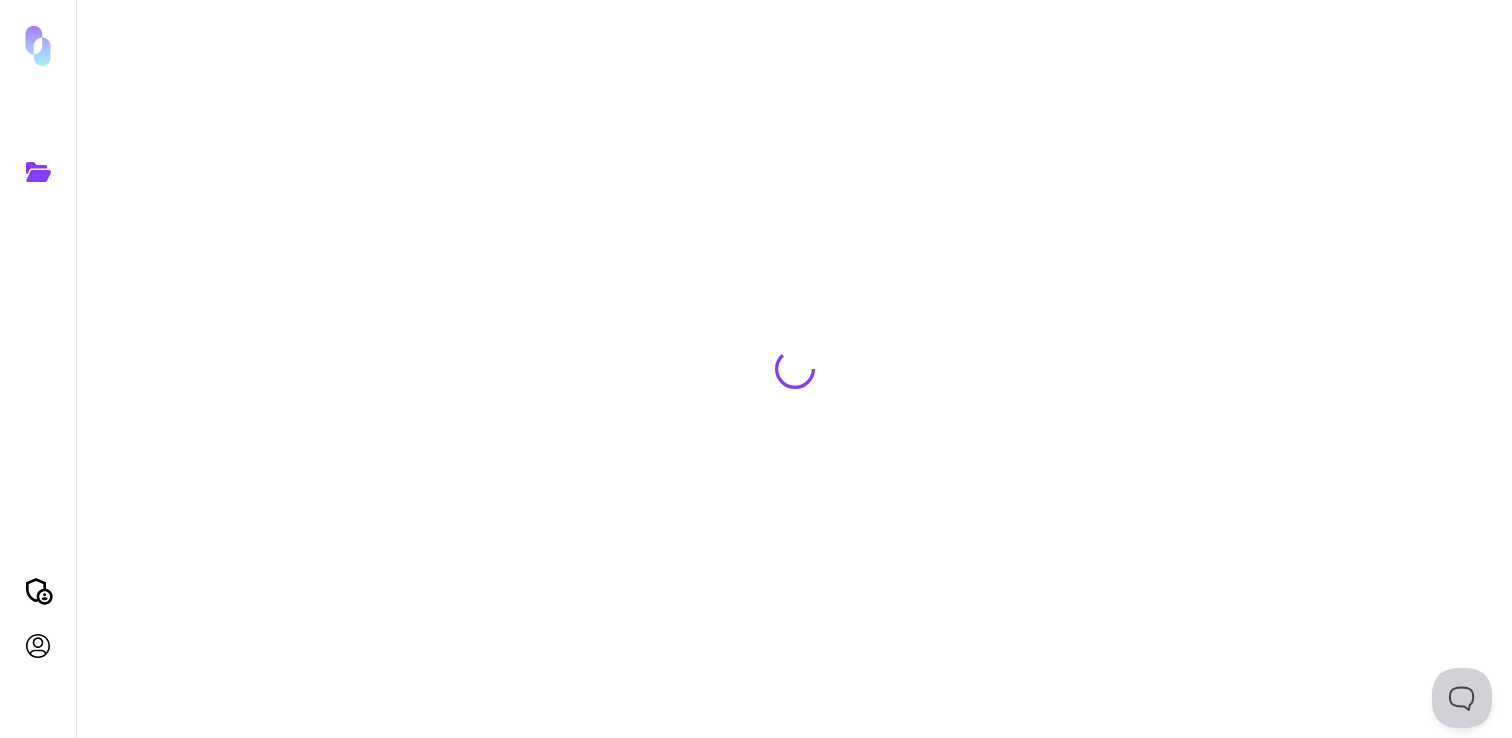 scroll, scrollTop: 0, scrollLeft: 0, axis: both 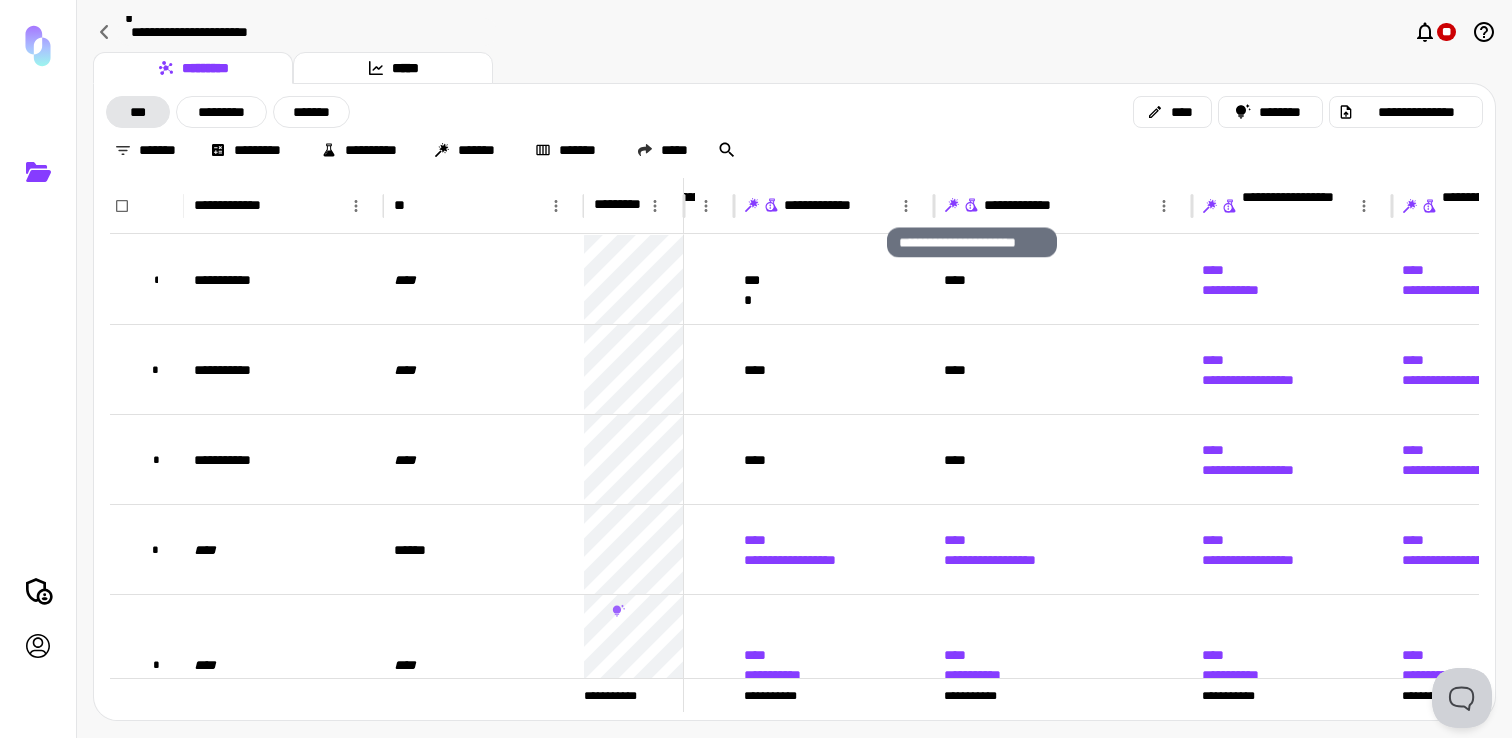 click 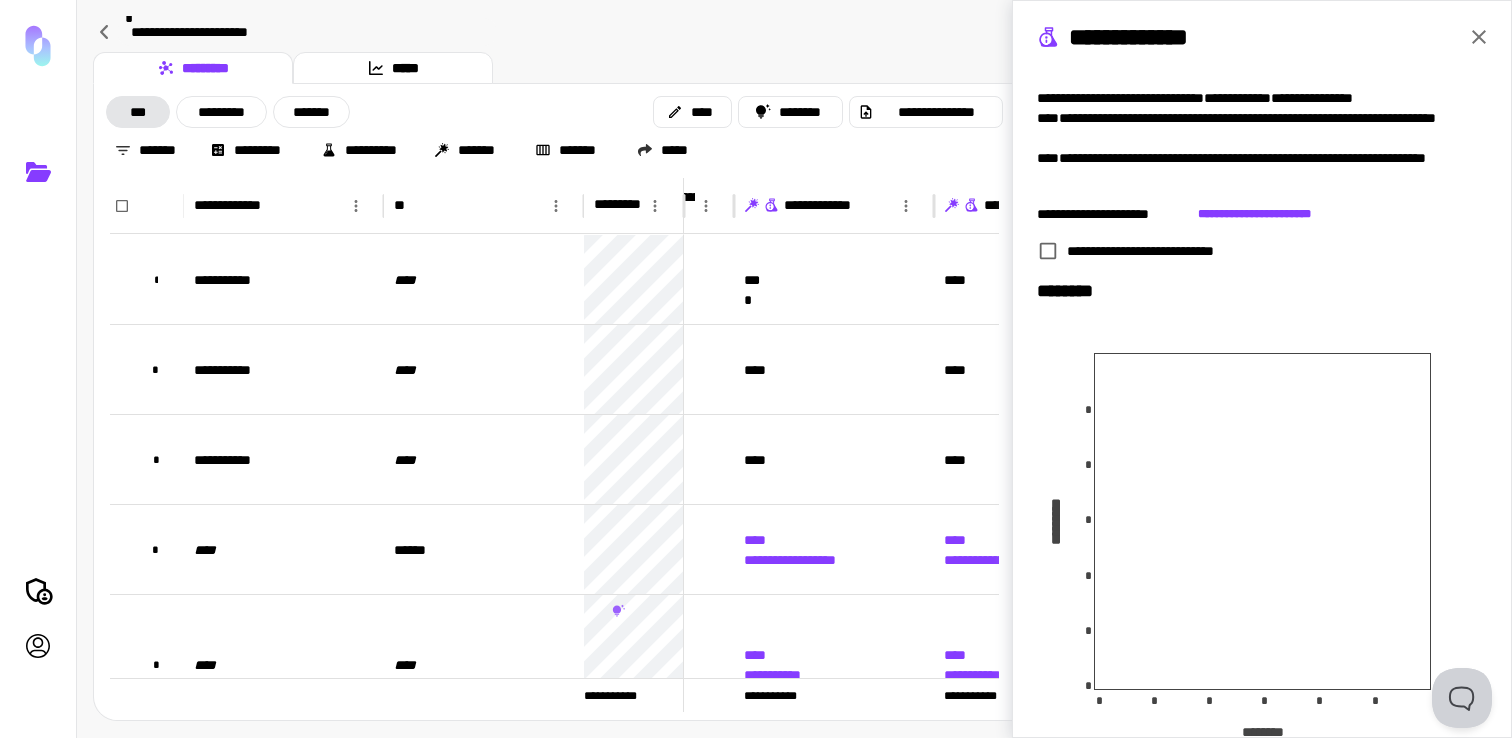 scroll, scrollTop: 93, scrollLeft: 0, axis: vertical 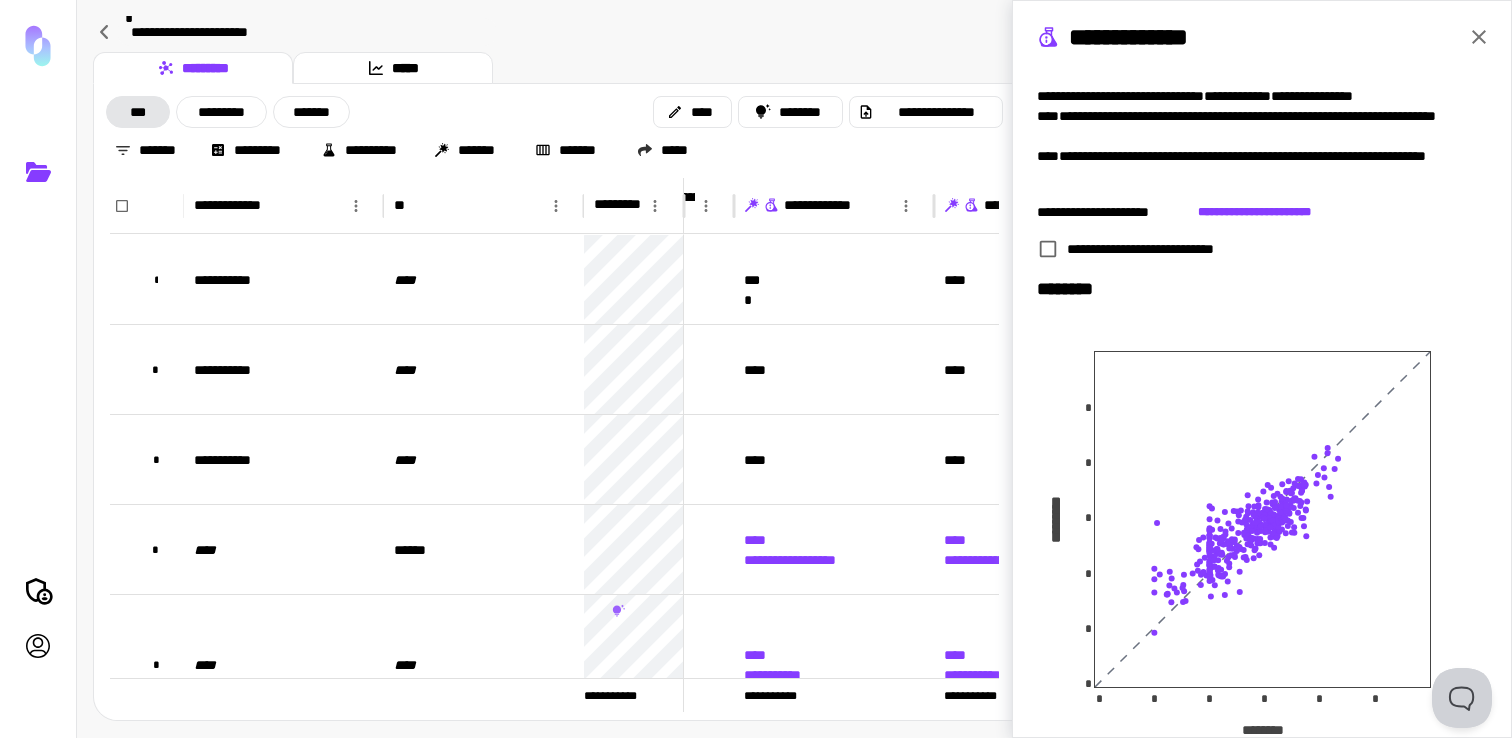 click on "**********" at bounding box center [1262, 369] 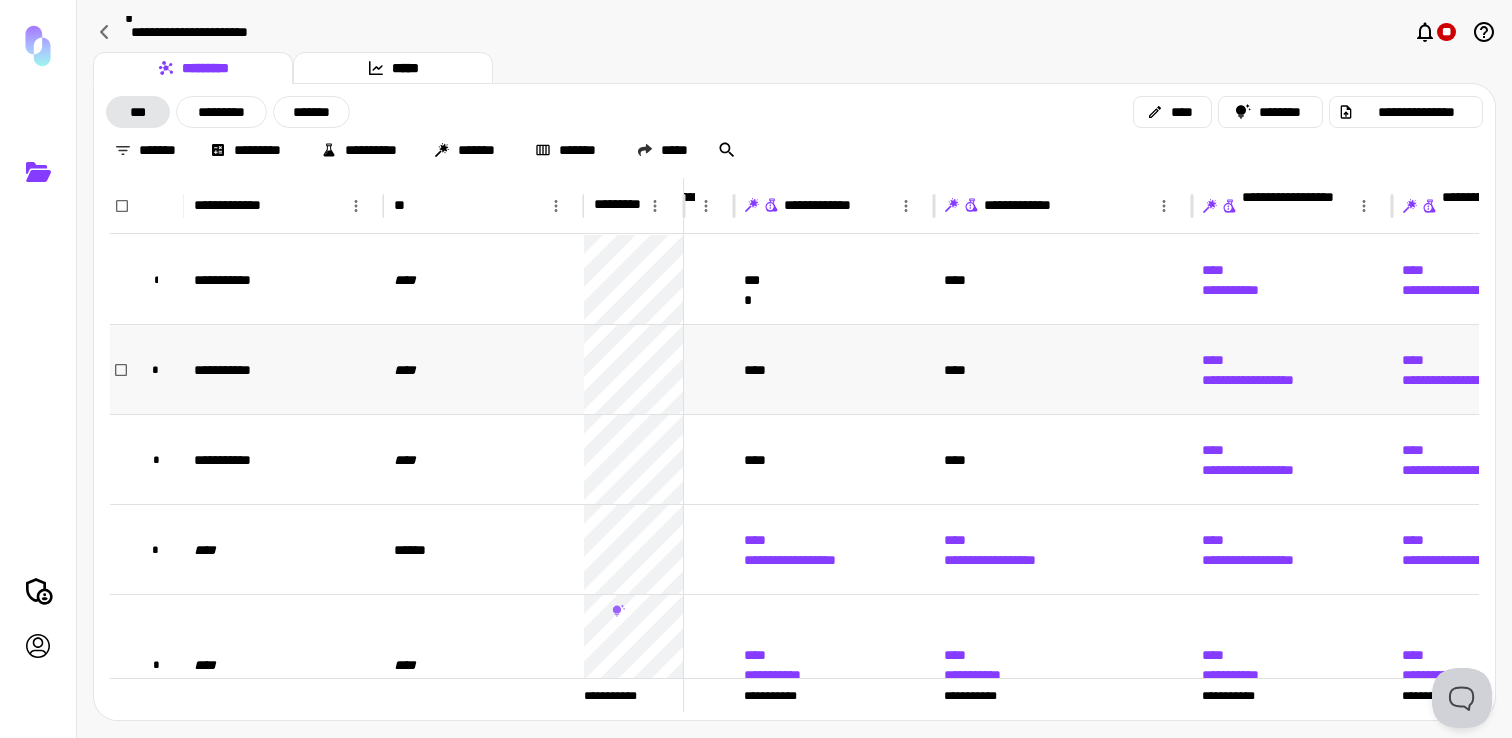 scroll, scrollTop: 0, scrollLeft: 0, axis: both 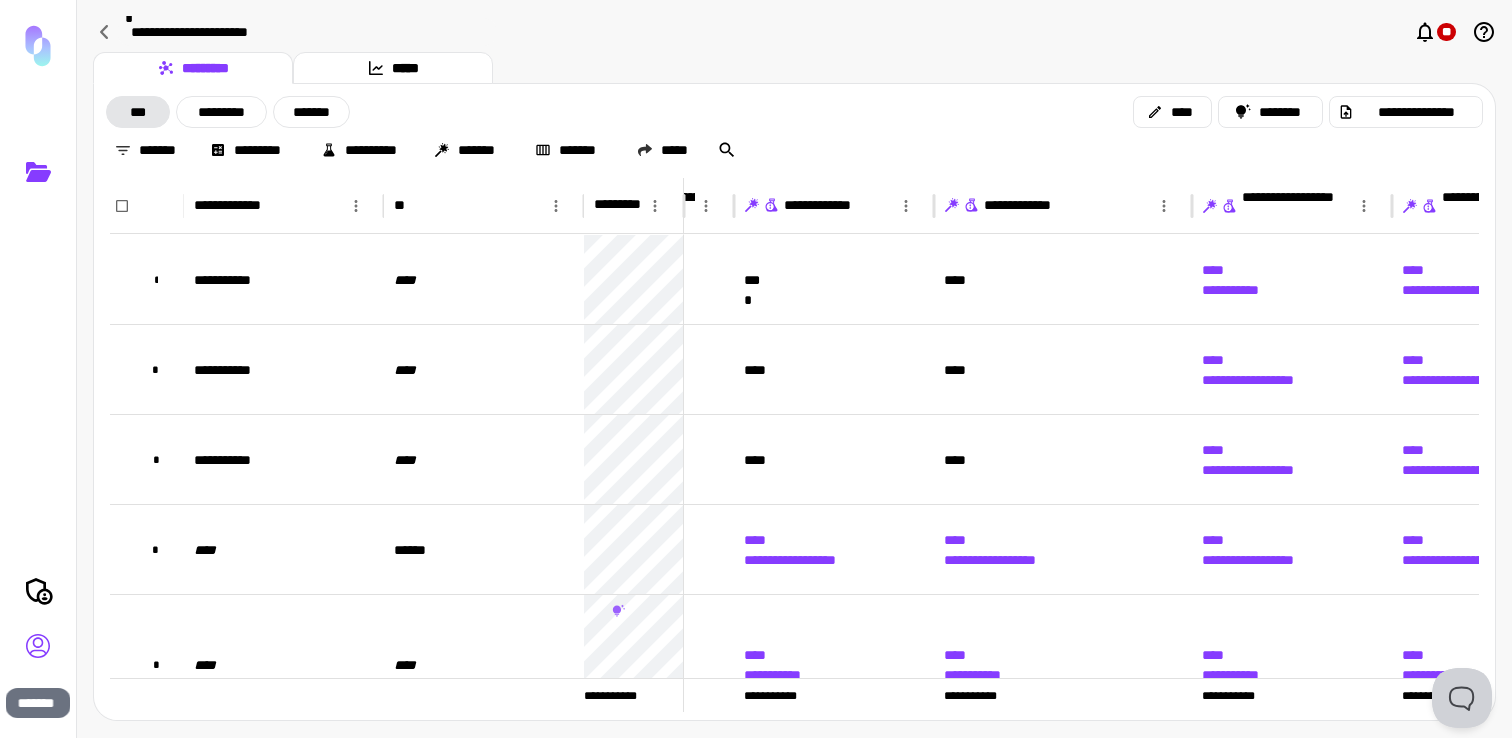 click 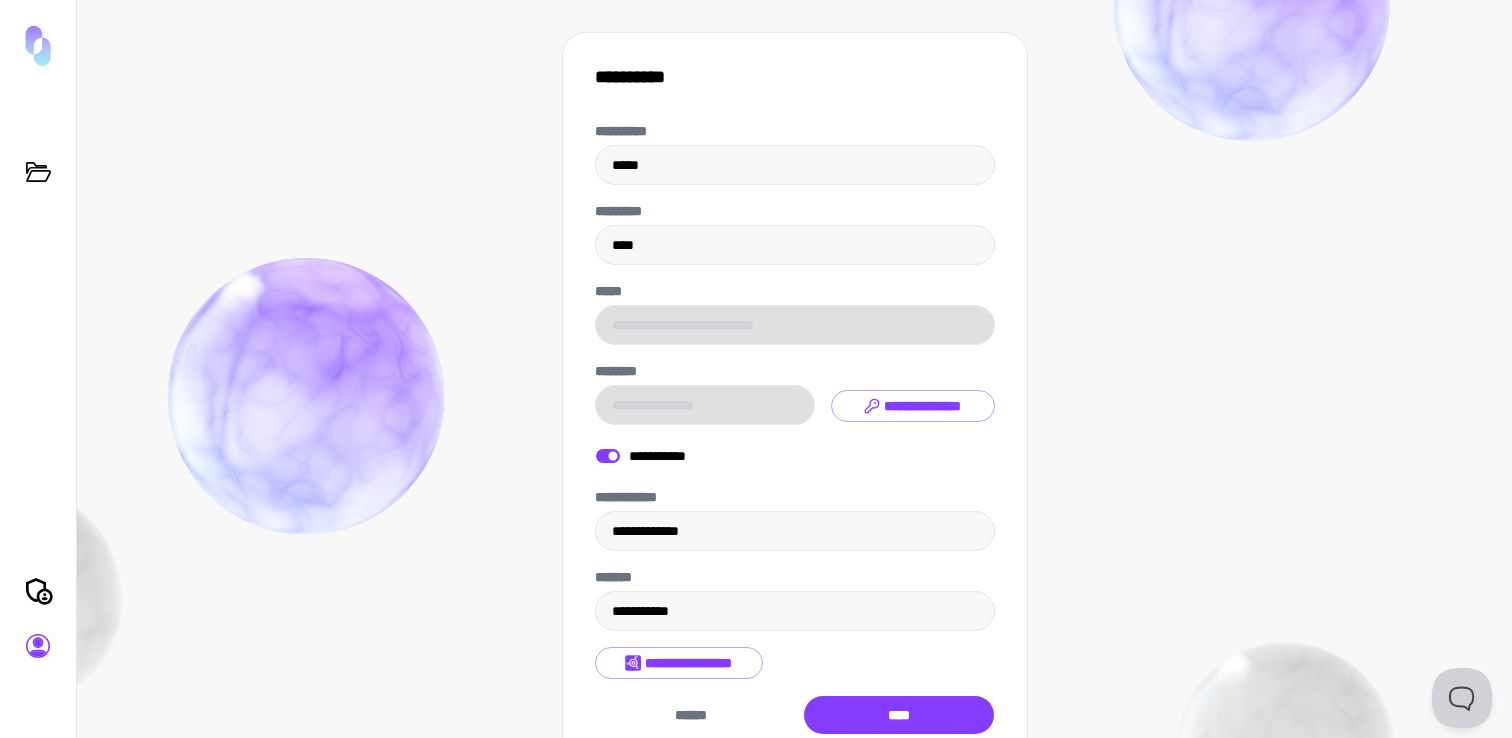 scroll, scrollTop: 110, scrollLeft: 0, axis: vertical 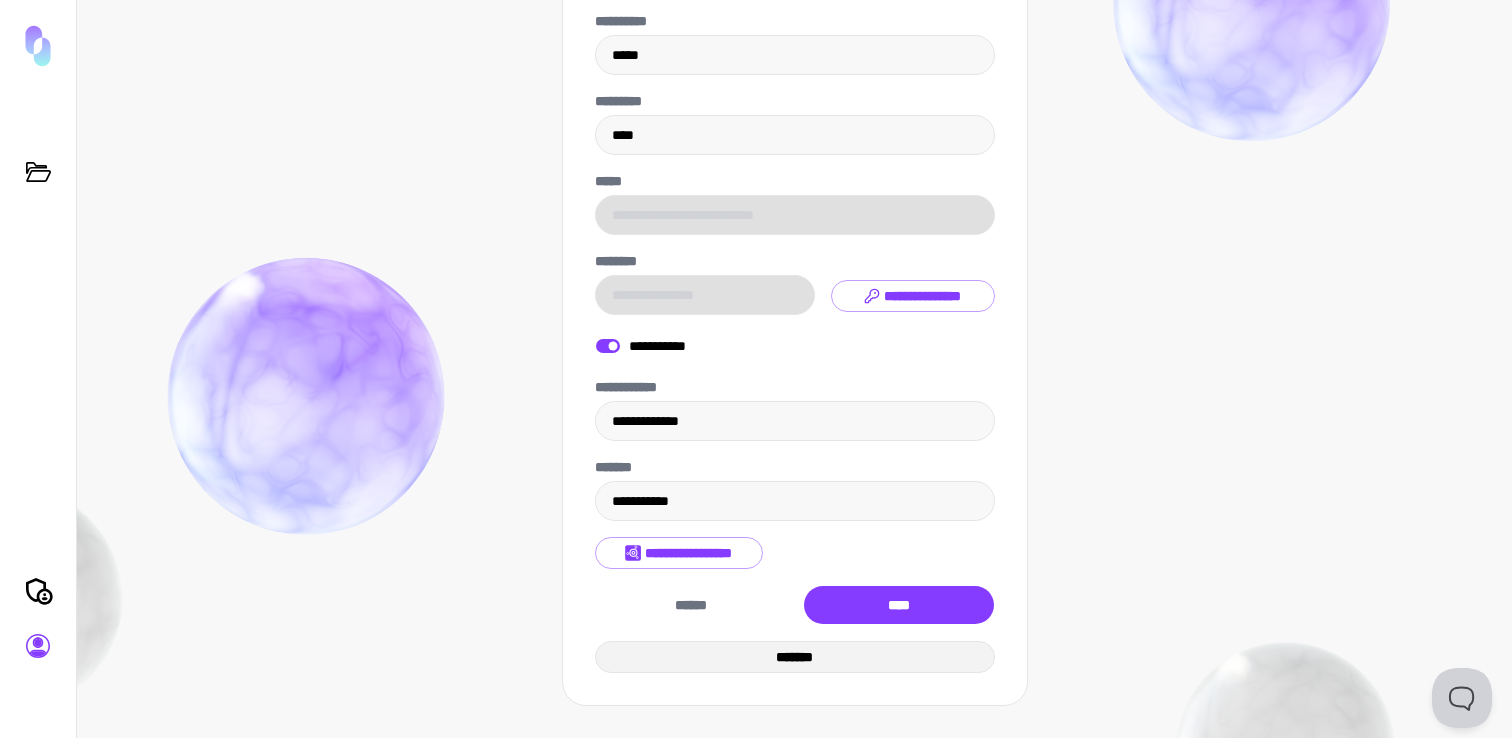 click on "*******" at bounding box center (795, 657) 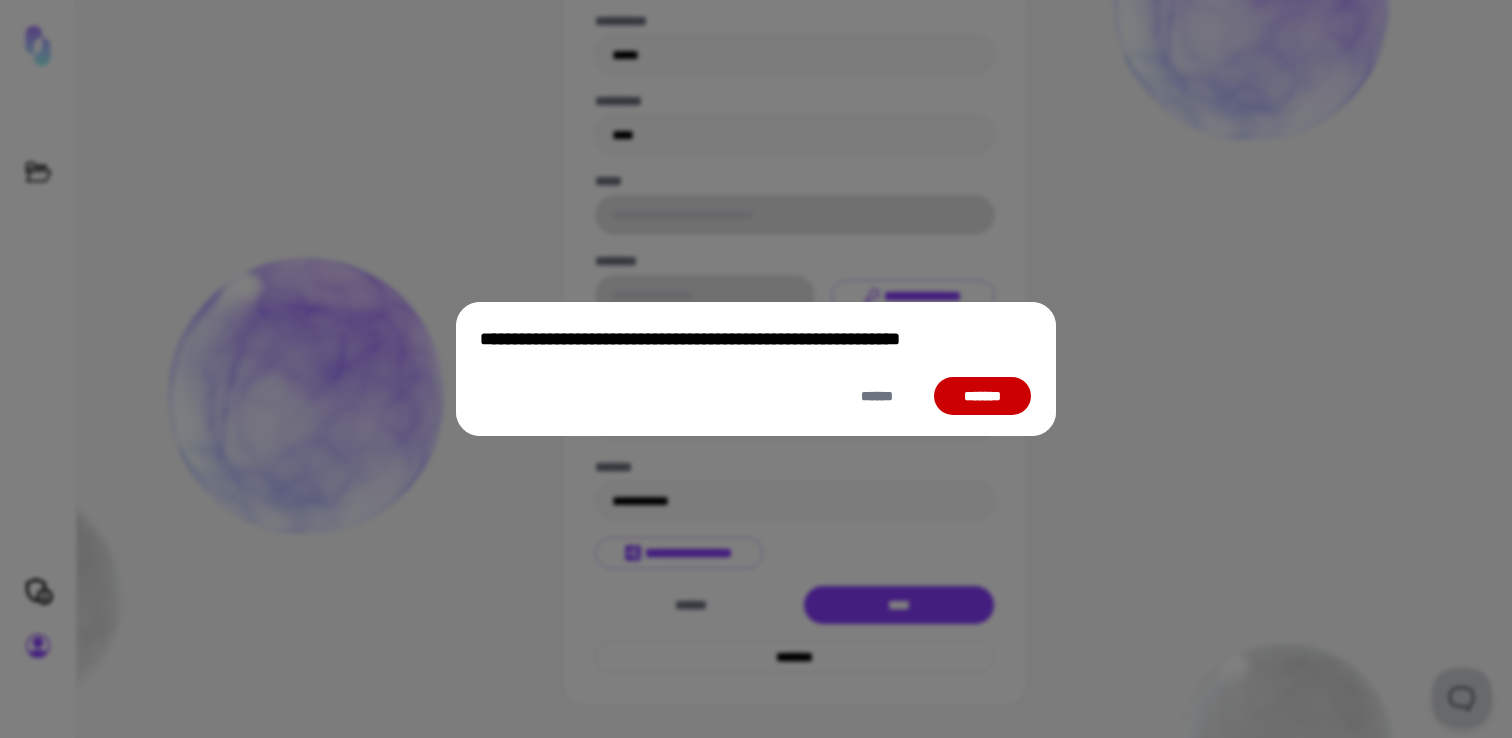 click on "*******" at bounding box center (982, 396) 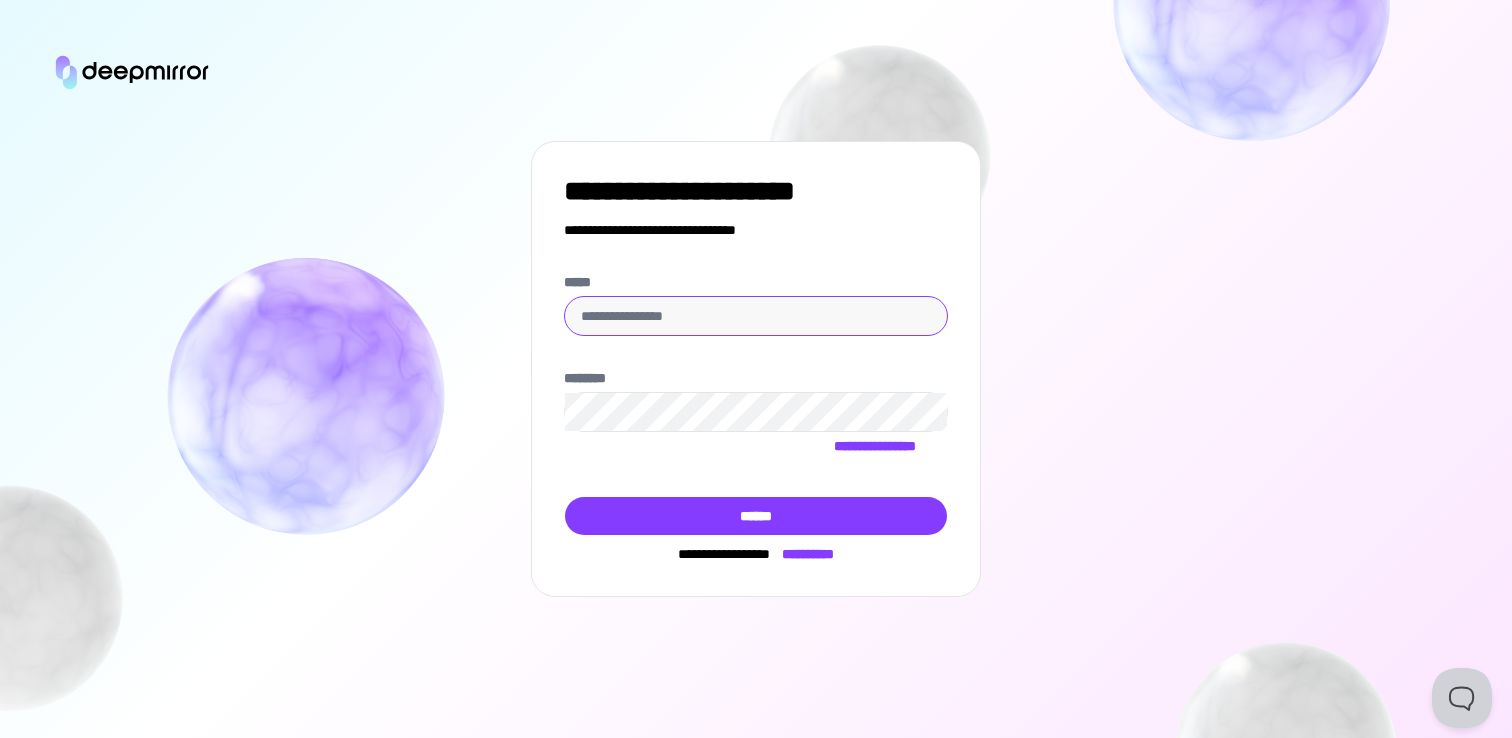 click on "*****" at bounding box center [756, 316] 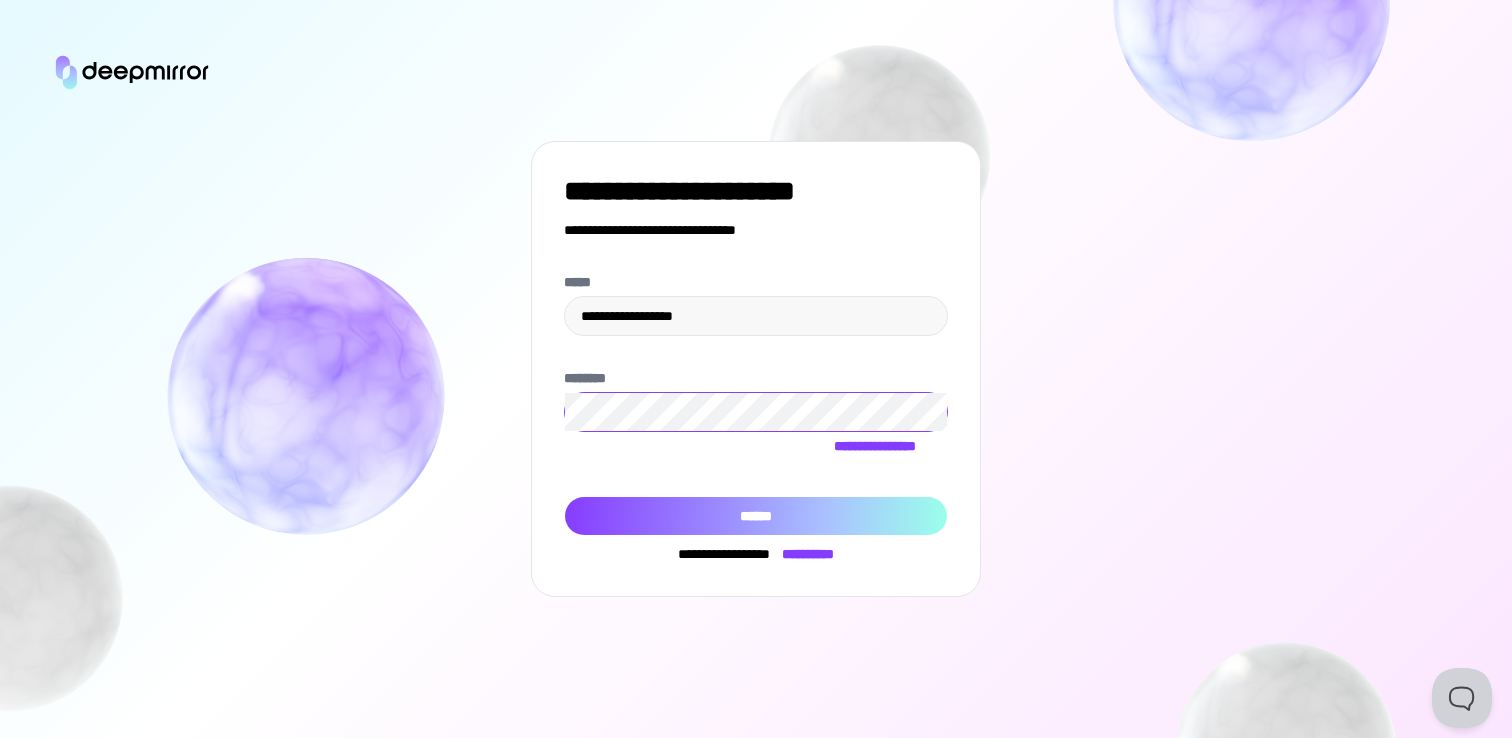 click on "******" at bounding box center [756, 516] 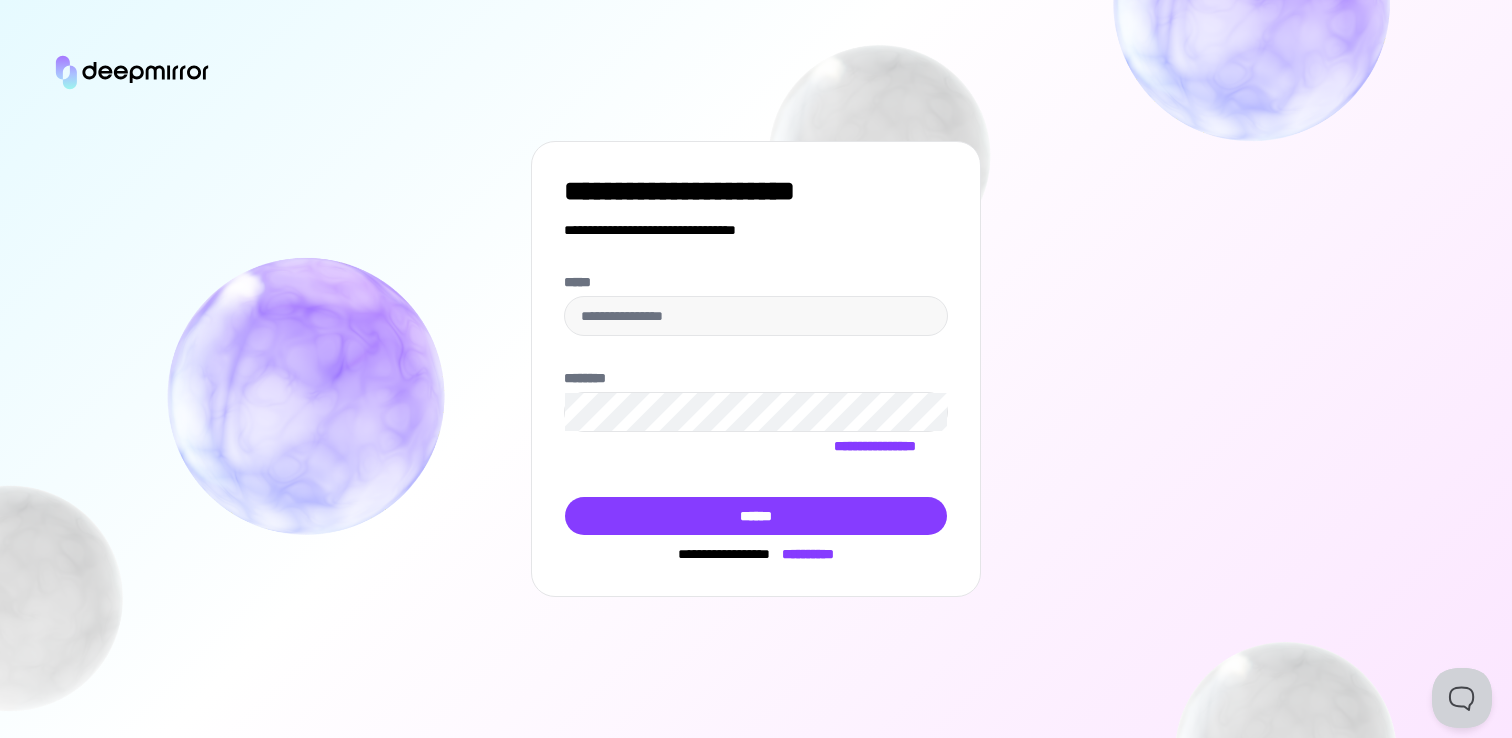 scroll, scrollTop: 0, scrollLeft: 0, axis: both 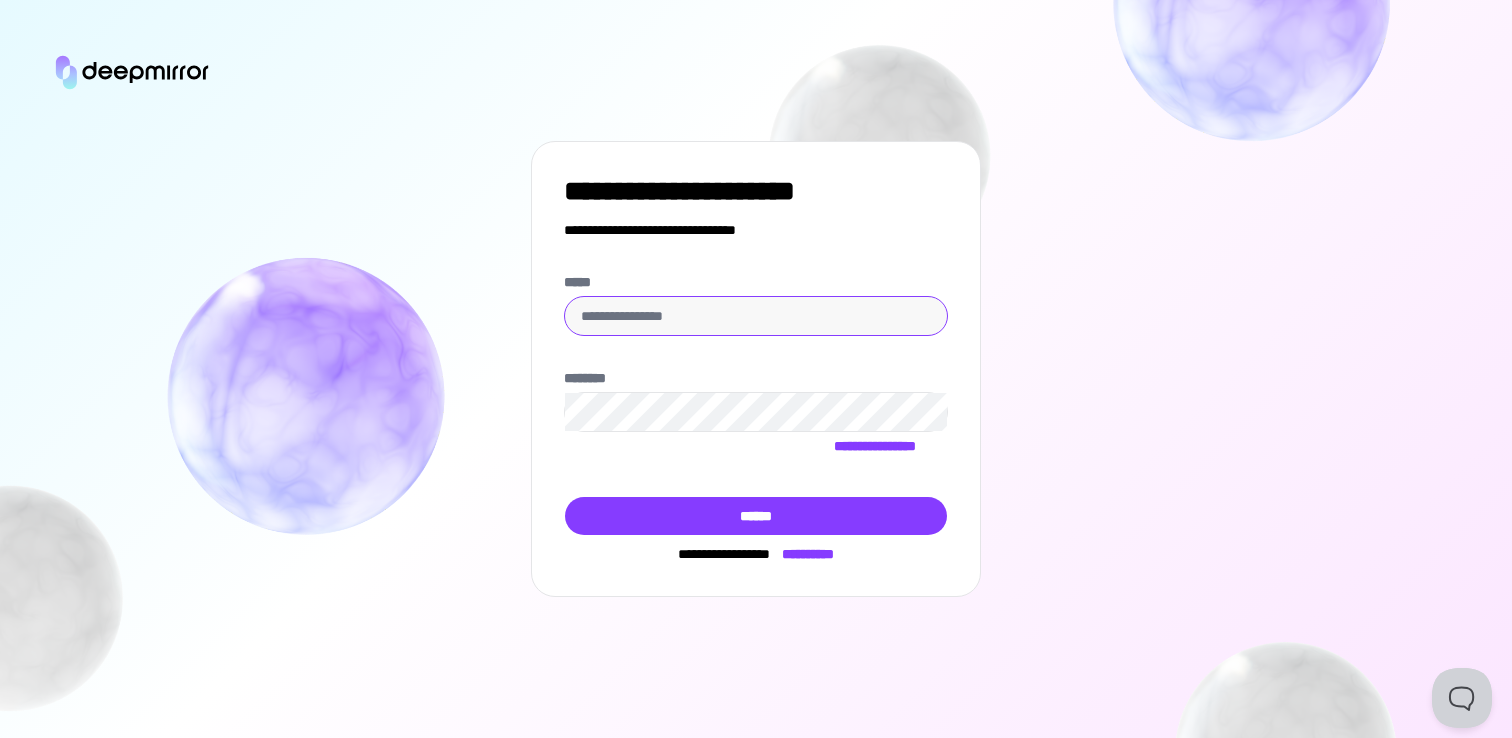 click on "*****" at bounding box center [756, 316] 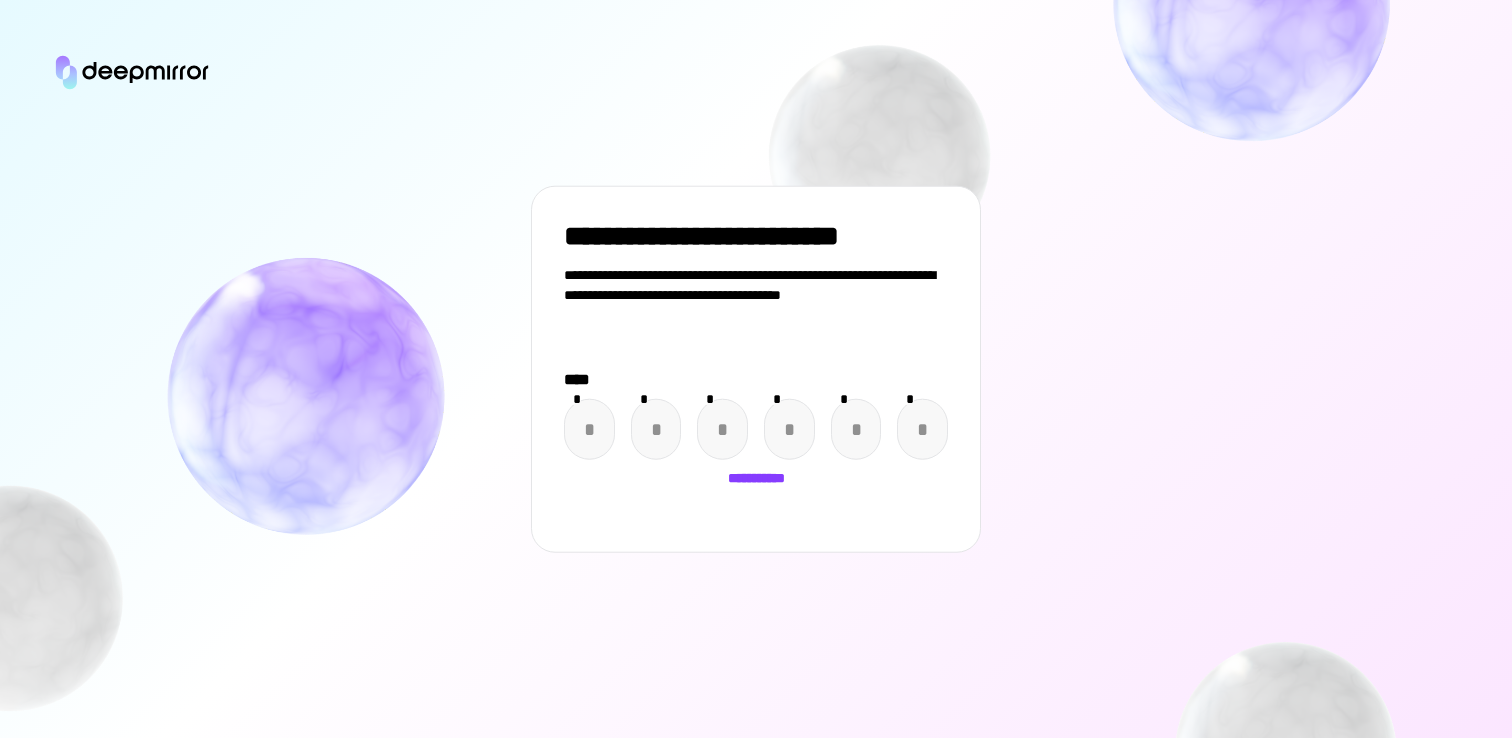 scroll, scrollTop: 0, scrollLeft: 0, axis: both 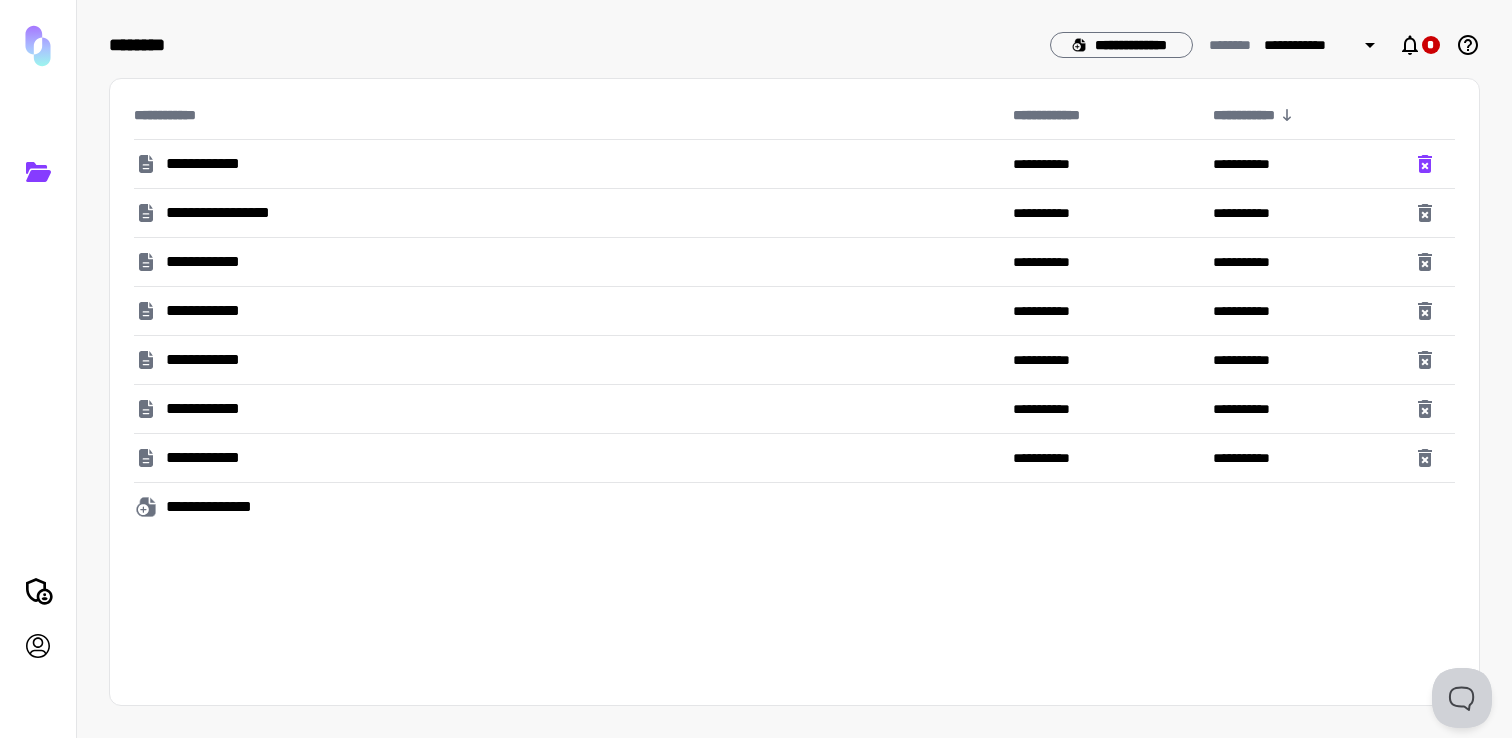 click 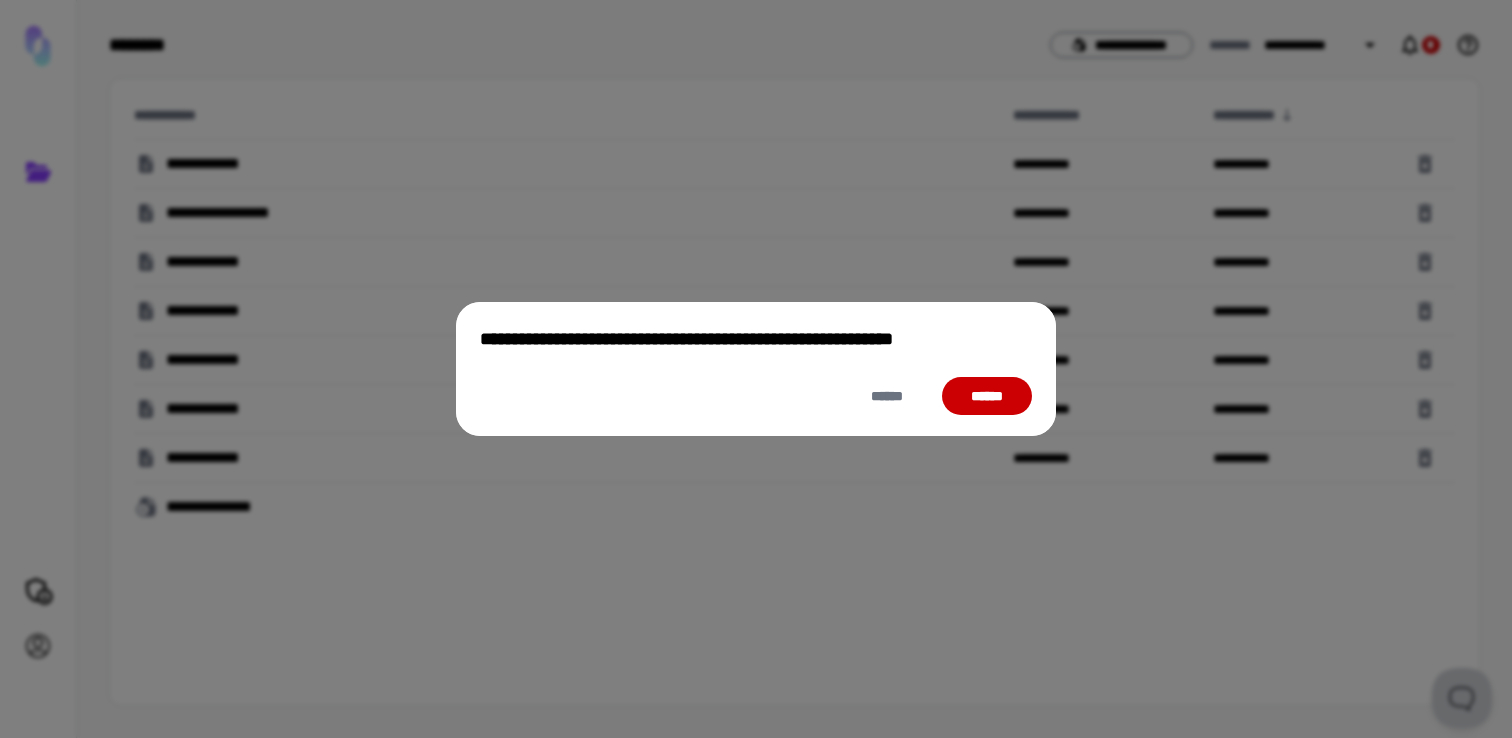 click on "******" at bounding box center [987, 396] 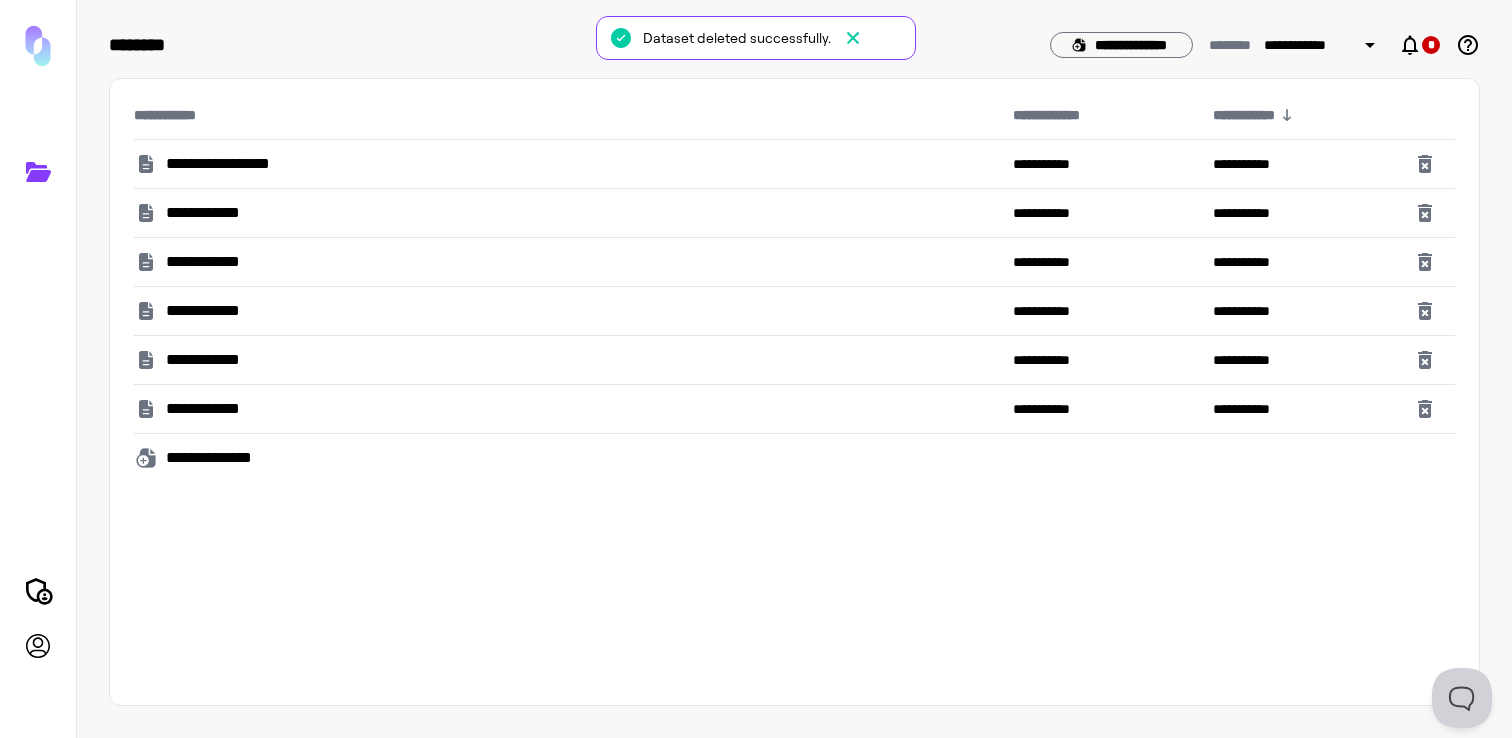 click 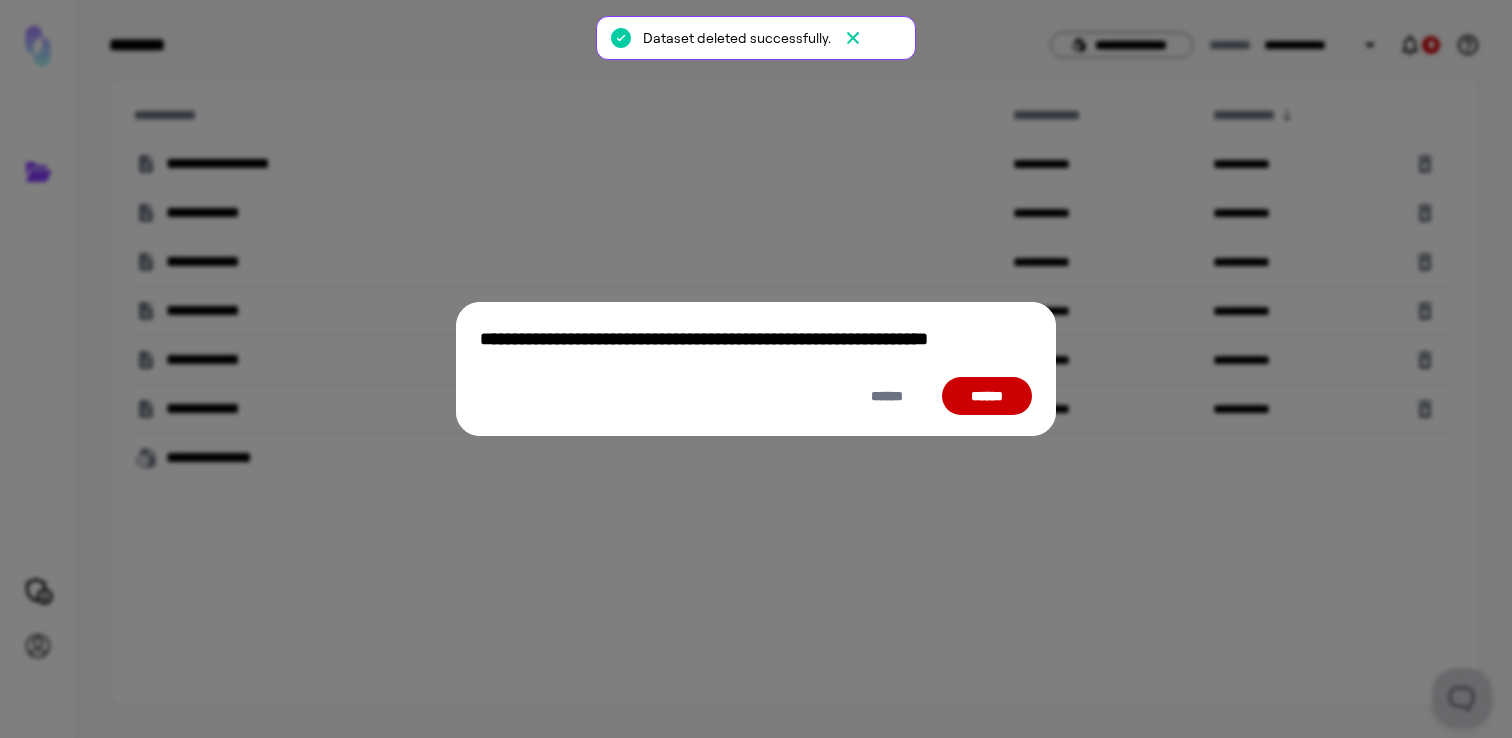 click on "******" at bounding box center (987, 396) 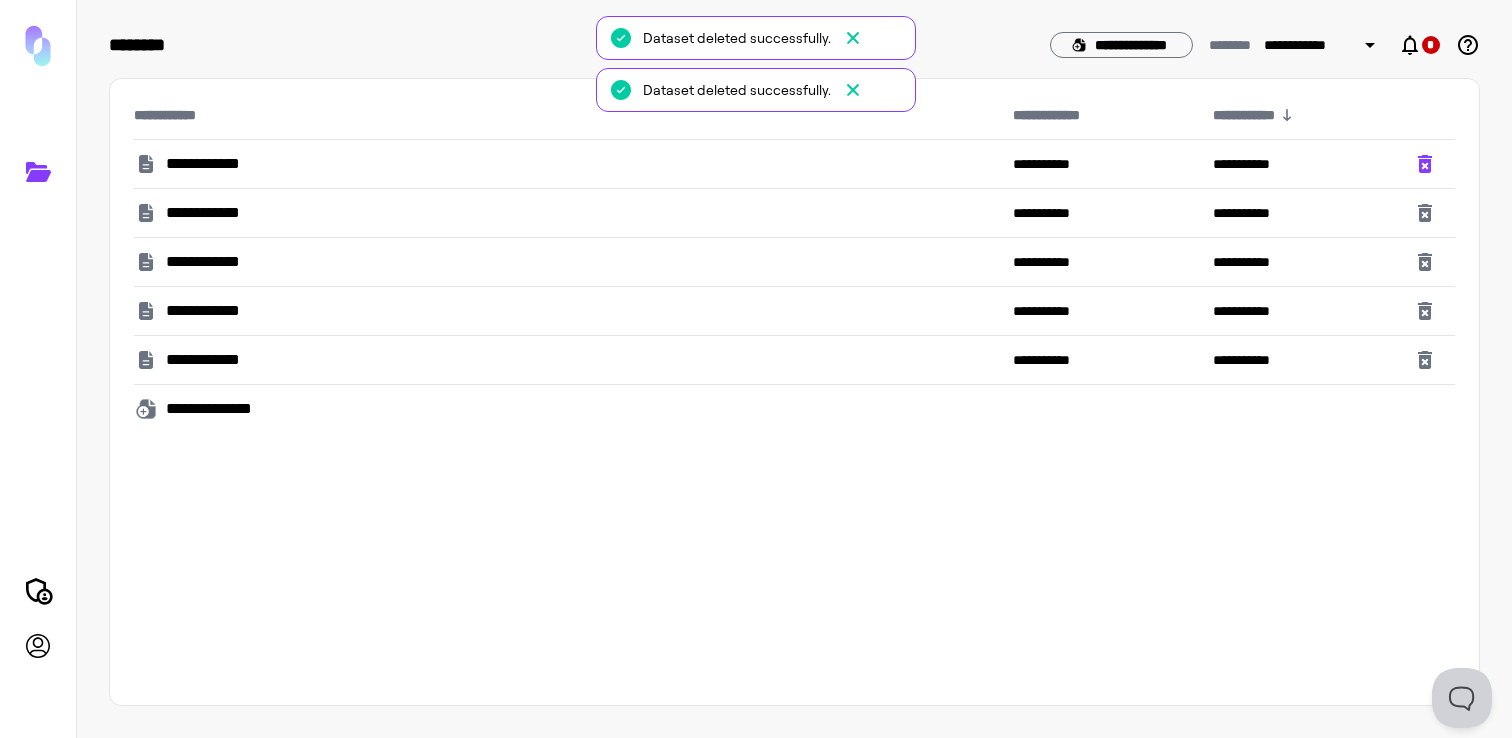 click 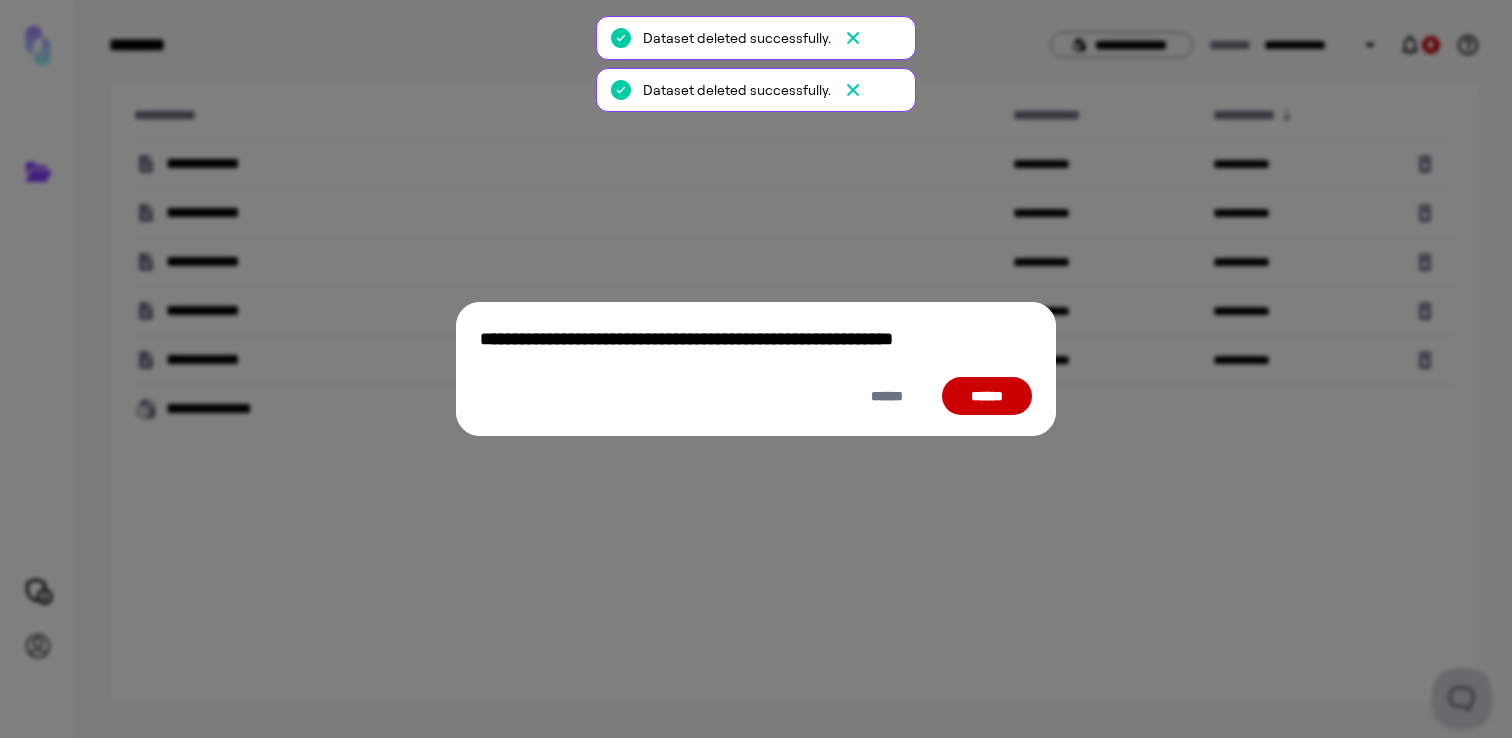 click on "****** ******" at bounding box center (756, 396) 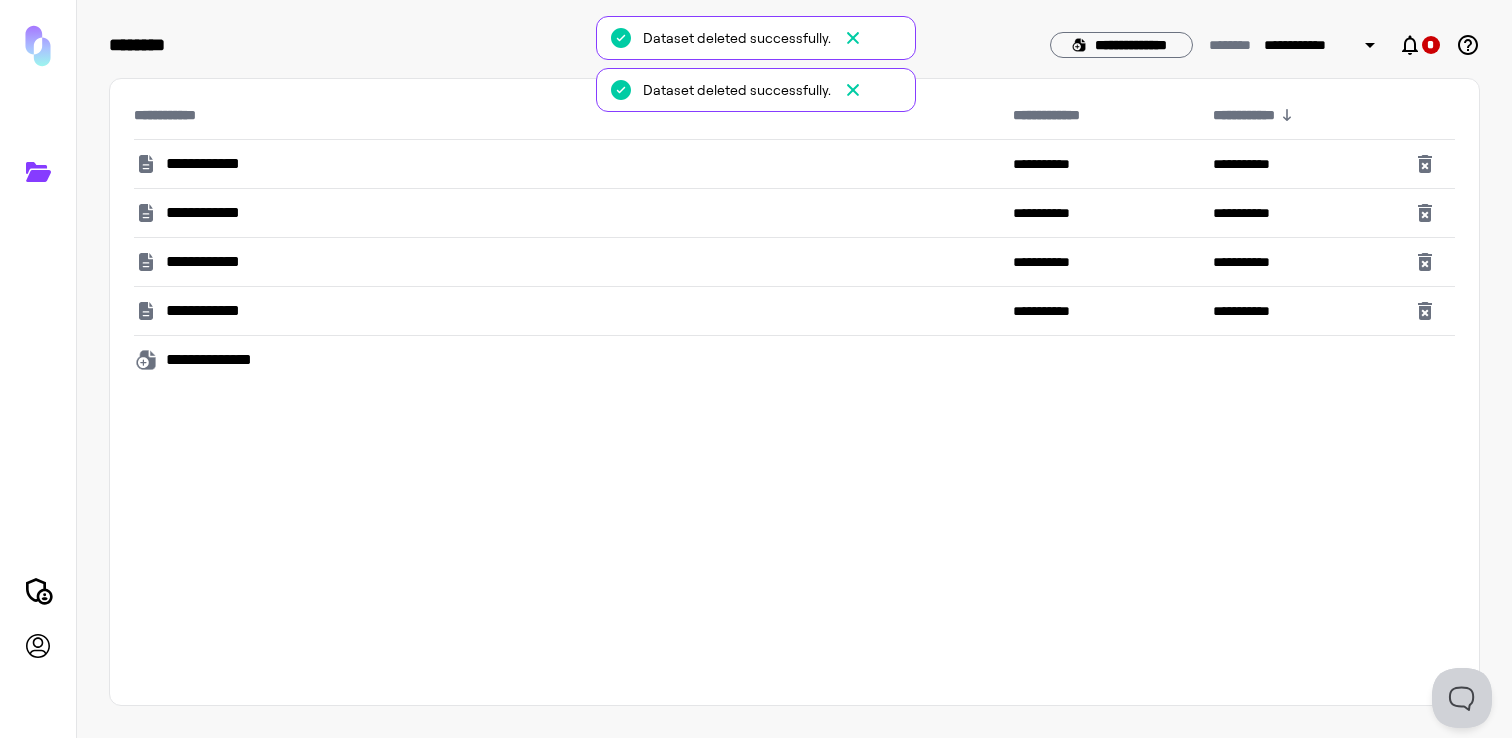 click 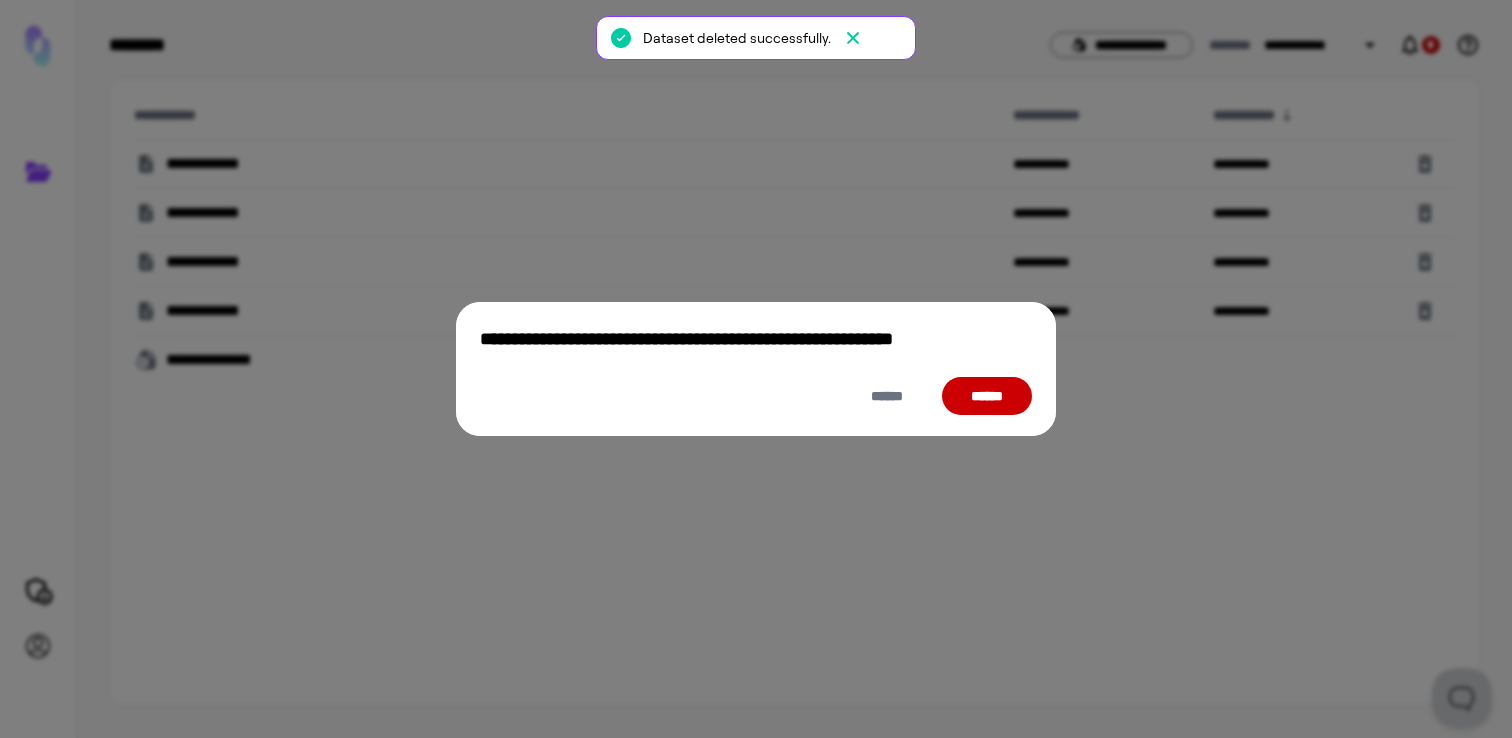 click on "******" at bounding box center (987, 396) 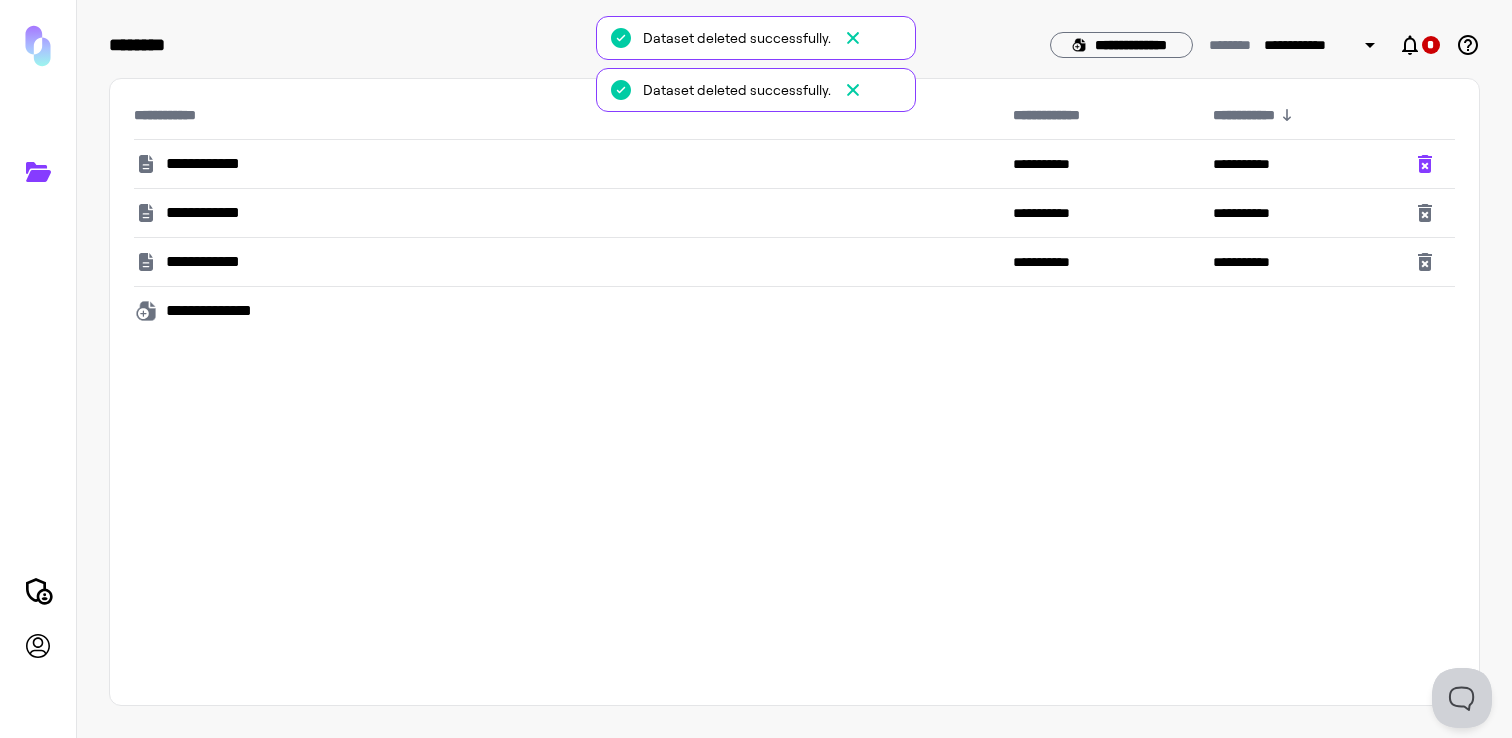 click 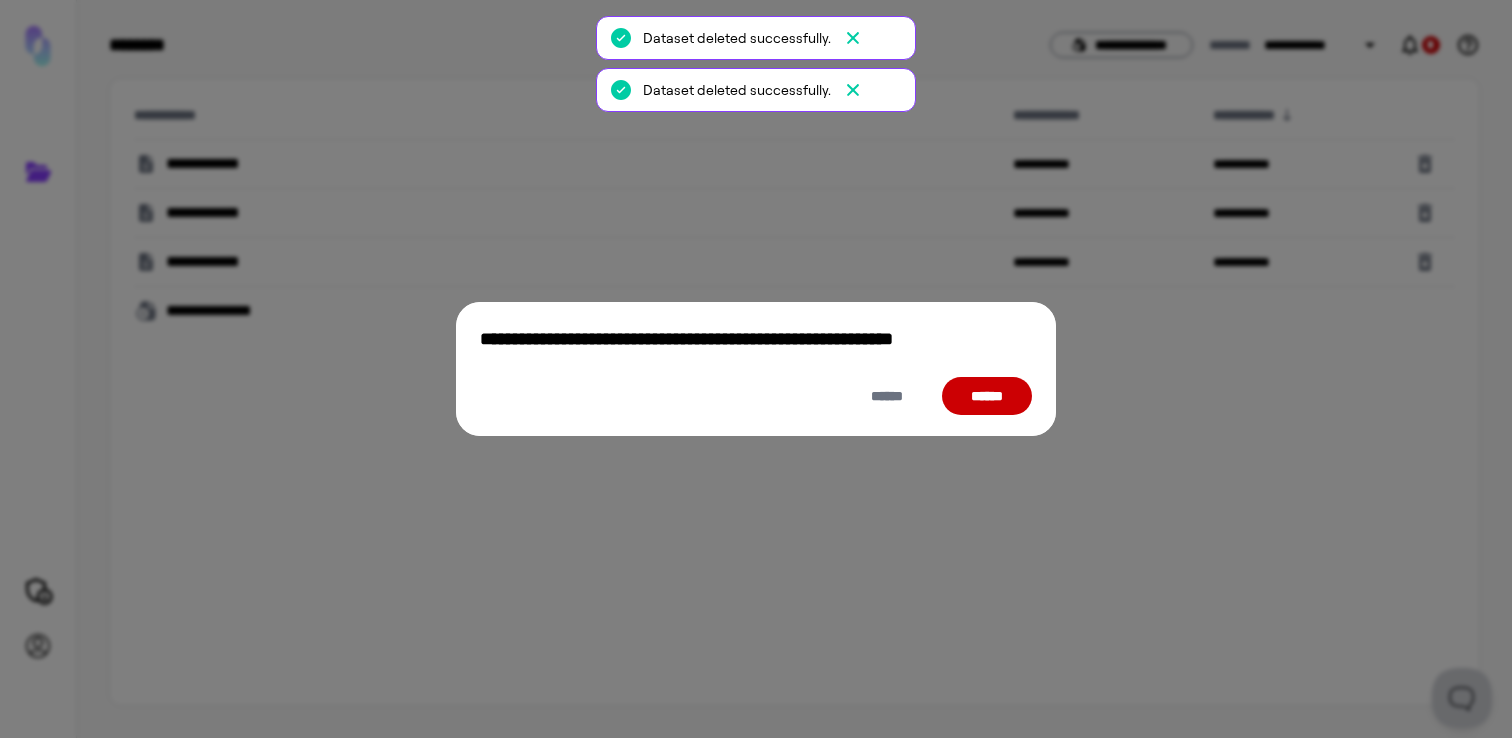 click on "******" at bounding box center [987, 396] 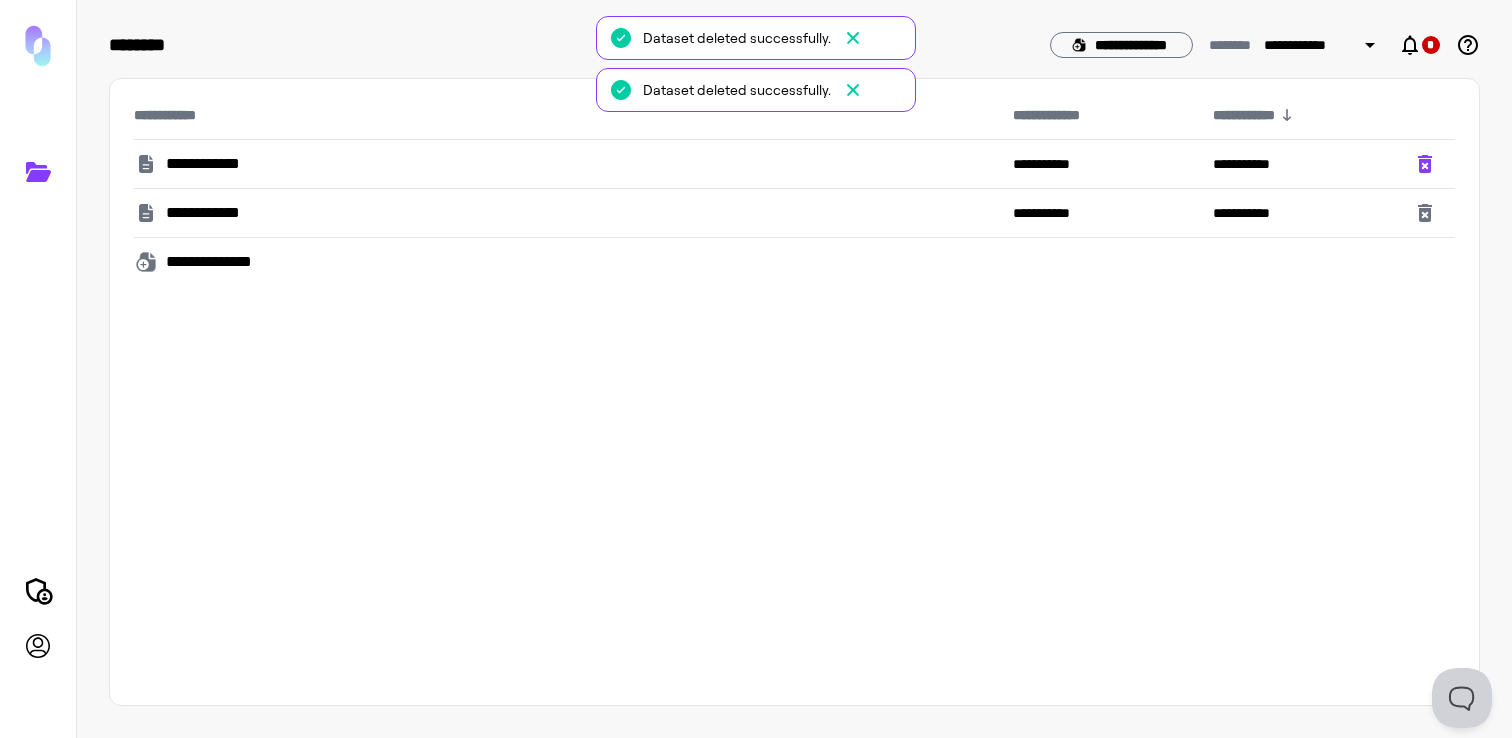 click 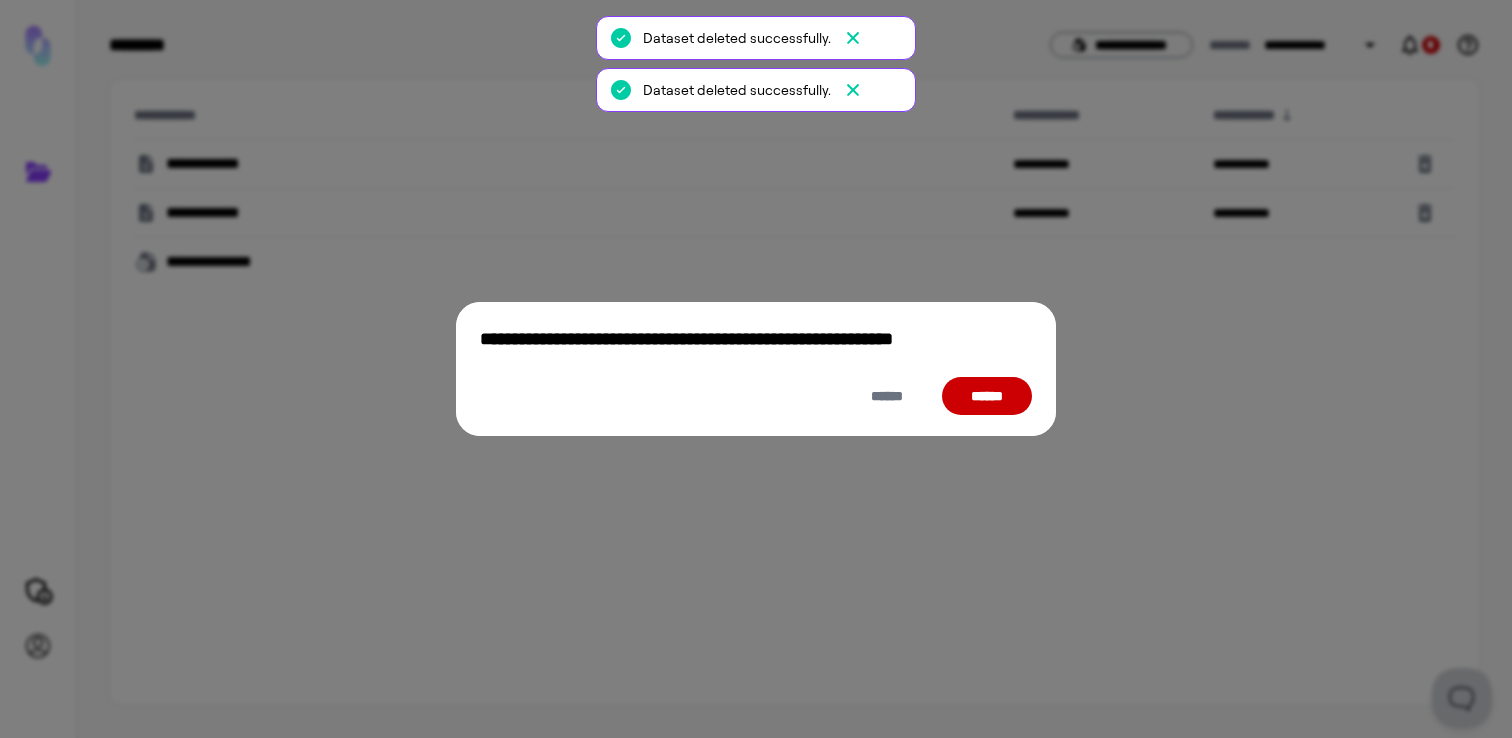 click on "******" at bounding box center (987, 396) 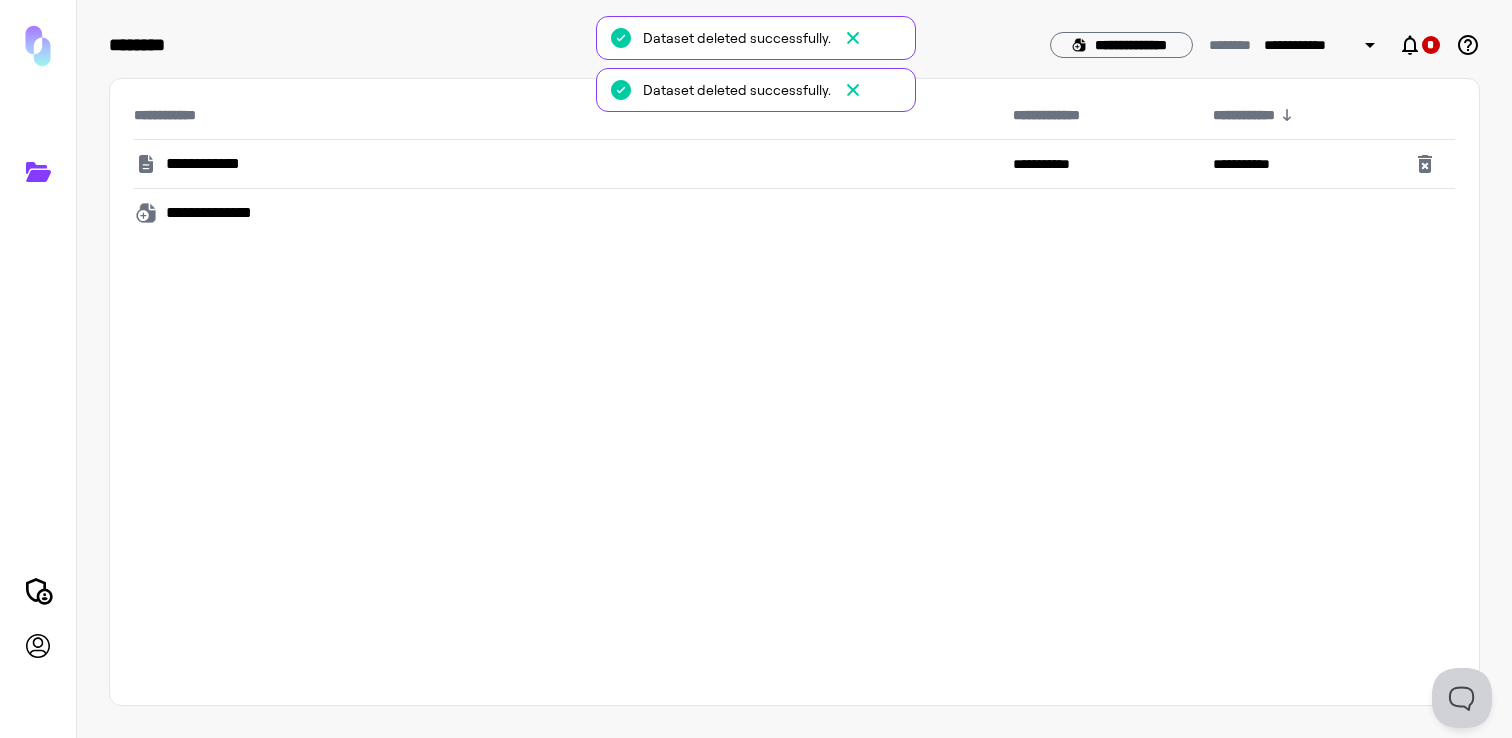 click 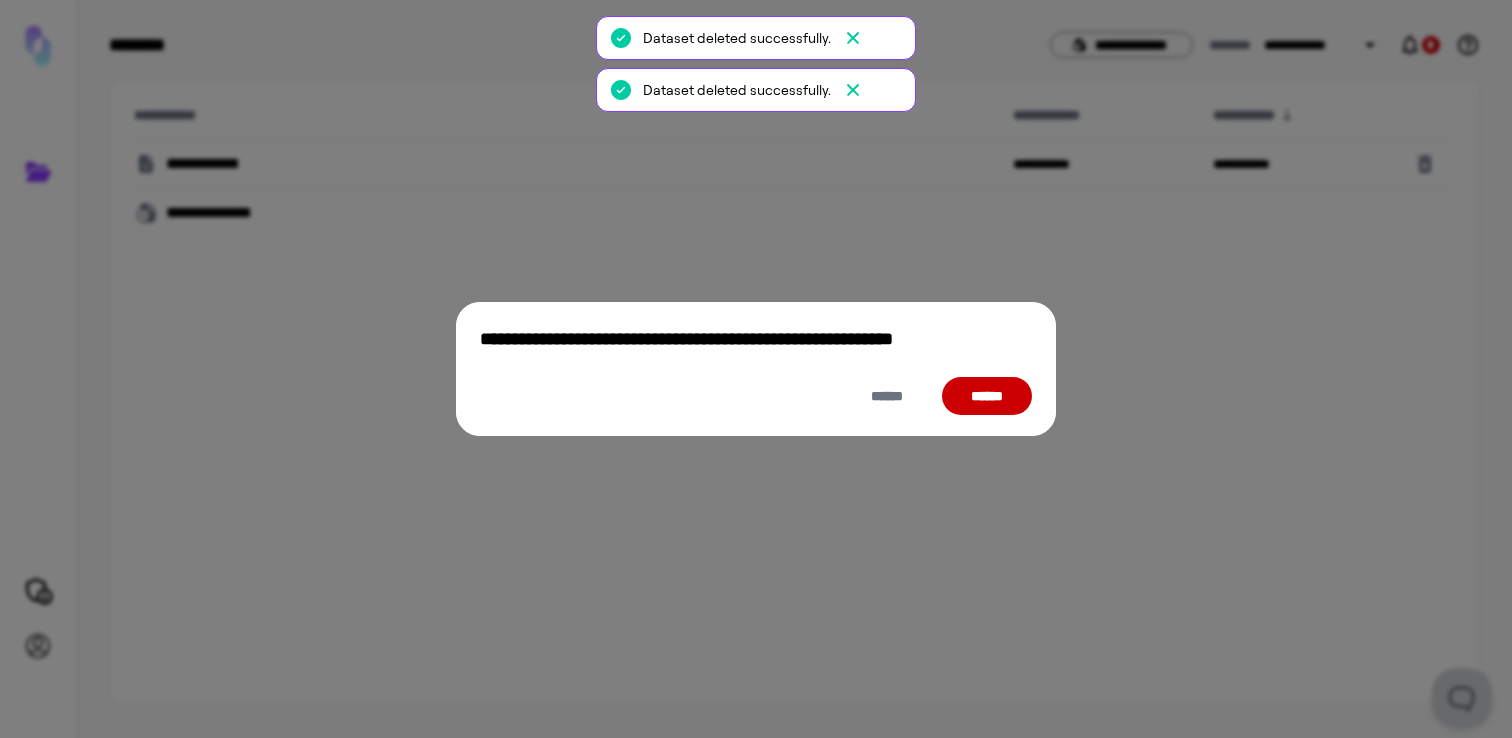 click on "******" at bounding box center (987, 396) 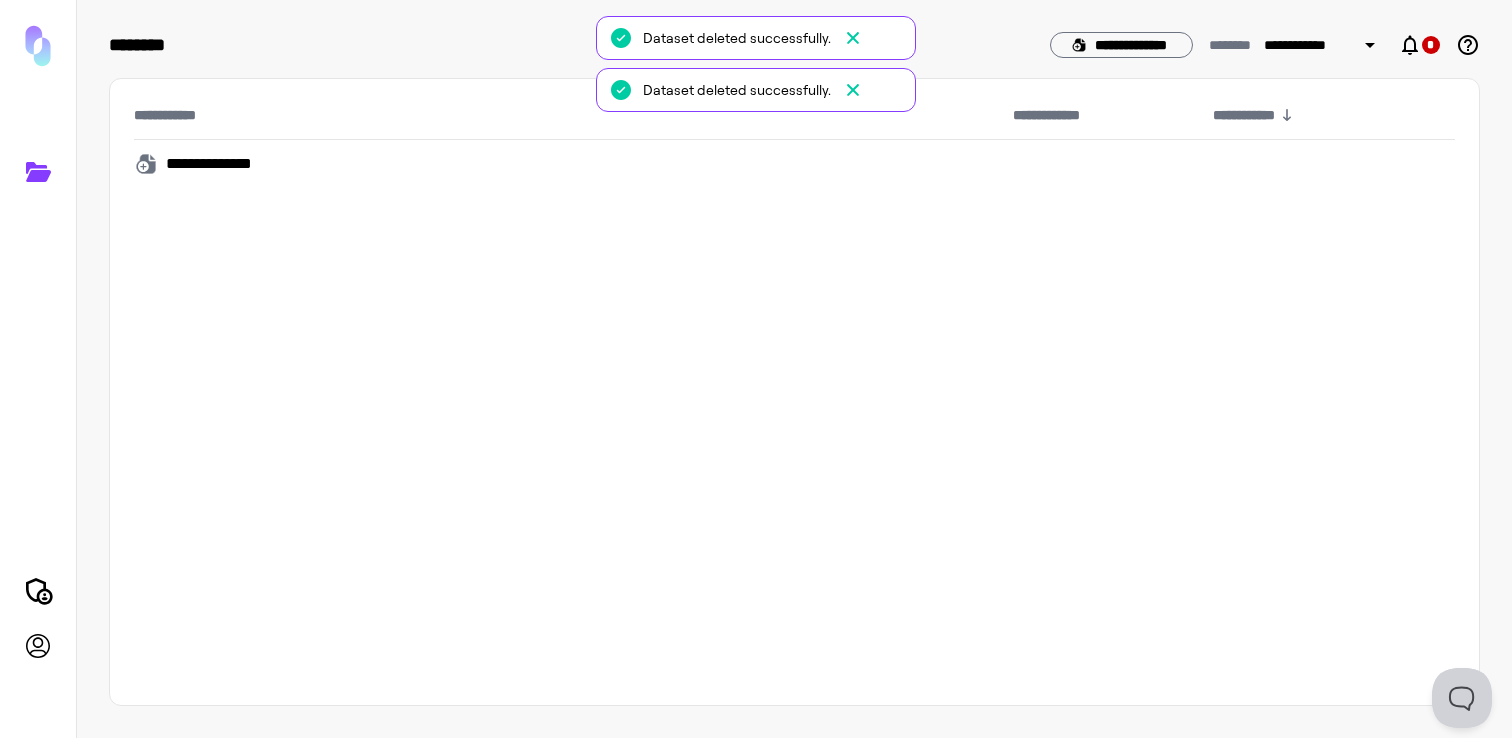 click on "**********" at bounding box center [221, 164] 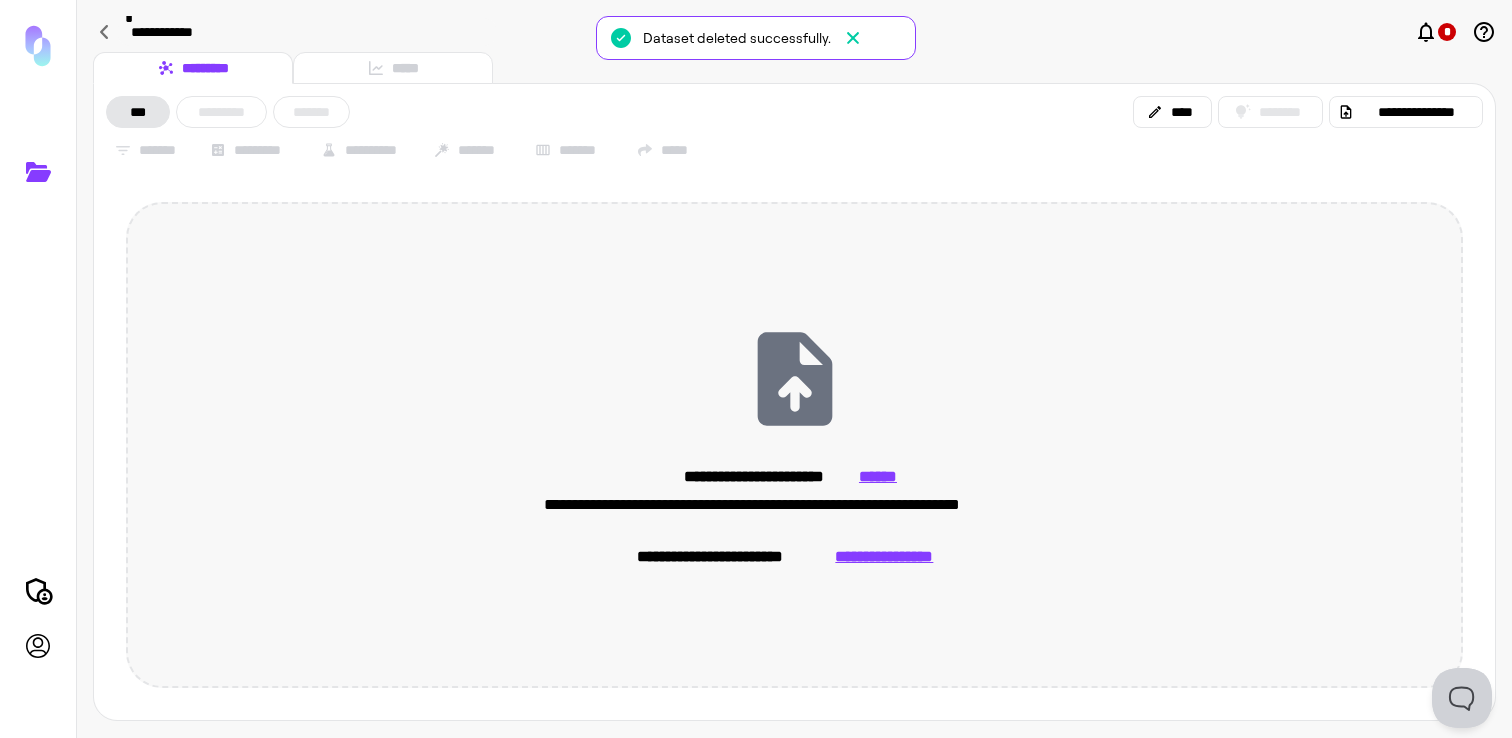 click on "**********" at bounding box center (884, 557) 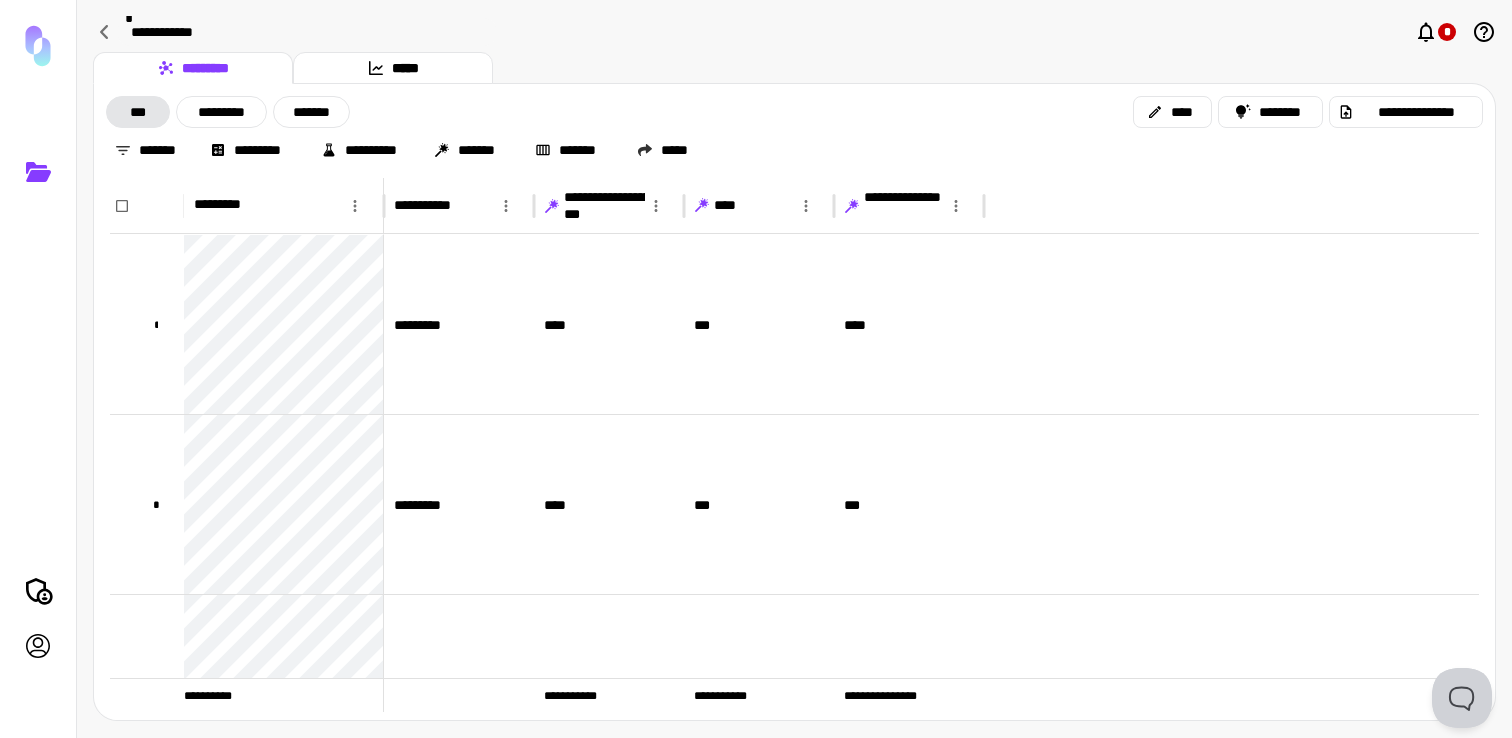 click on "**********" at bounding box center [307, 32] 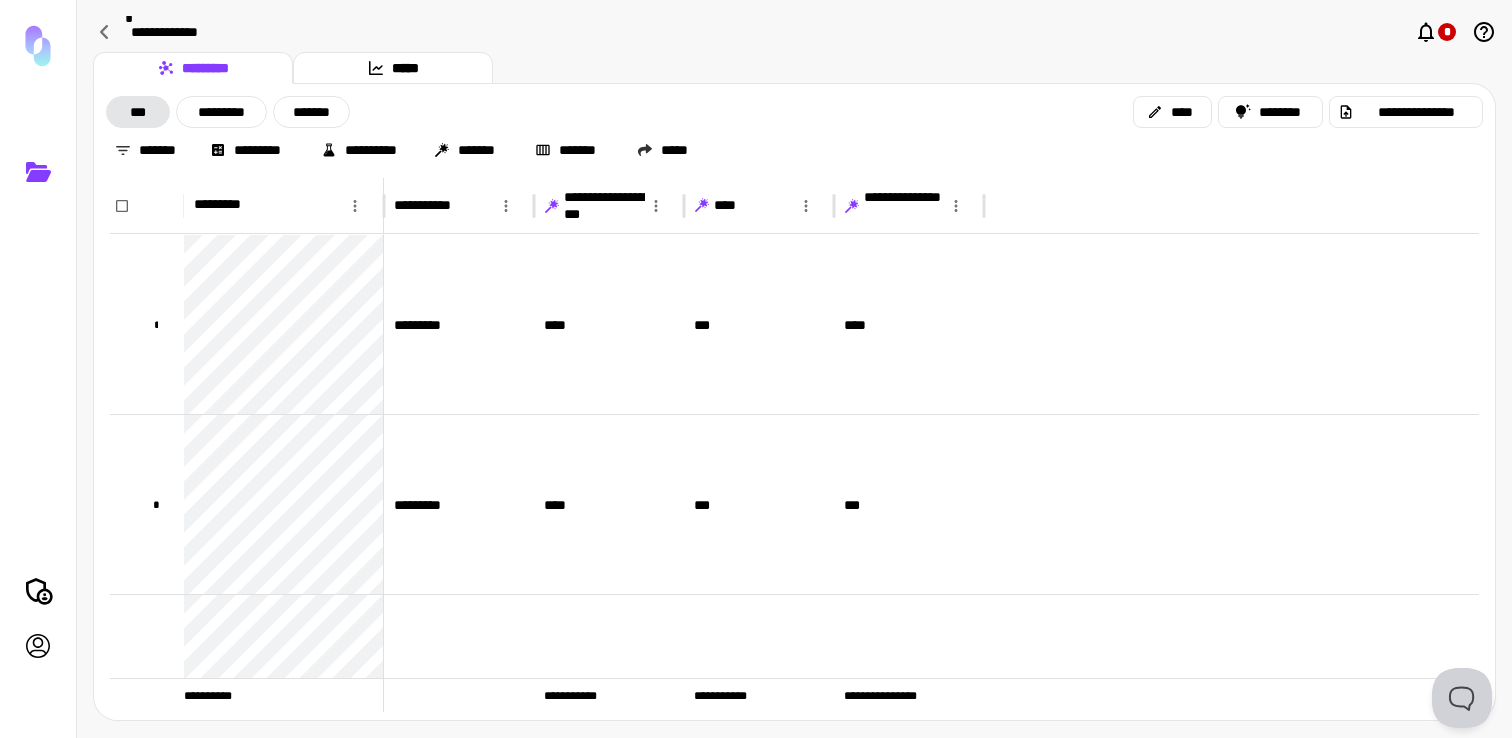 type on "**********" 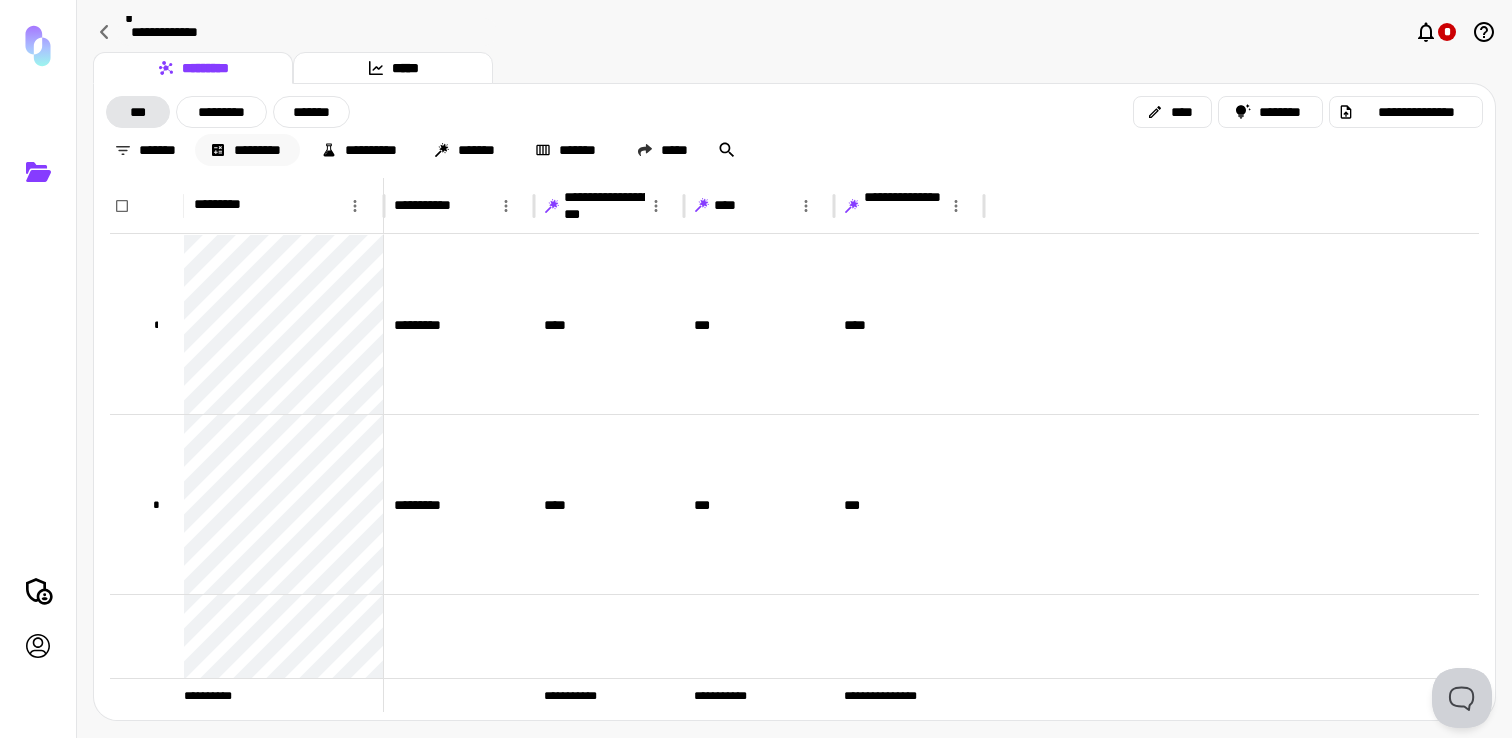 click on "*********" at bounding box center (247, 150) 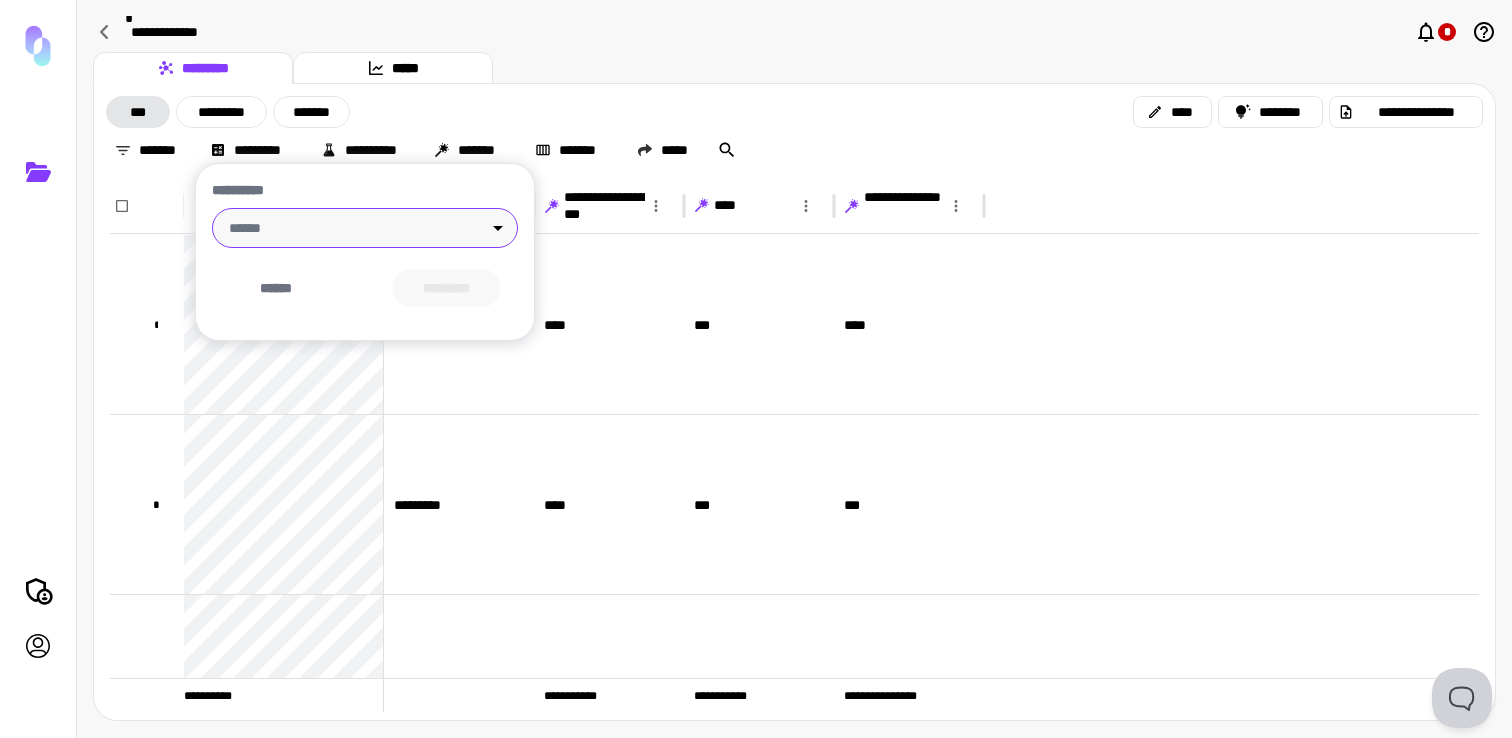 click on "**********" at bounding box center [756, 369] 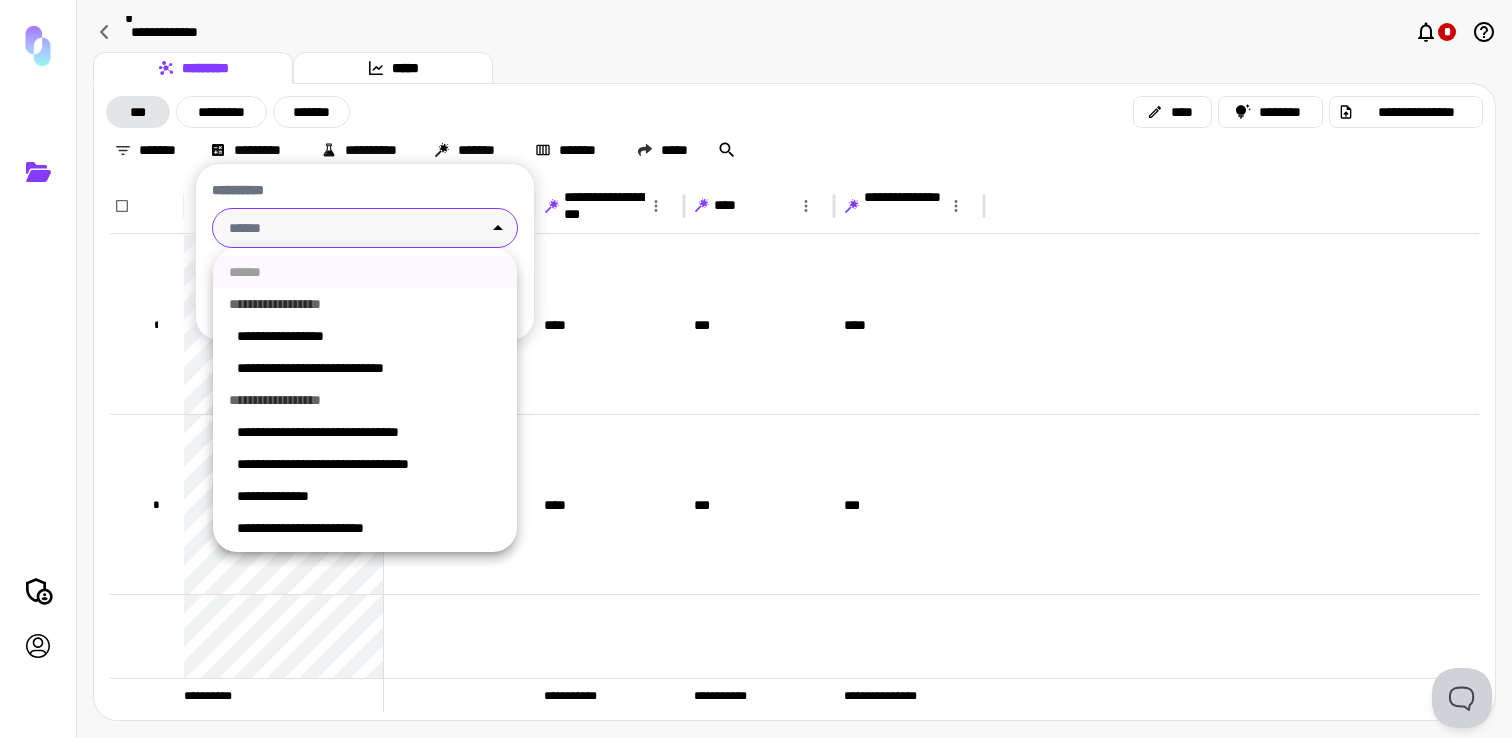 click on "**********" at bounding box center [369, 528] 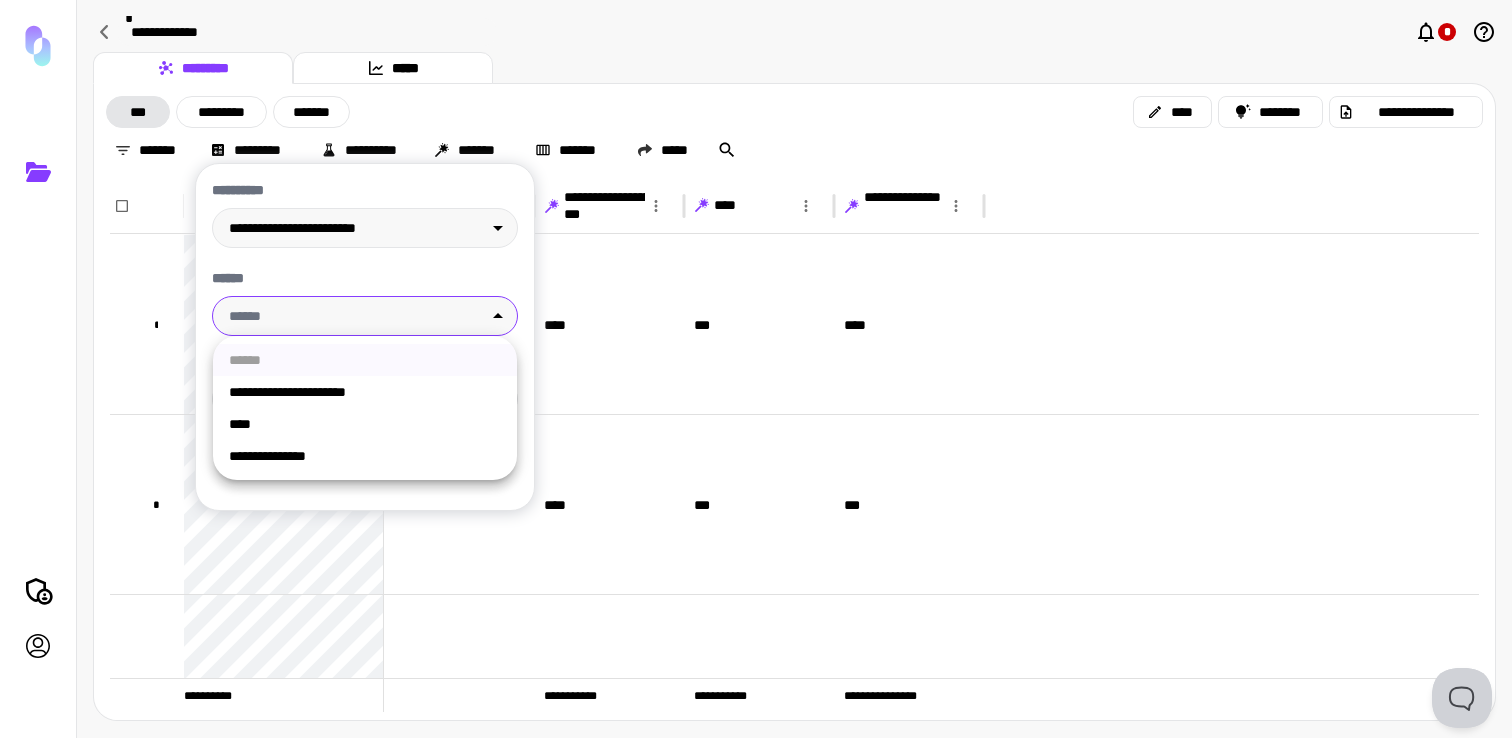 click on "**********" at bounding box center [756, 369] 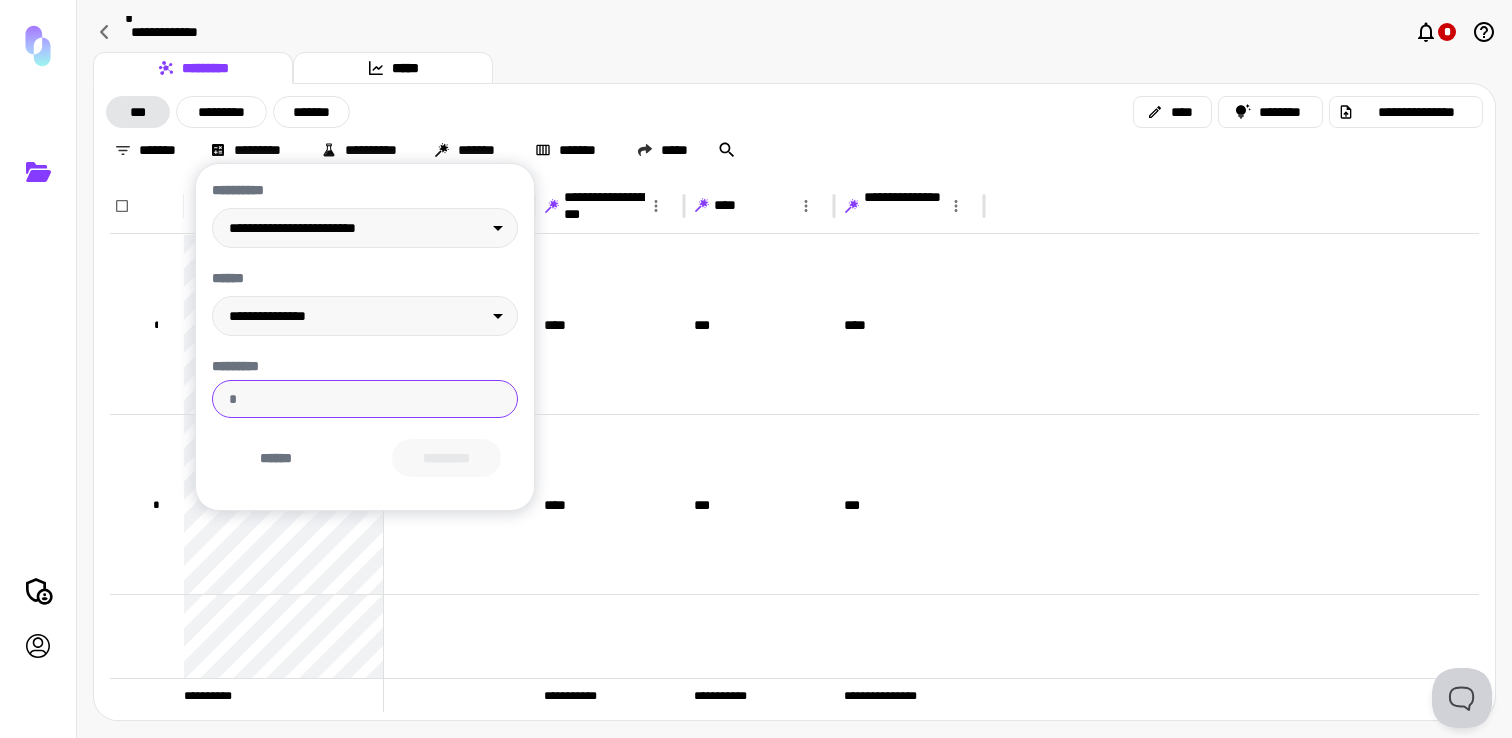 click on "*********" at bounding box center (365, 399) 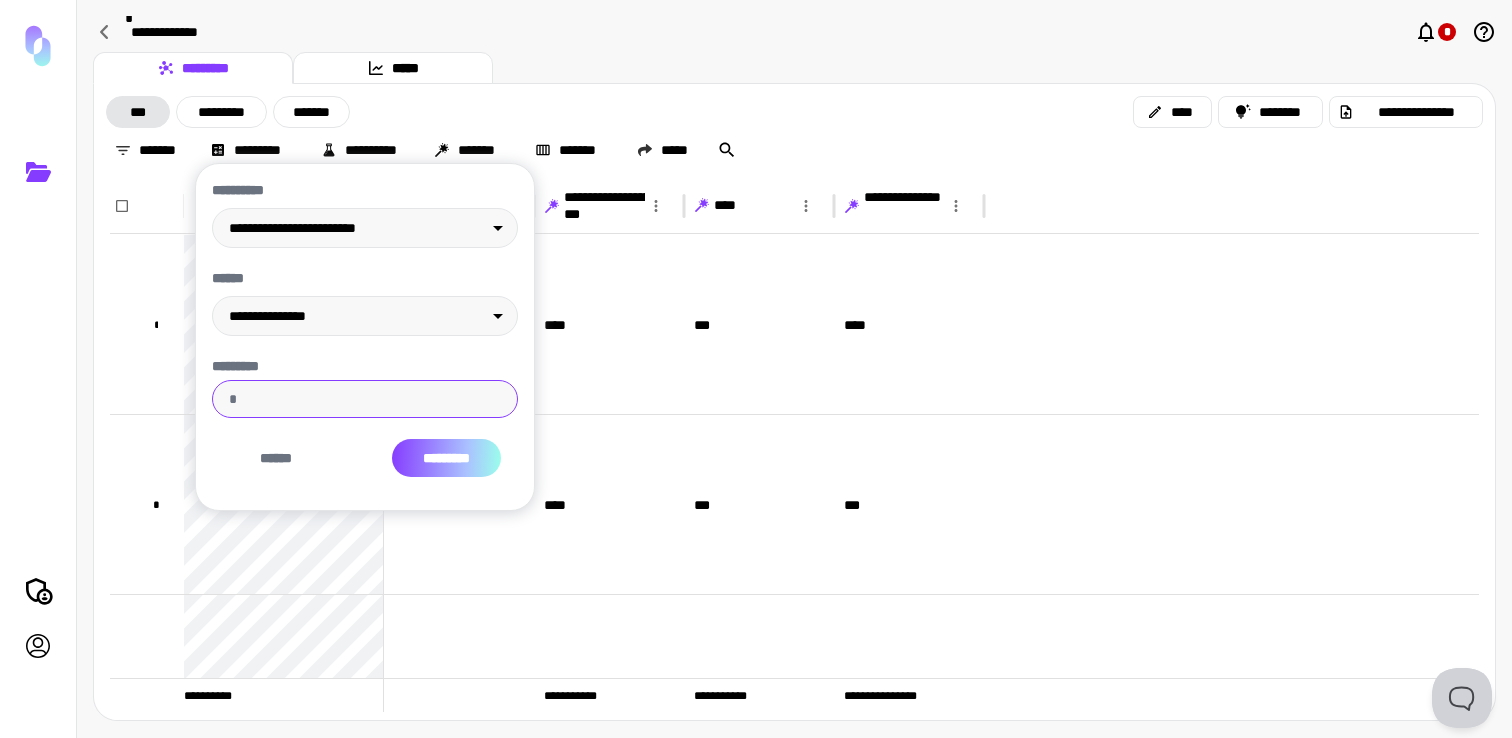 type on "***" 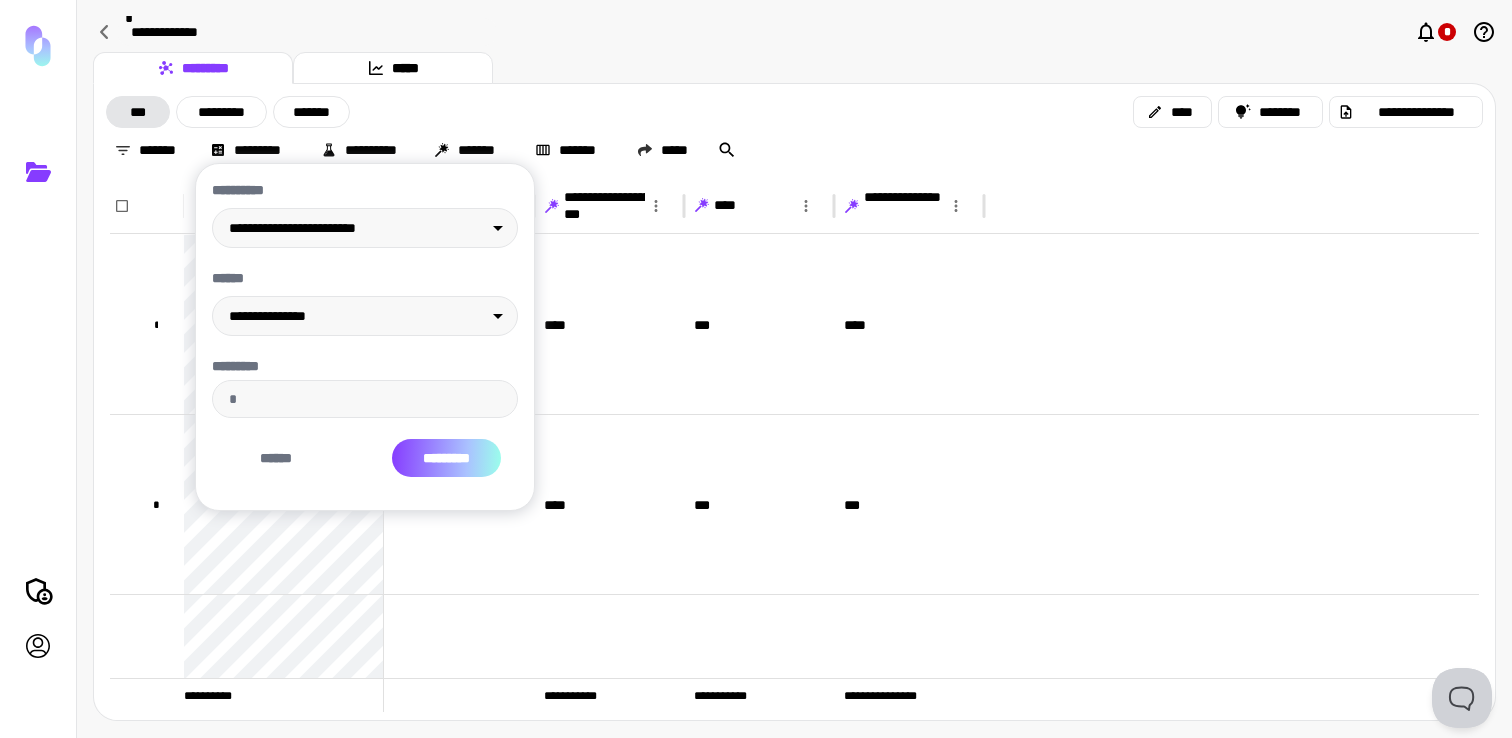 click on "*********" at bounding box center [446, 458] 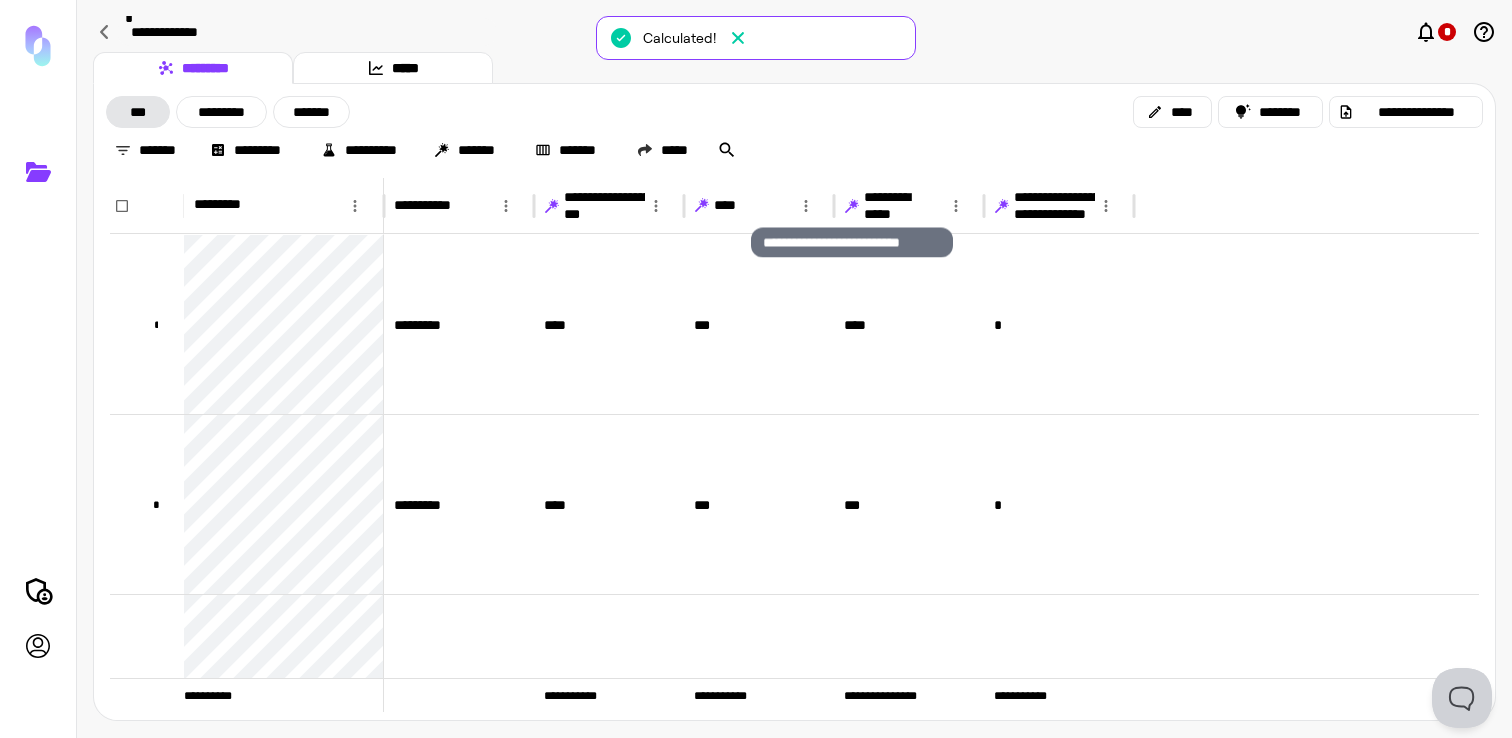 click 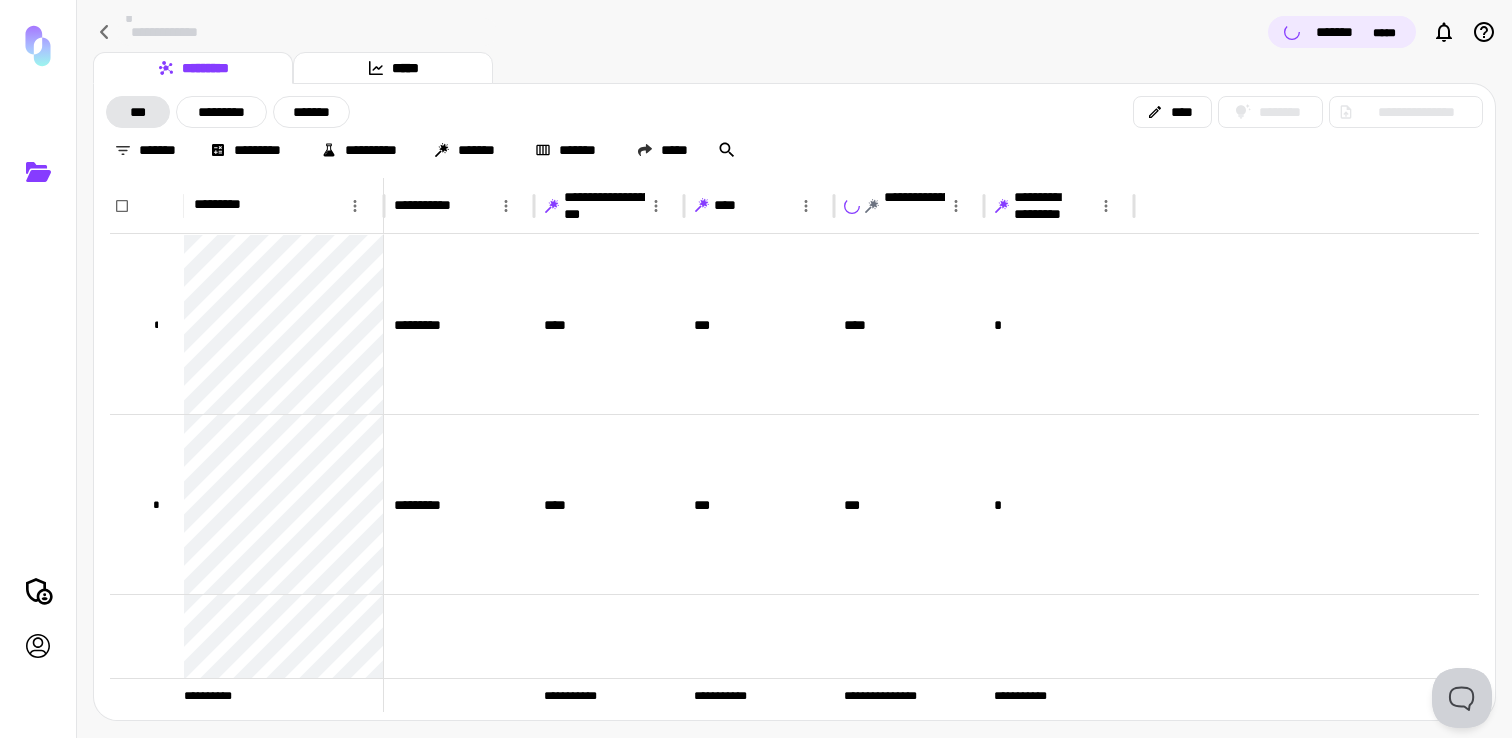 click on "**********" at bounding box center [1059, 206] 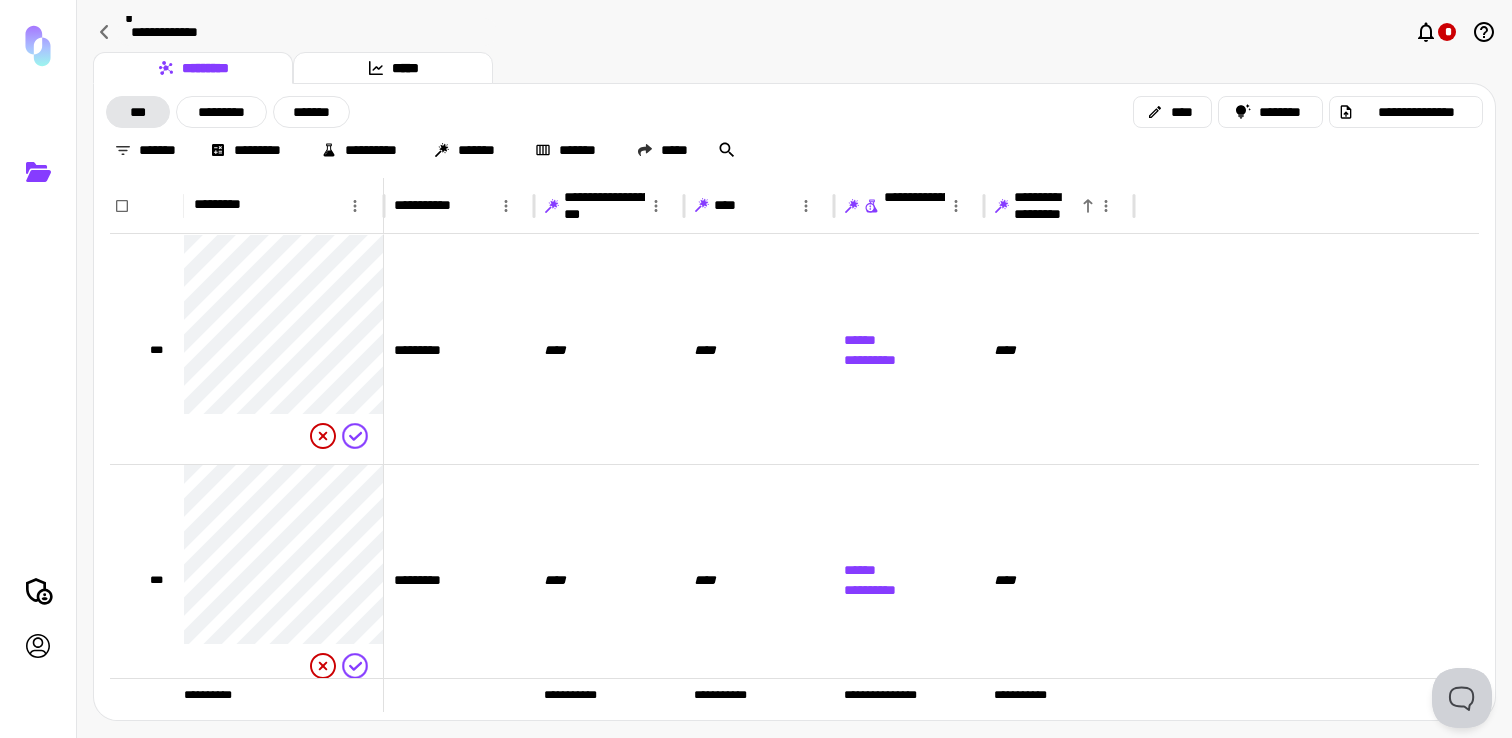 click 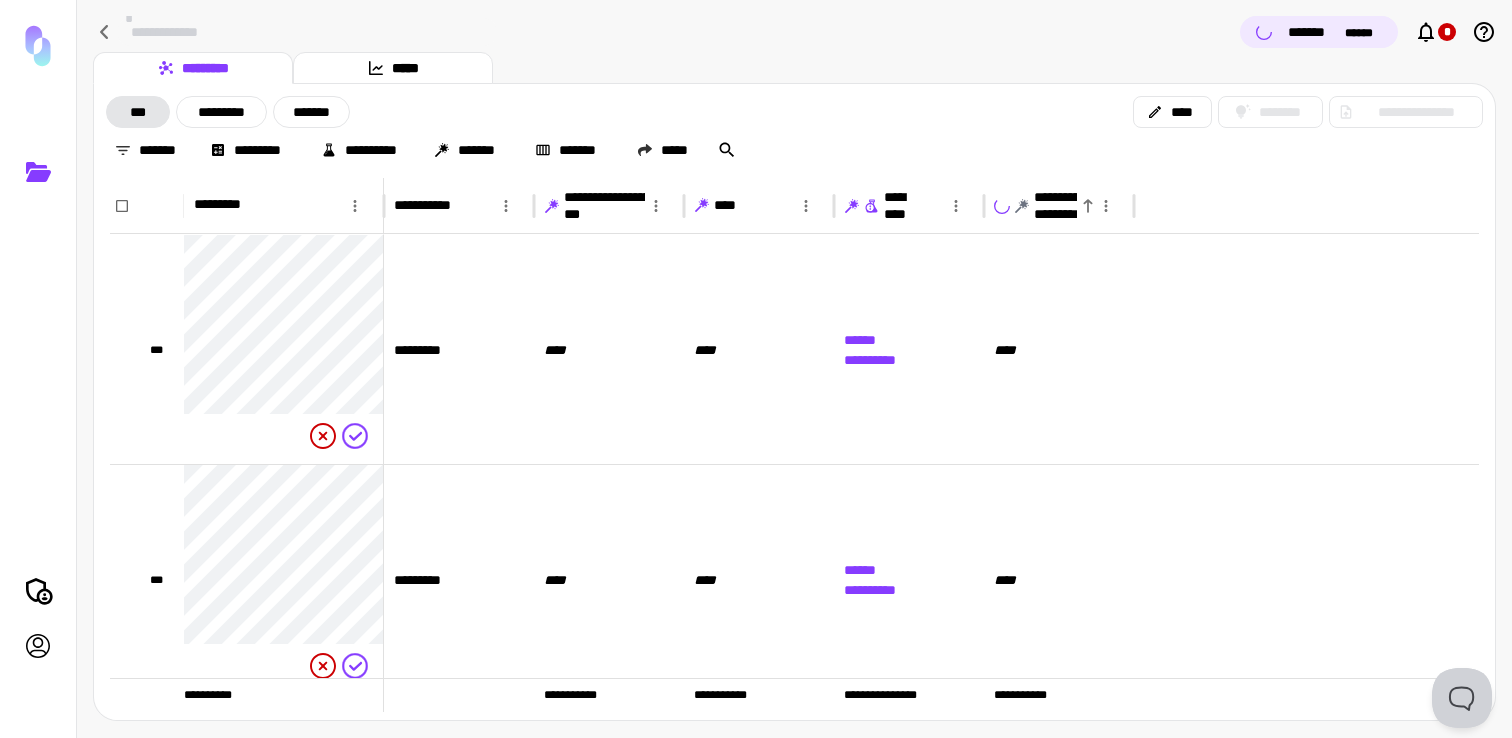 click 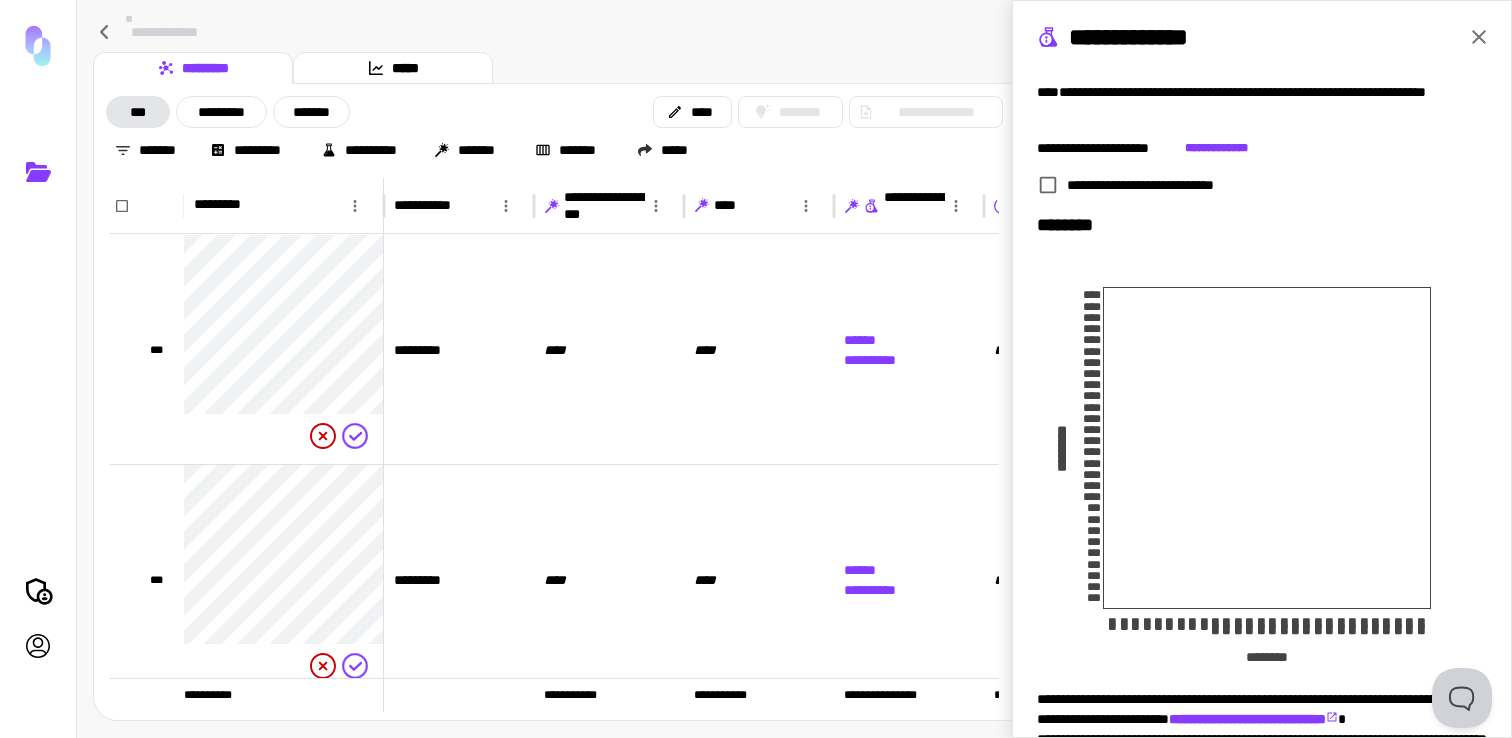 scroll, scrollTop: 164, scrollLeft: 0, axis: vertical 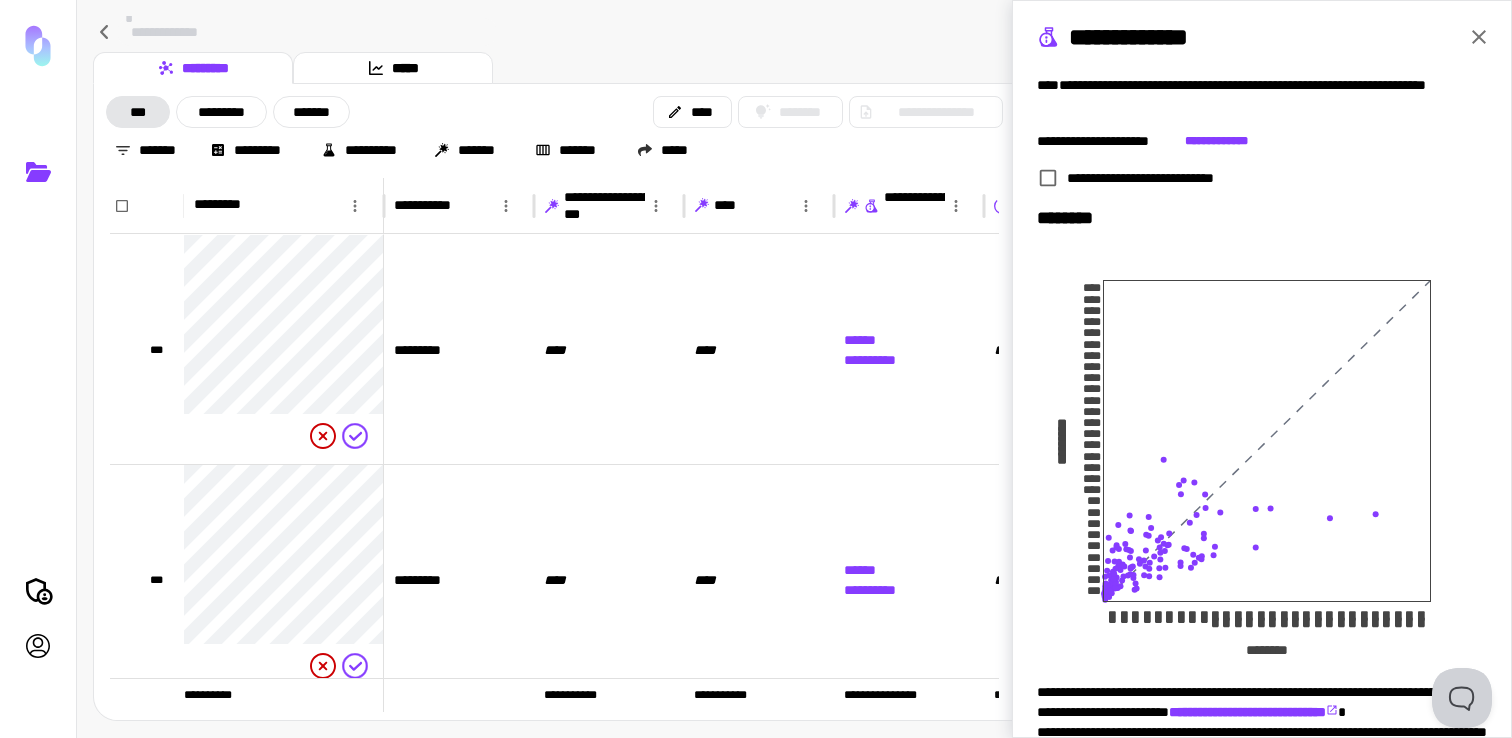 click 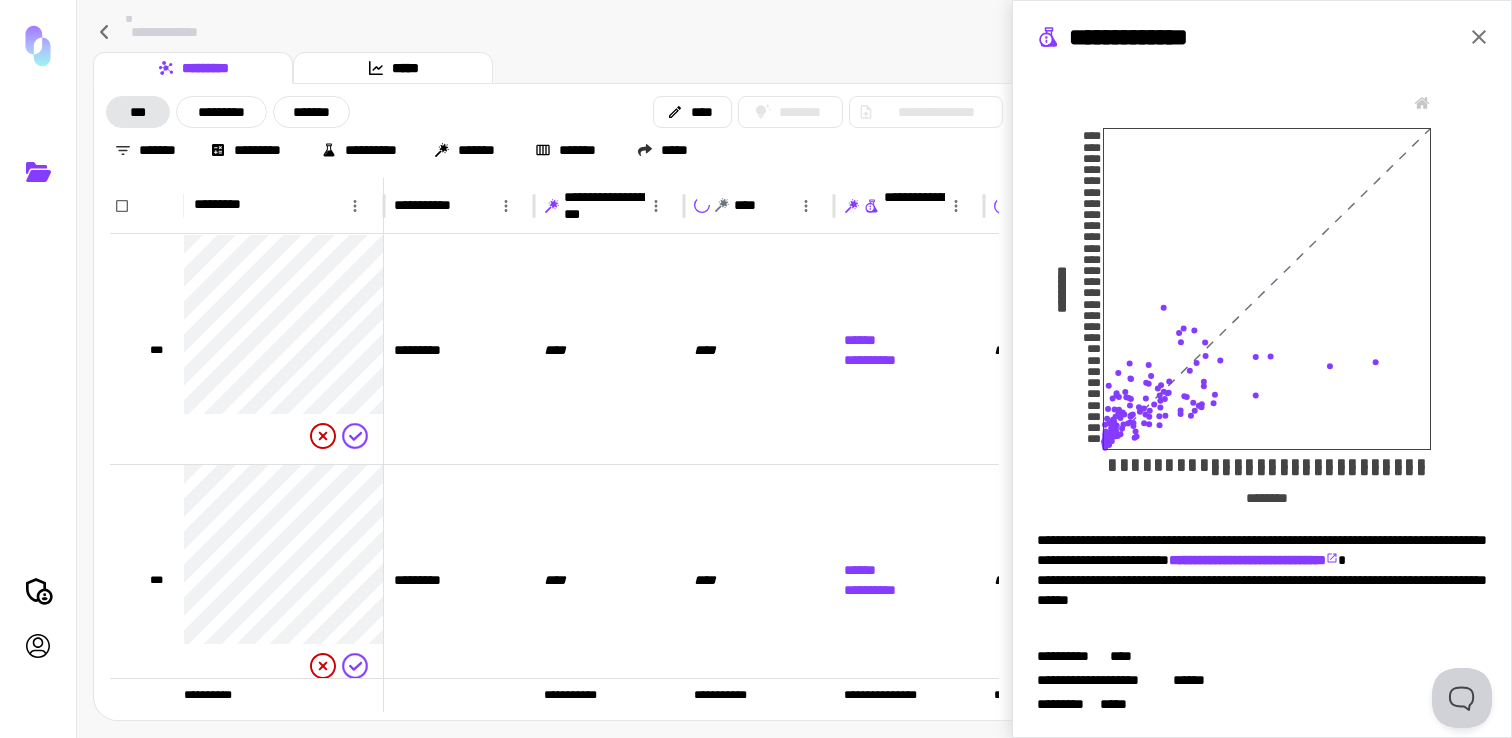 scroll, scrollTop: 321, scrollLeft: 0, axis: vertical 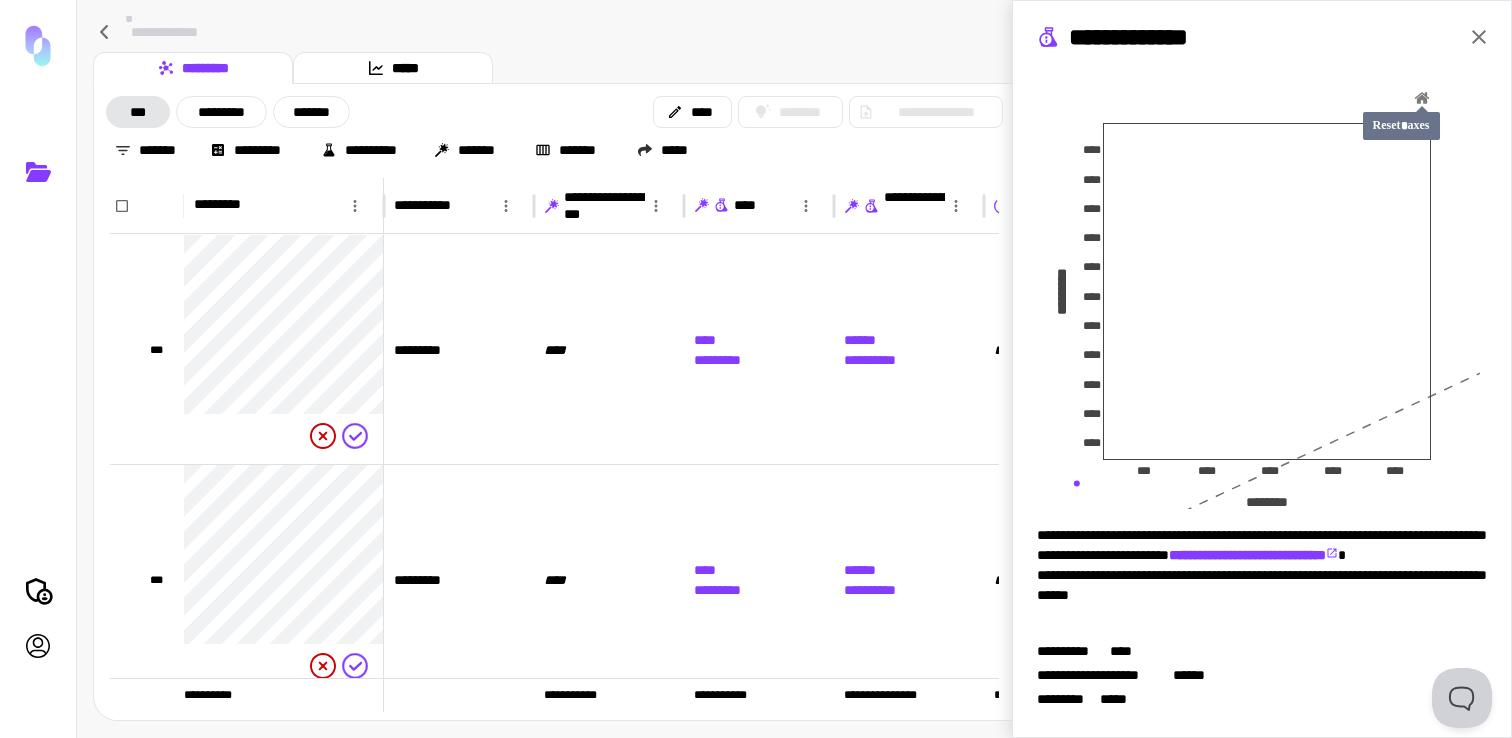 click 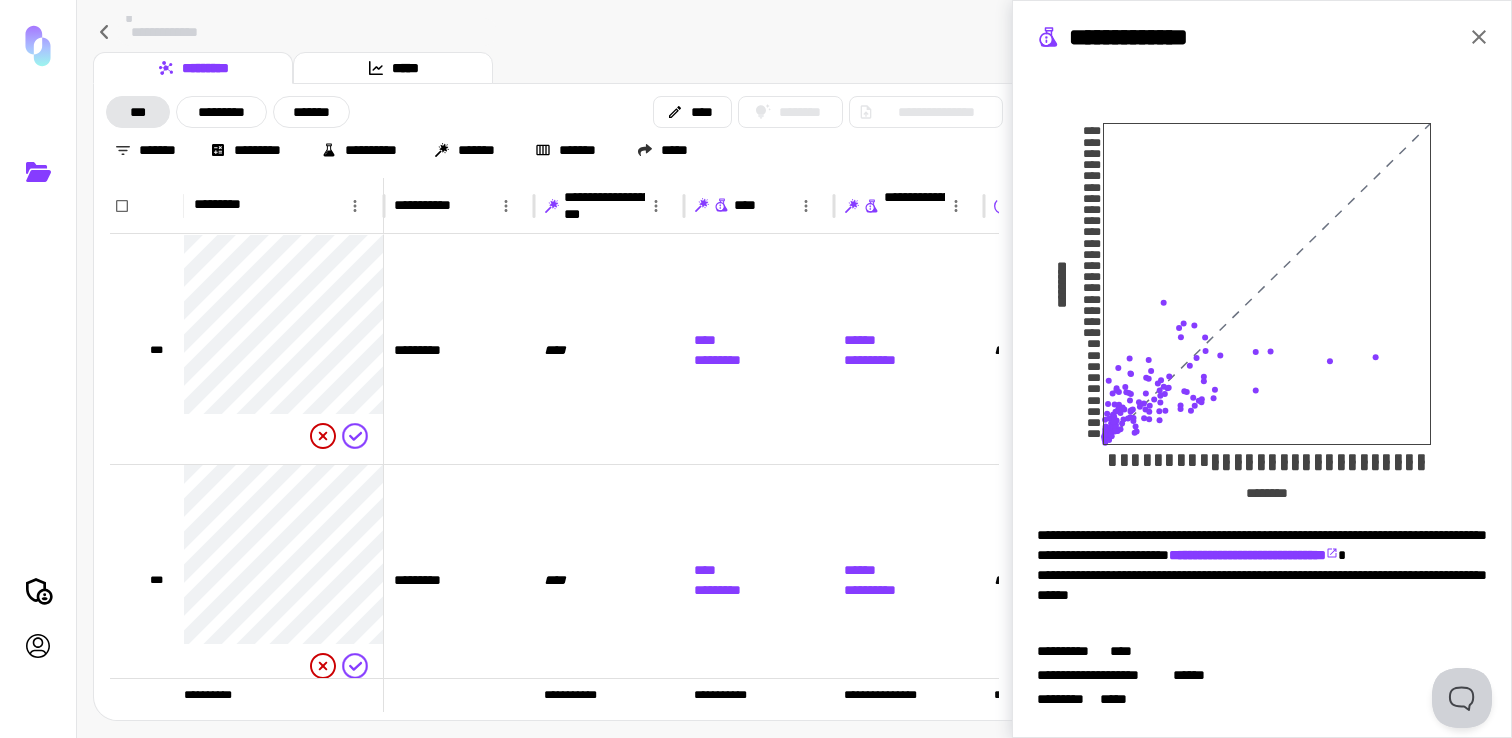 click 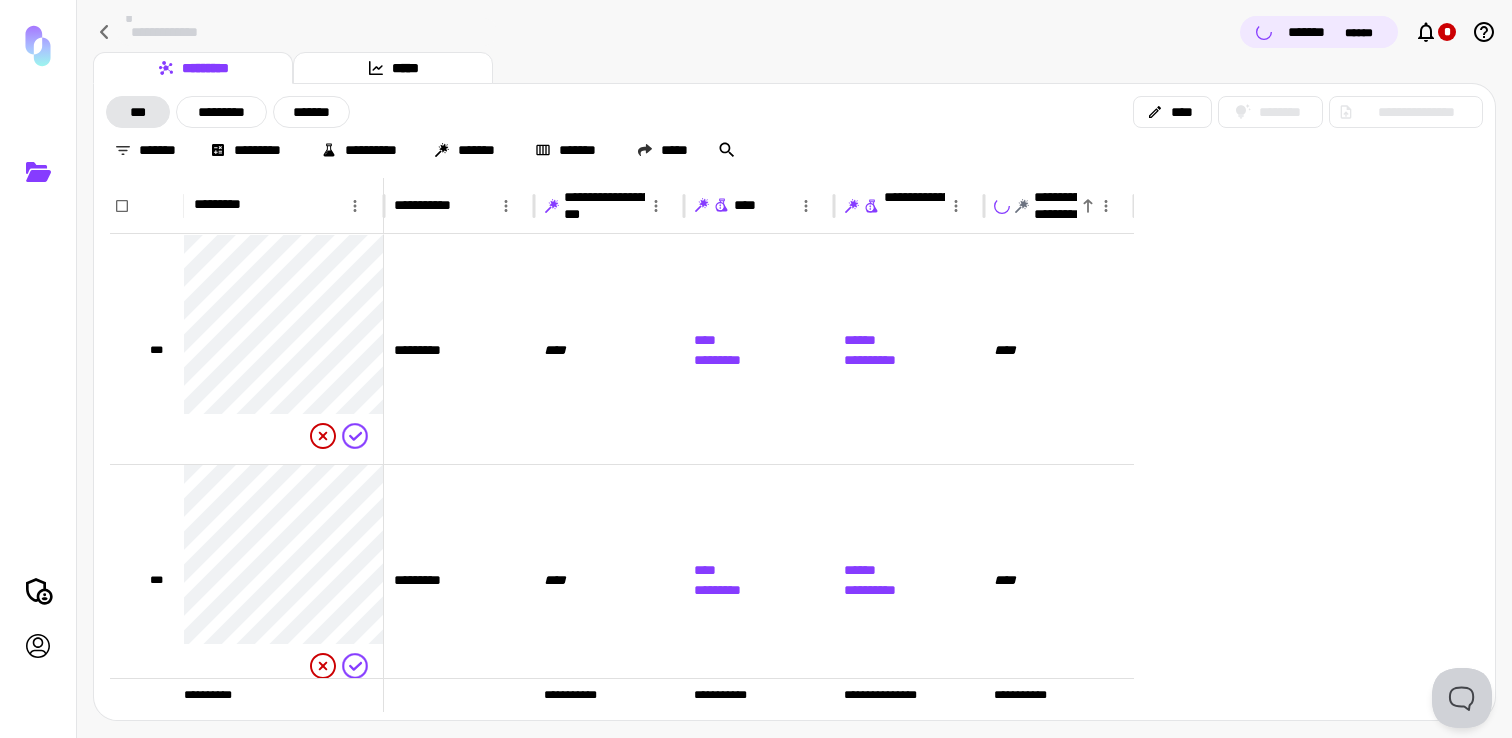 scroll, scrollTop: 0, scrollLeft: 0, axis: both 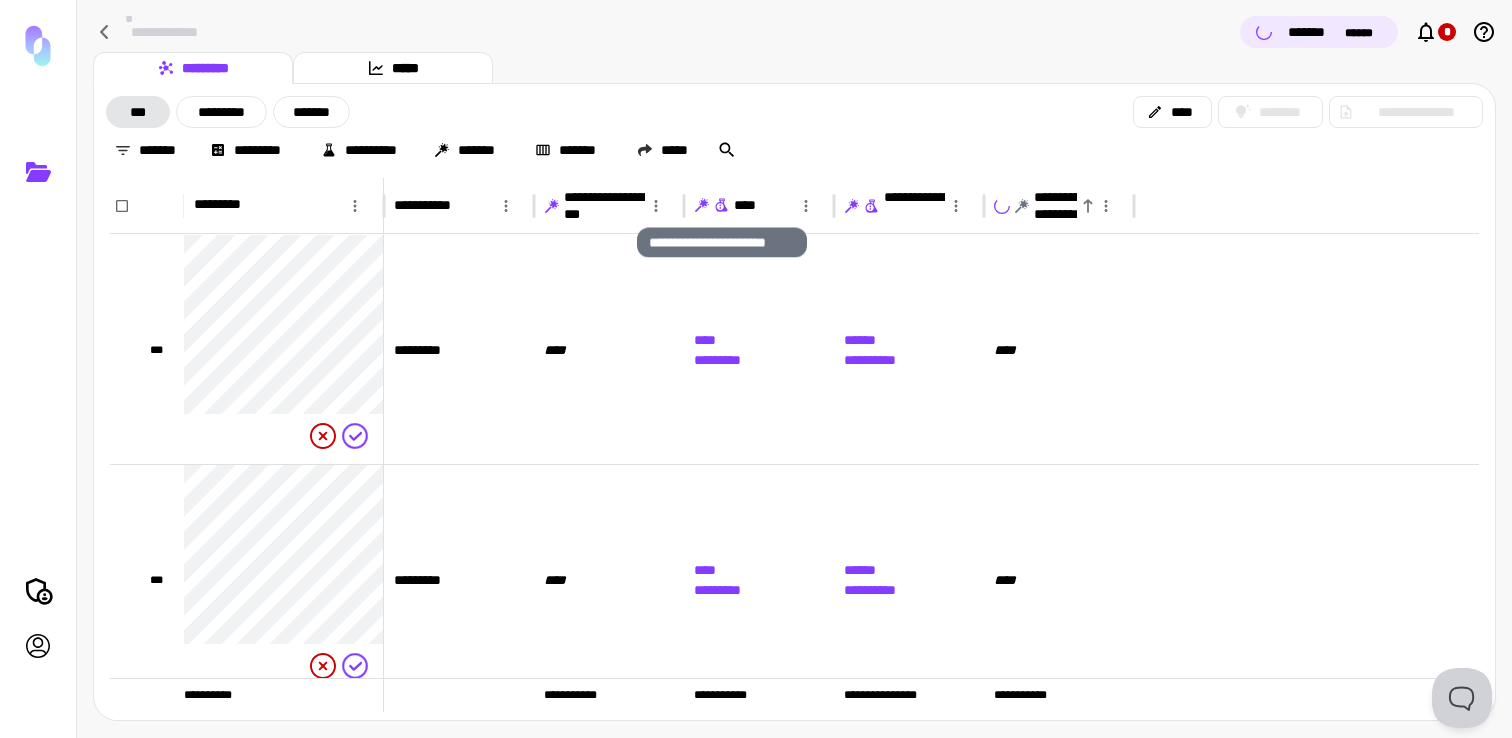 click 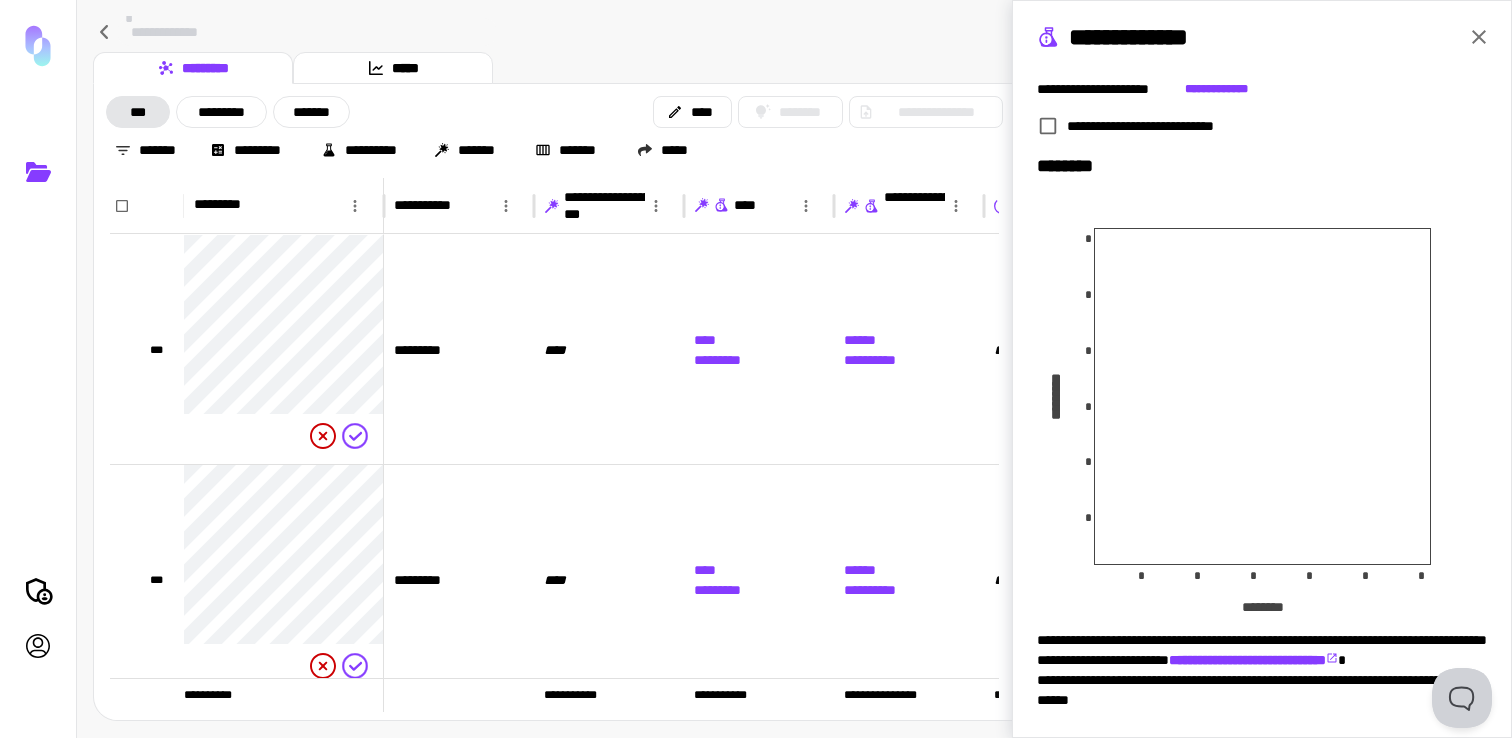 scroll, scrollTop: 223, scrollLeft: 0, axis: vertical 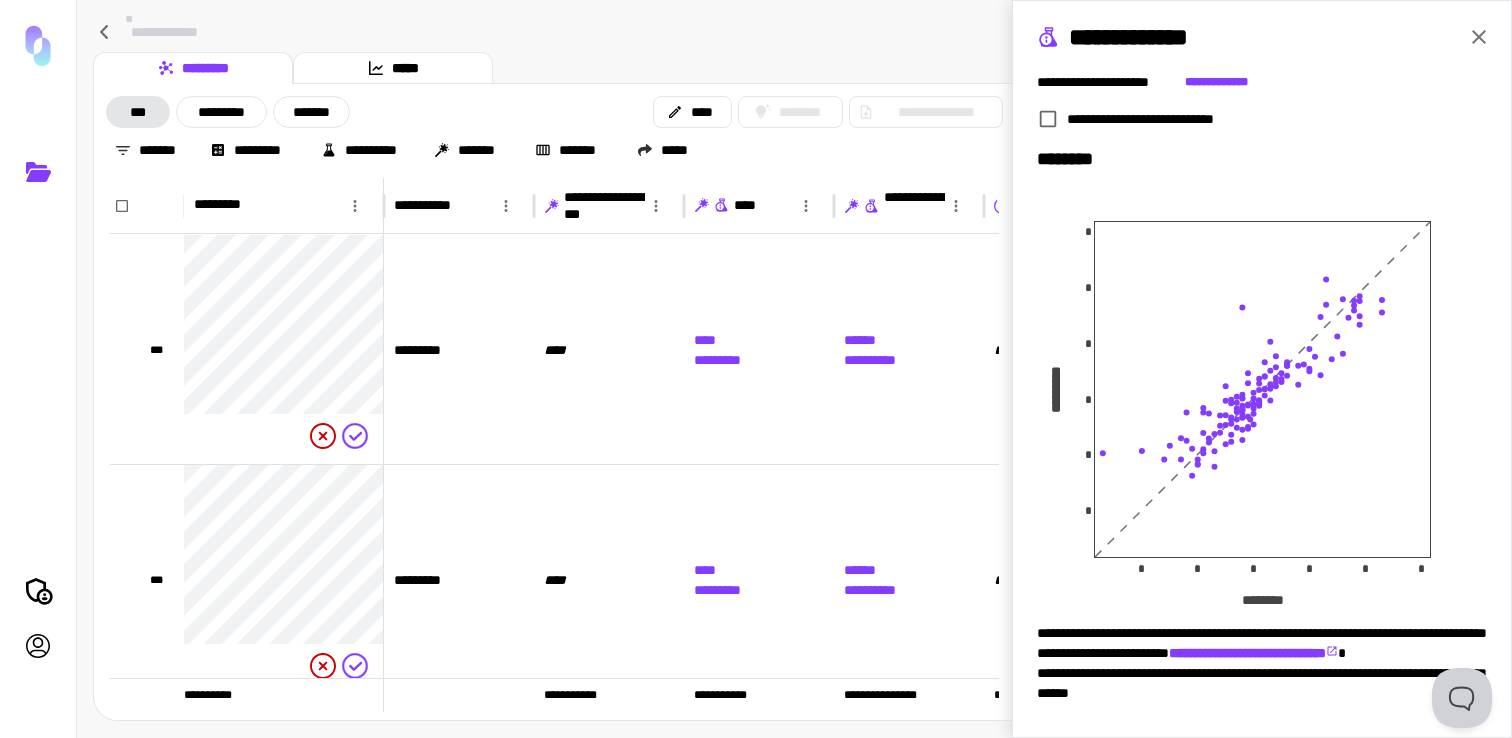 click 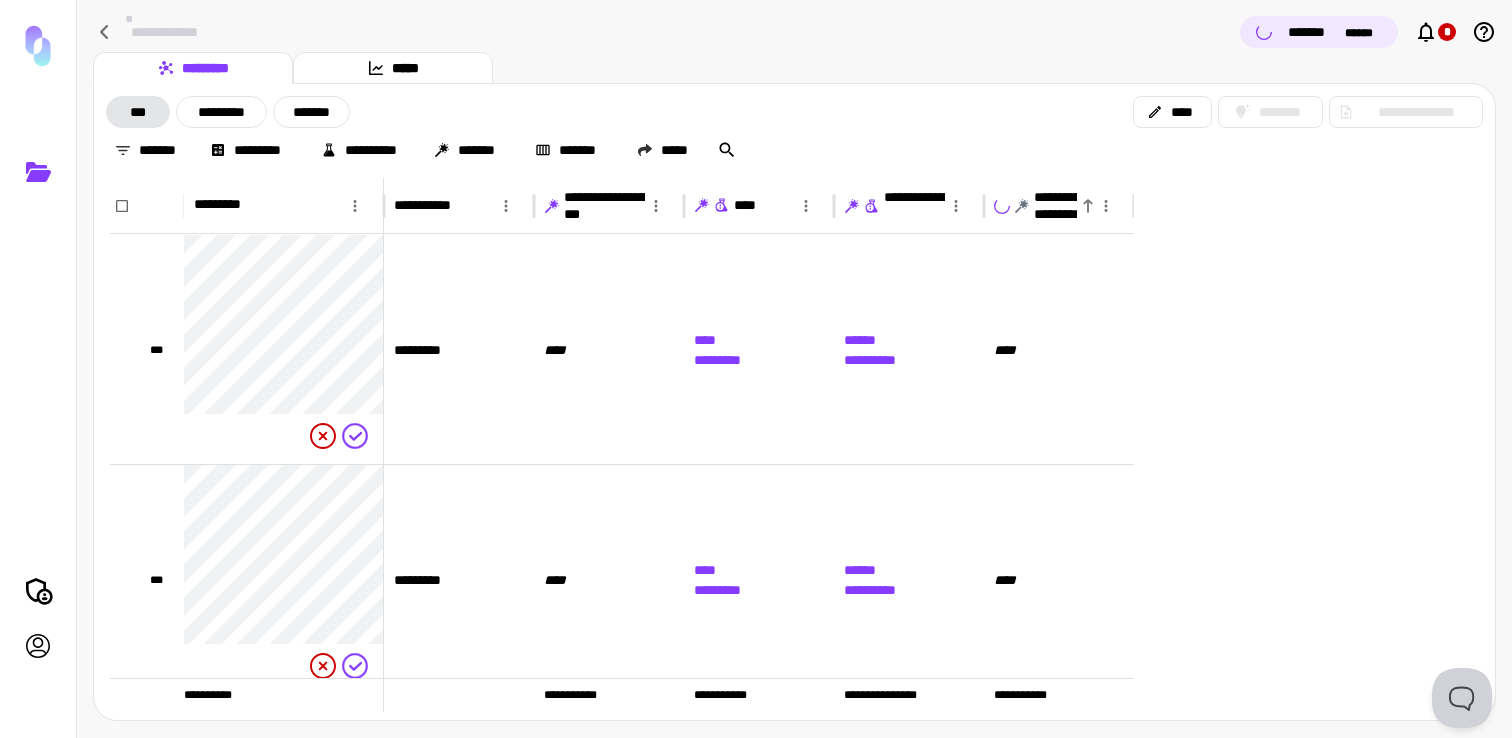 scroll, scrollTop: 0, scrollLeft: 0, axis: both 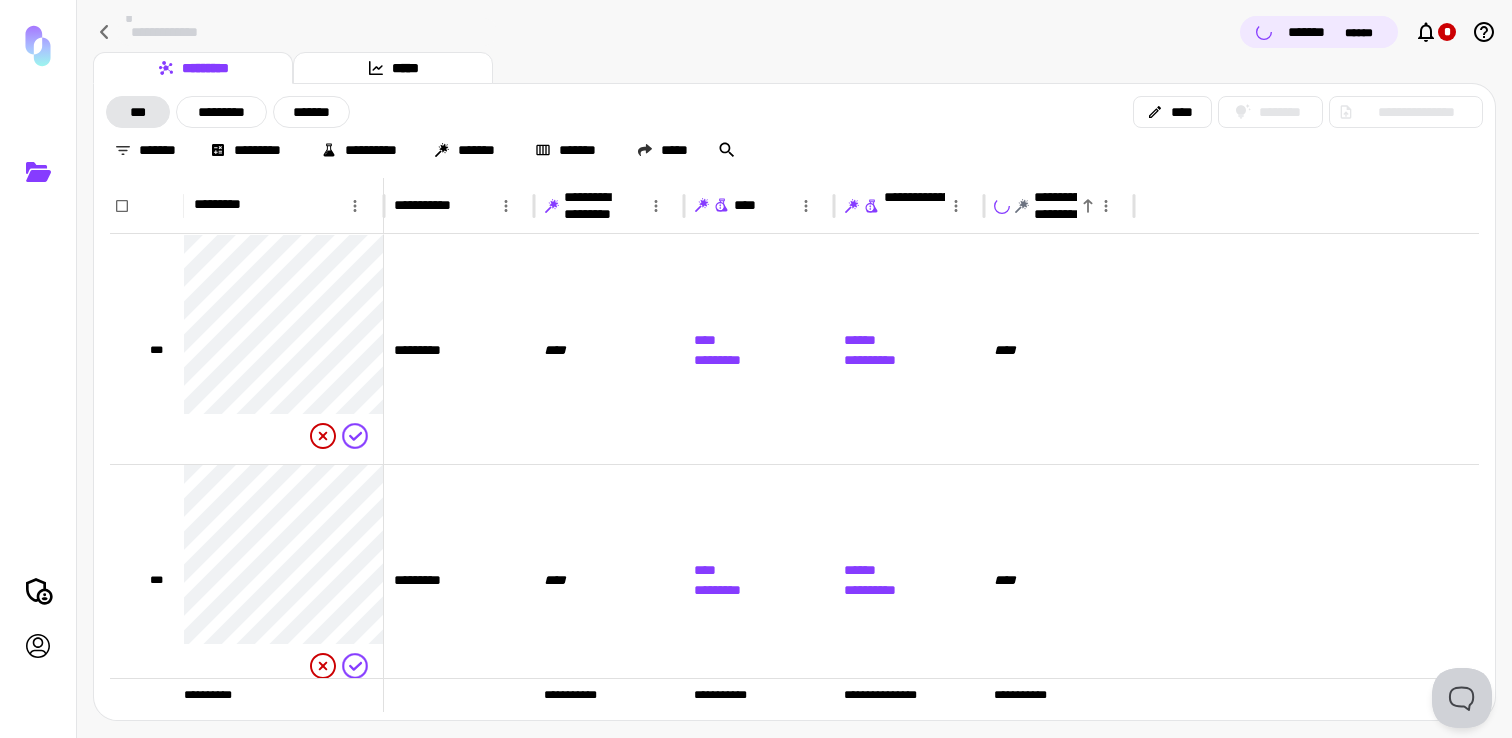 click on "**********" at bounding box center (609, 206) 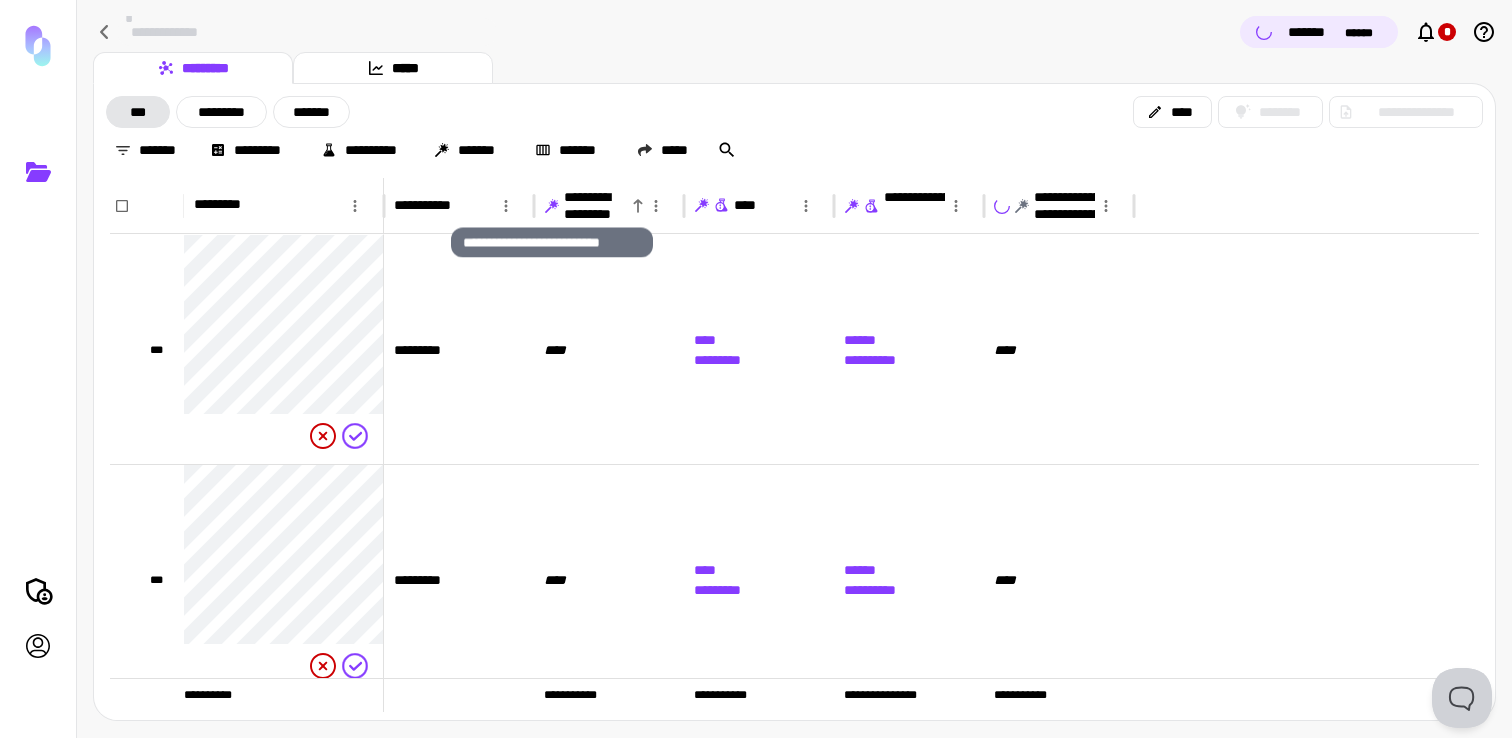 click 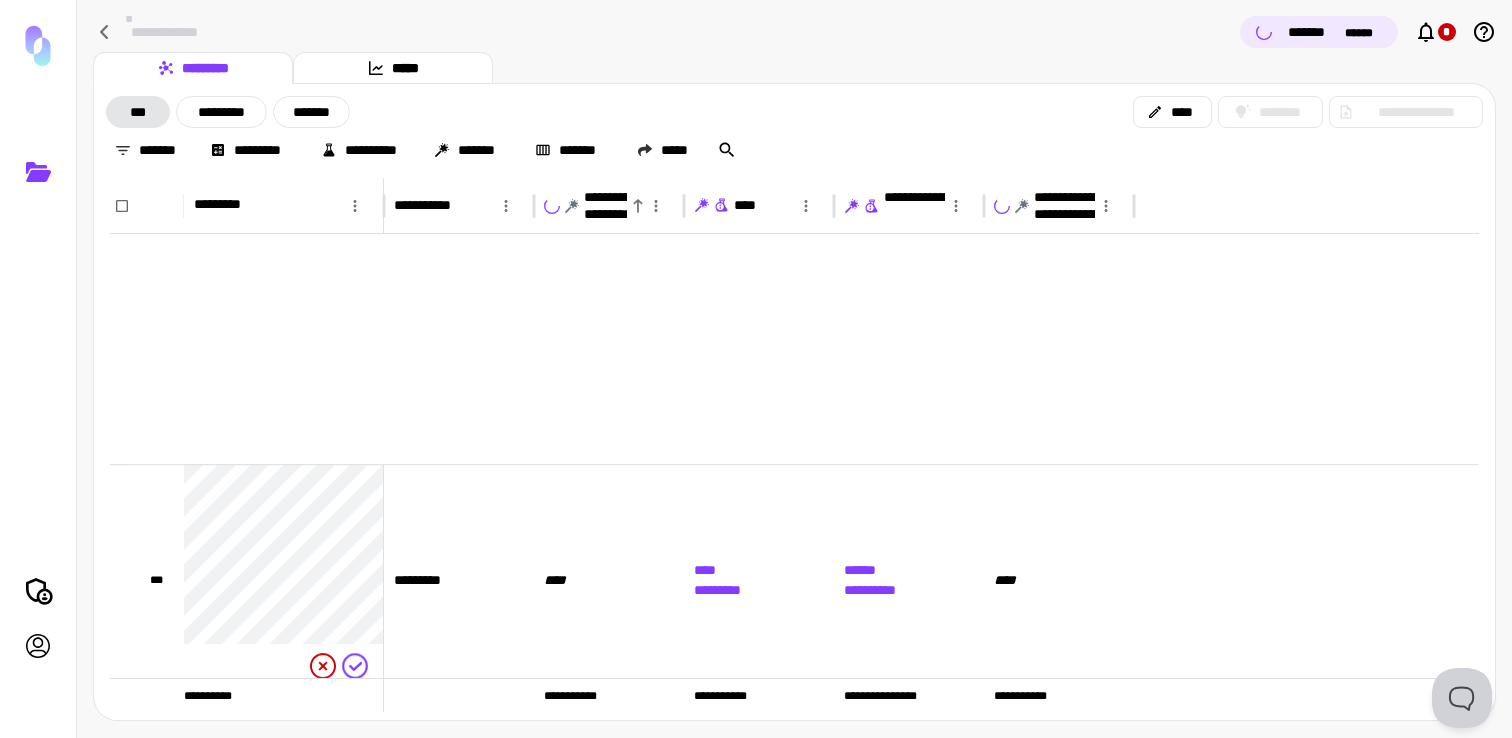 scroll, scrollTop: 1202, scrollLeft: 0, axis: vertical 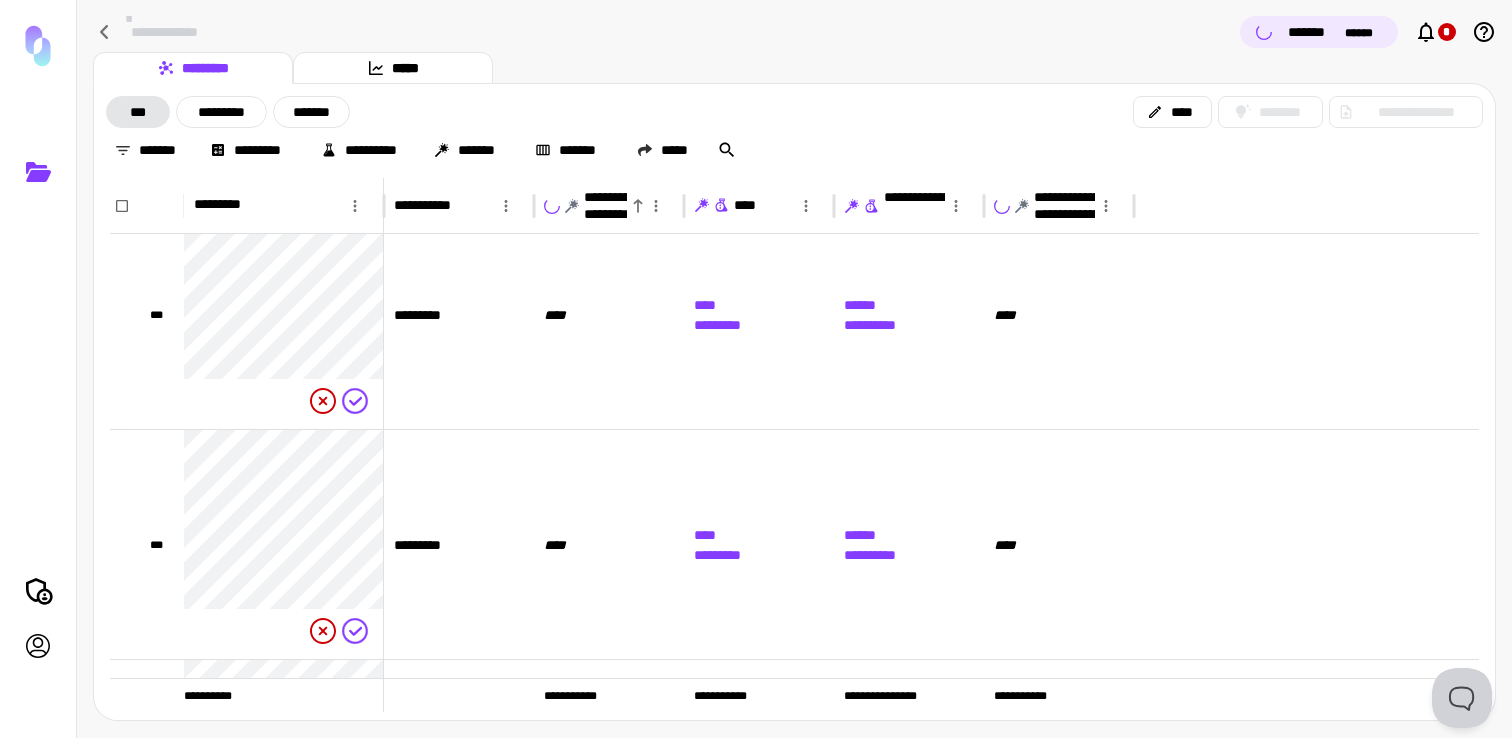 click 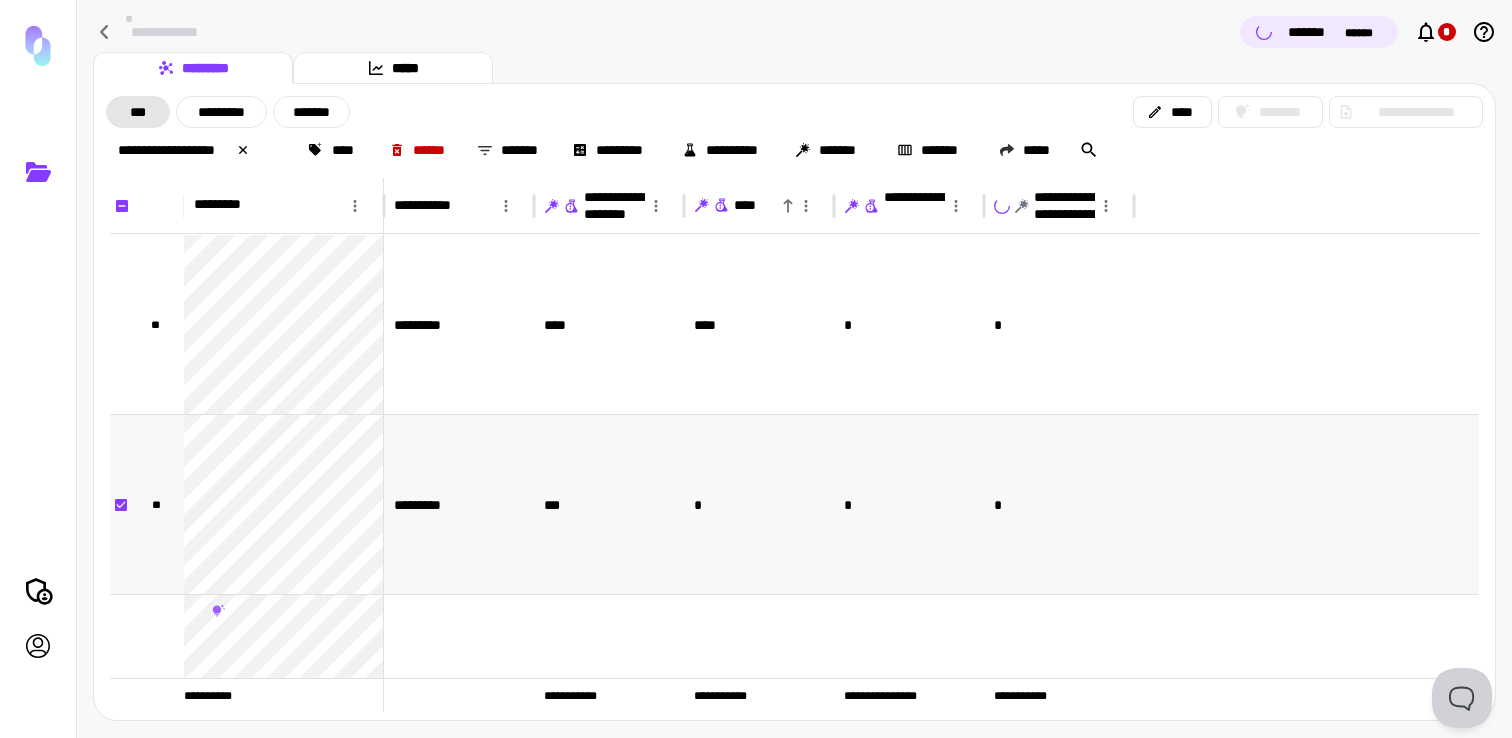 click on "**" at bounding box center [156, 504] 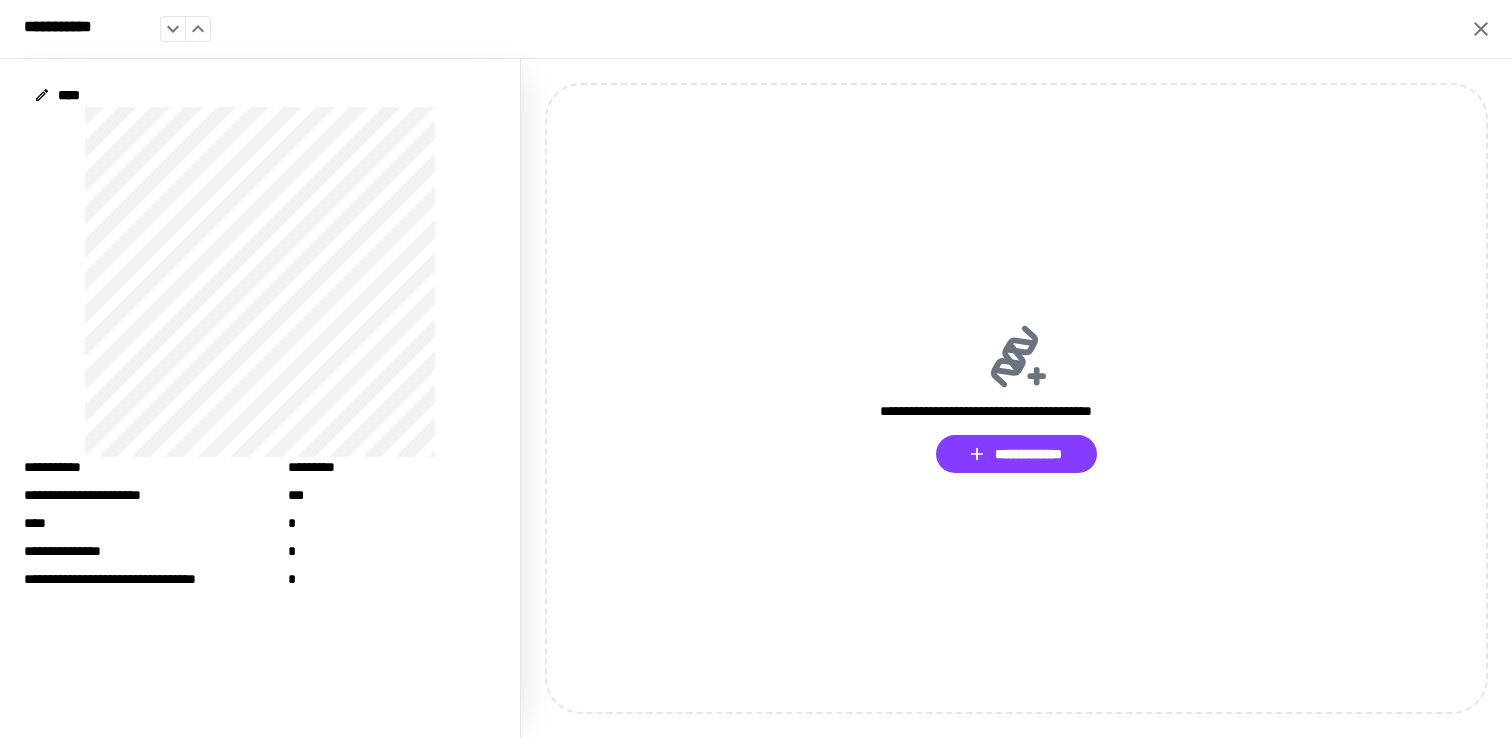 click 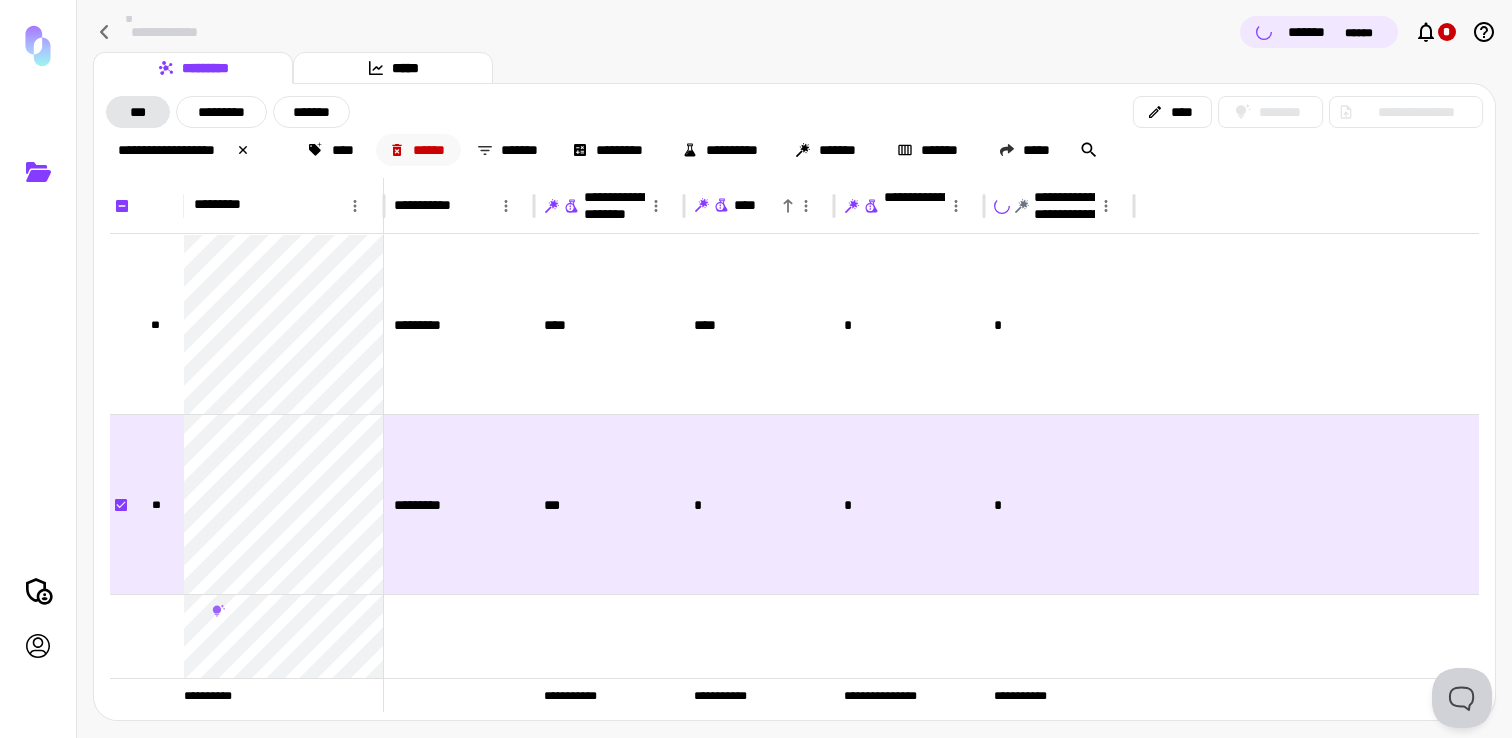 click on "******" at bounding box center [419, 150] 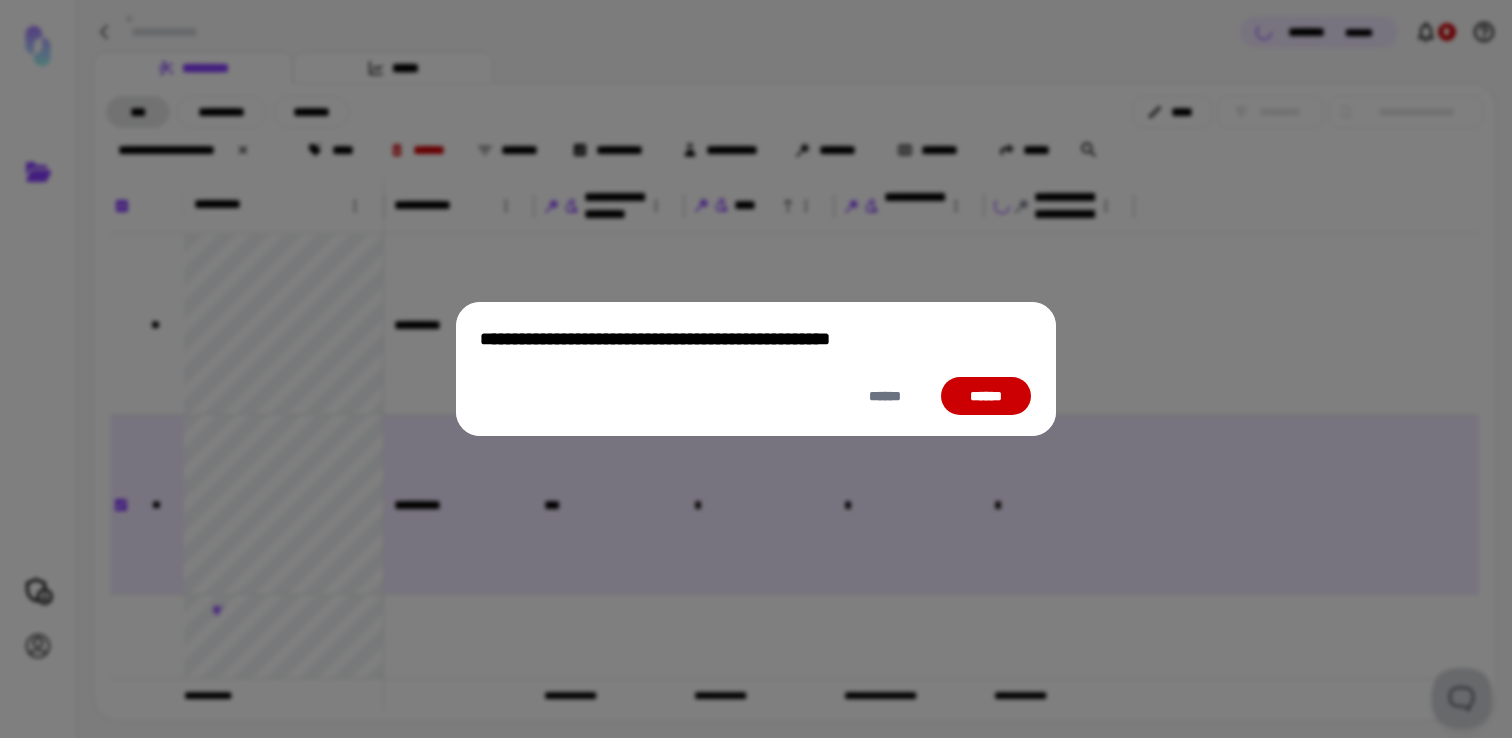 click on "******" at bounding box center (986, 396) 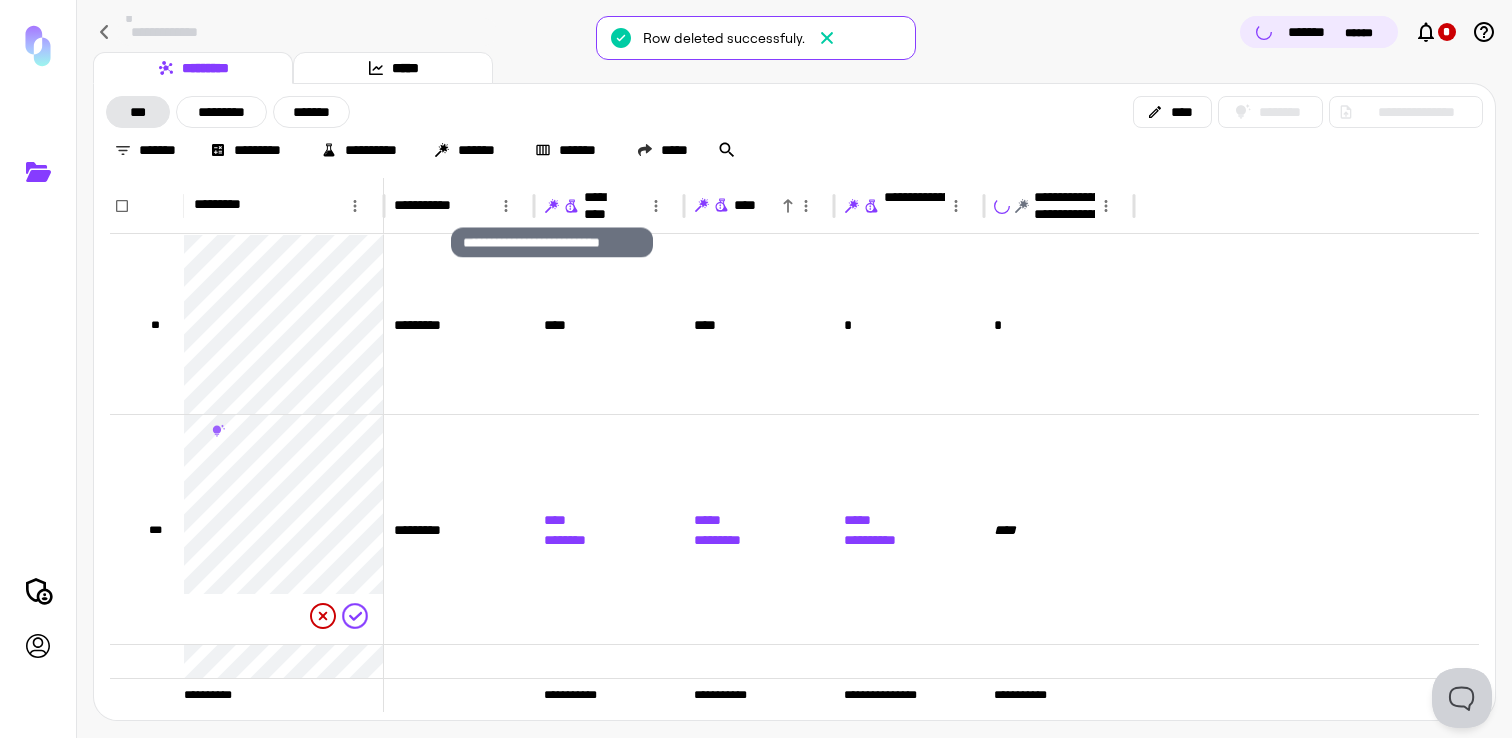 click 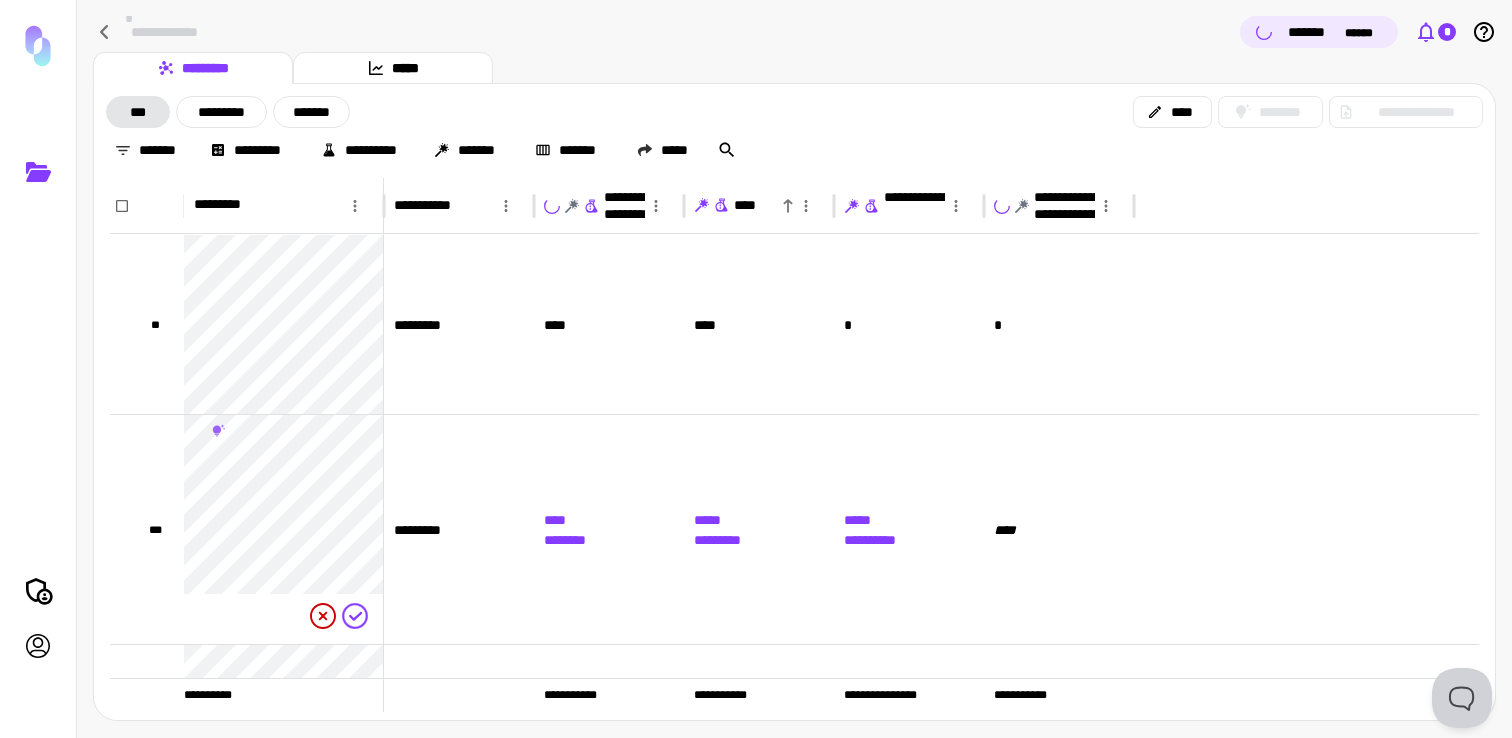 click 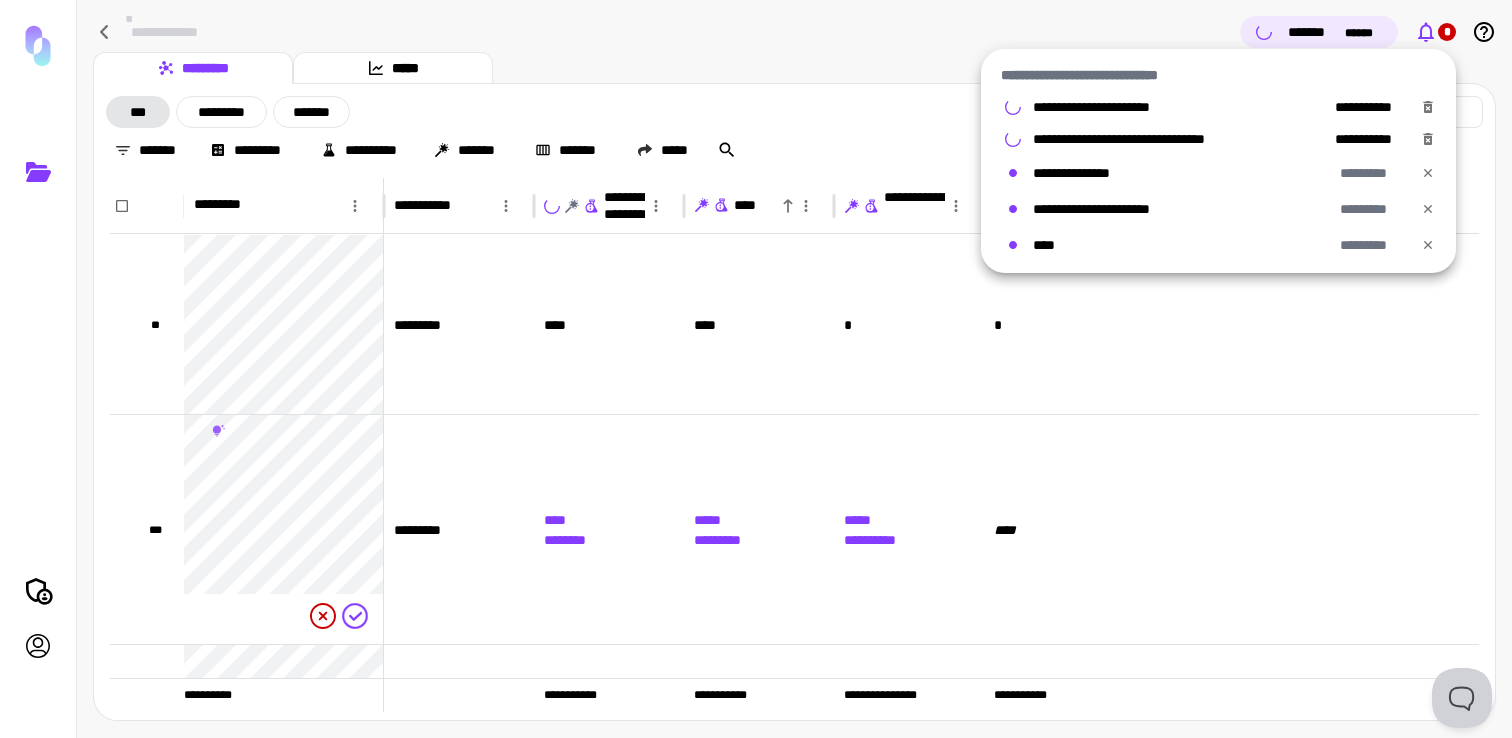 click at bounding box center (756, 369) 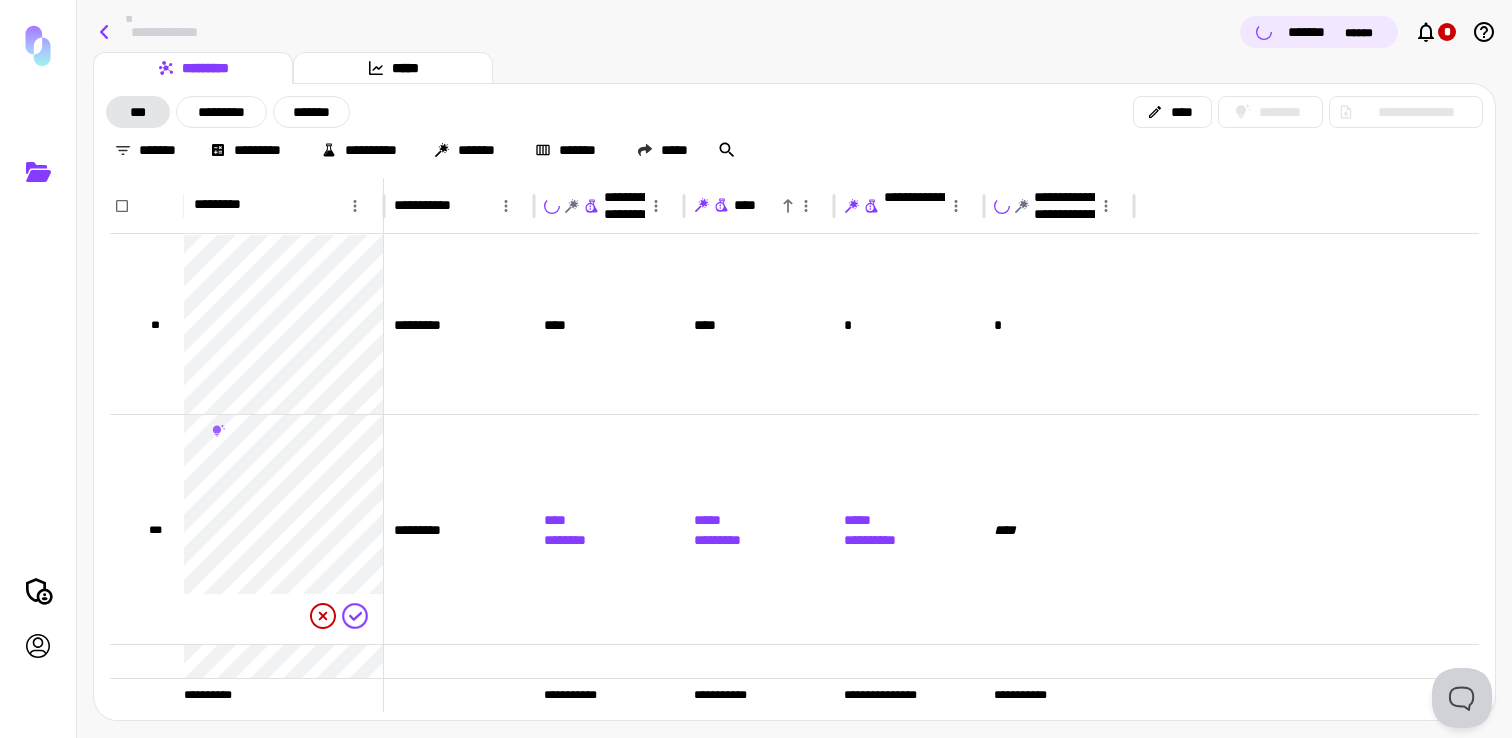 click 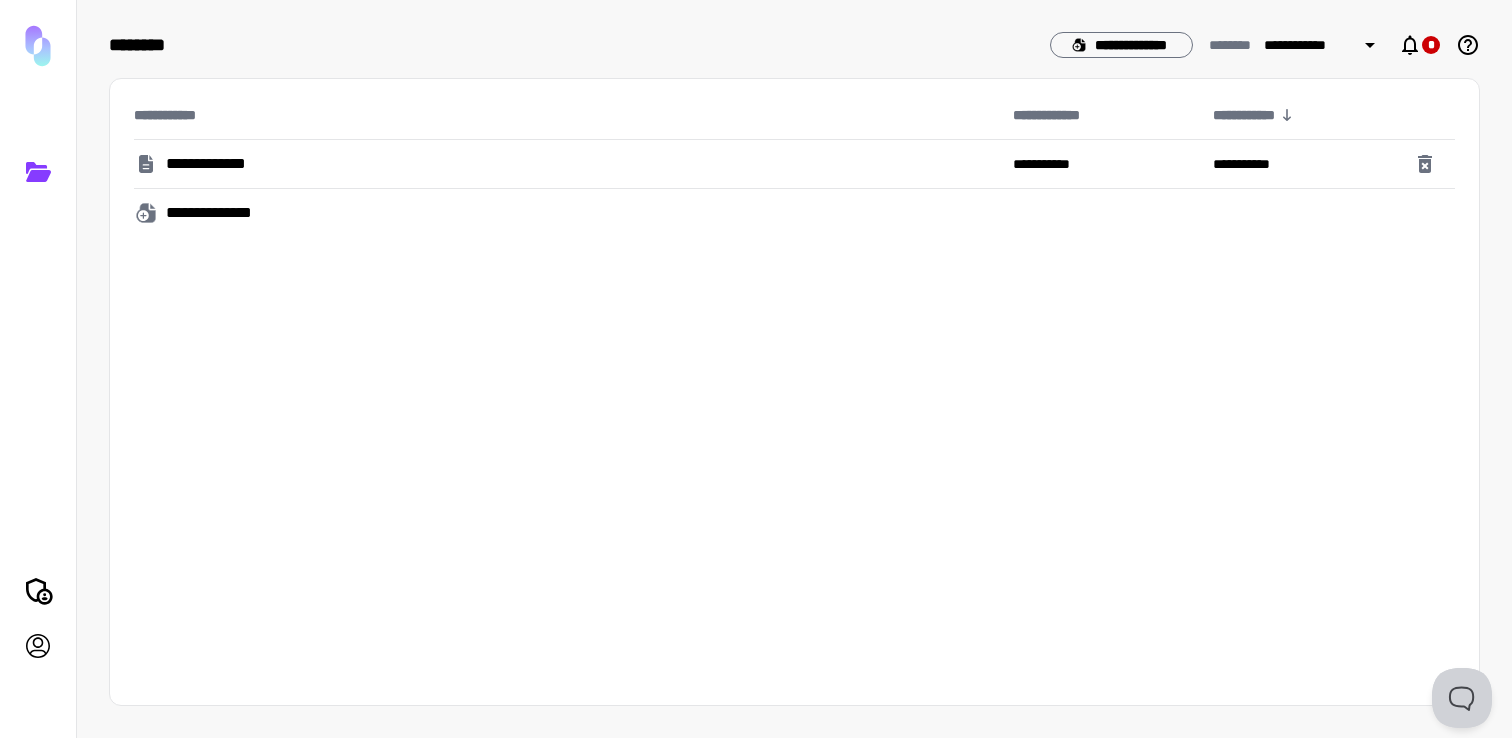 click on "**********" at bounding box center (221, 213) 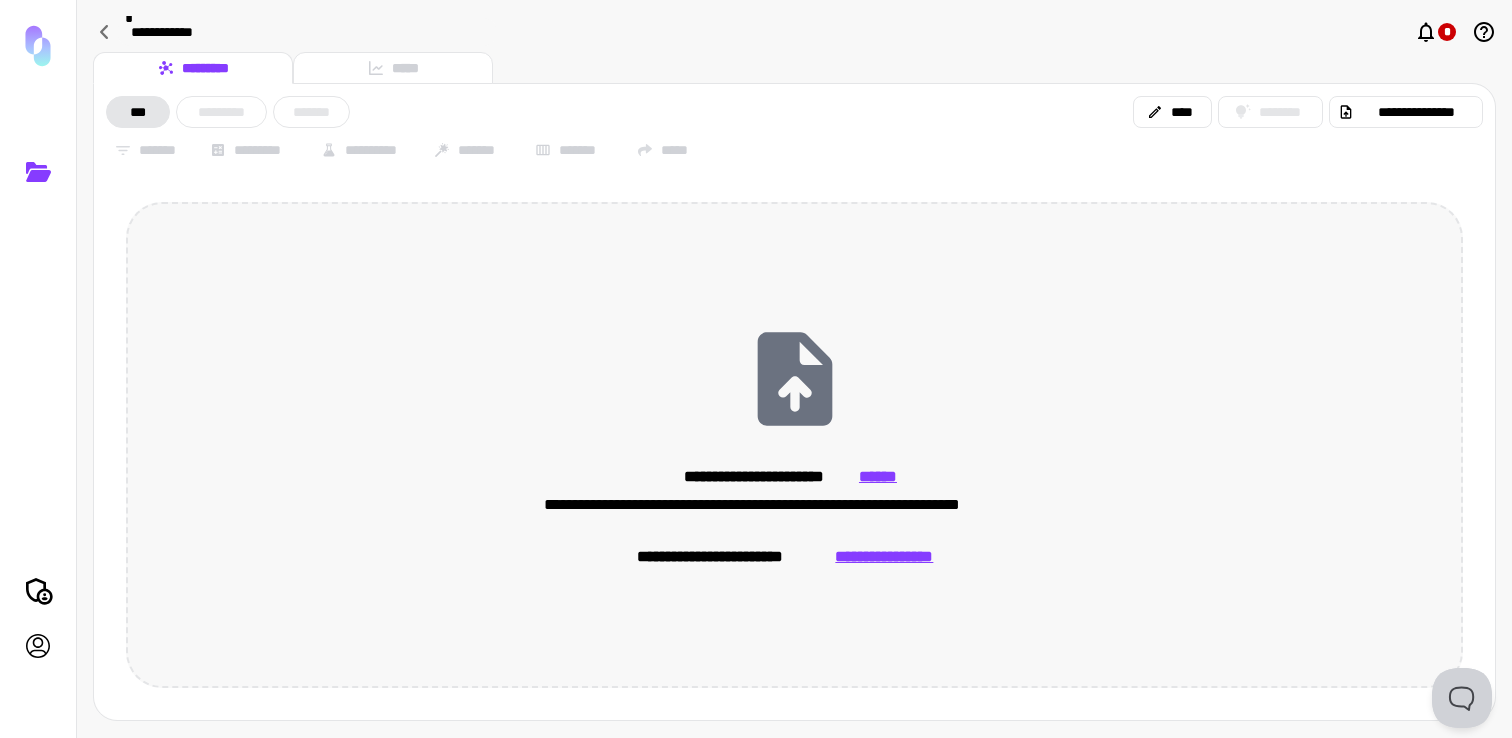 click on "**********" at bounding box center (884, 557) 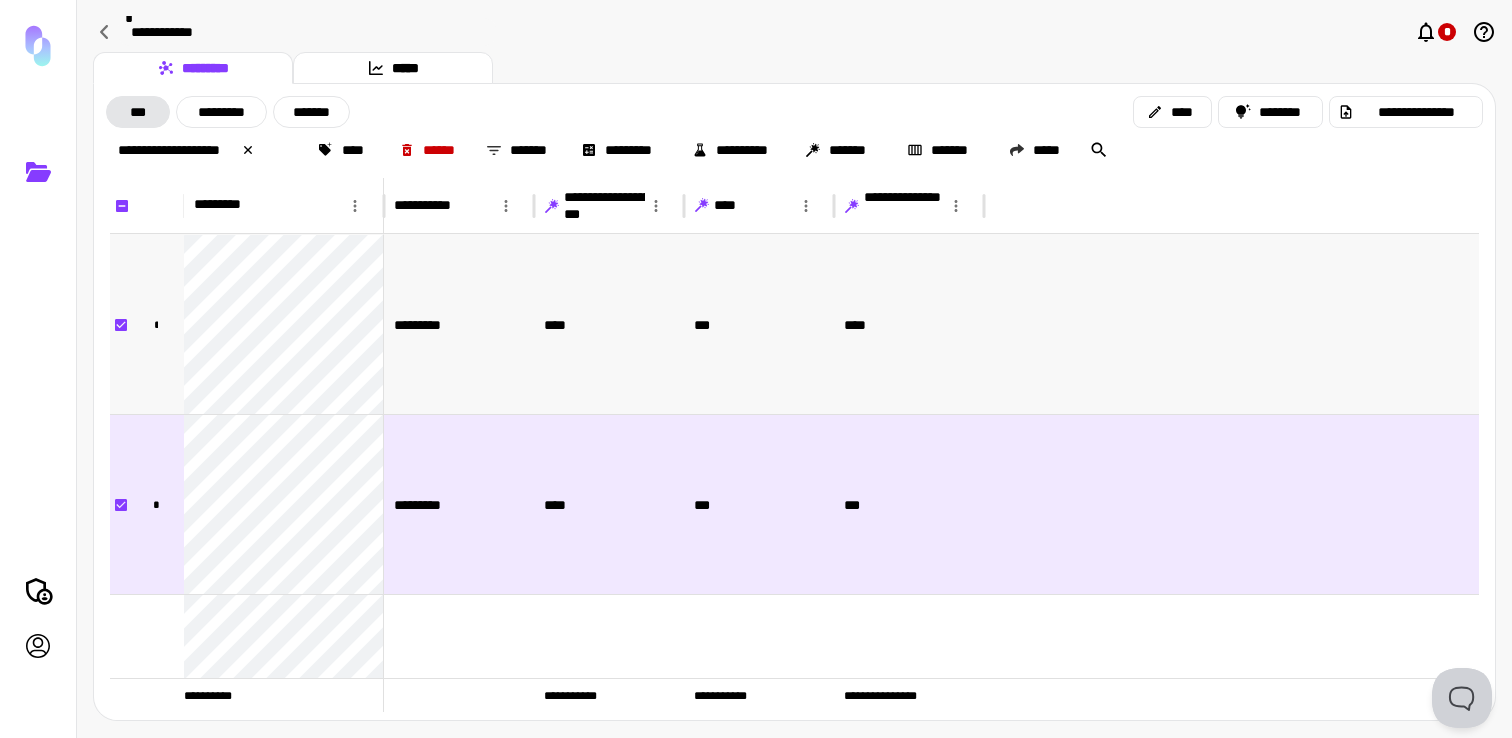 scroll, scrollTop: 545, scrollLeft: 0, axis: vertical 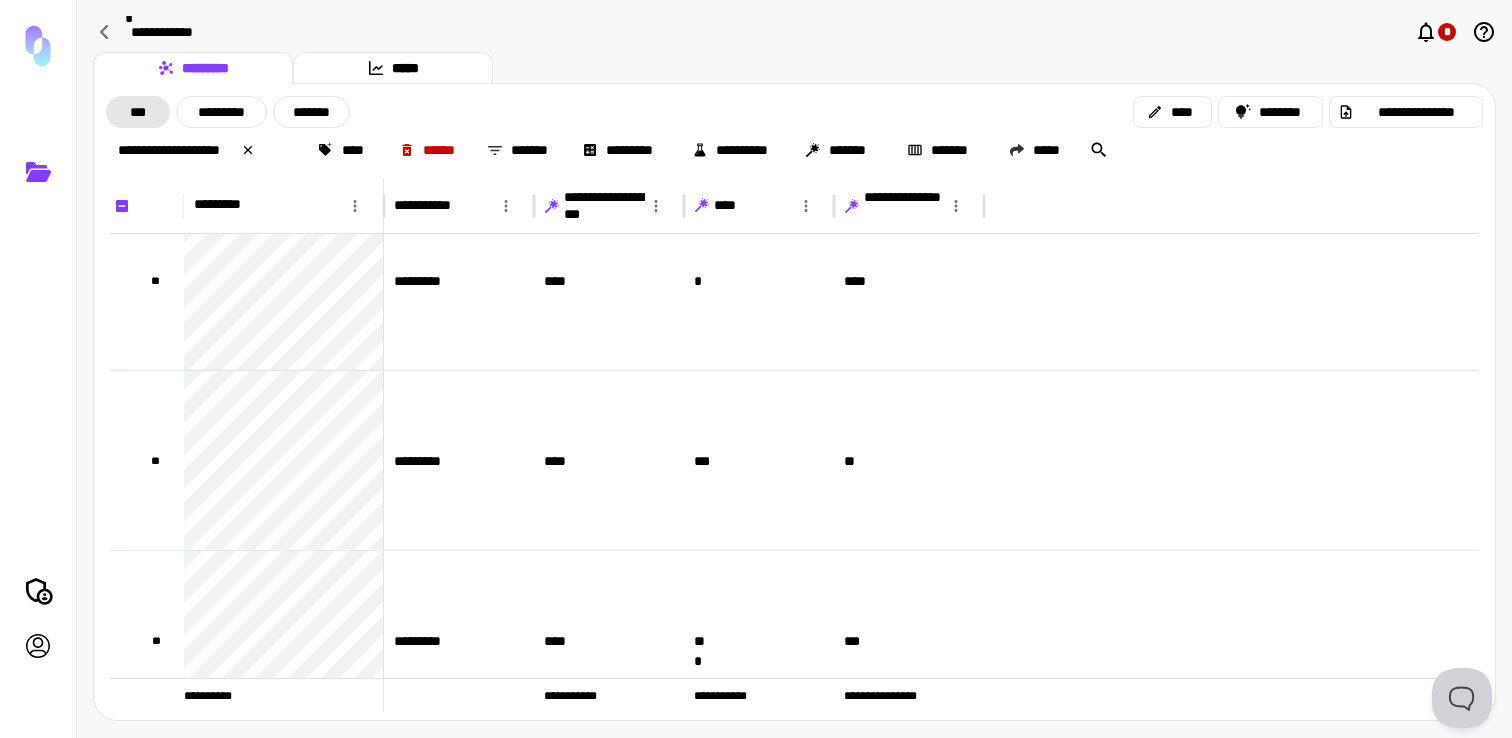 click at bounding box center (119, 460) 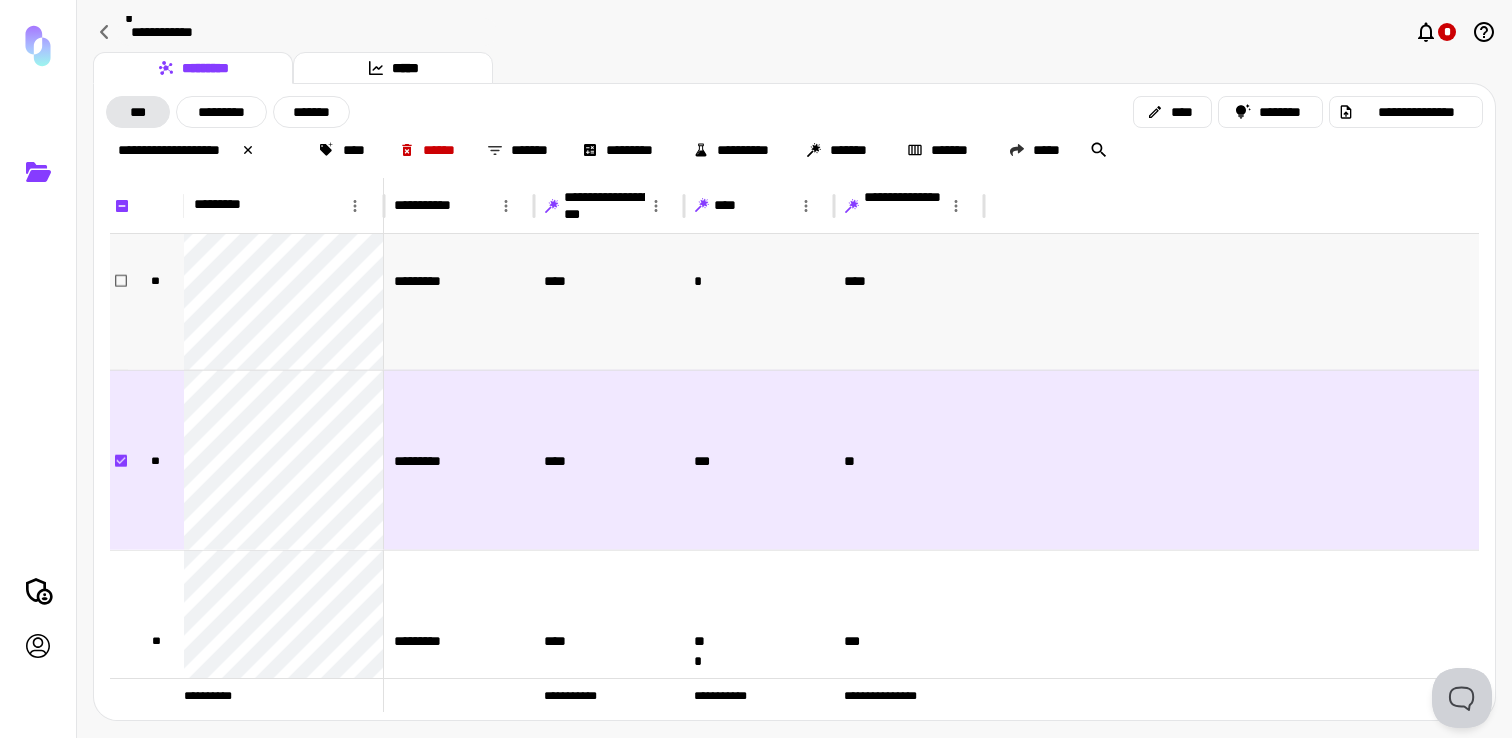 click on "**" at bounding box center (156, 280) 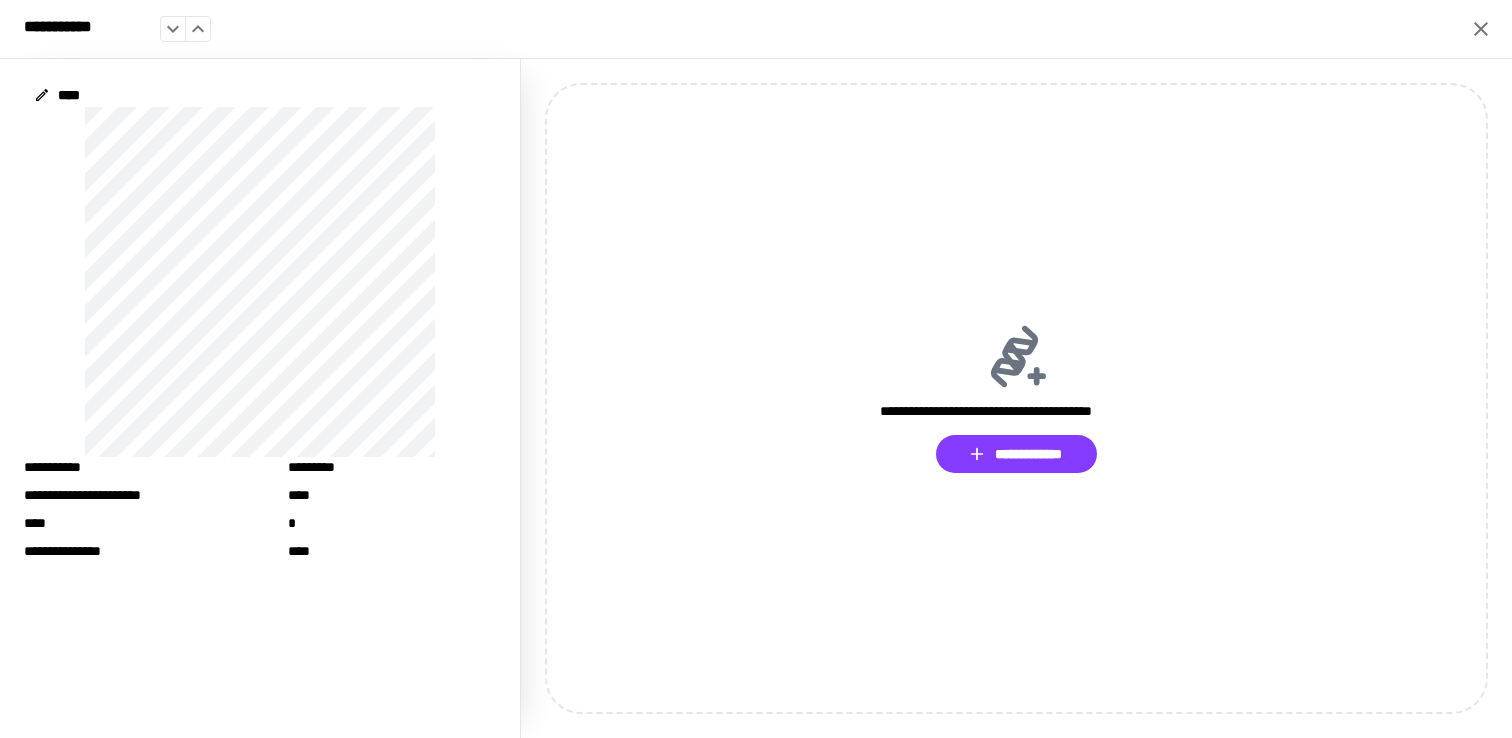 click on "**********" at bounding box center [756, 29] 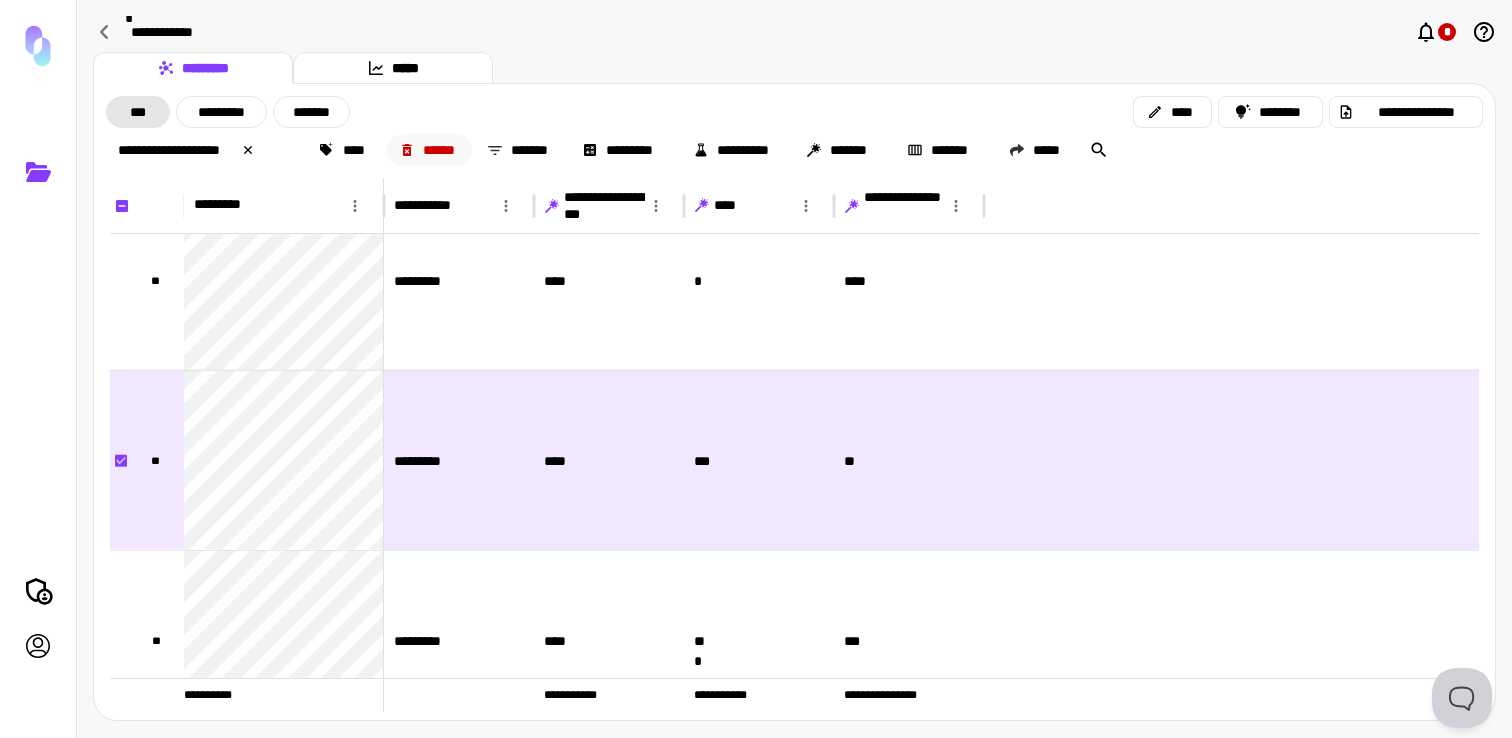 click on "******" at bounding box center (430, 150) 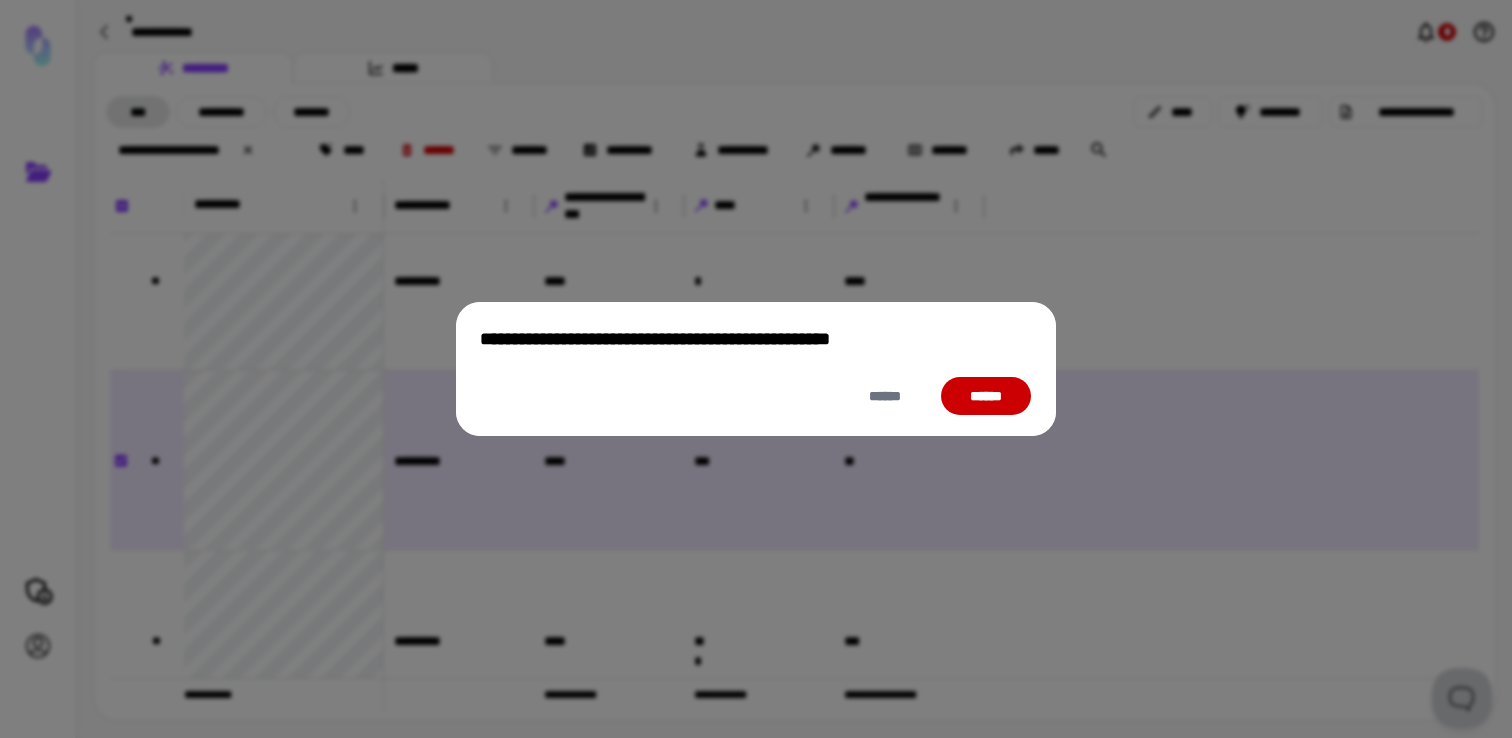 click on "******" at bounding box center (986, 396) 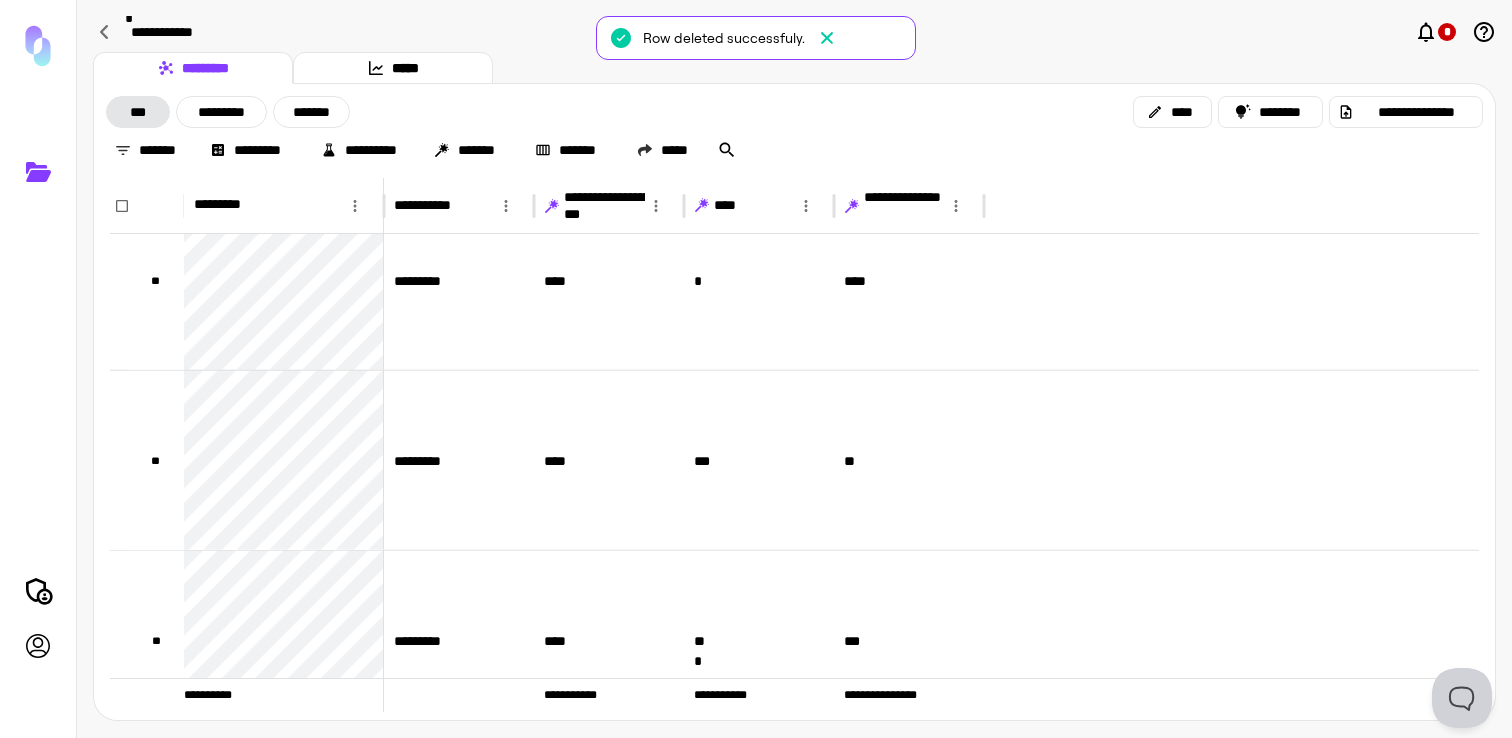 click on "**********" at bounding box center [307, 32] 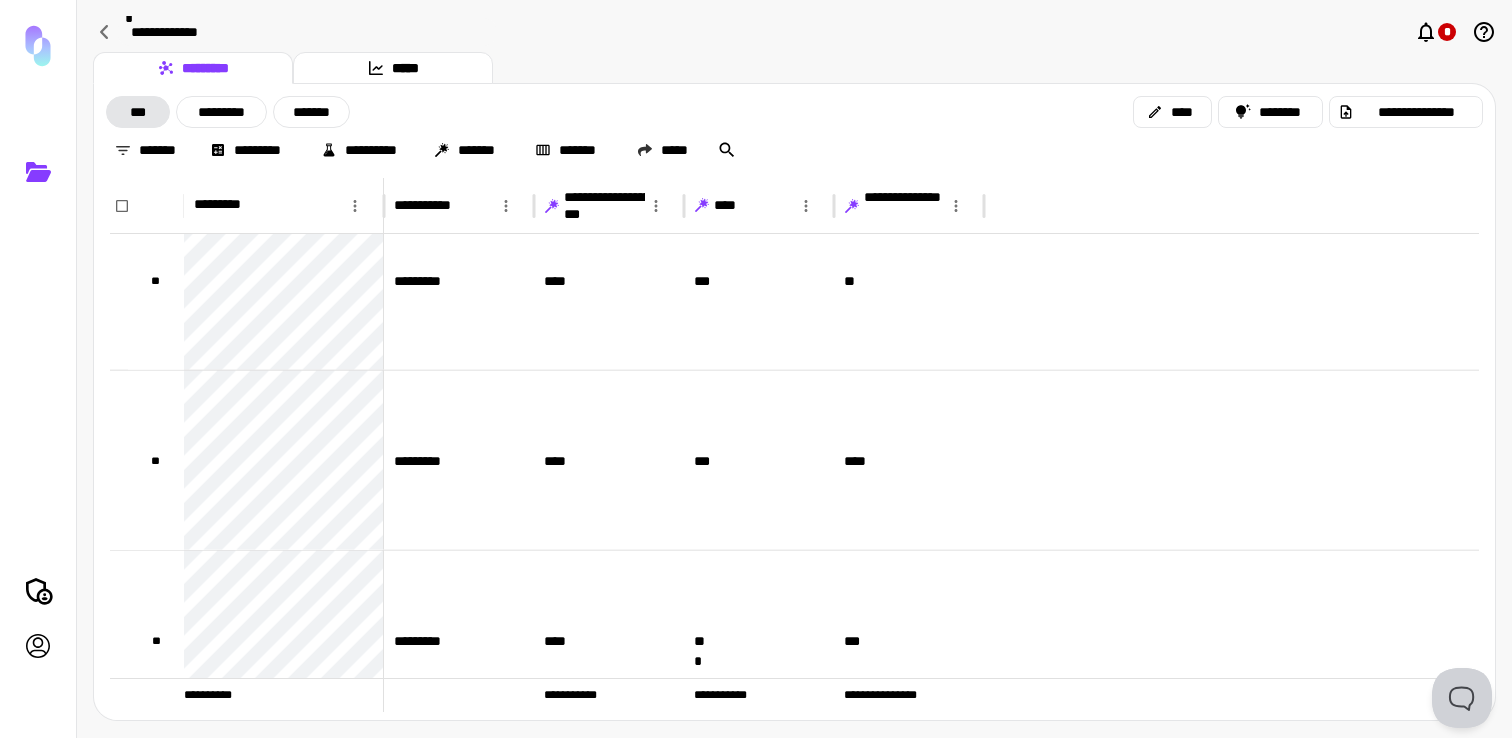 type on "**********" 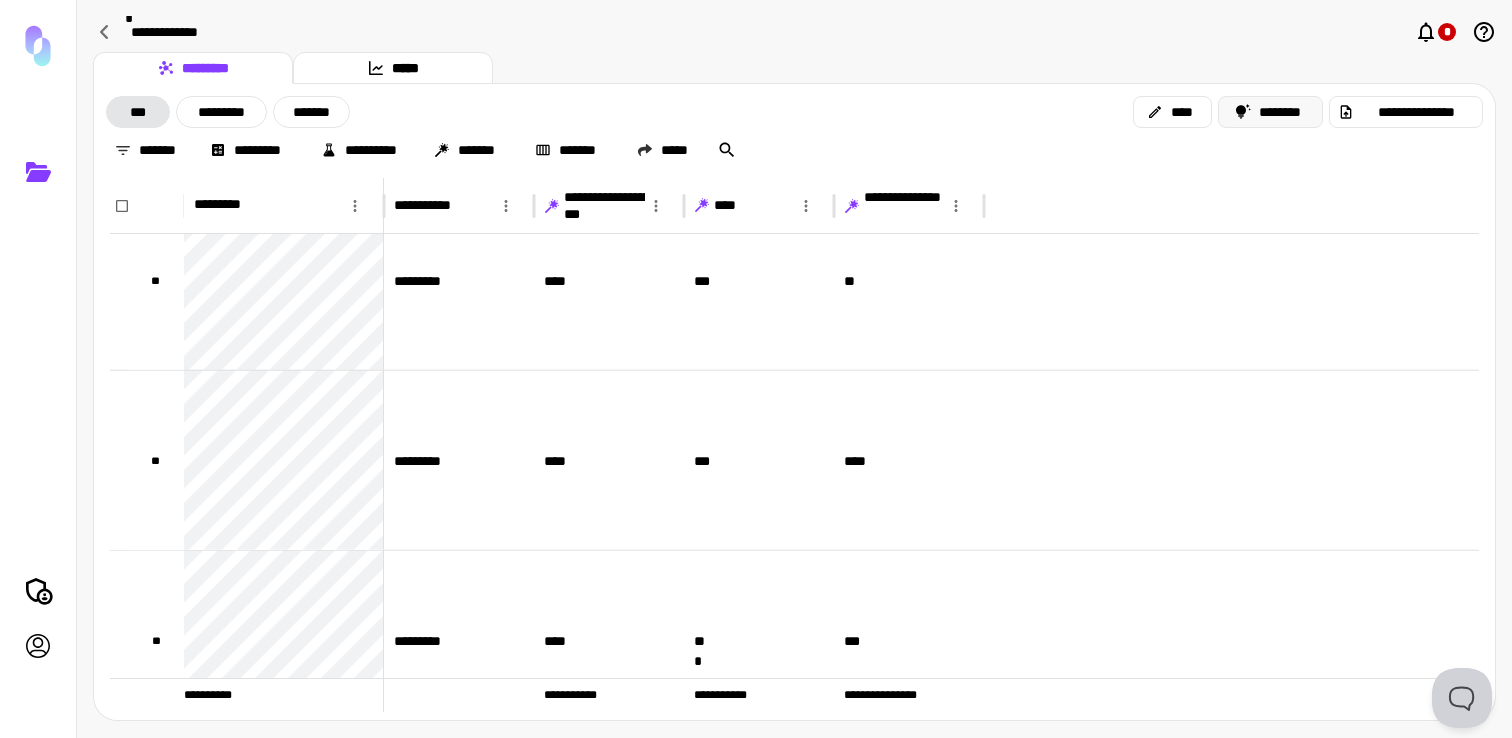 click on "********" at bounding box center (1271, 112) 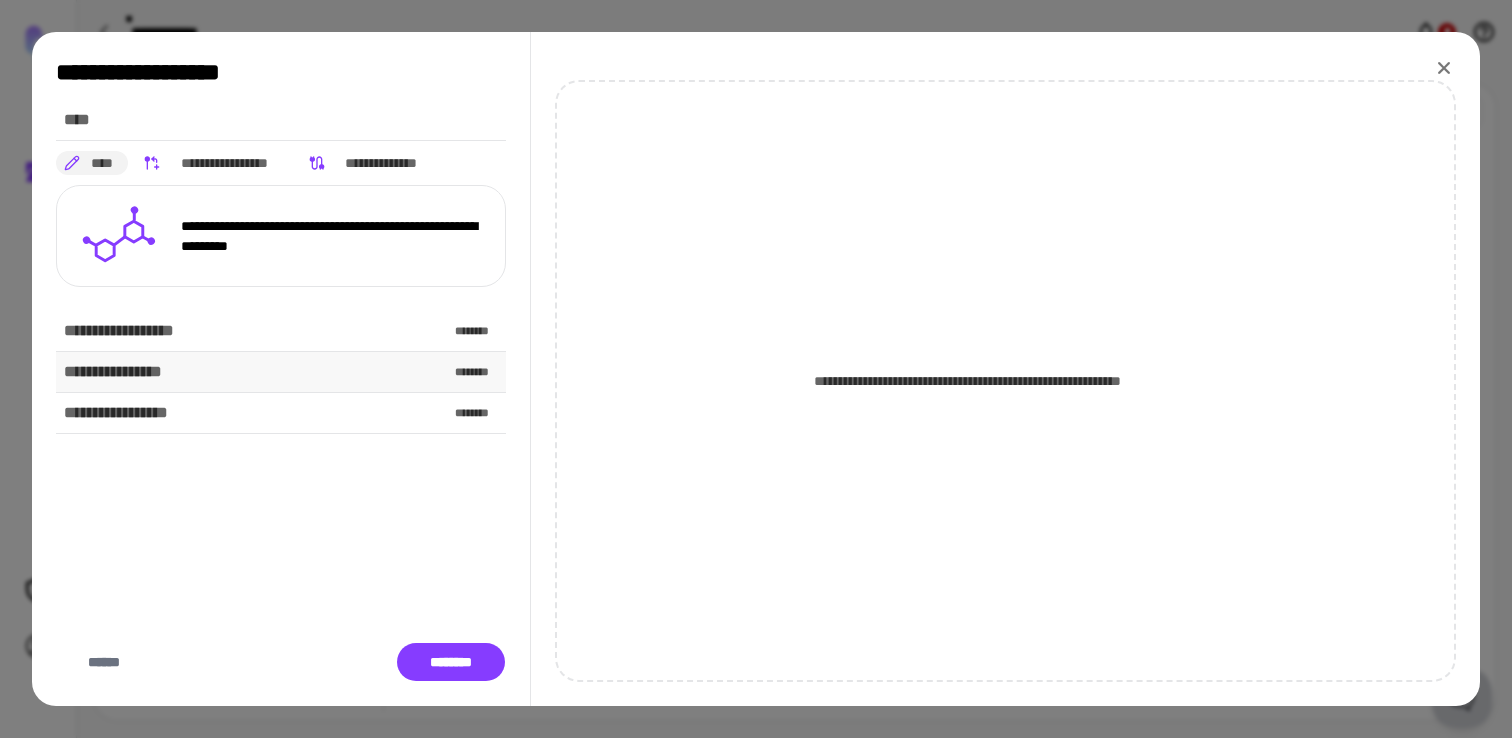 click on "**********" at bounding box center [281, 372] 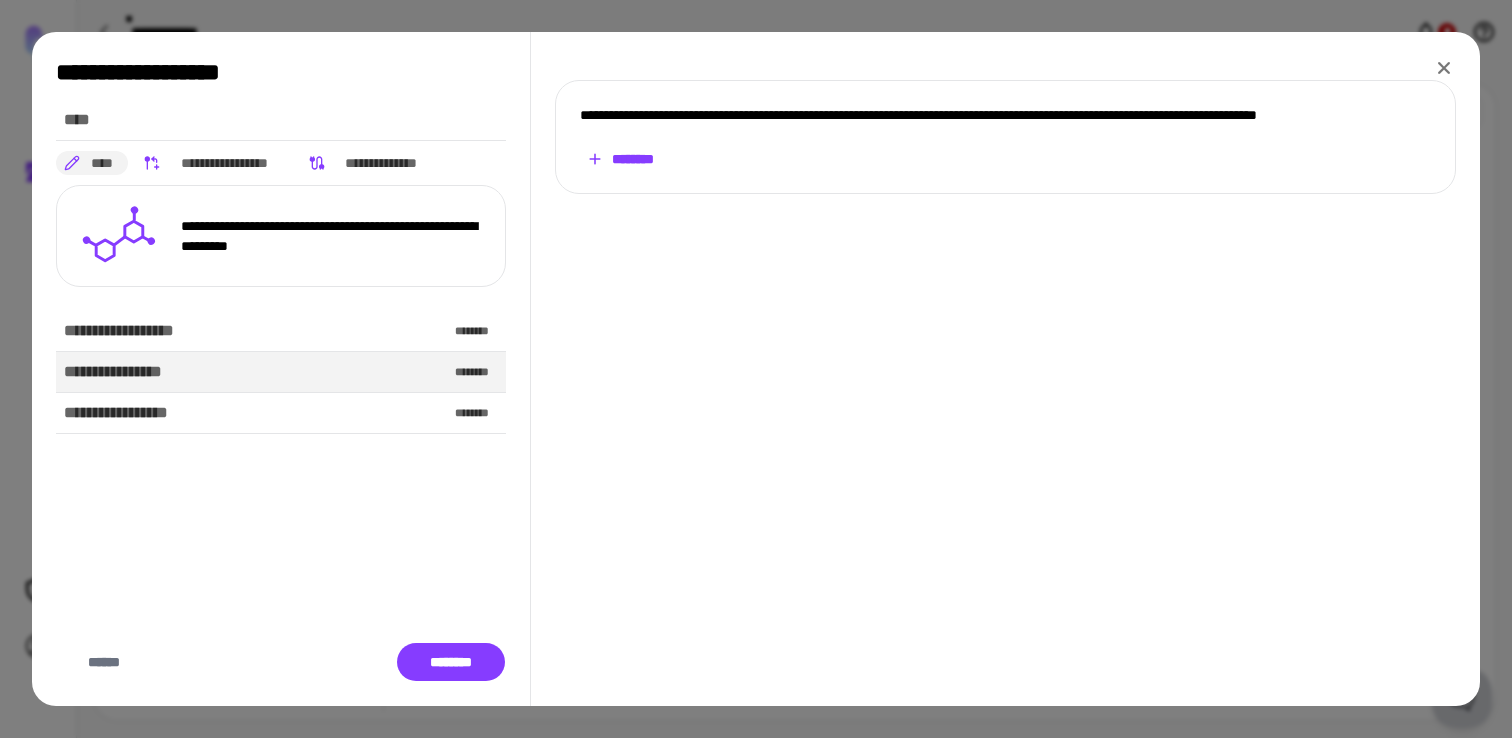 click on "********" at bounding box center [620, 159] 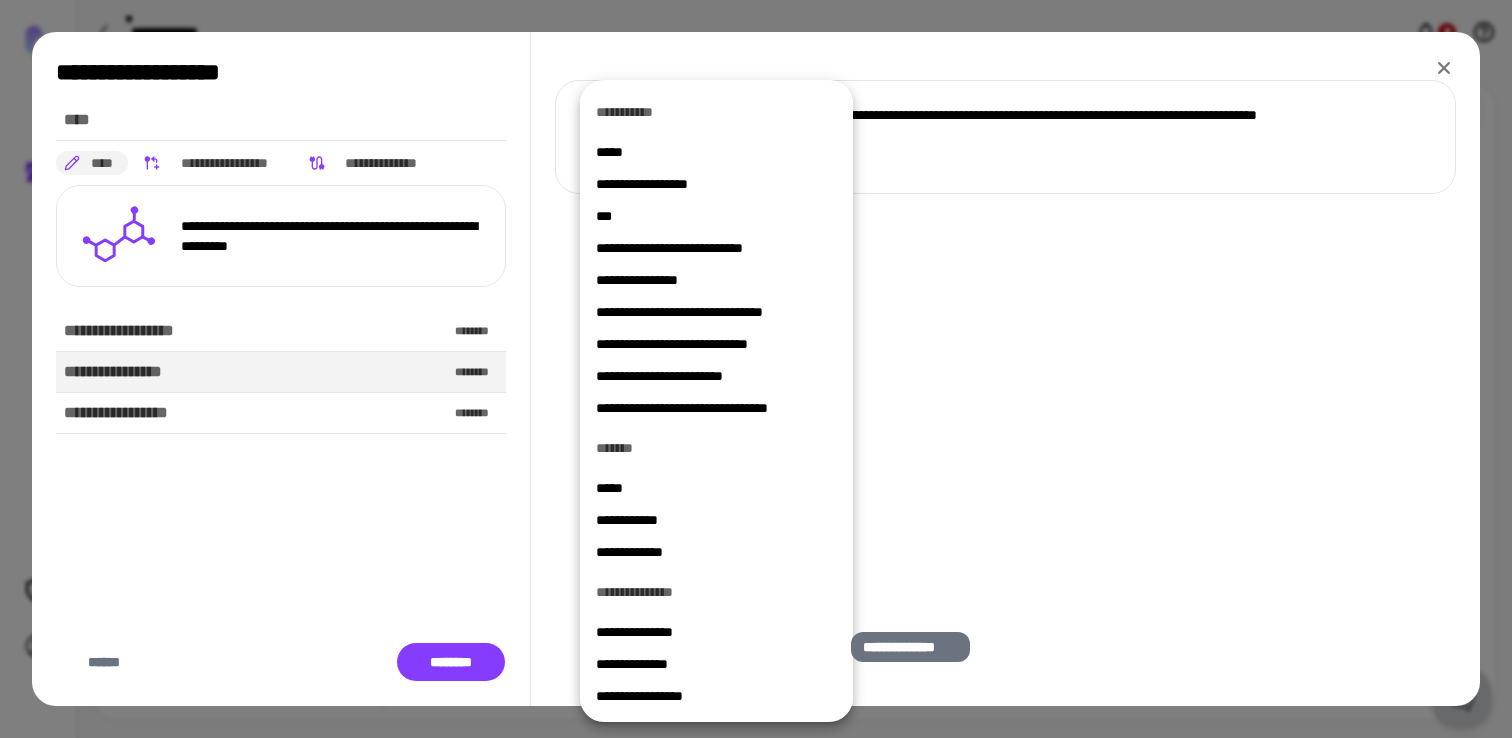 scroll, scrollTop: 334, scrollLeft: 0, axis: vertical 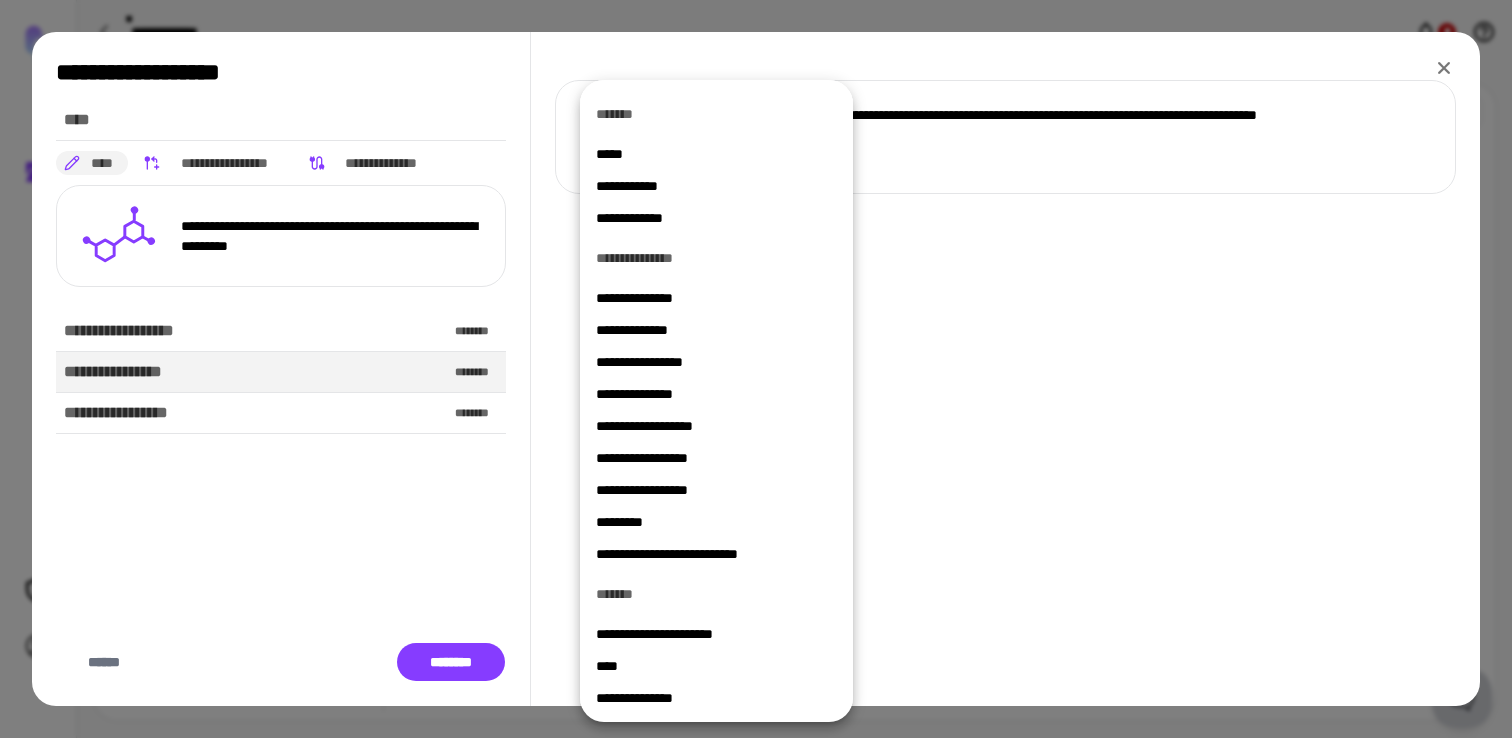 click at bounding box center (756, 369) 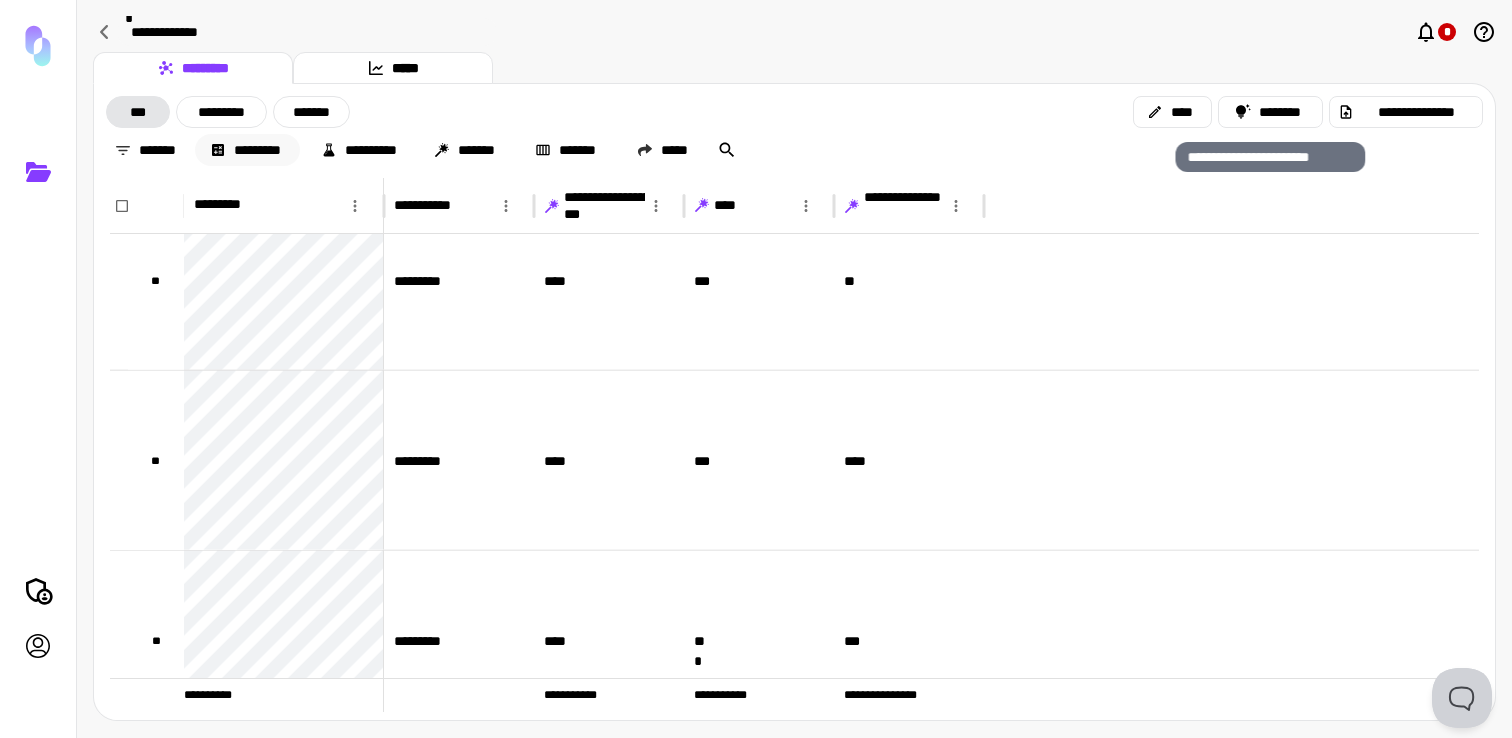 click on "*********" at bounding box center [247, 150] 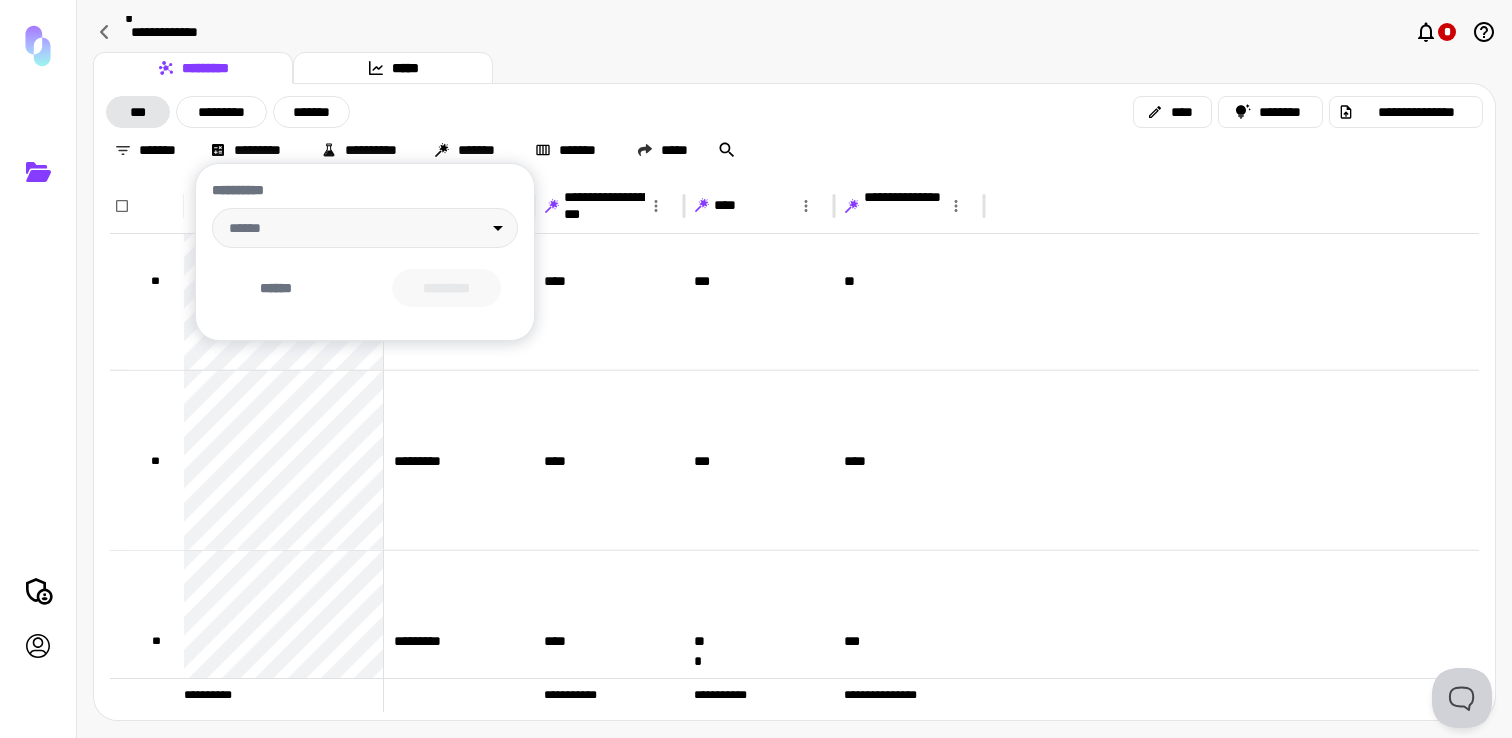 click on "**********" at bounding box center [365, 252] 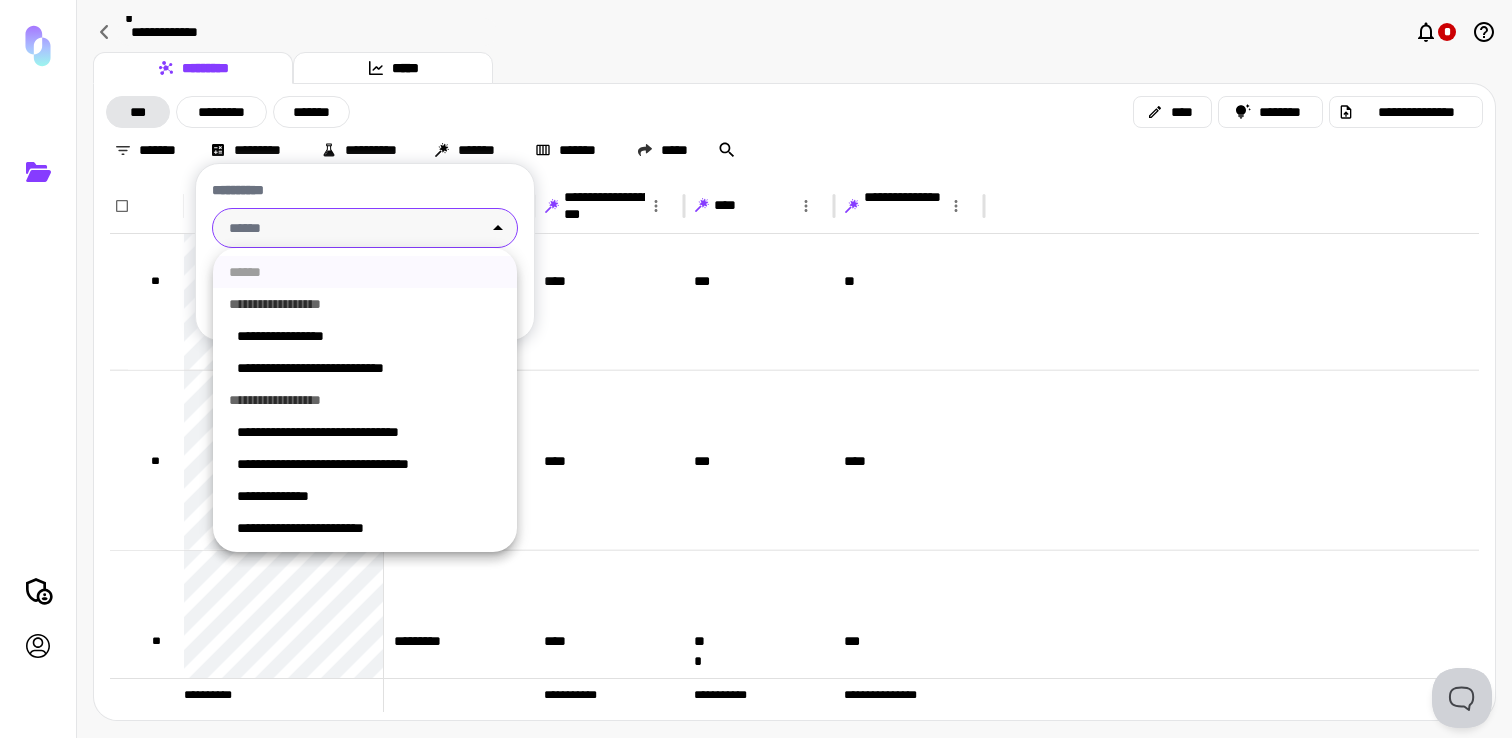 click on "**********" at bounding box center [756, 369] 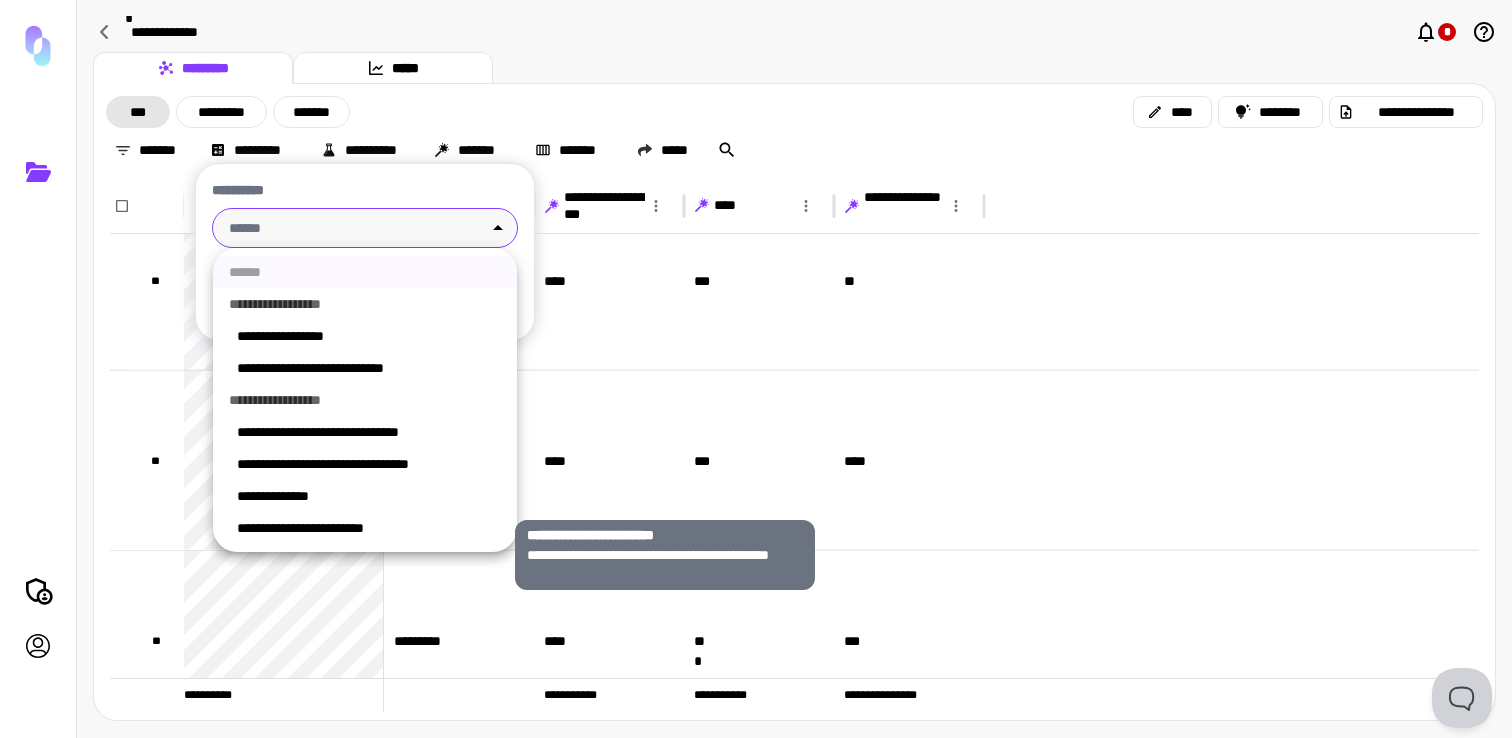 click on "**********" at bounding box center [369, 528] 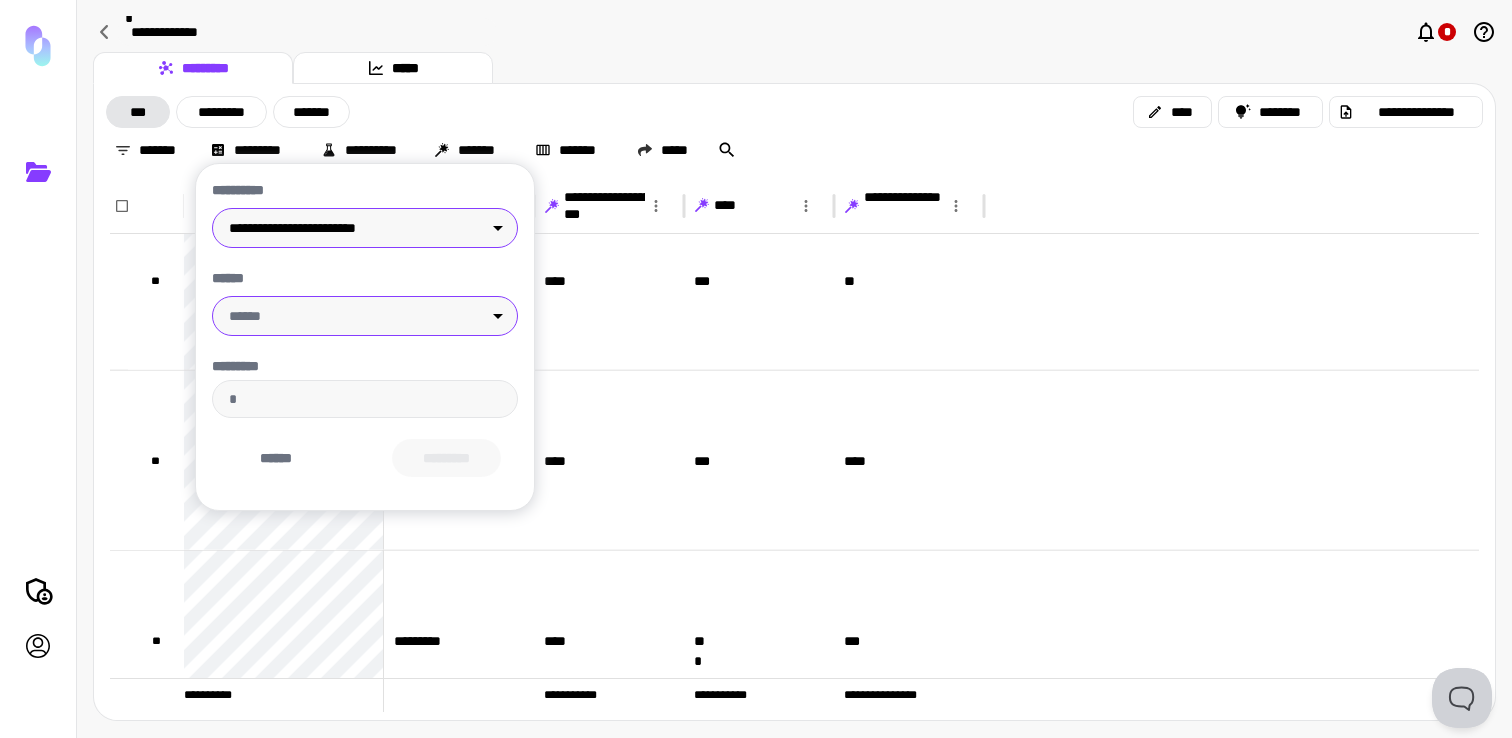 click on "**********" at bounding box center (756, 369) 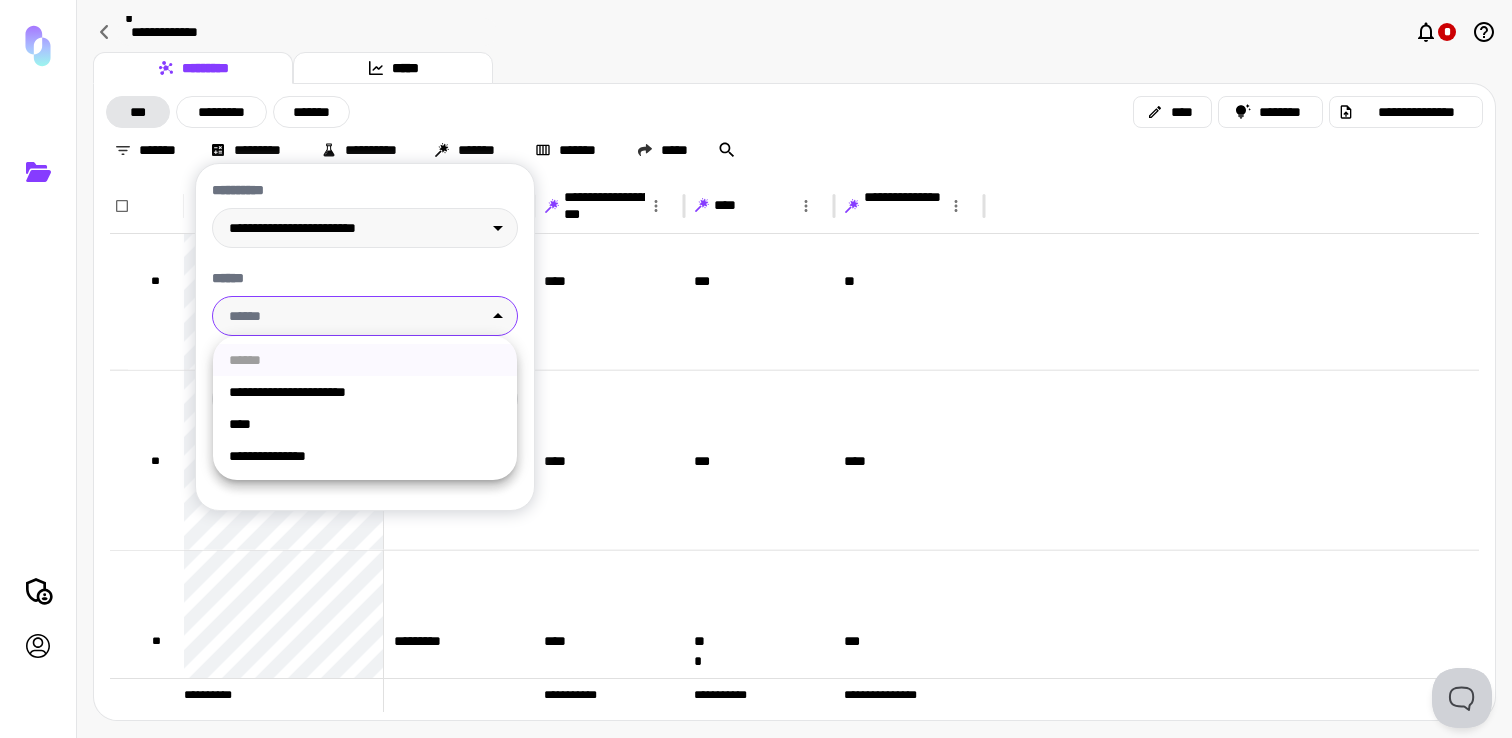 click on "**********" at bounding box center [365, 456] 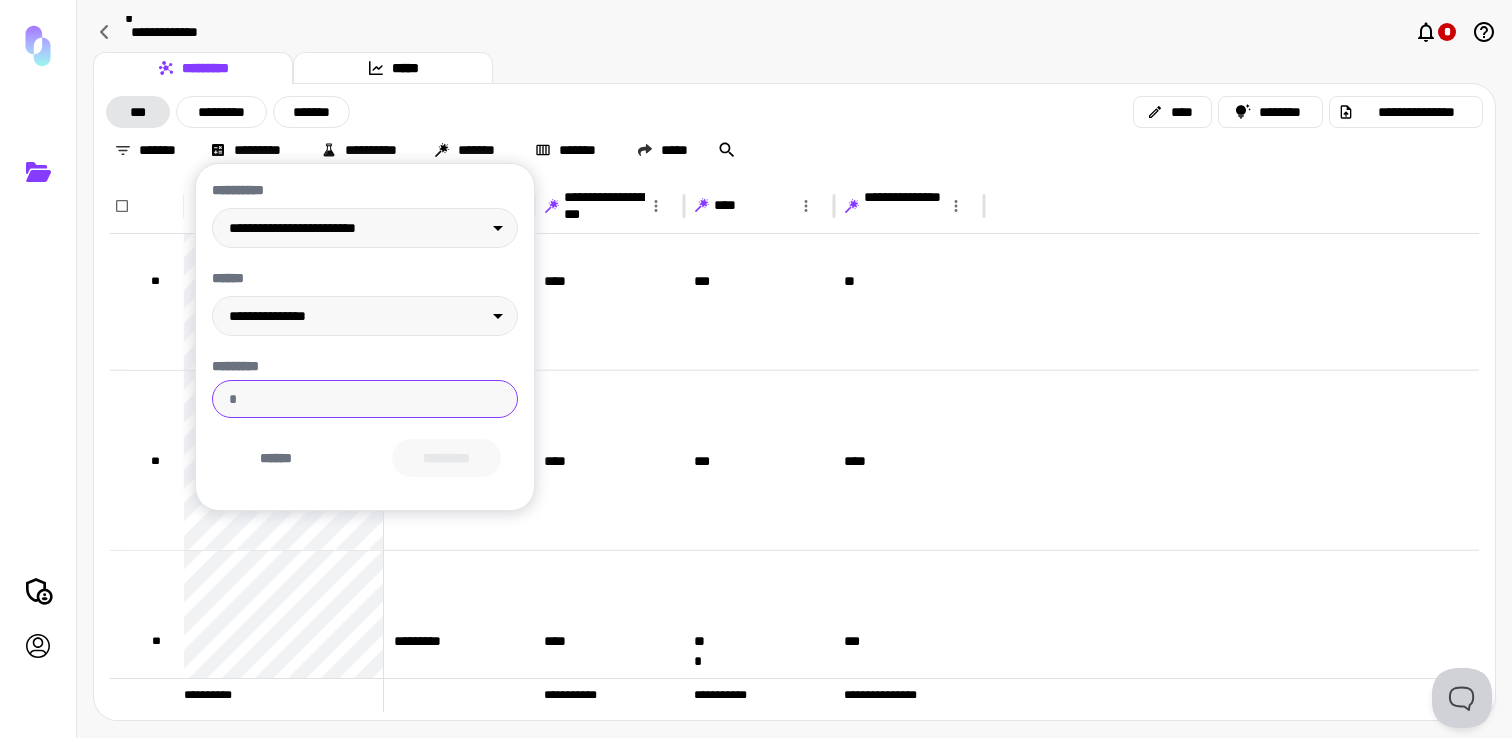 click on "*********" at bounding box center (365, 399) 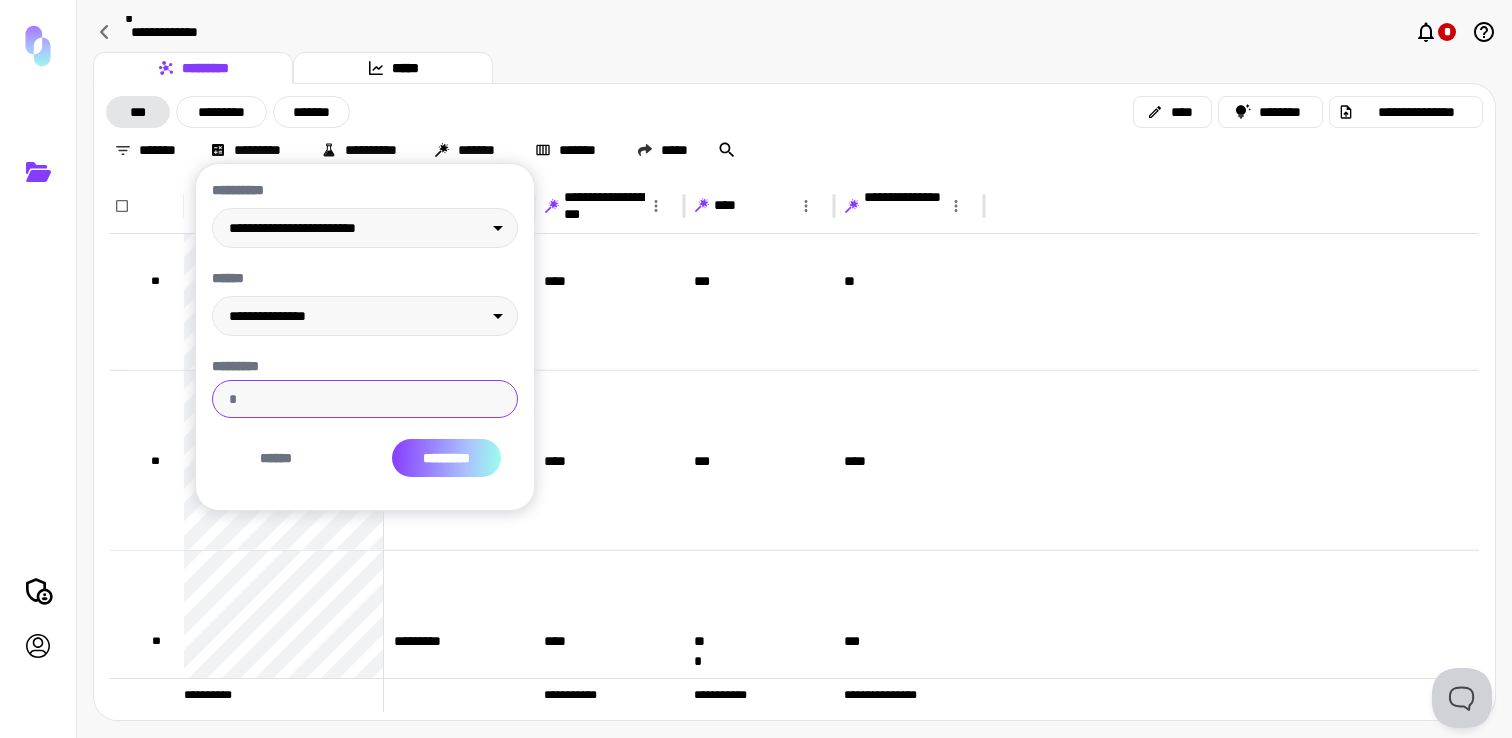 type on "**" 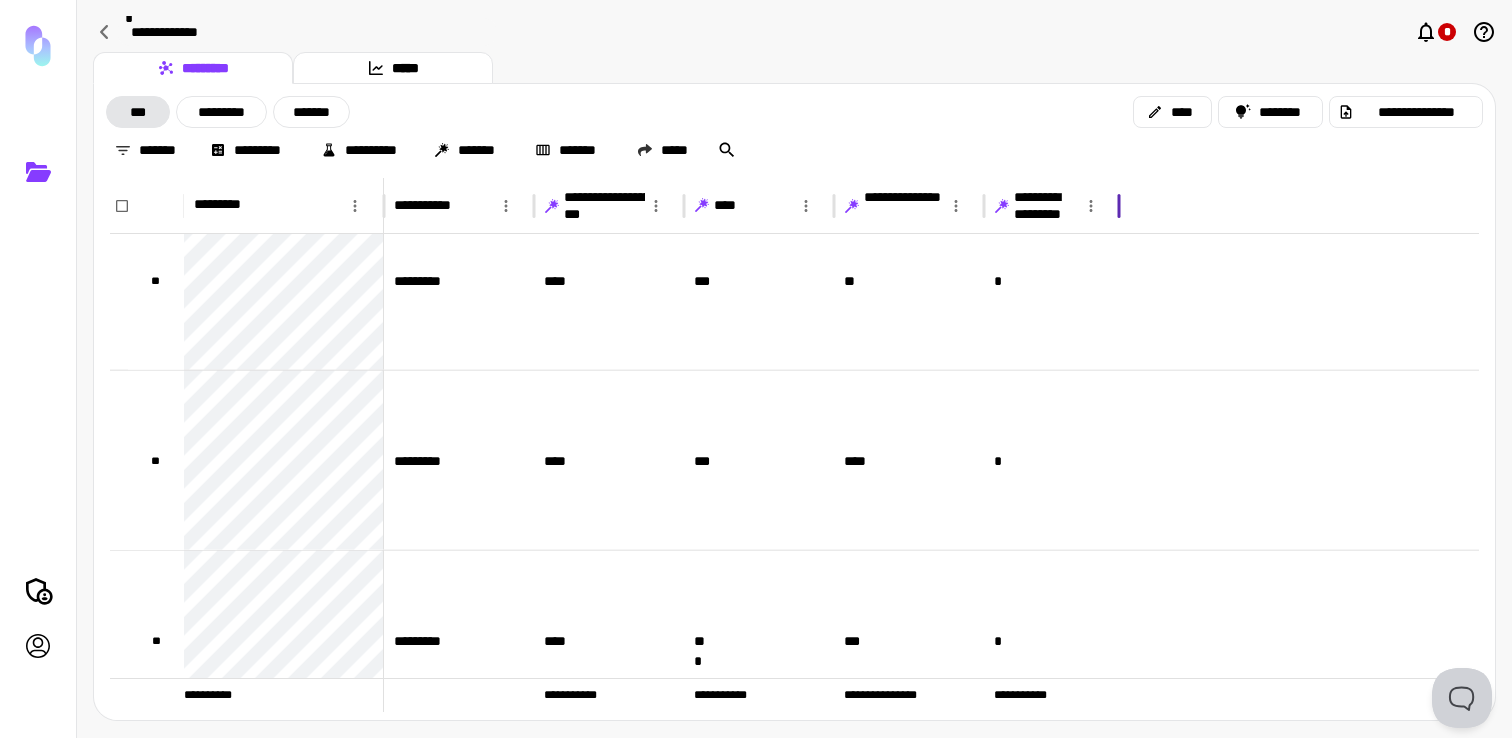drag, startPoint x: 1131, startPoint y: 202, endPoint x: 1116, endPoint y: 195, distance: 16.552946 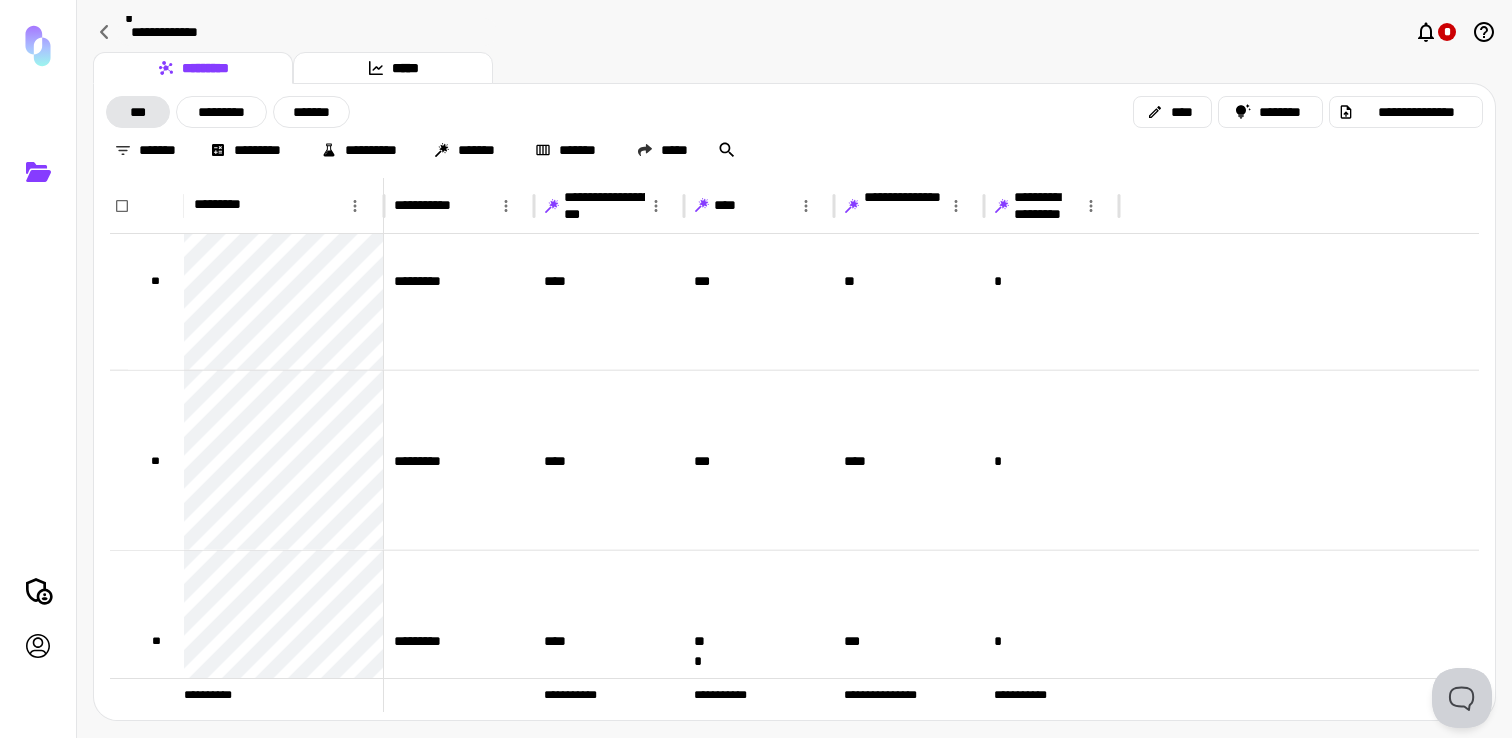 click 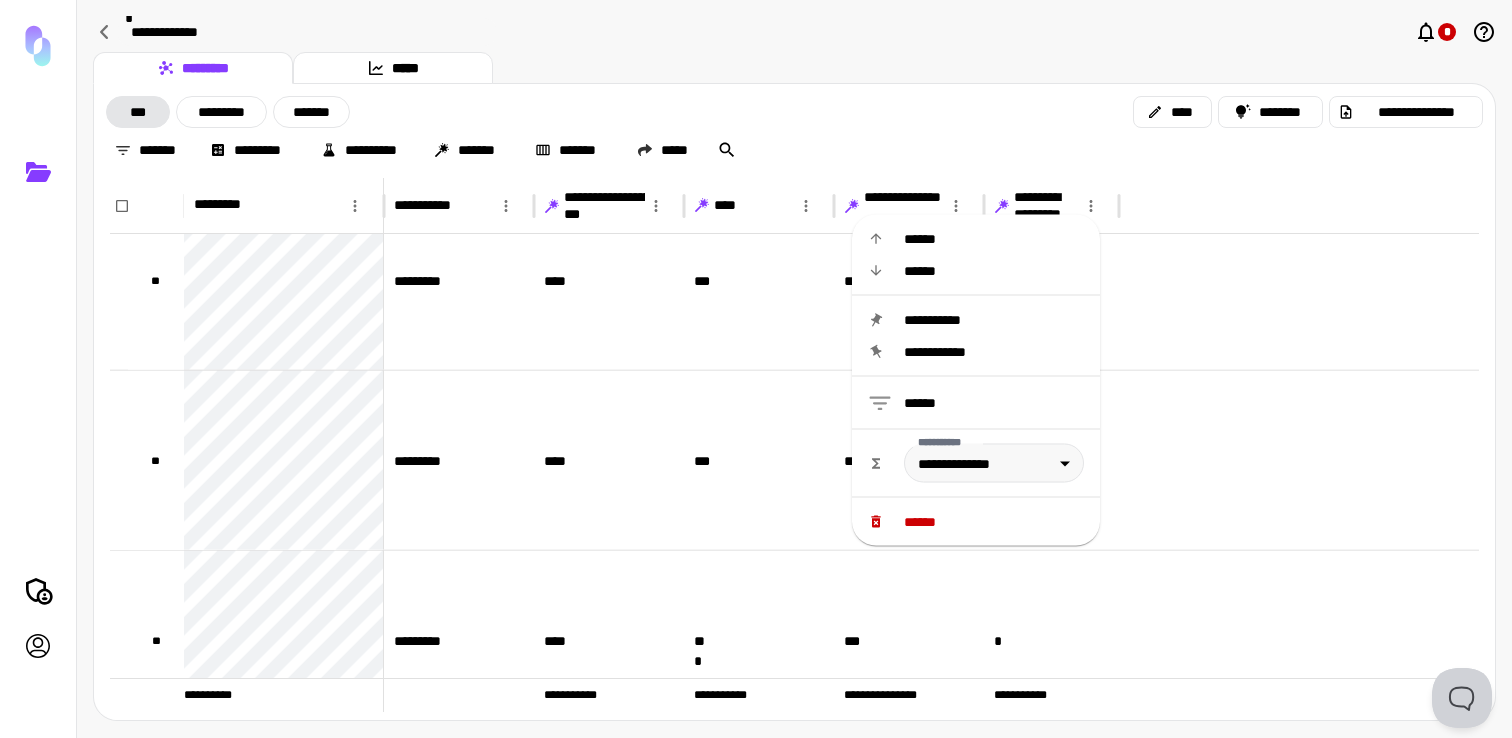 click on "******" at bounding box center (994, 522) 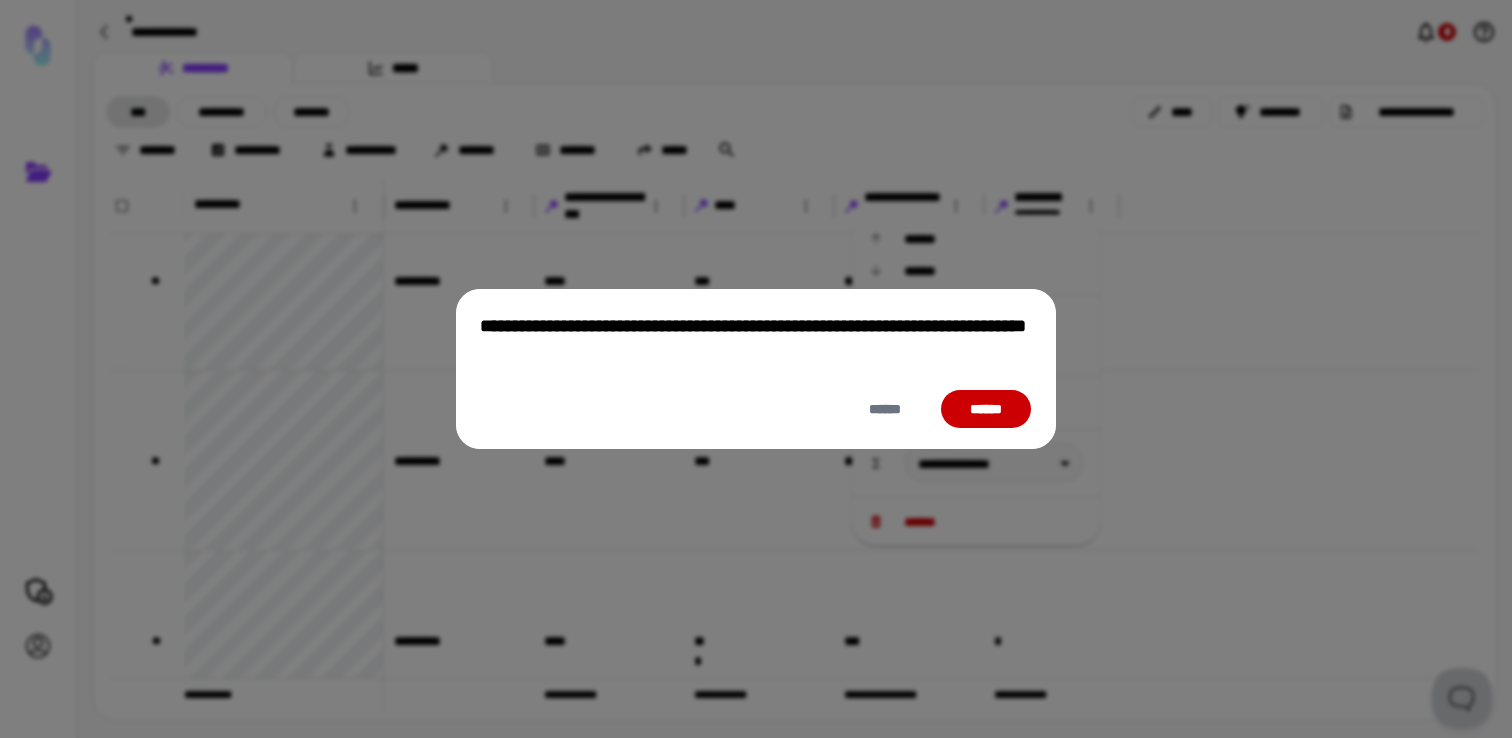 click on "******" at bounding box center (986, 409) 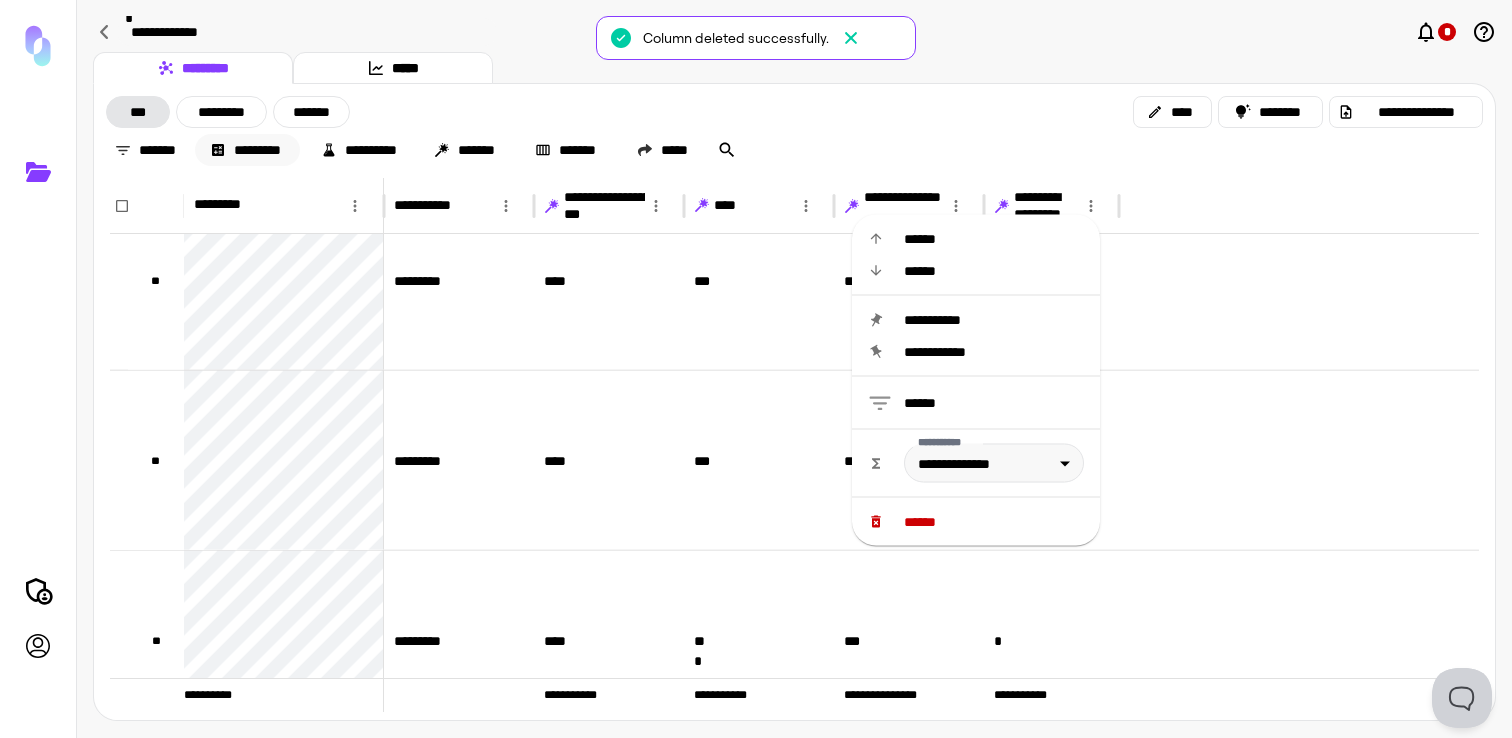 click on "*********" at bounding box center [247, 150] 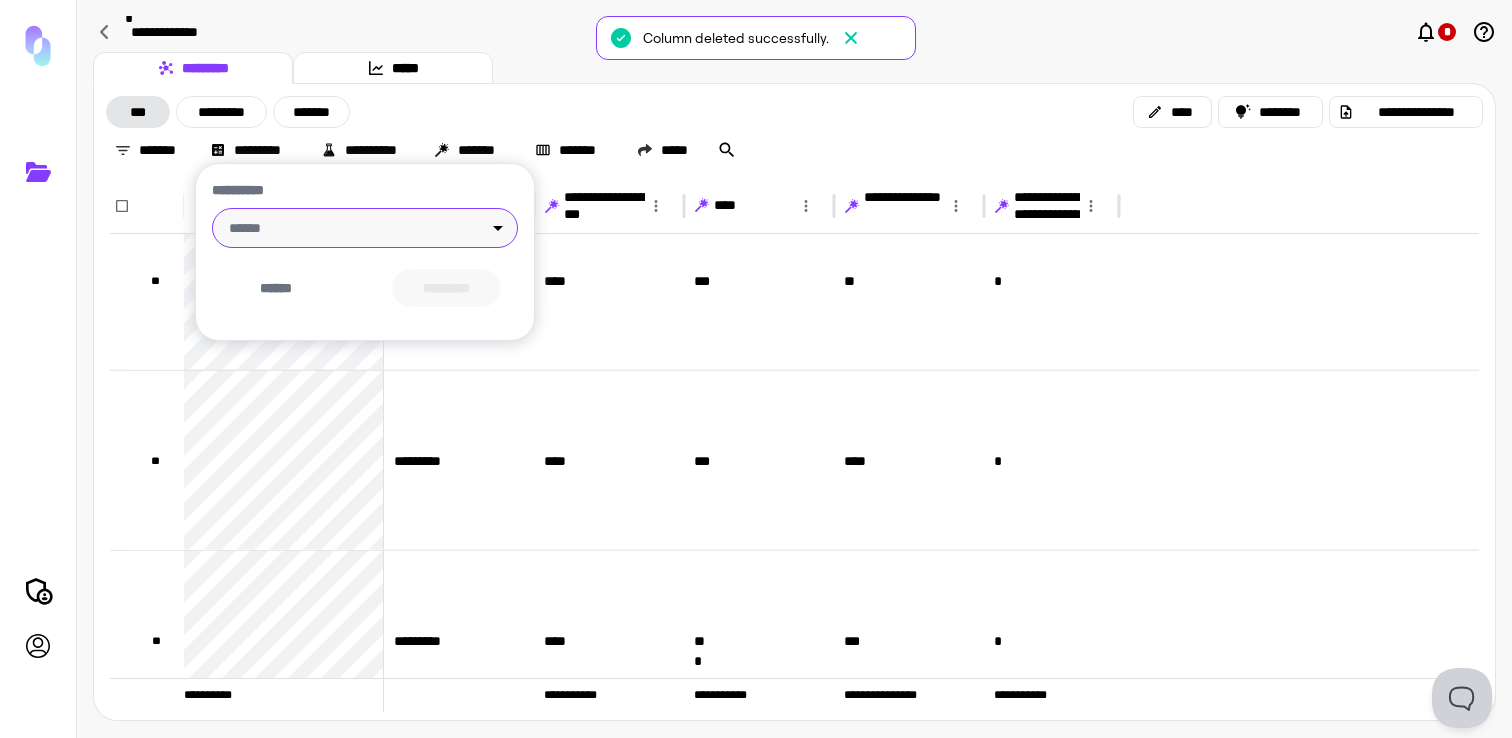 click on "**********" at bounding box center (756, 369) 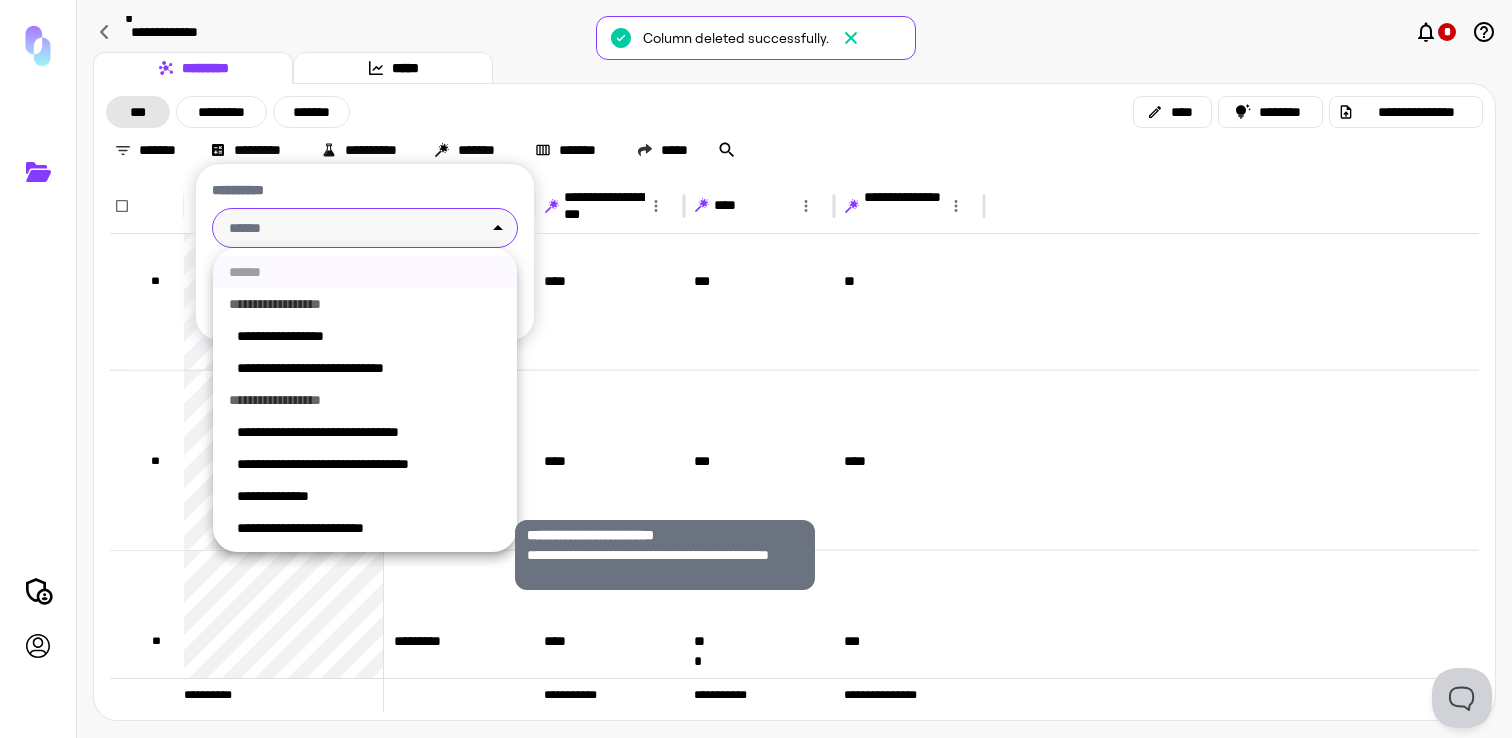 click on "**********" at bounding box center [369, 528] 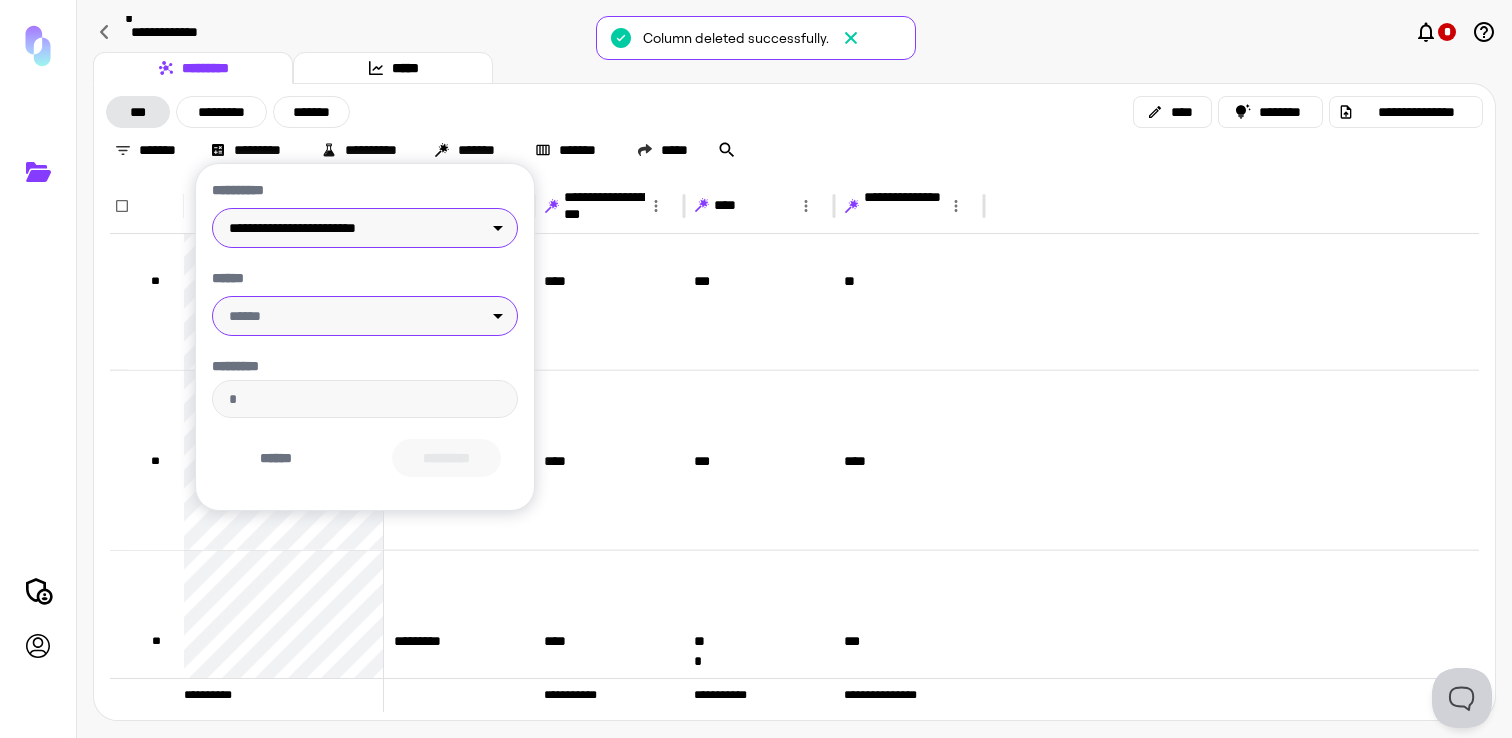 click on "**********" at bounding box center [756, 369] 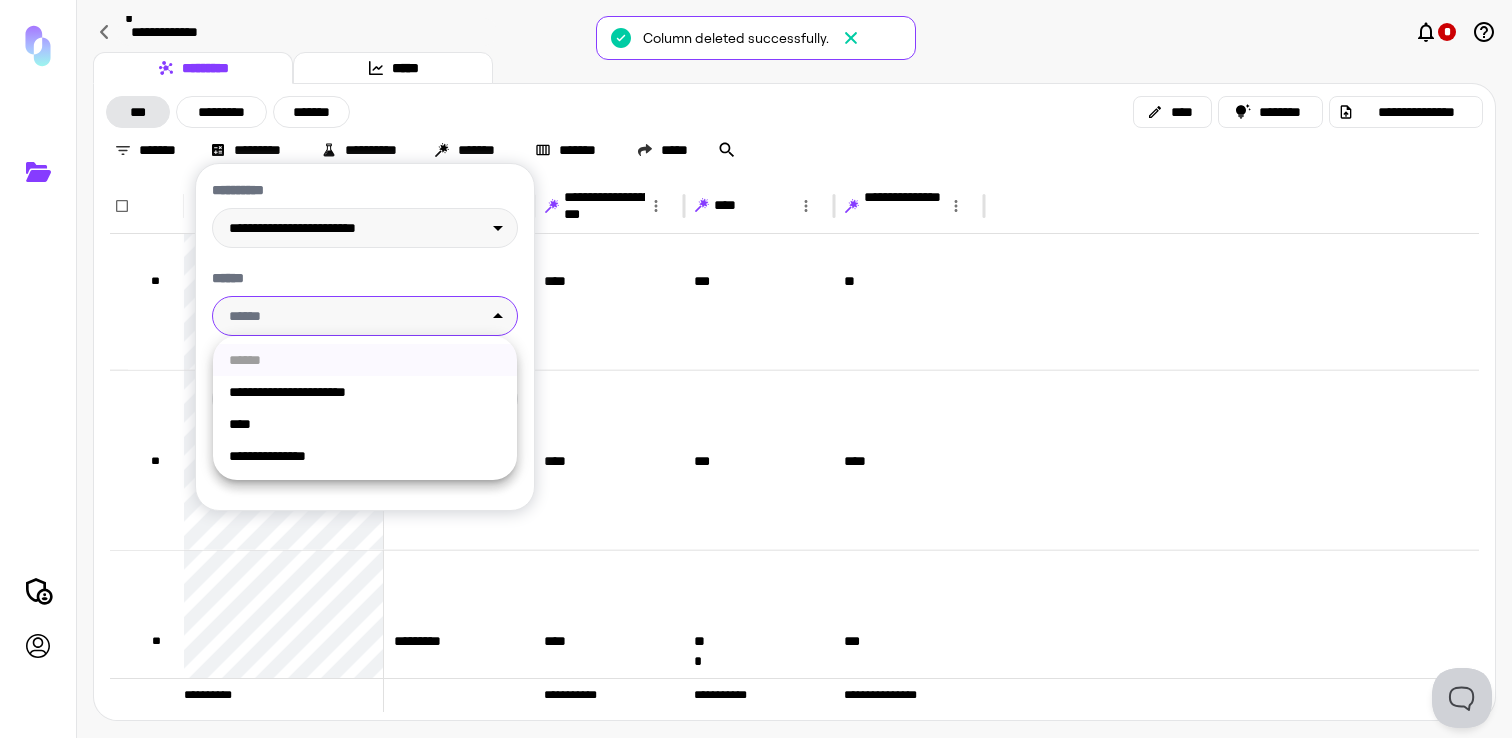 click on "**********" at bounding box center (365, 456) 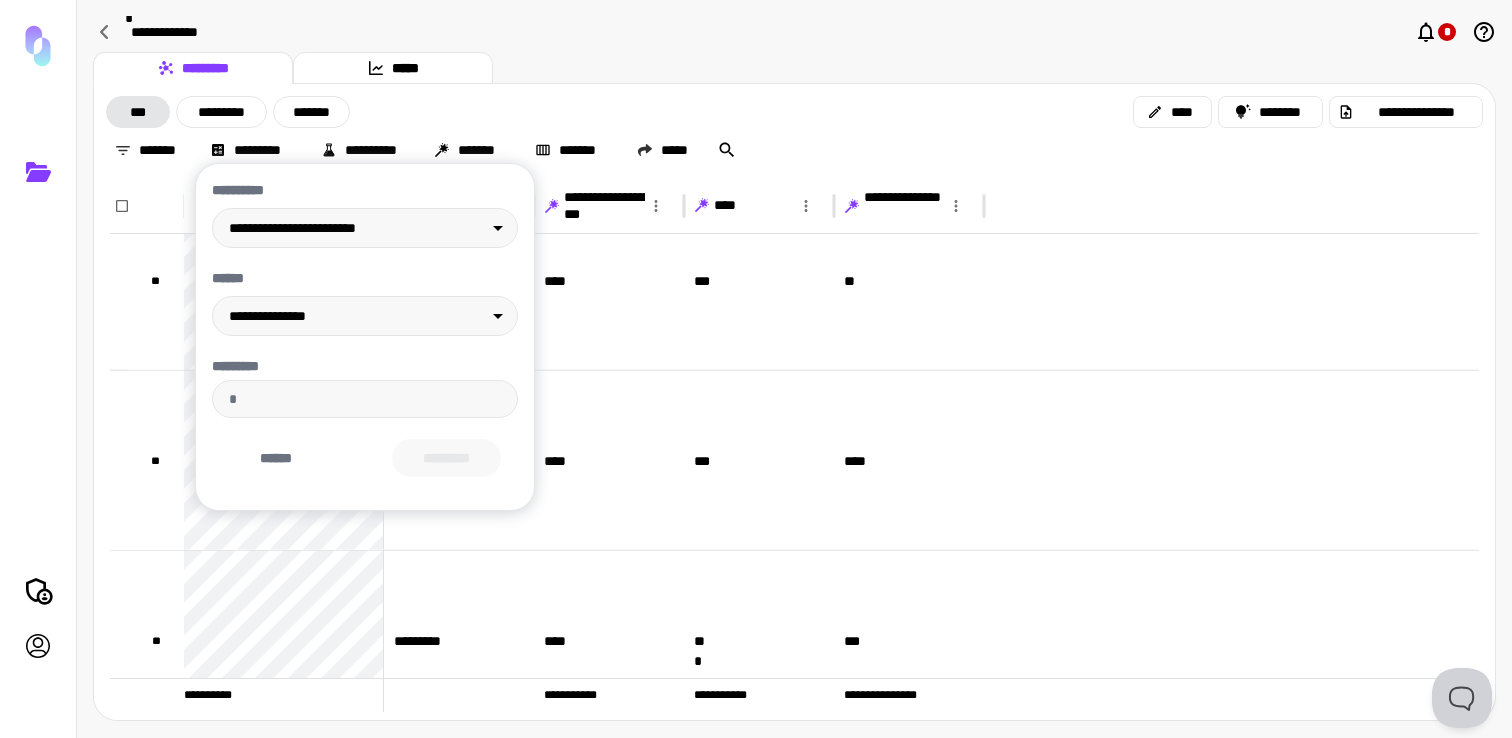 click on "**********" at bounding box center (365, 337) 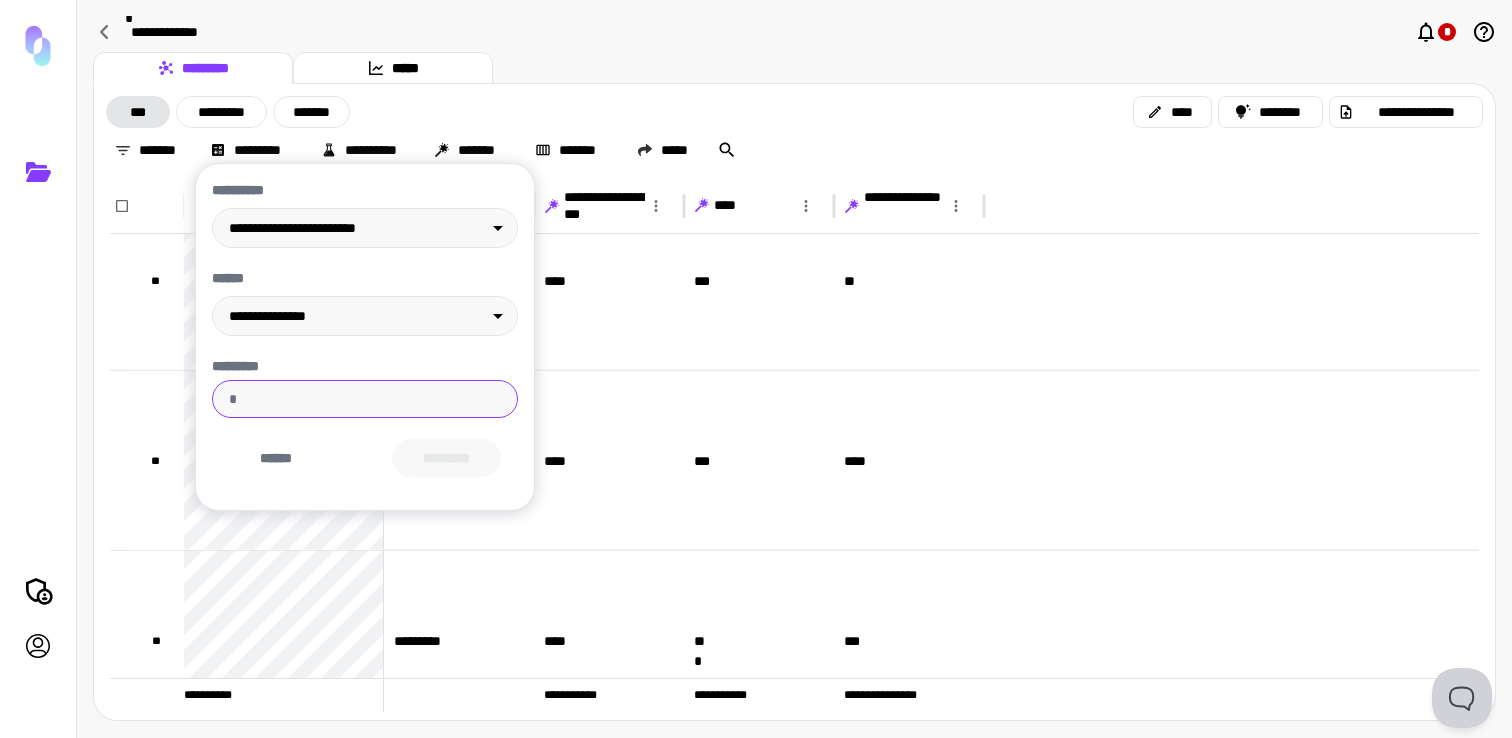 click on "*********" at bounding box center (365, 399) 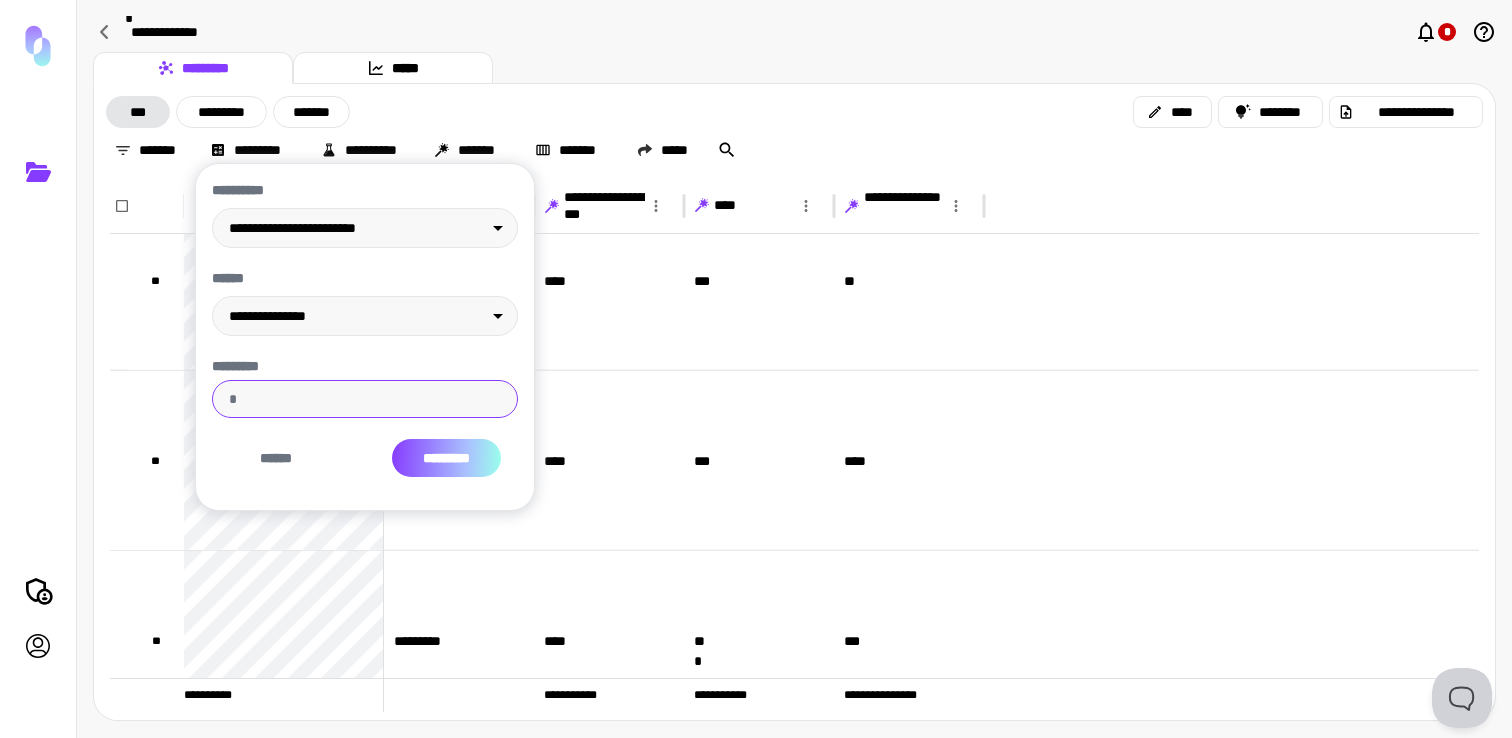 type on "***" 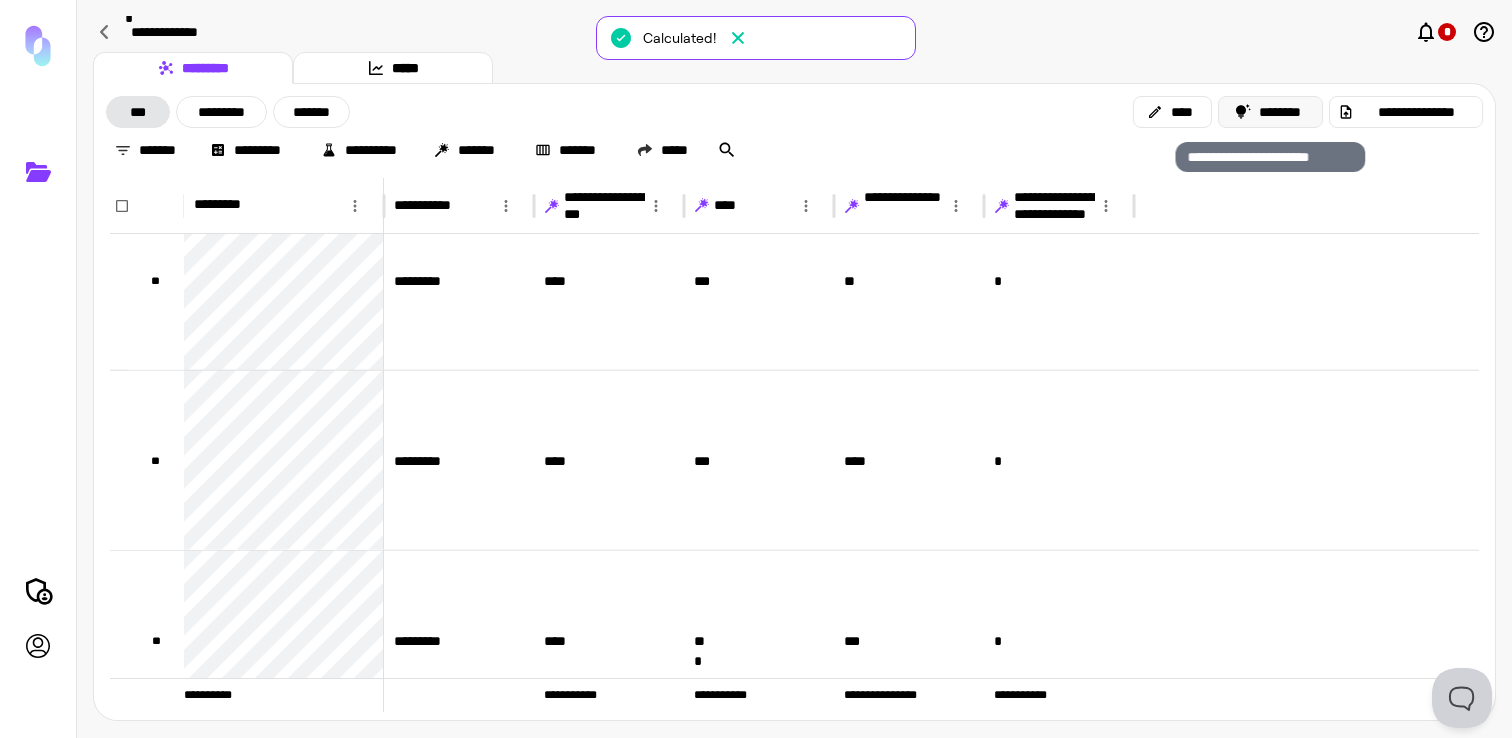 click on "********" at bounding box center [1271, 112] 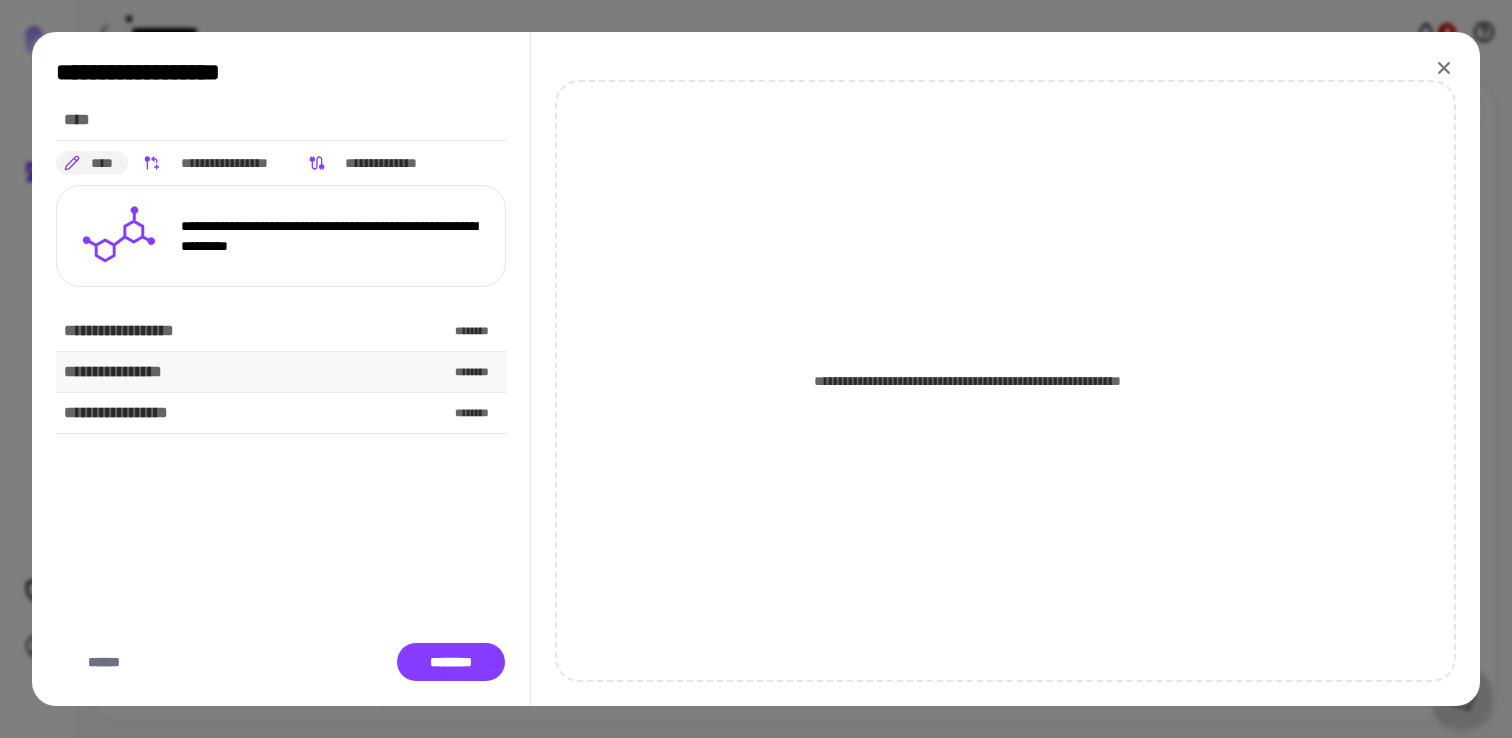 click on "**********" at bounding box center (281, 372) 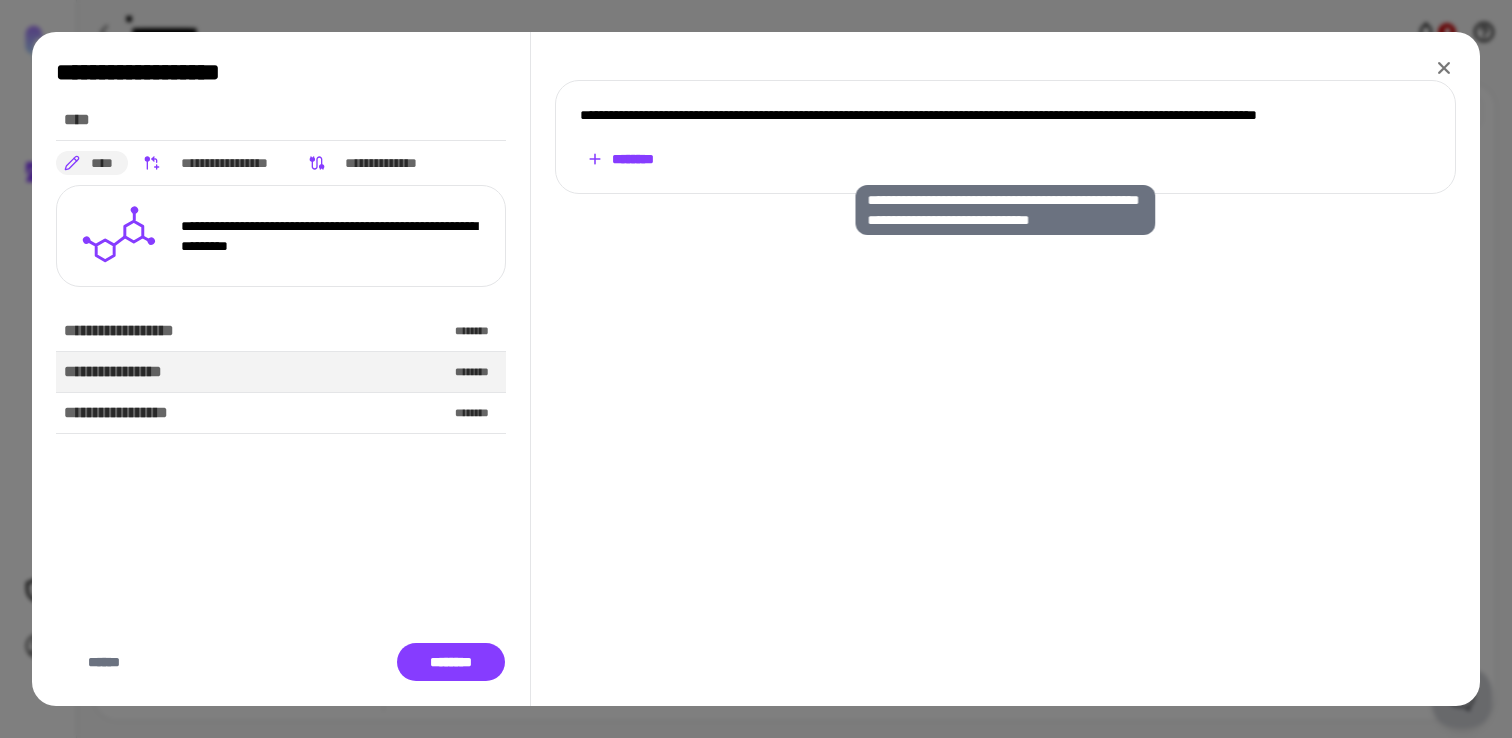 click on "********" at bounding box center [620, 159] 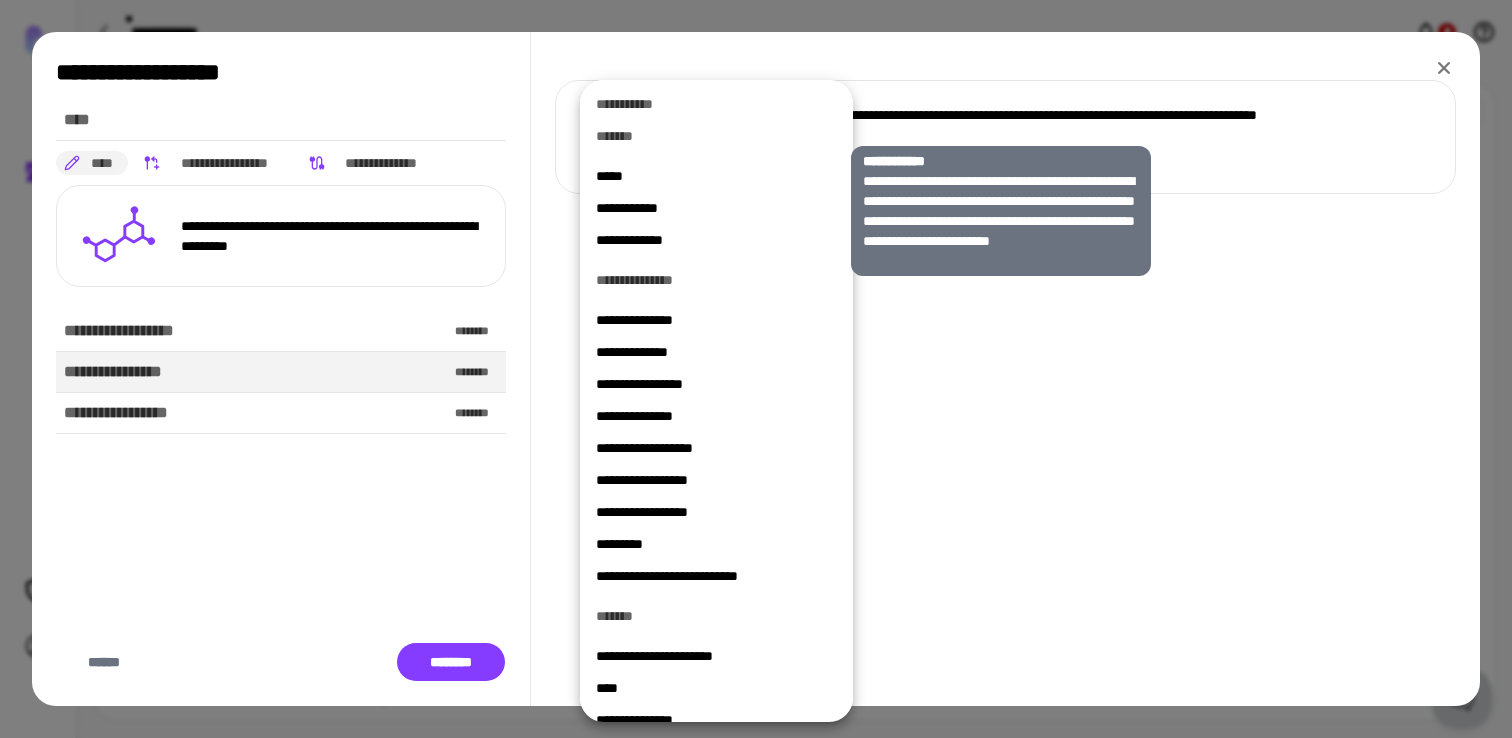 scroll, scrollTop: 366, scrollLeft: 0, axis: vertical 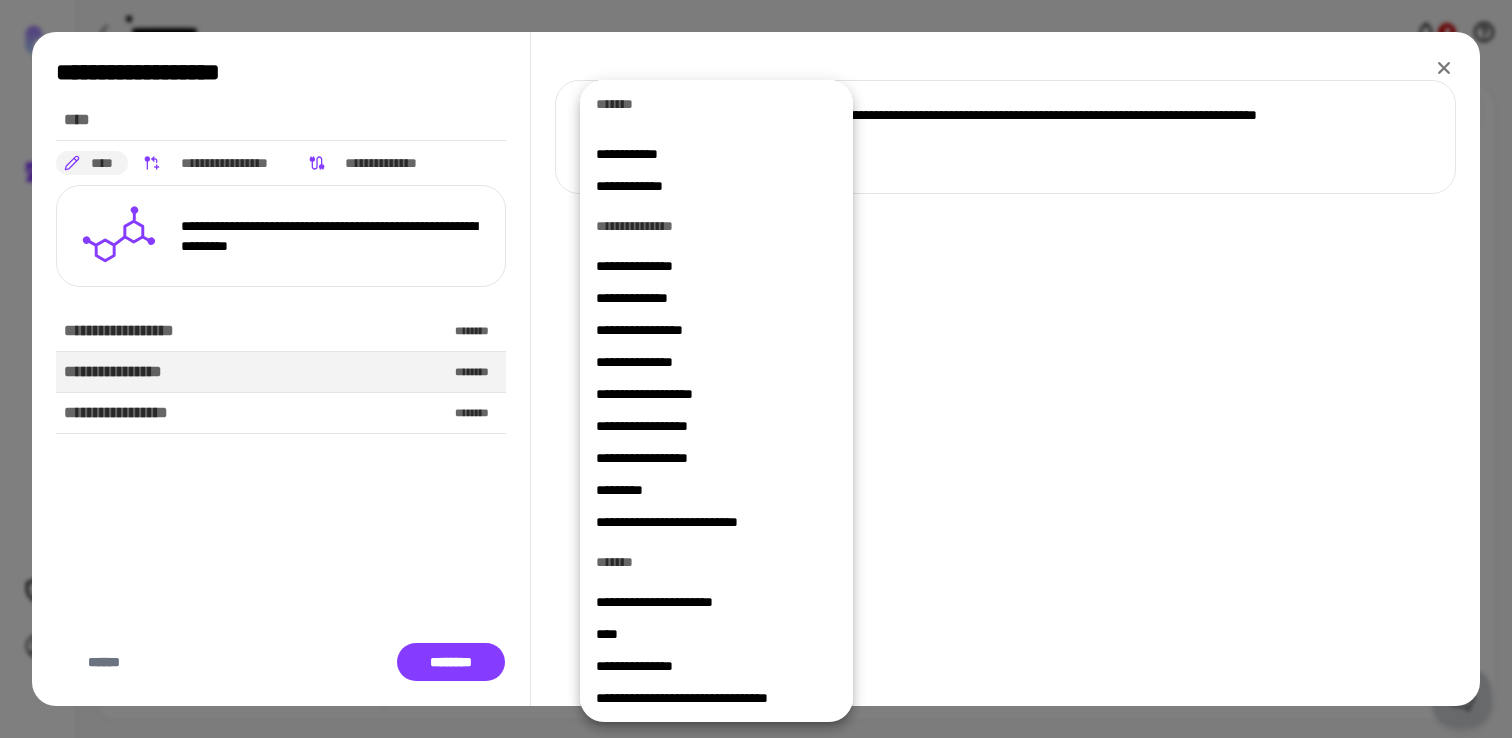 click on "****" at bounding box center [716, 634] 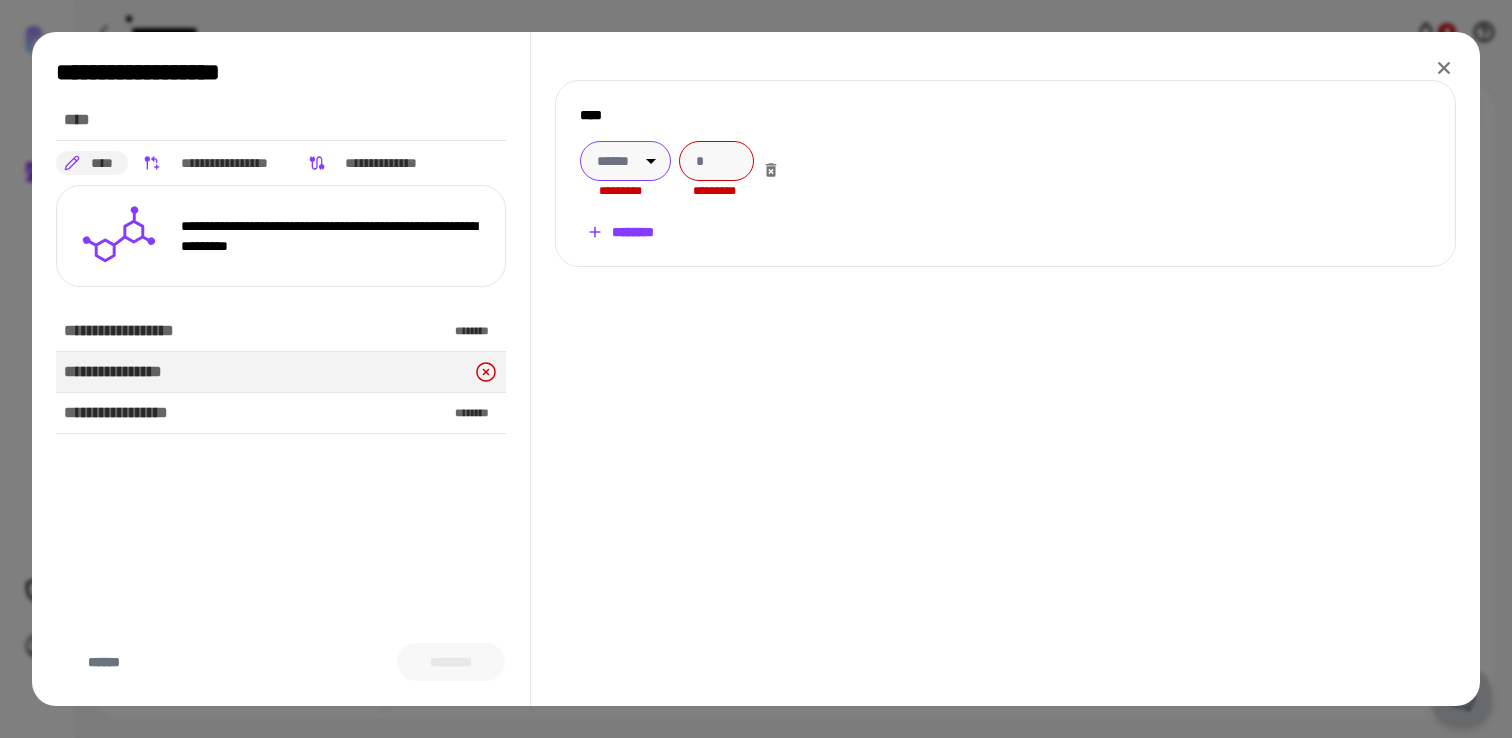 click on "****** ******" at bounding box center [625, 161] 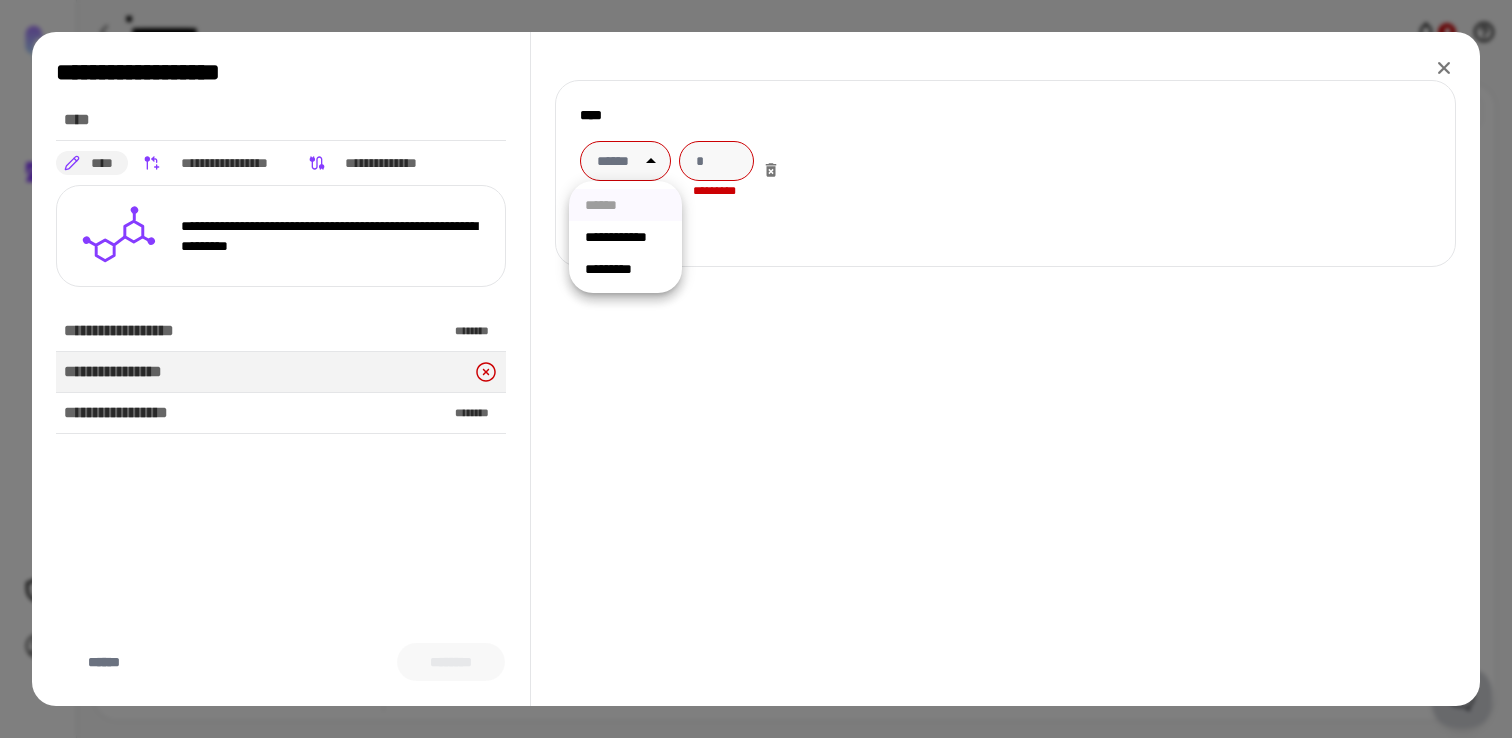 click on "*********" at bounding box center [625, 269] 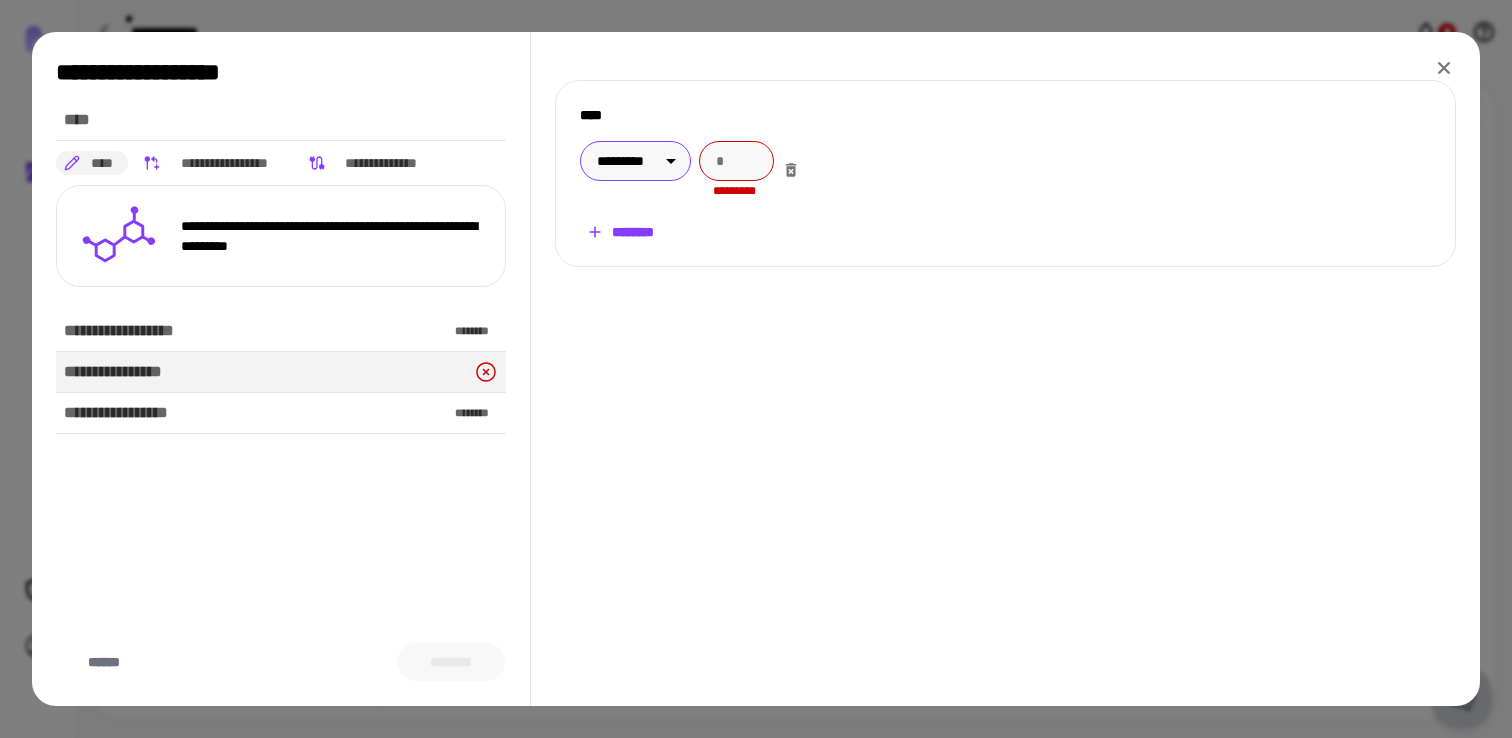 click on "**********" at bounding box center [756, 369] 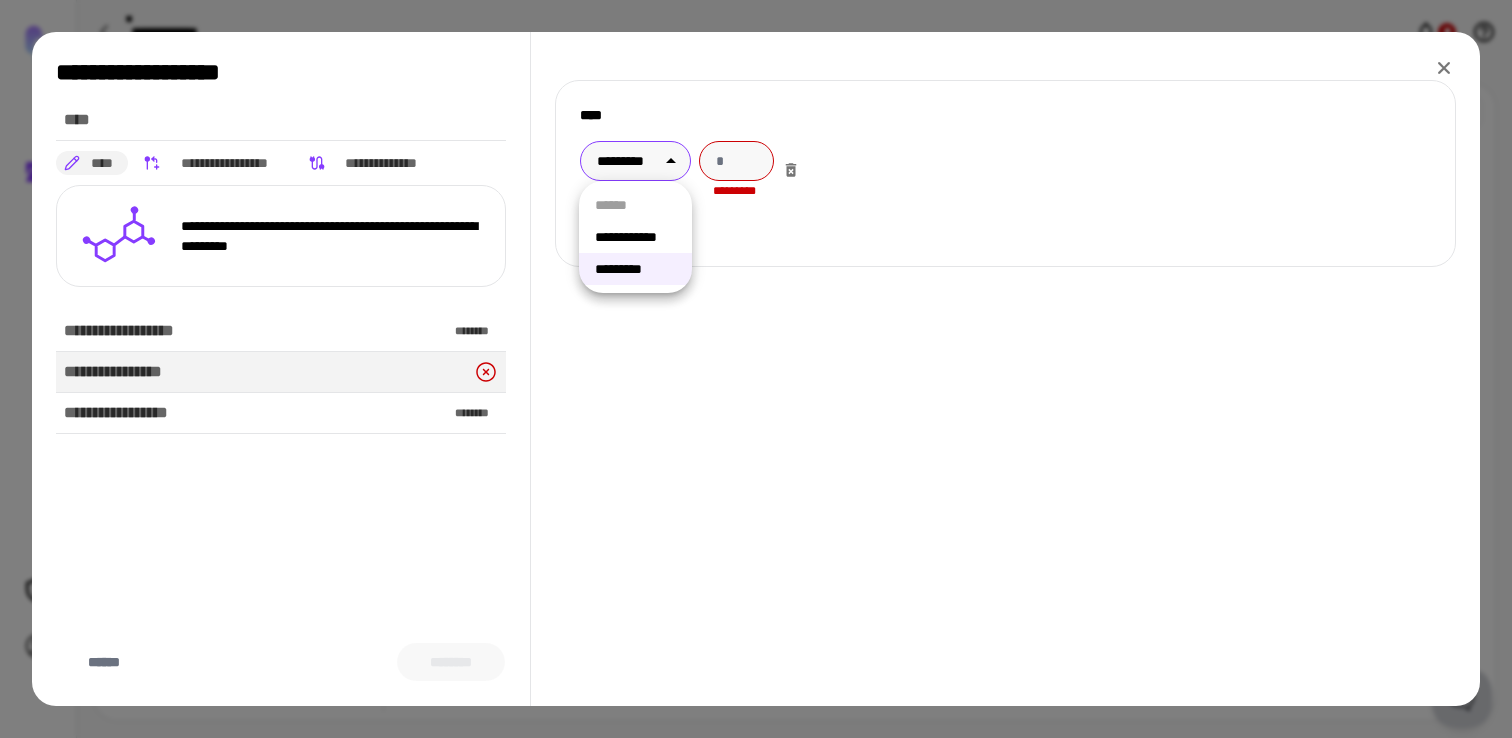 click on "**********" at bounding box center (635, 237) 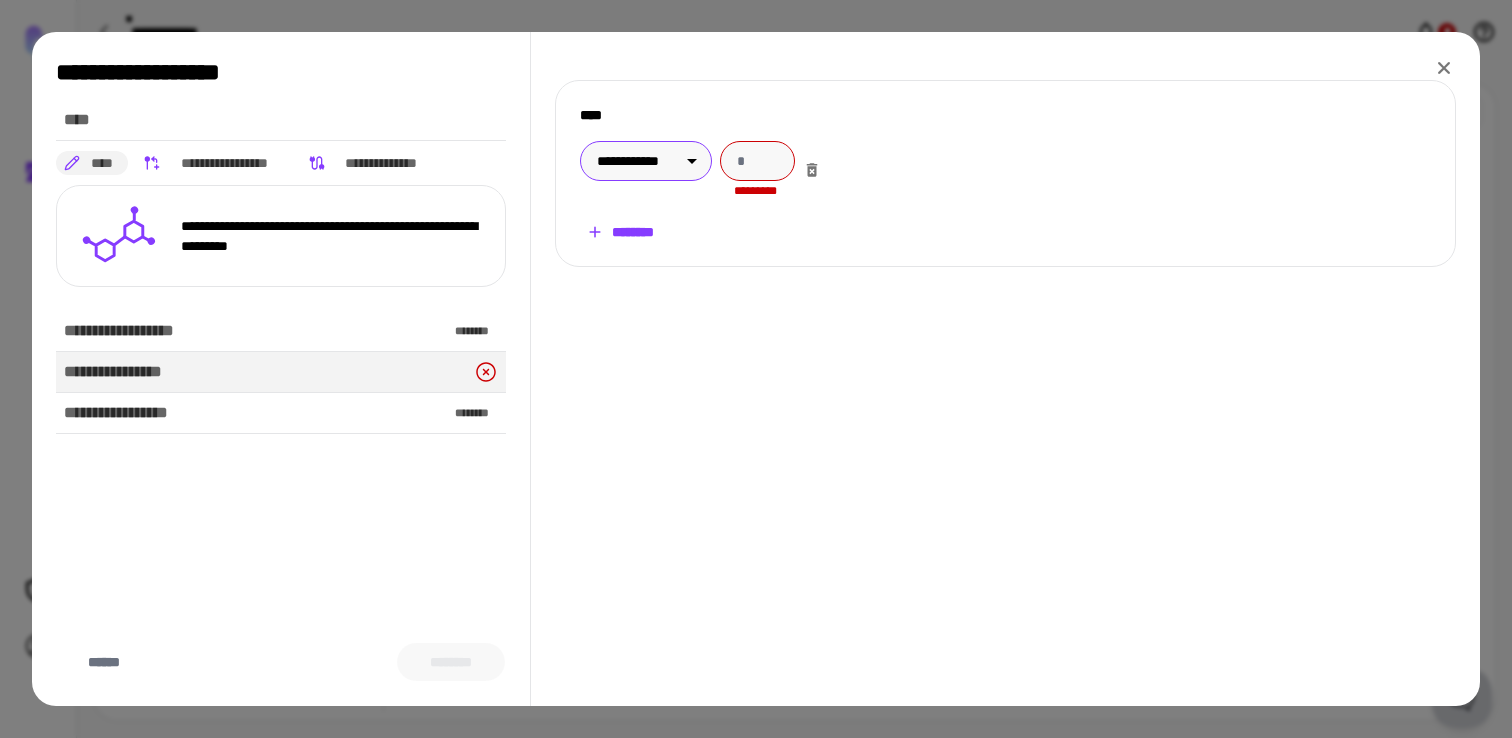 click on "**********" at bounding box center [756, 369] 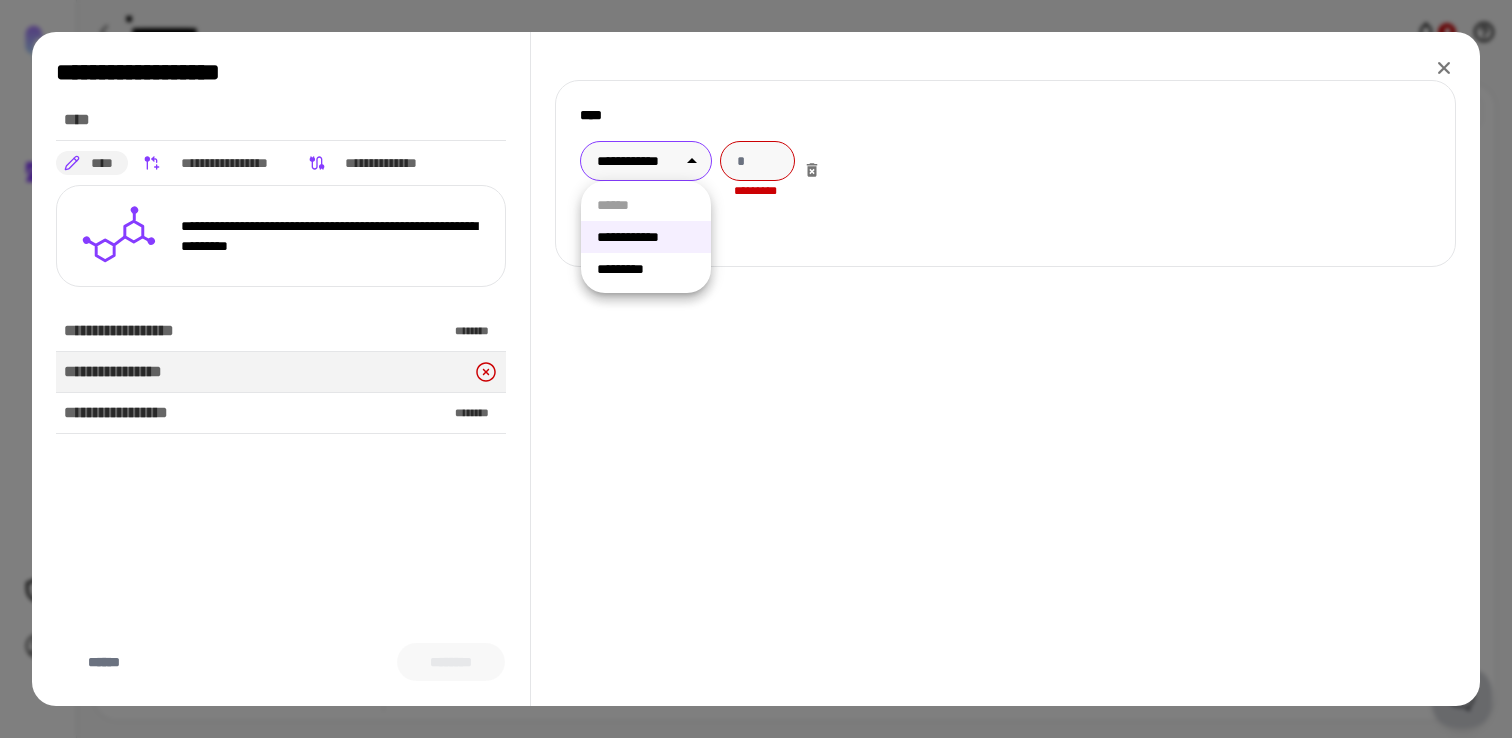 click on "*********" at bounding box center (646, 269) 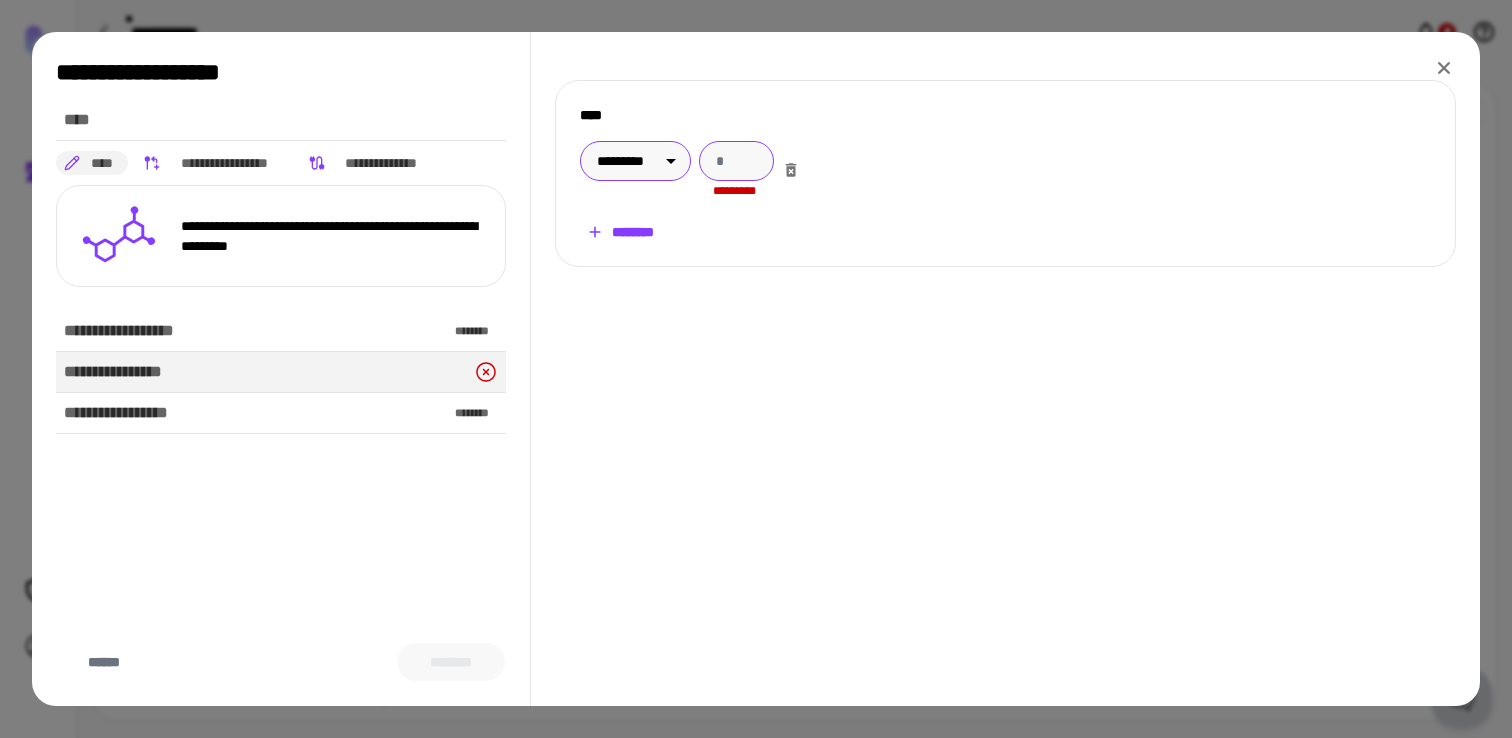 click at bounding box center (736, 161) 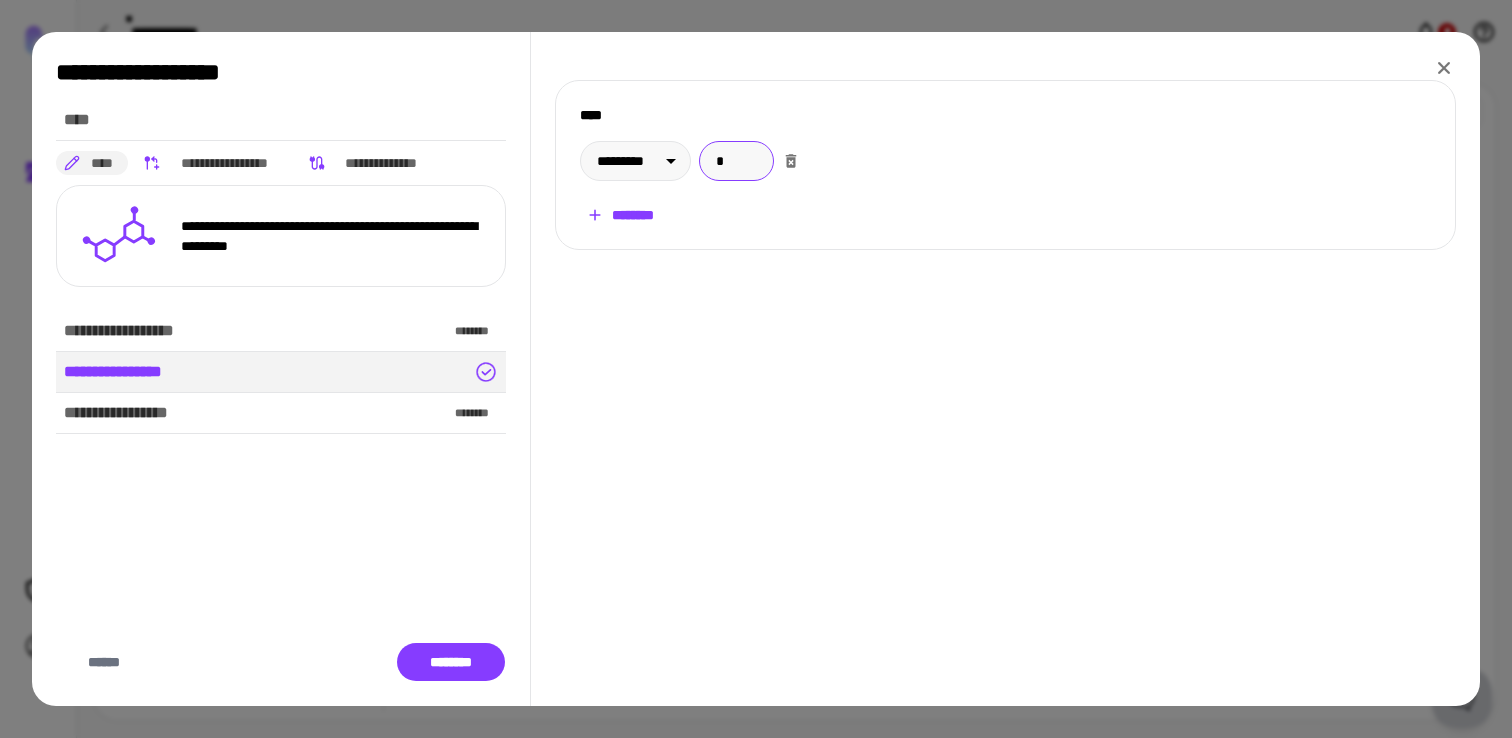 type on "*" 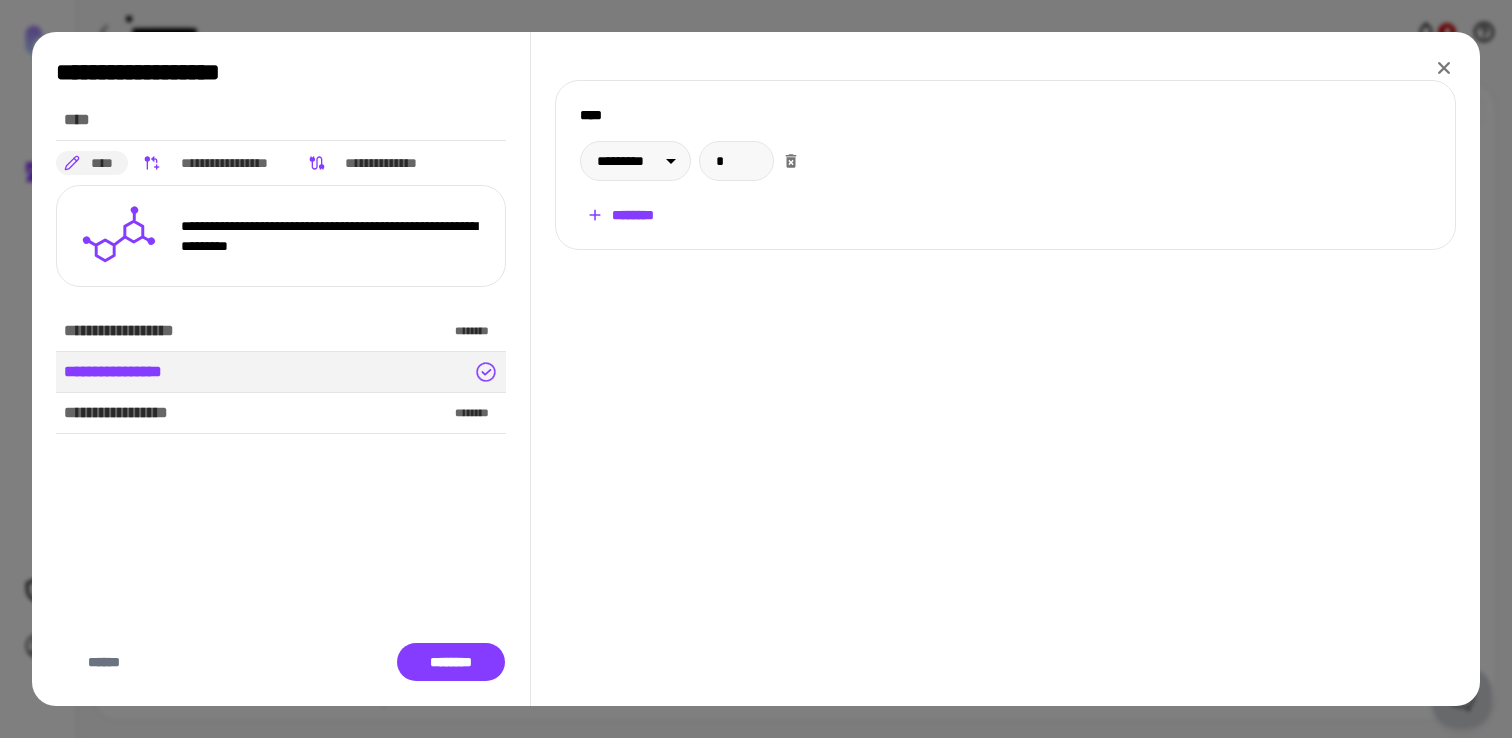 click on "********" at bounding box center (620, 215) 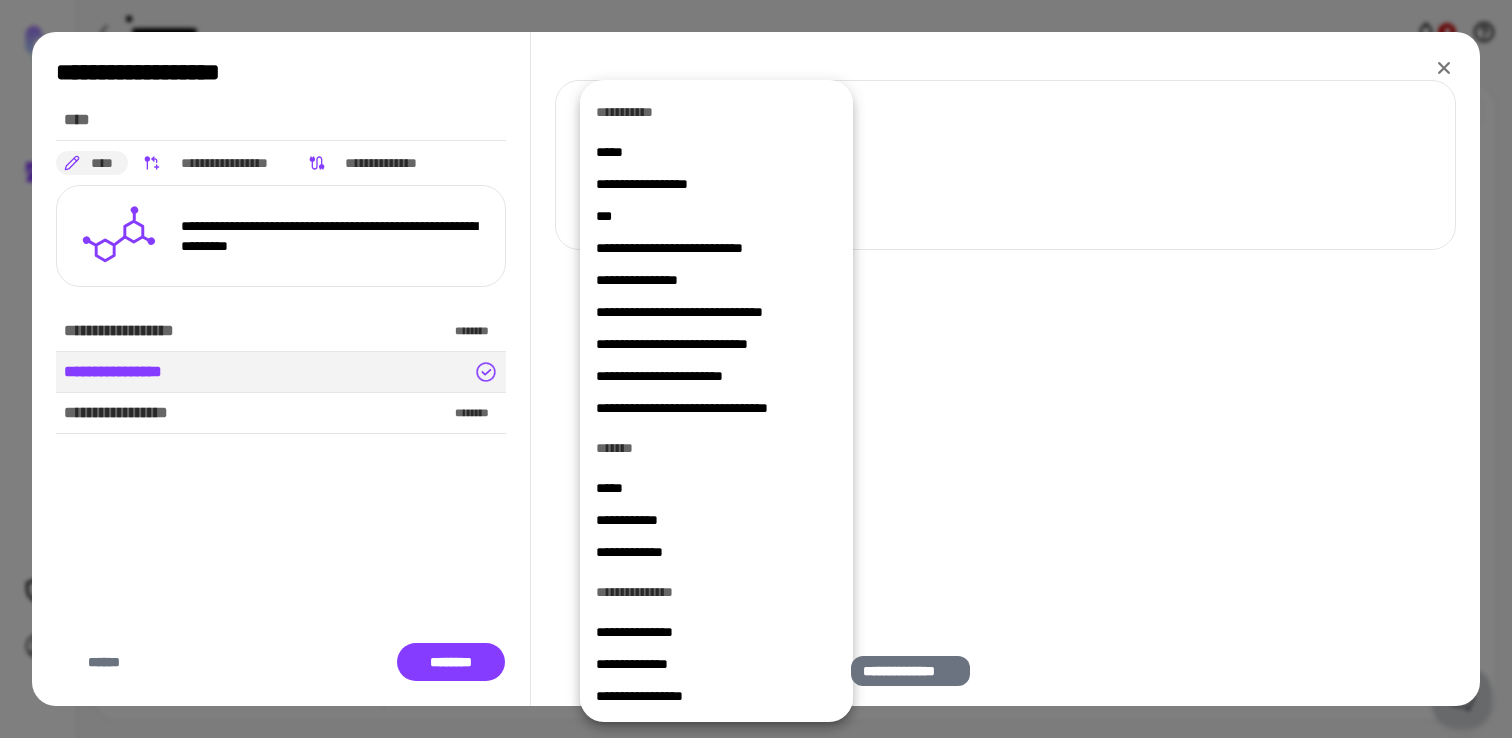 scroll, scrollTop: 366, scrollLeft: 0, axis: vertical 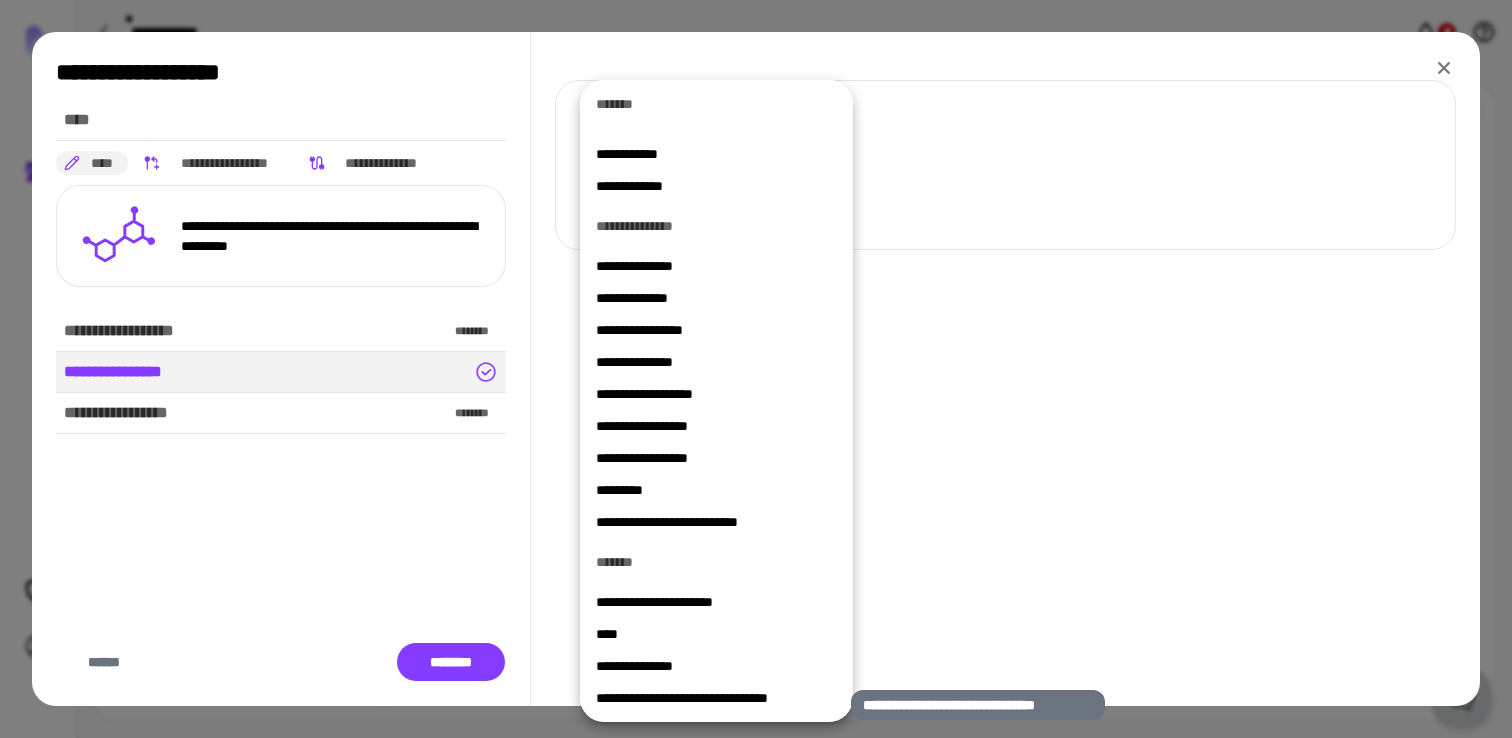 click on "**********" at bounding box center [716, 698] 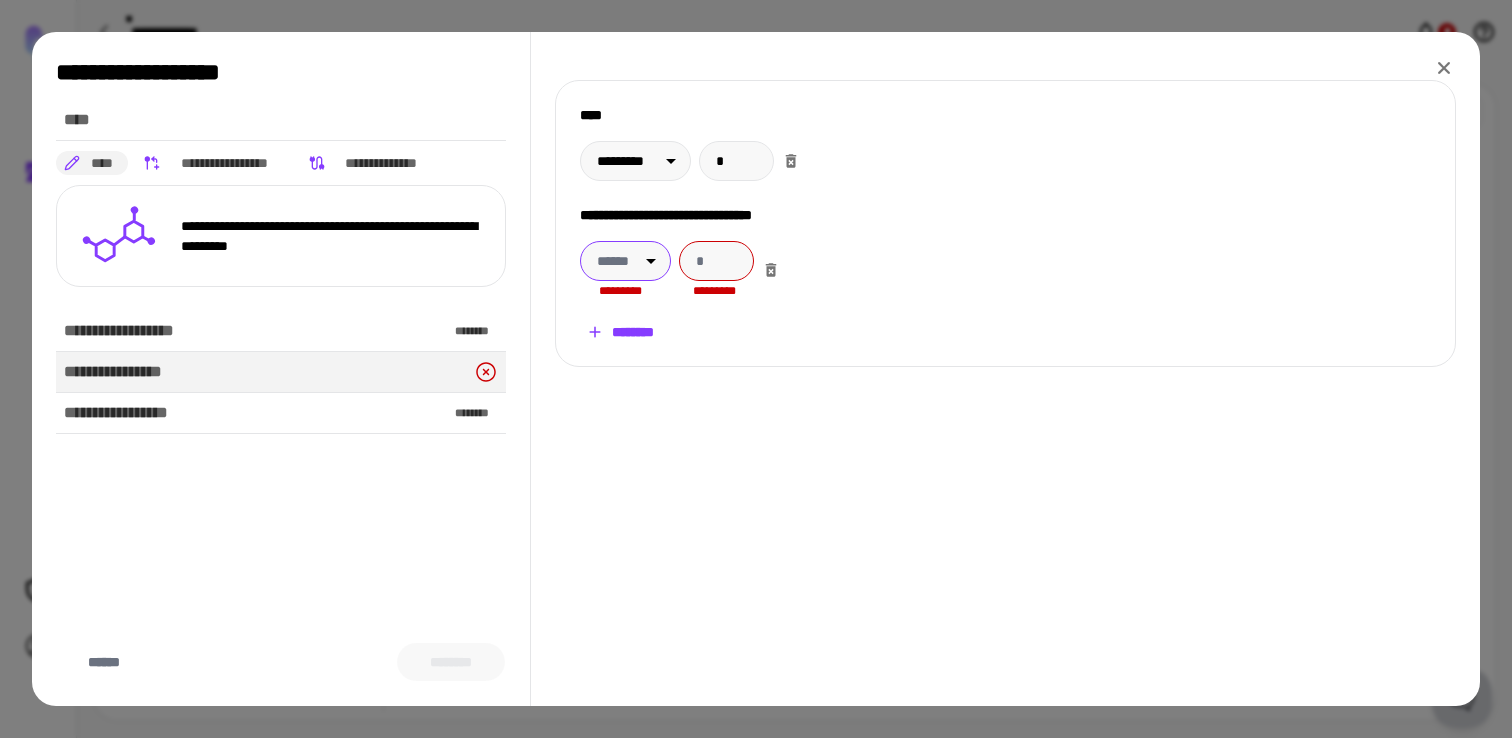 click on "**********" at bounding box center [756, 369] 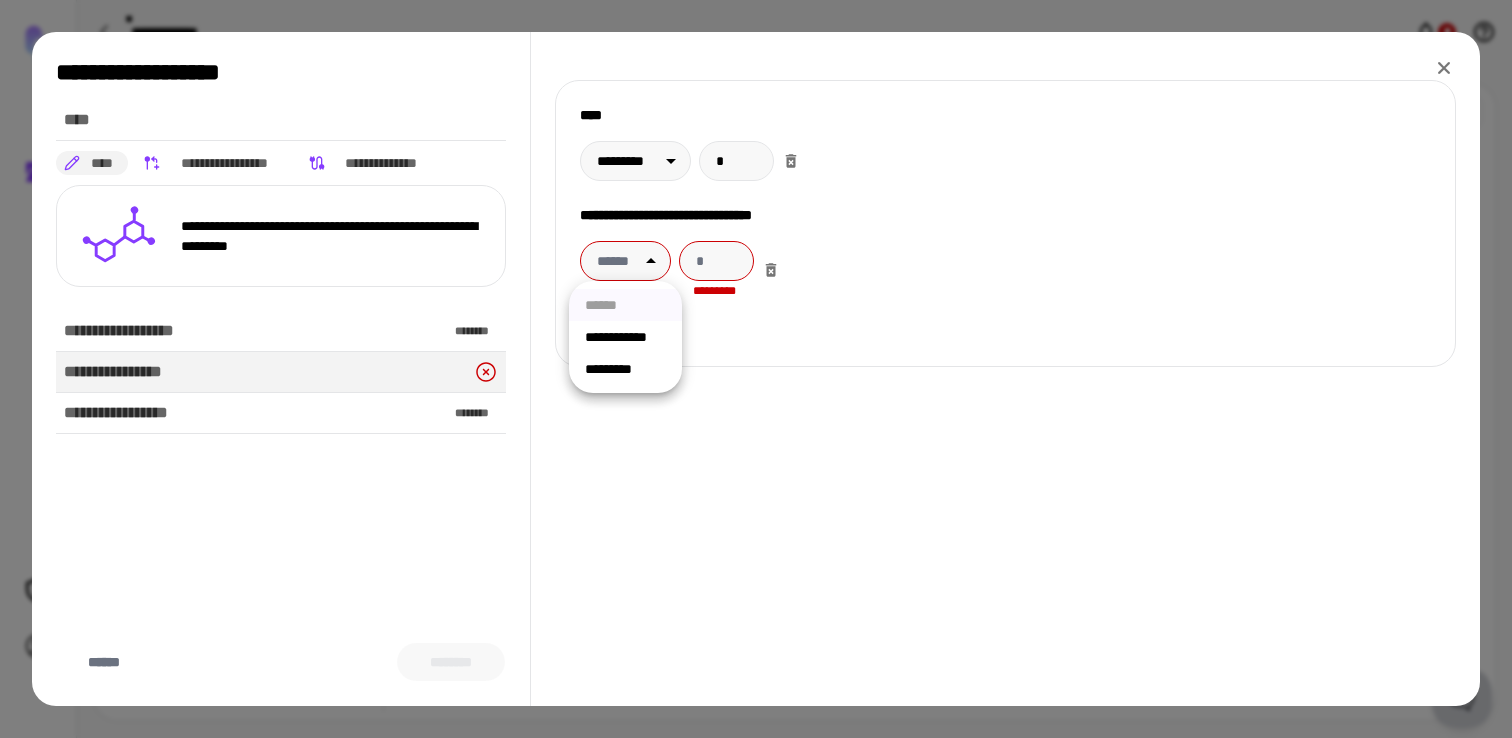 click on "**********" at bounding box center (625, 337) 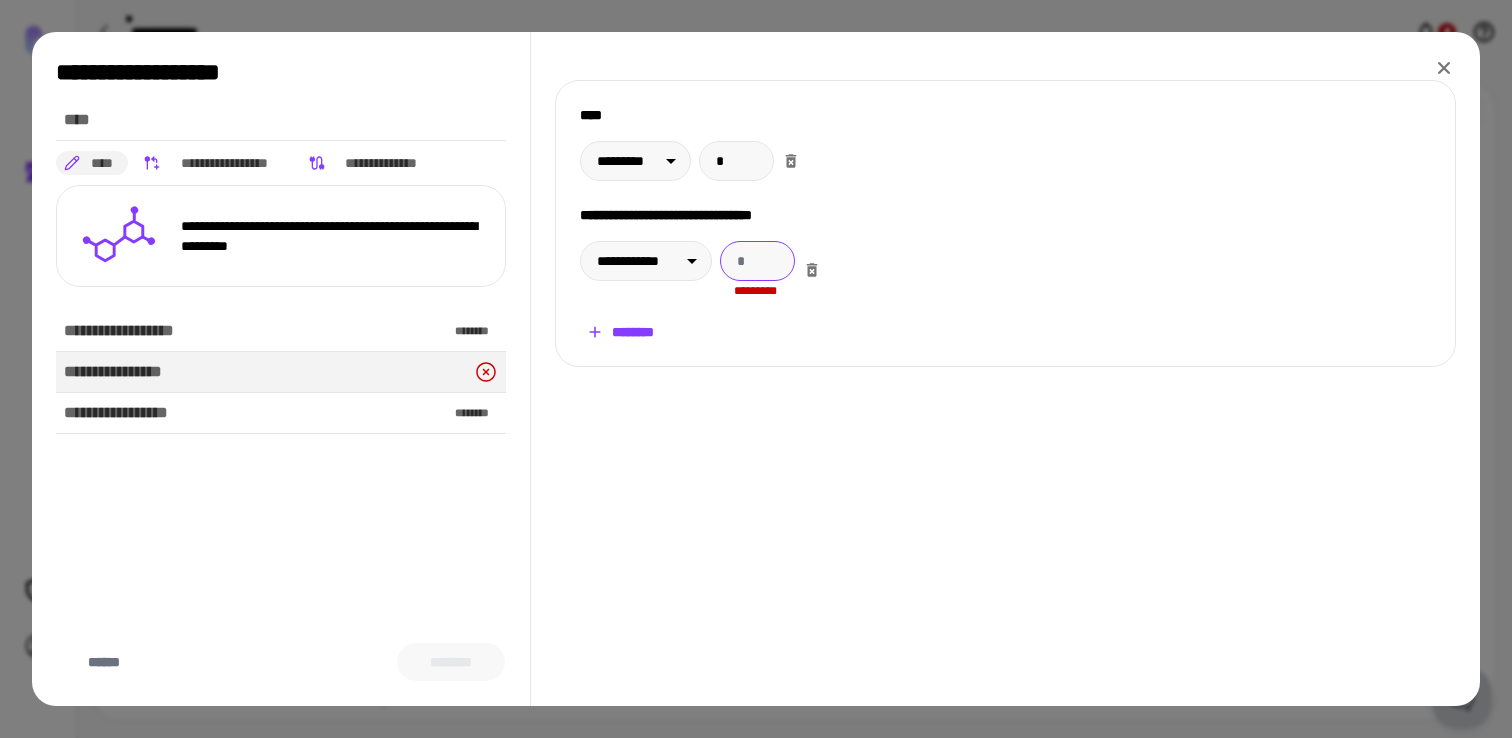 click at bounding box center (757, 261) 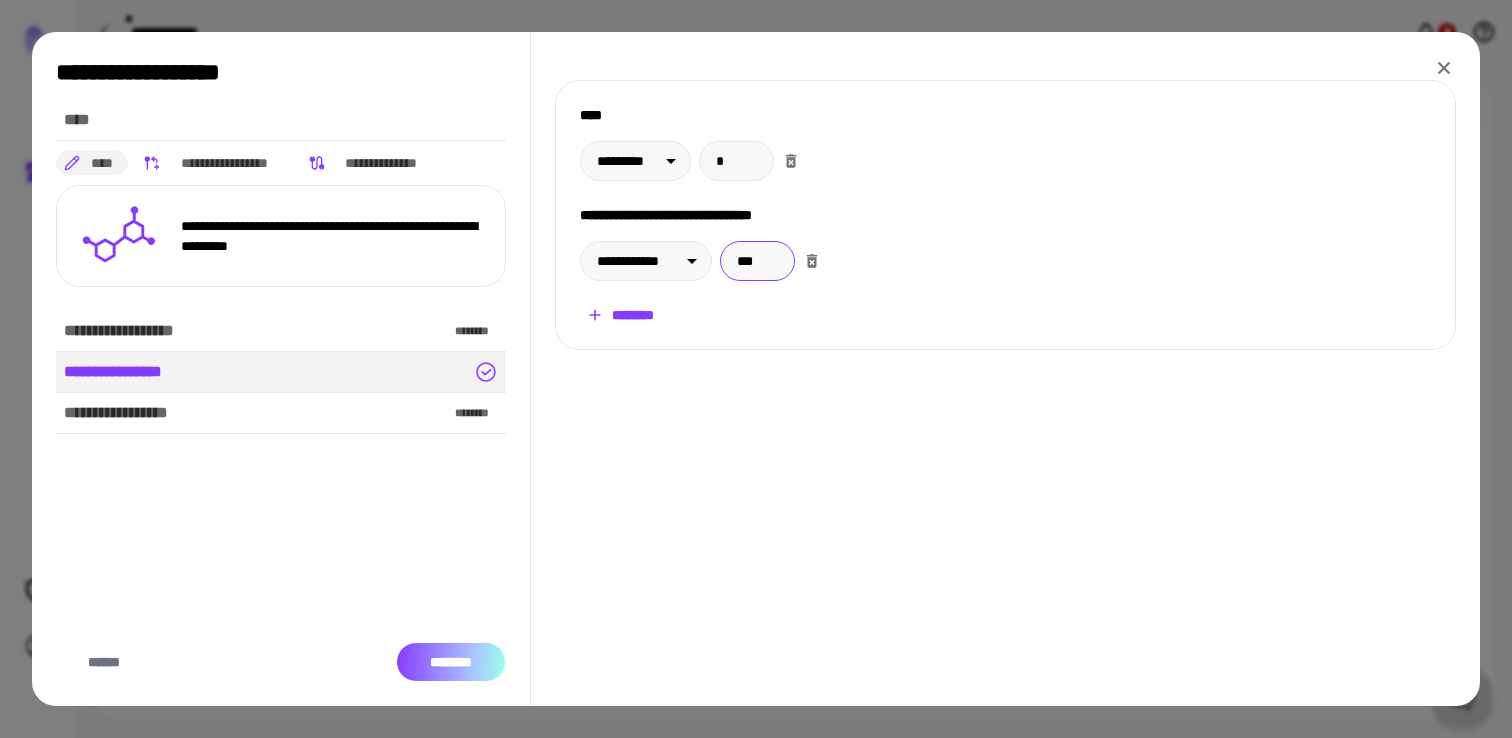 type on "***" 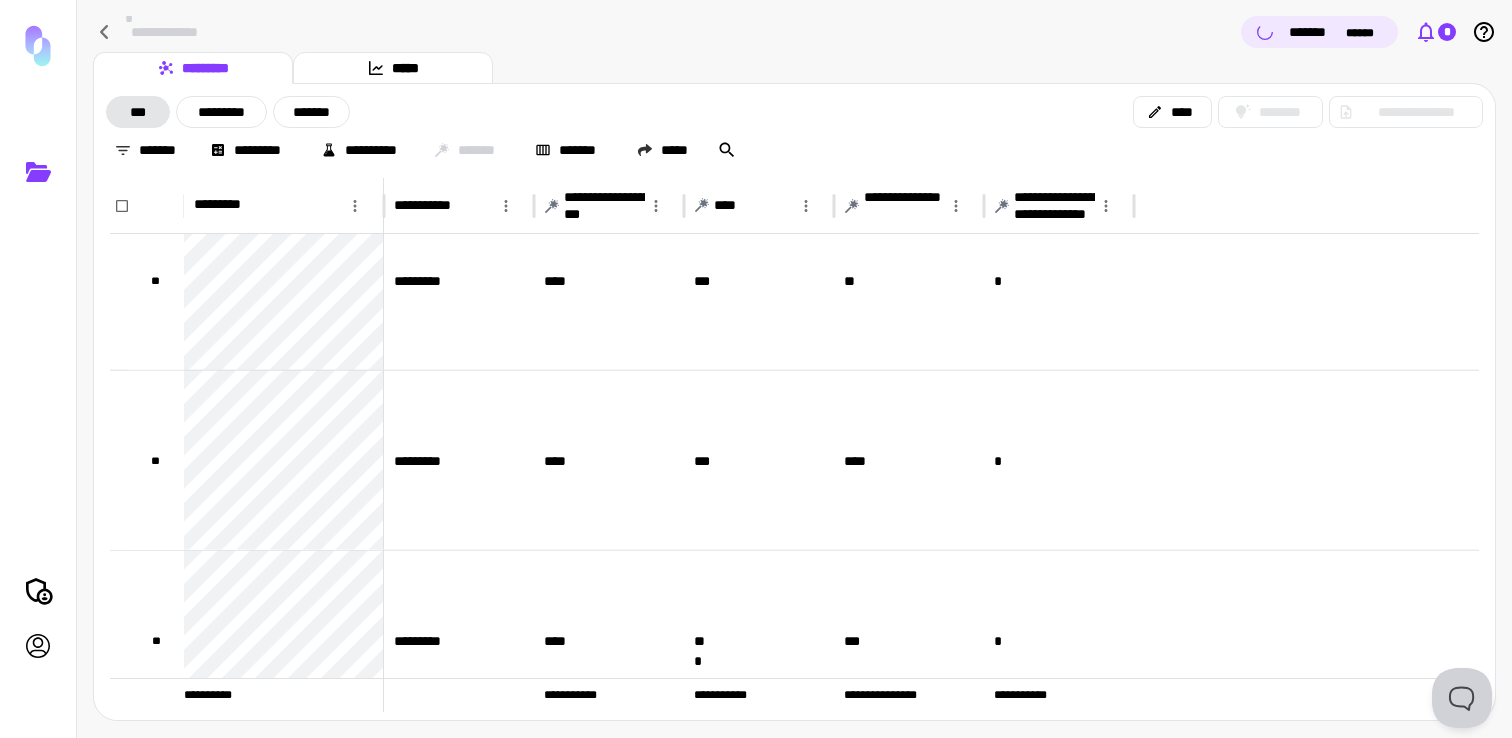click 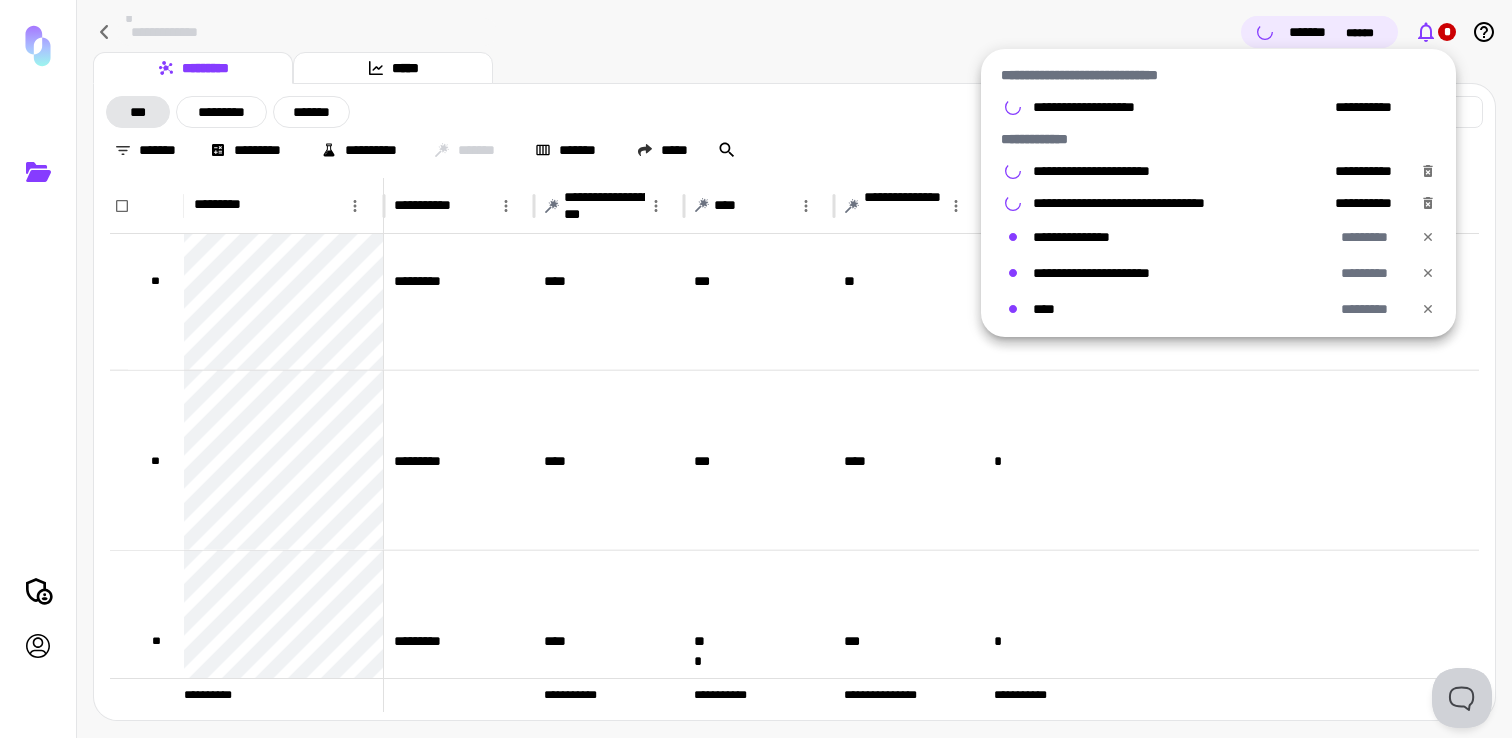 click at bounding box center [756, 369] 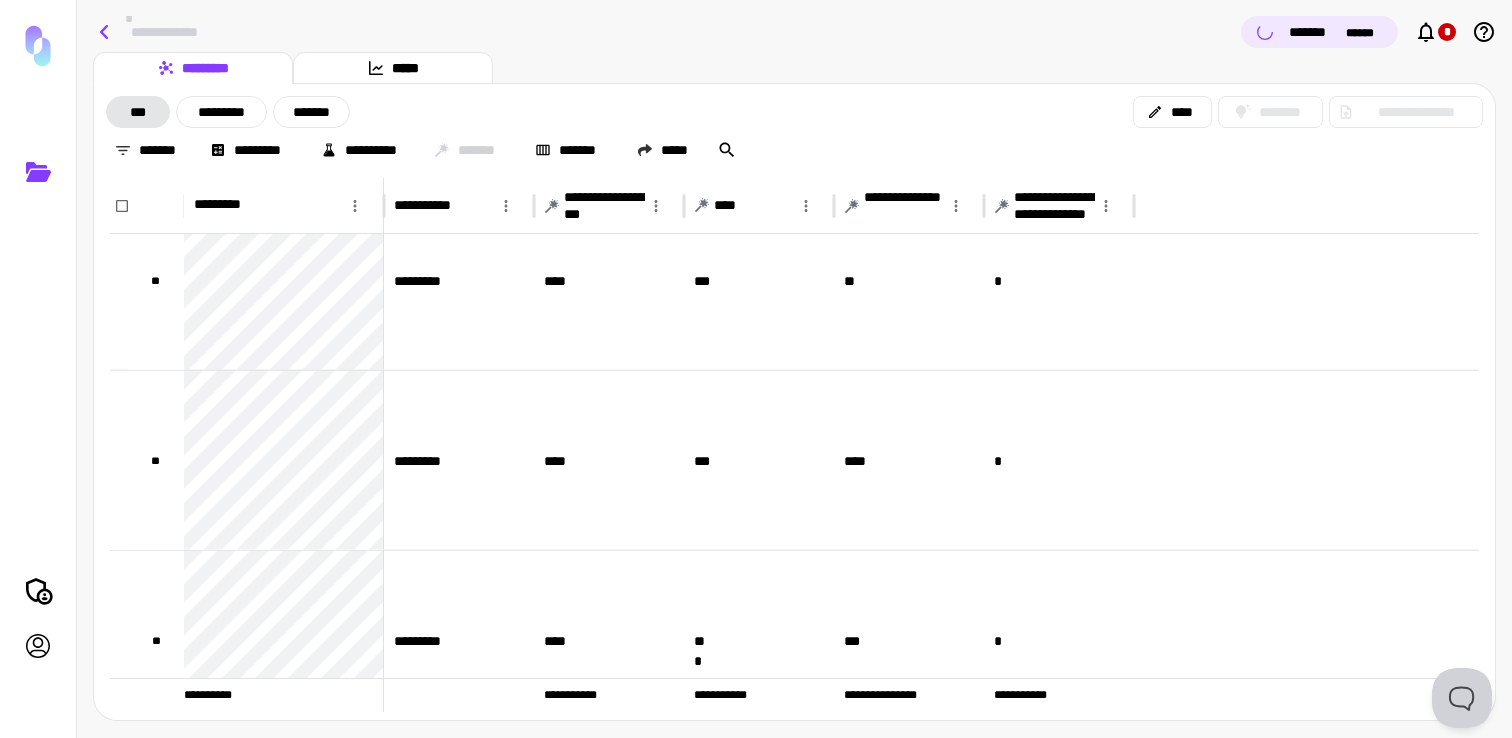 click 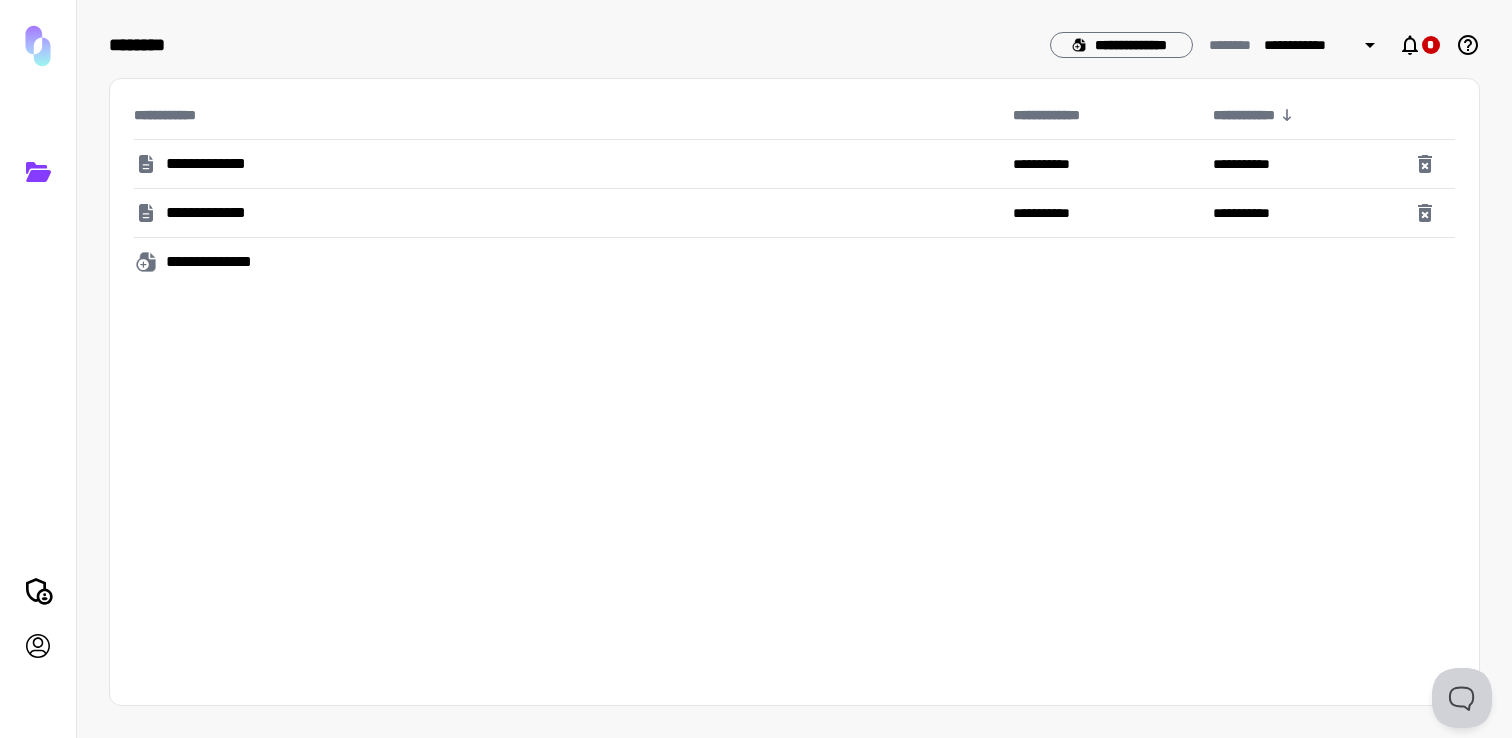 click on "**********" at bounding box center [565, 262] 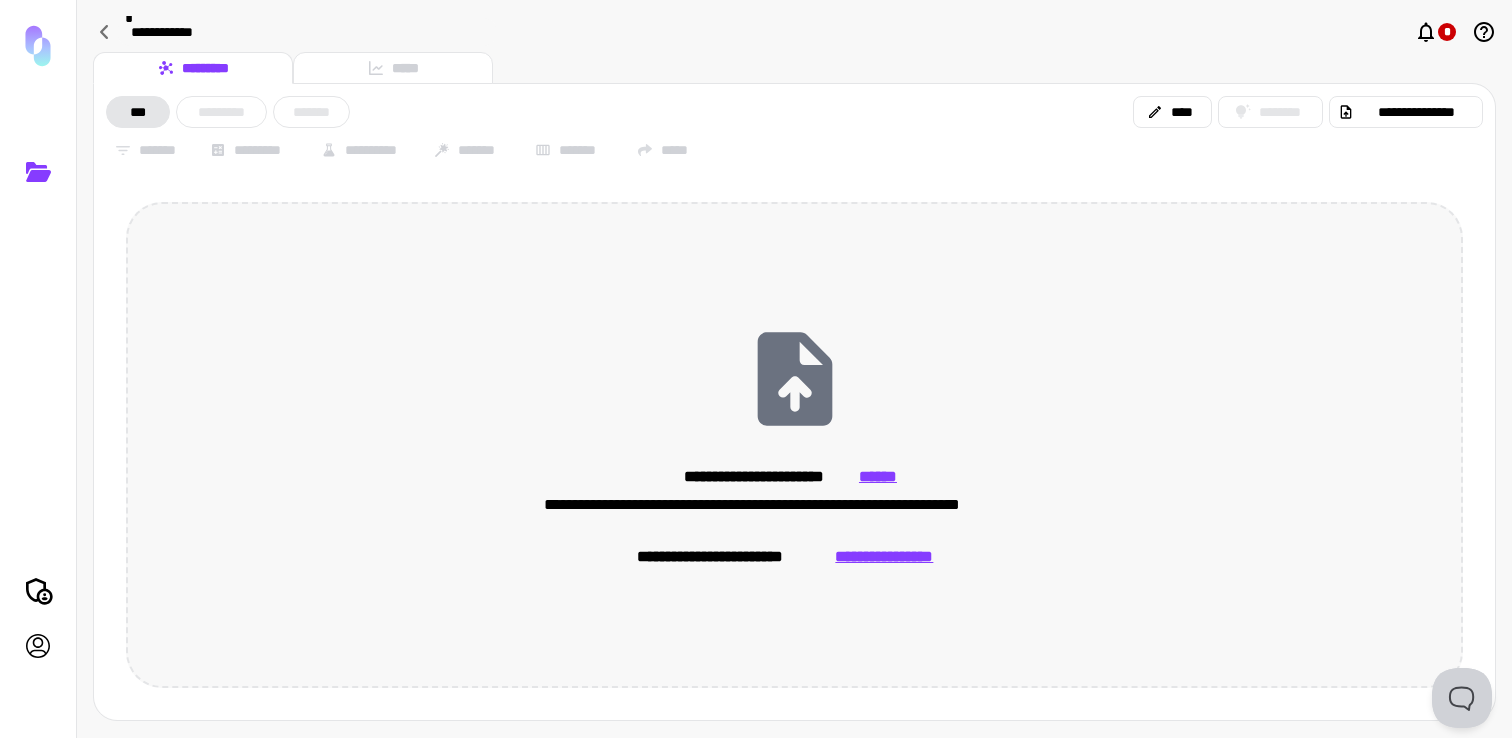 click on "**********" at bounding box center (884, 557) 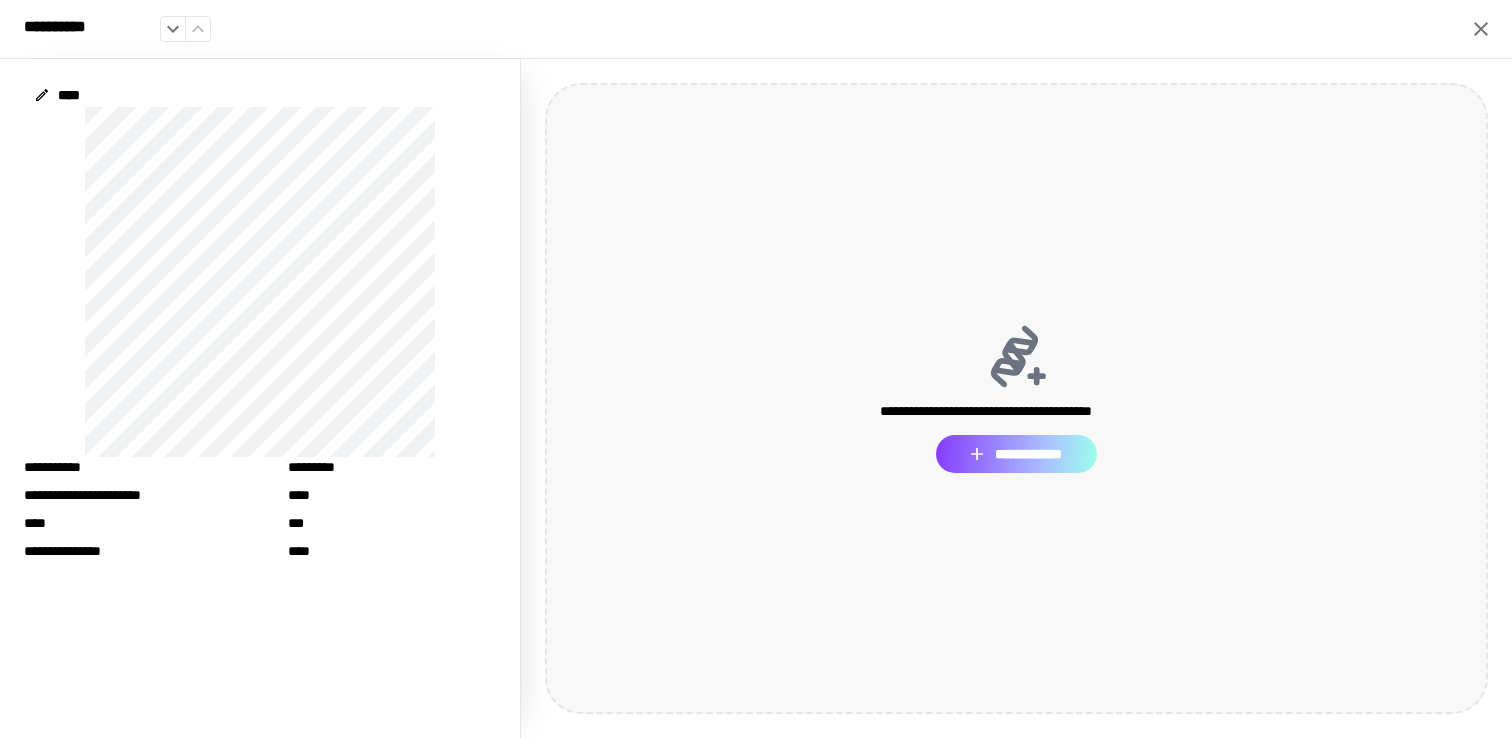 click on "**********" at bounding box center [1016, 454] 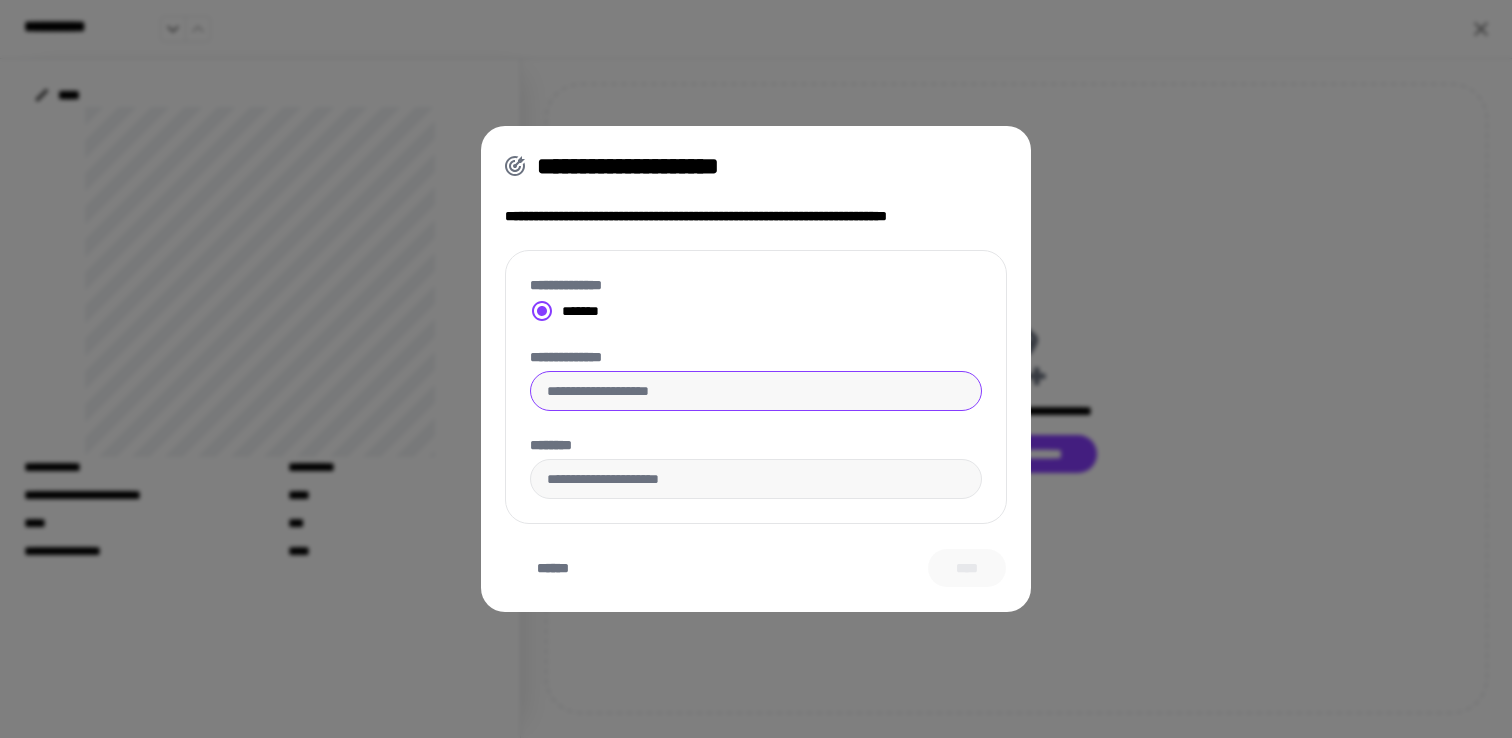 click on "**********" at bounding box center [756, 391] 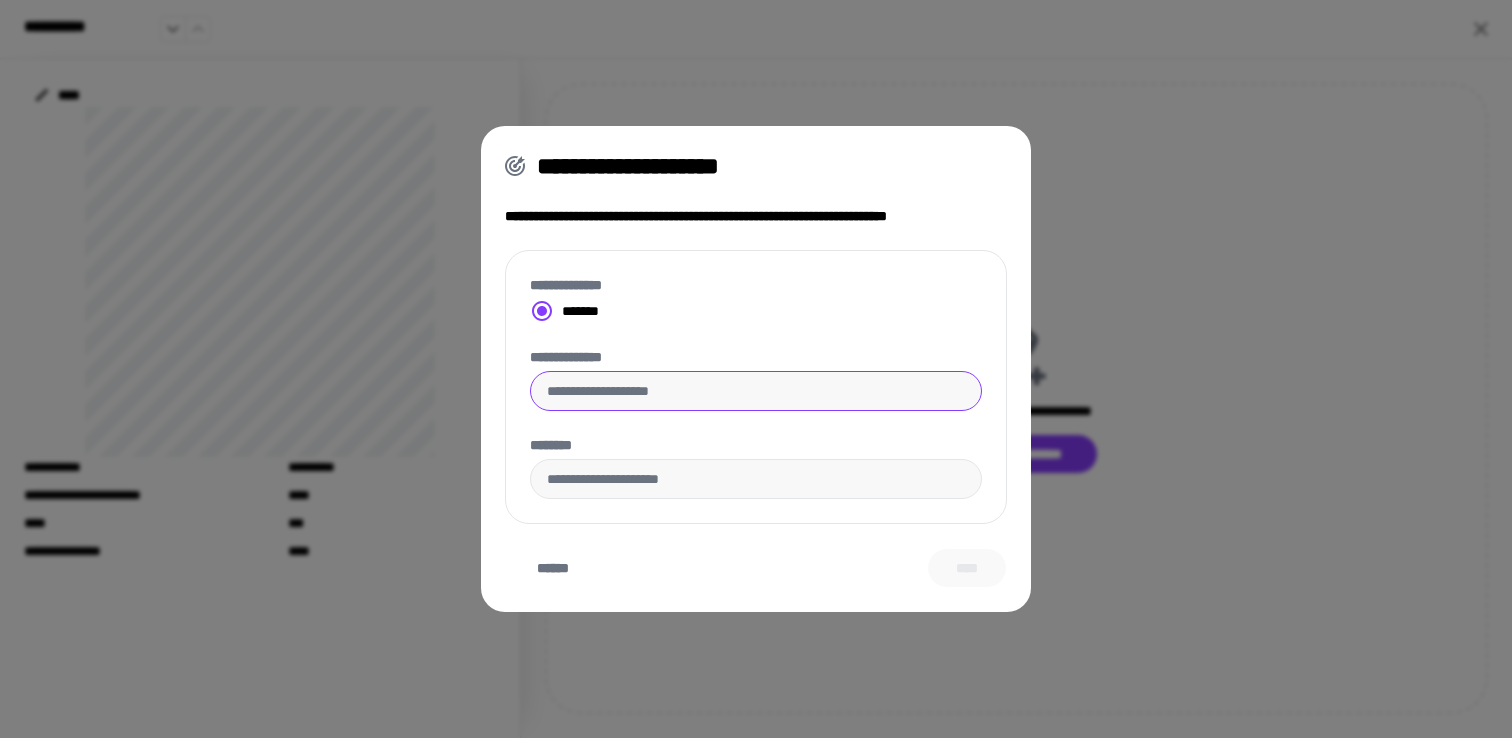 type on "********" 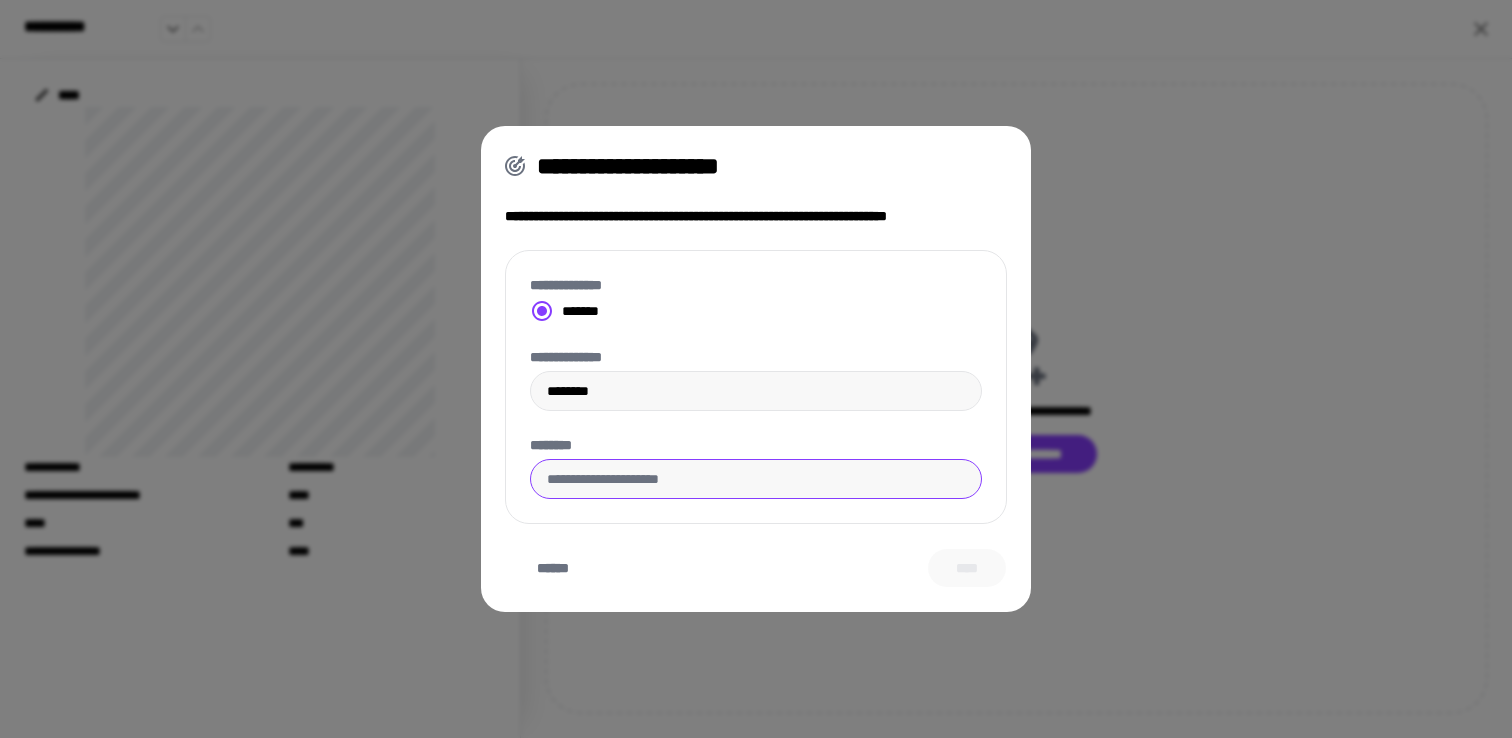 click on "********" at bounding box center [756, 479] 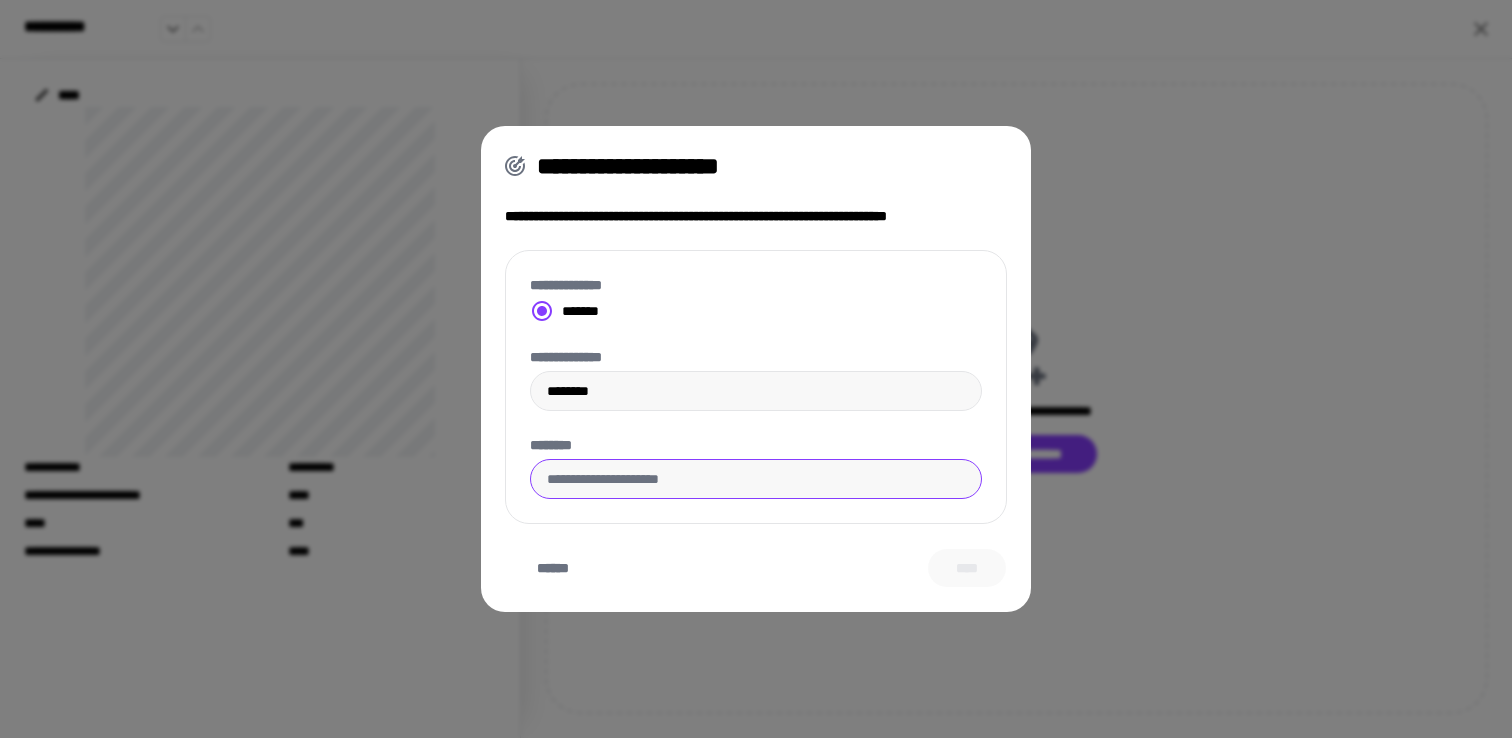type on "**********" 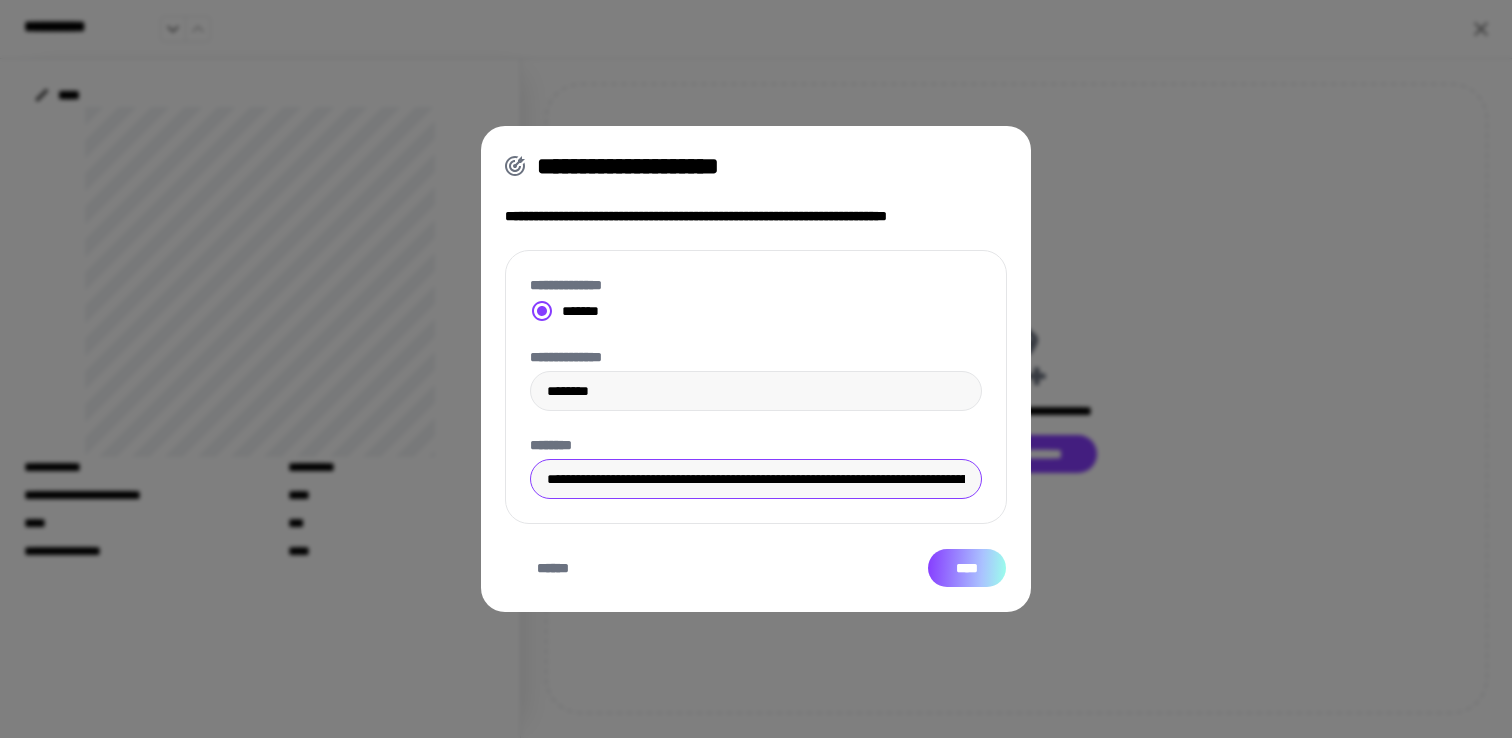click on "****" at bounding box center [967, 568] 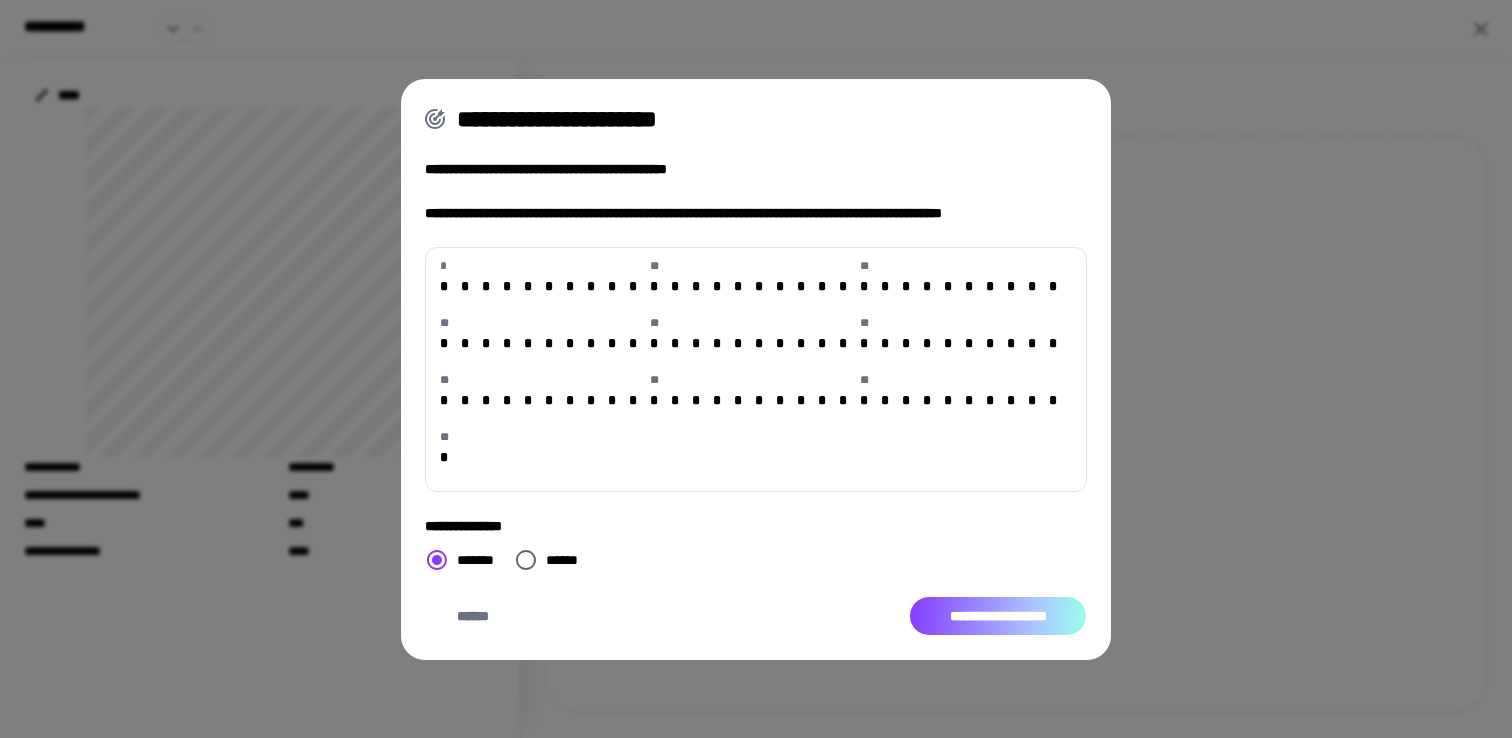 click on "**********" at bounding box center [998, 616] 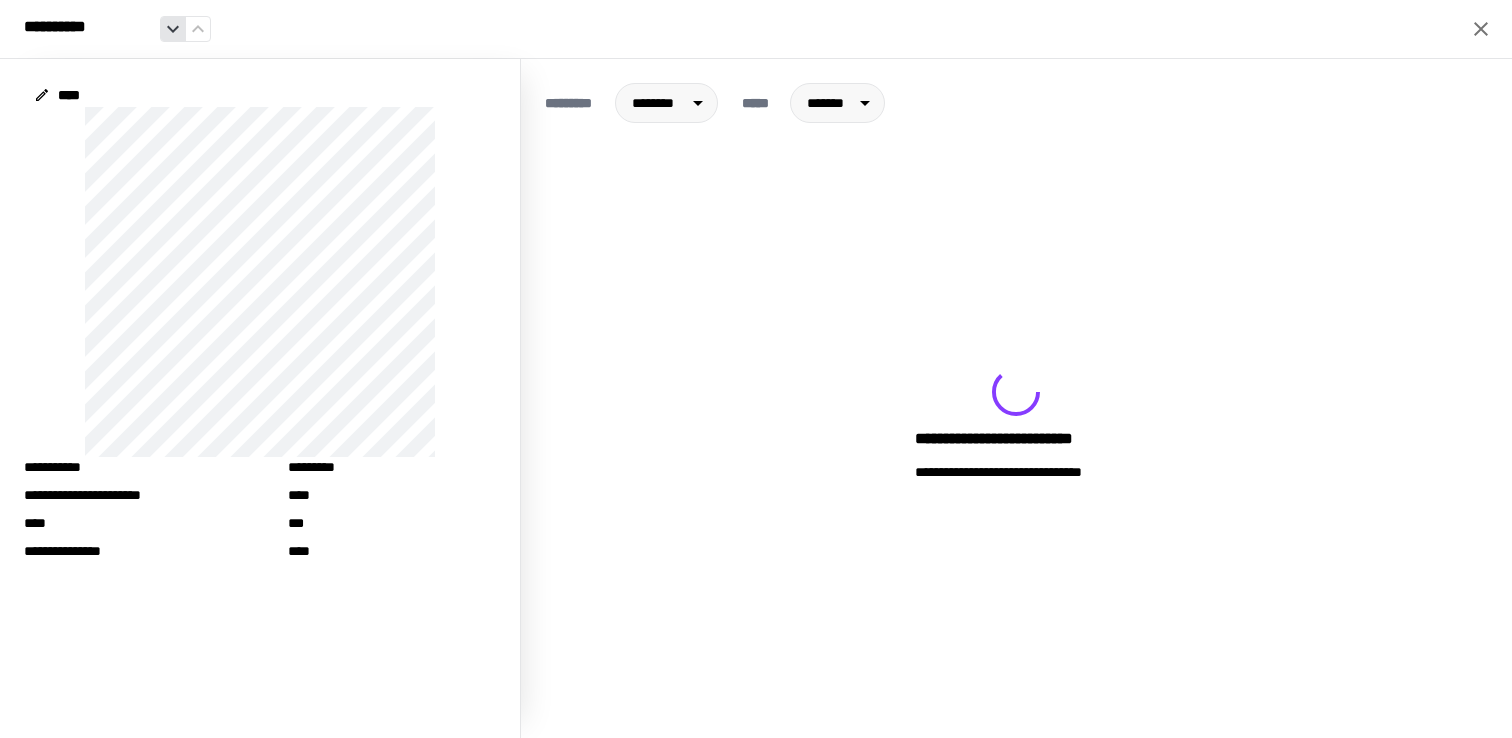 click 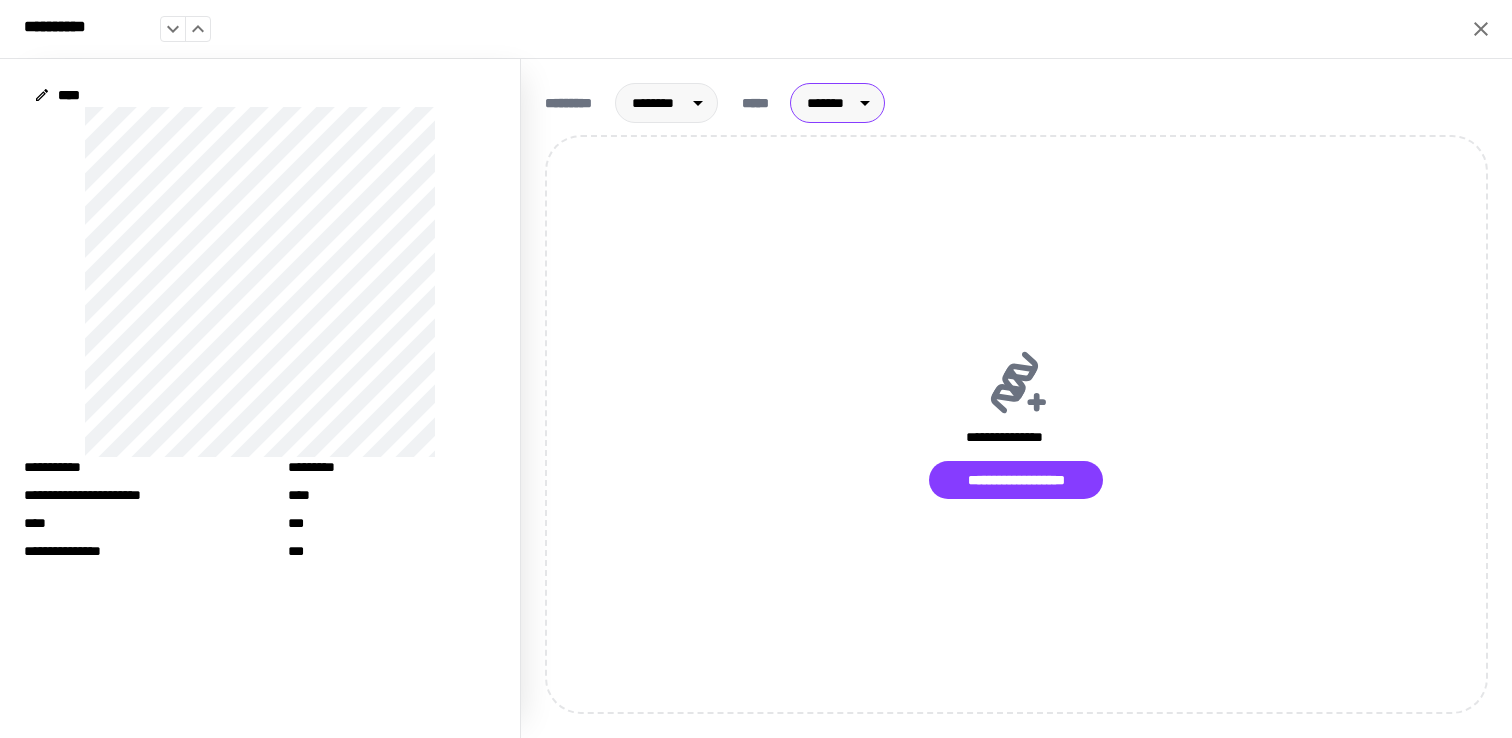 click on "**********" at bounding box center (756, 369) 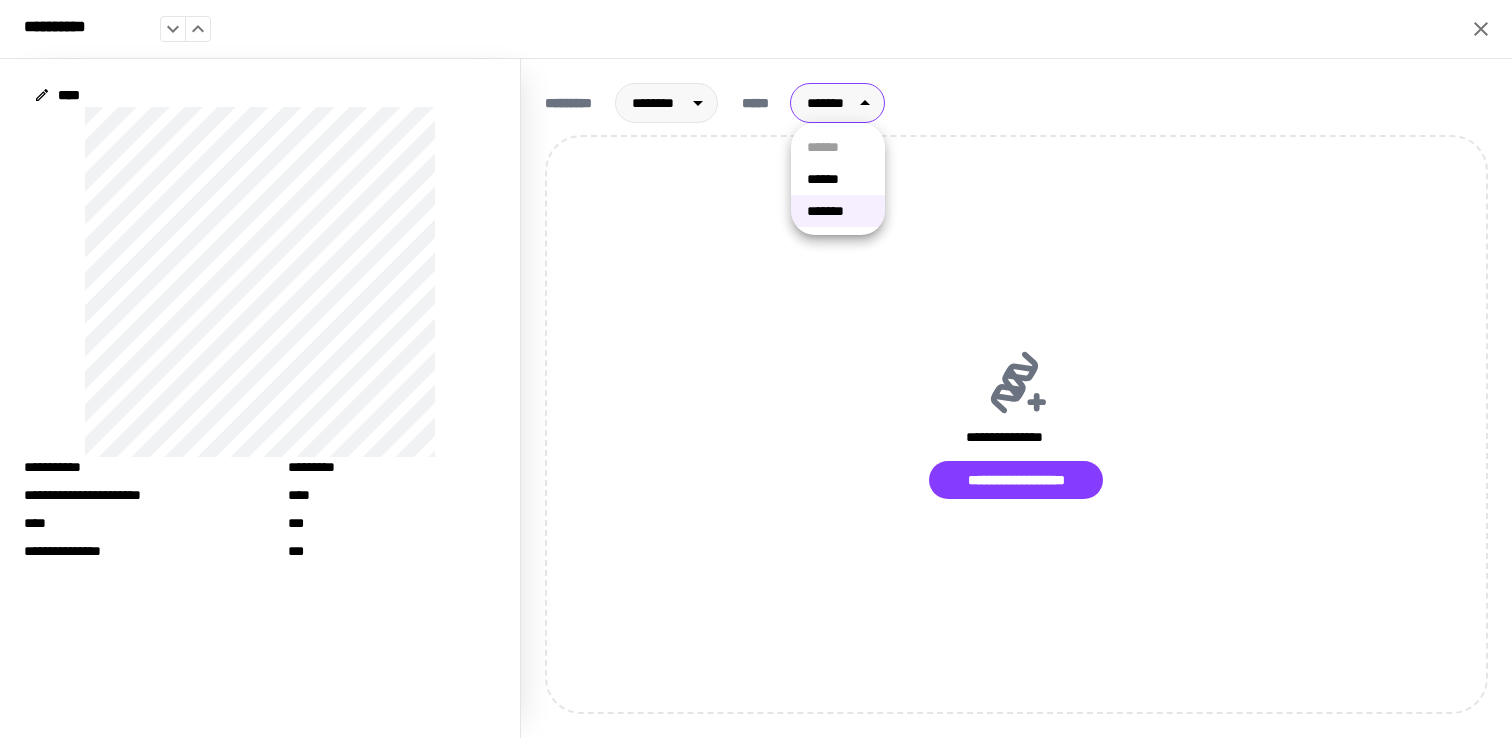 click on "******" at bounding box center (838, 179) 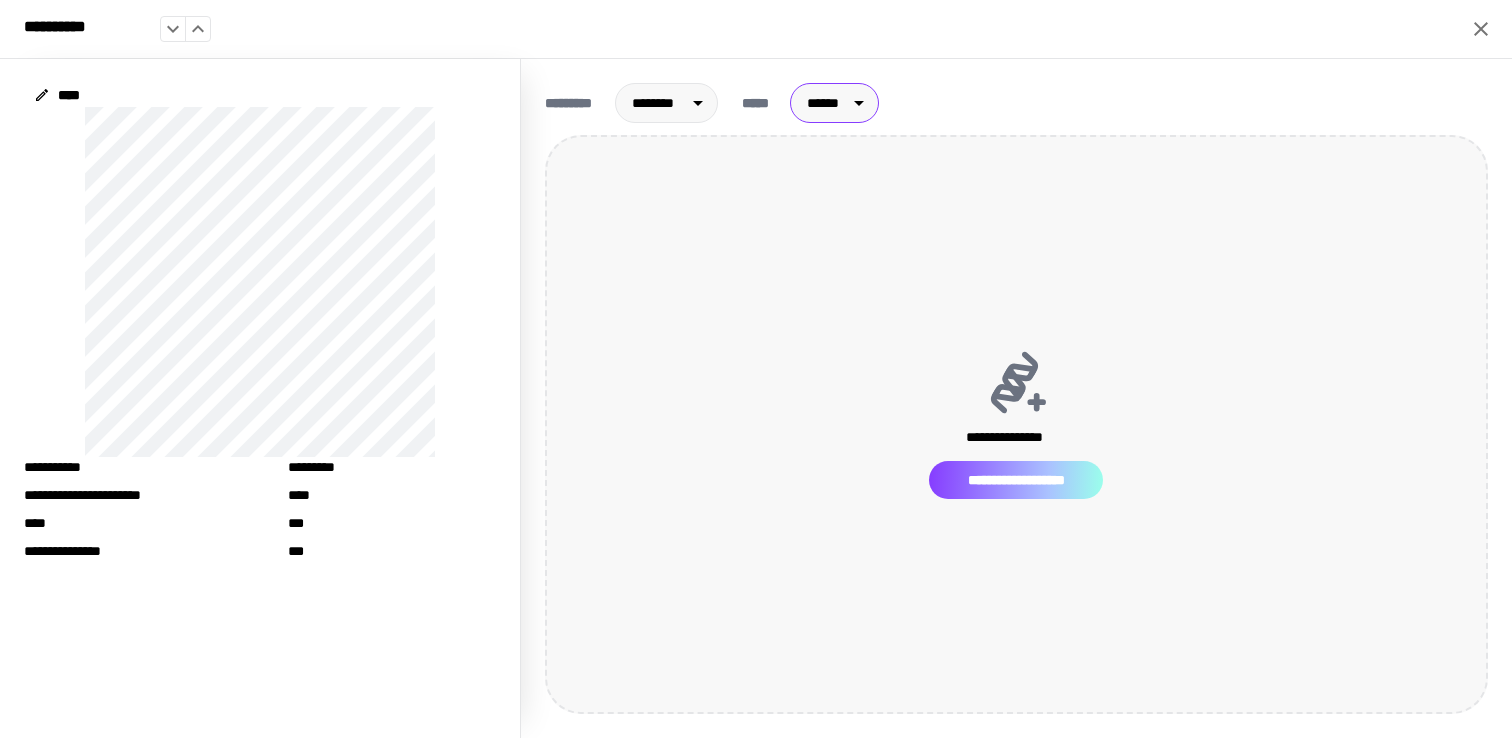 click on "**********" at bounding box center [1016, 480] 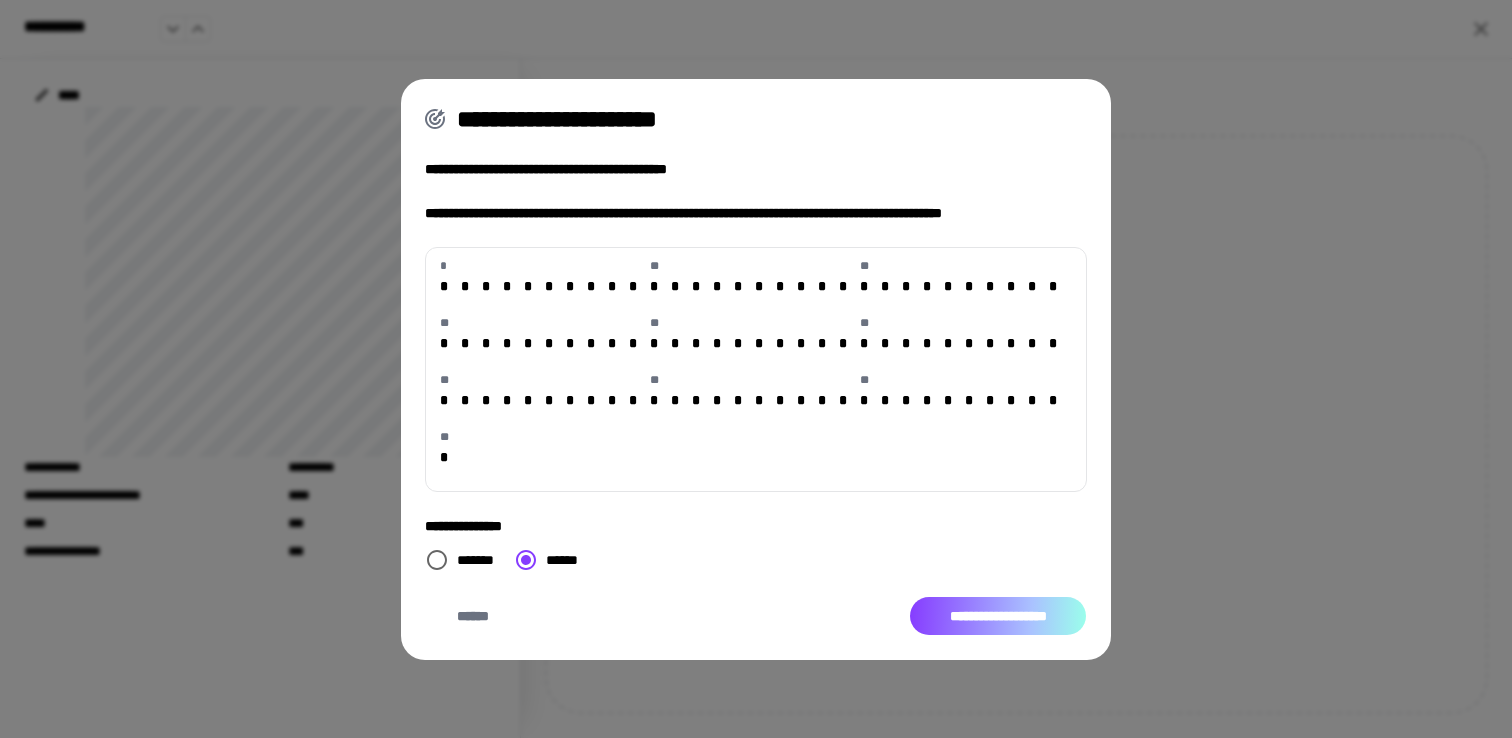click on "**********" at bounding box center [998, 616] 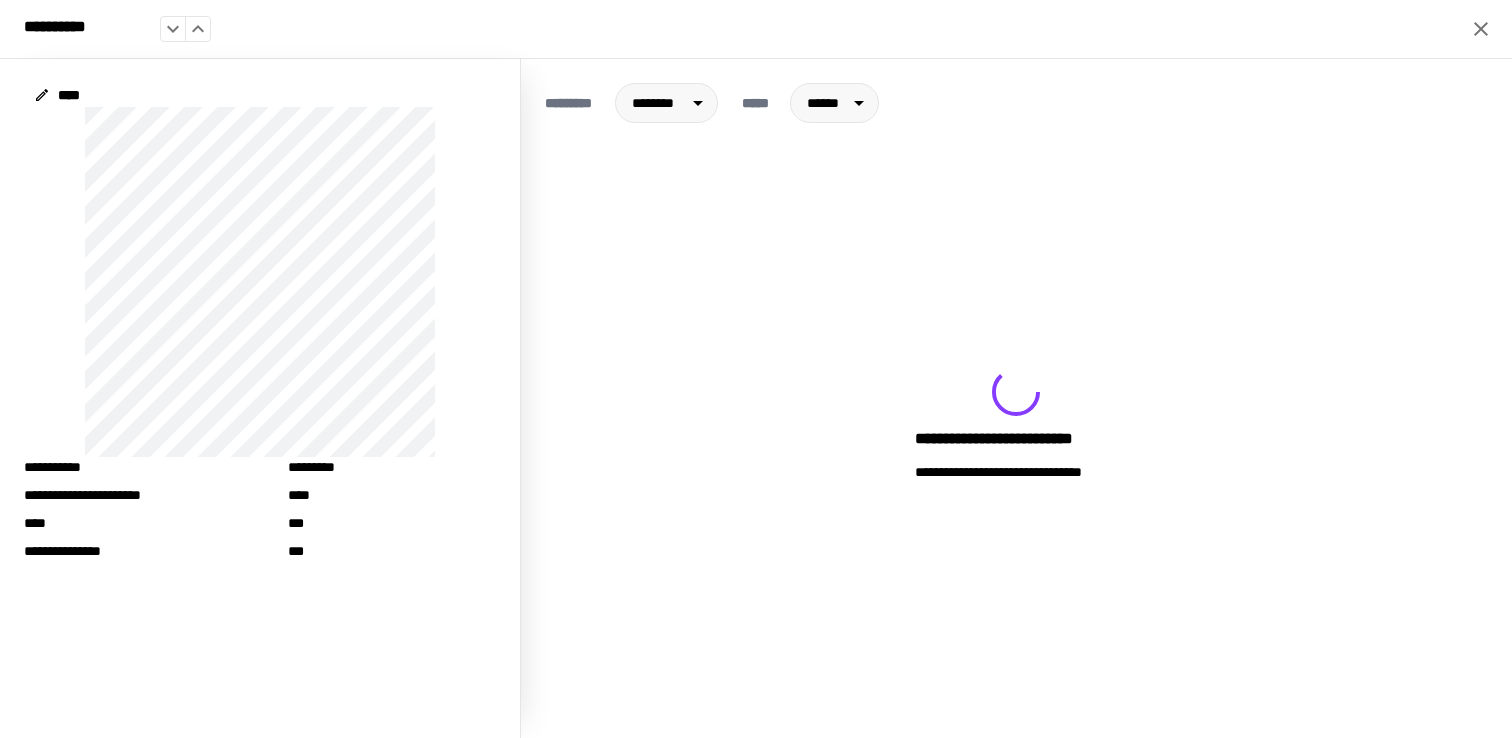 click 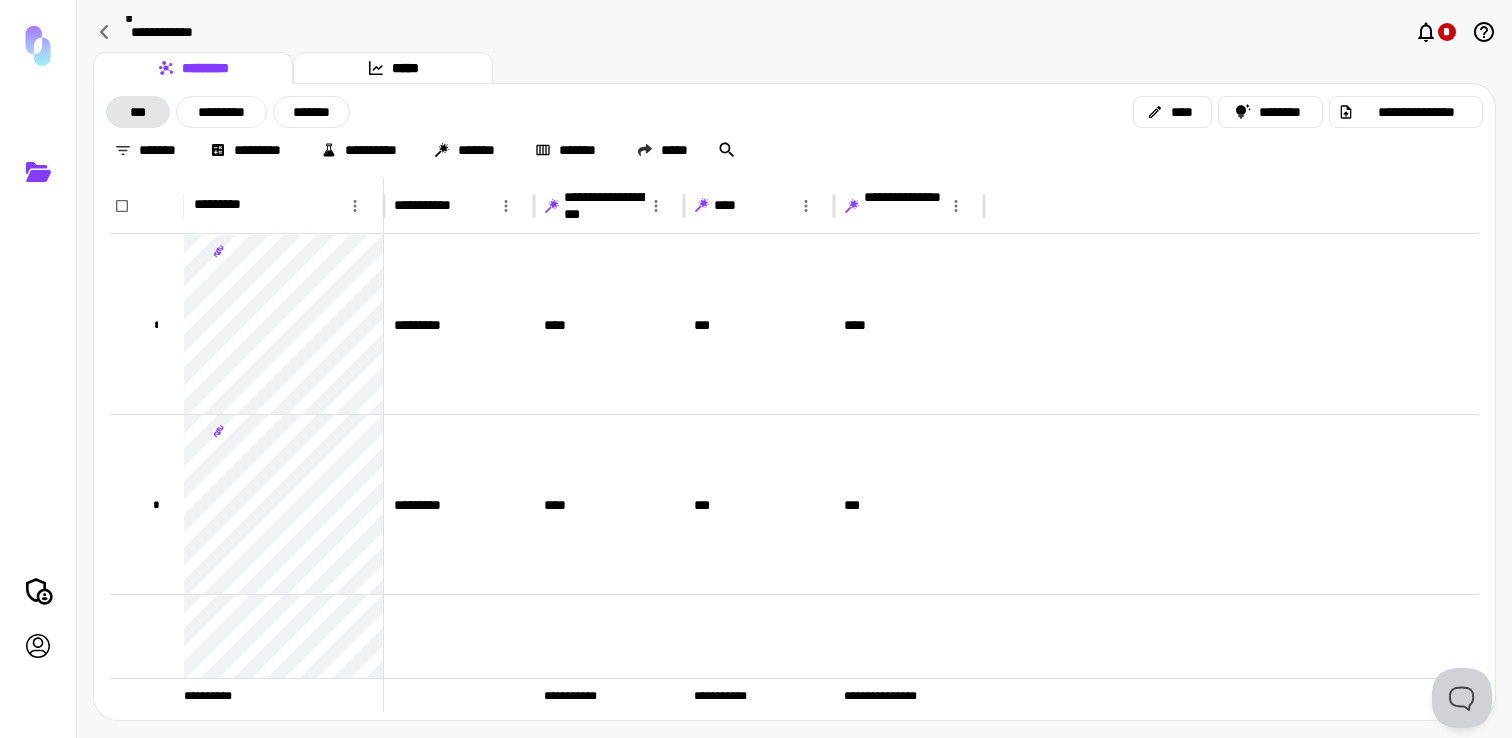 click on "**********" at bounding box center (307, 32) 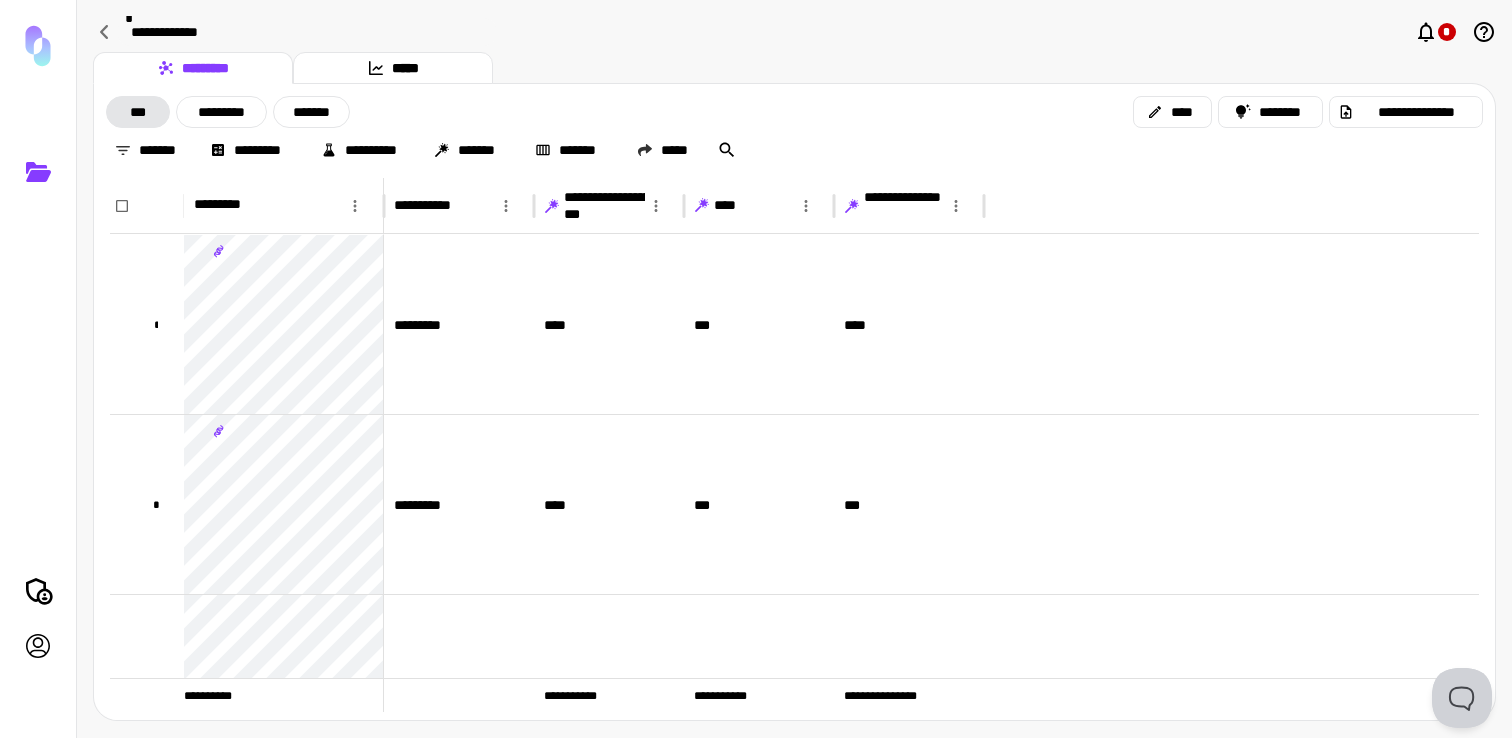 type on "**********" 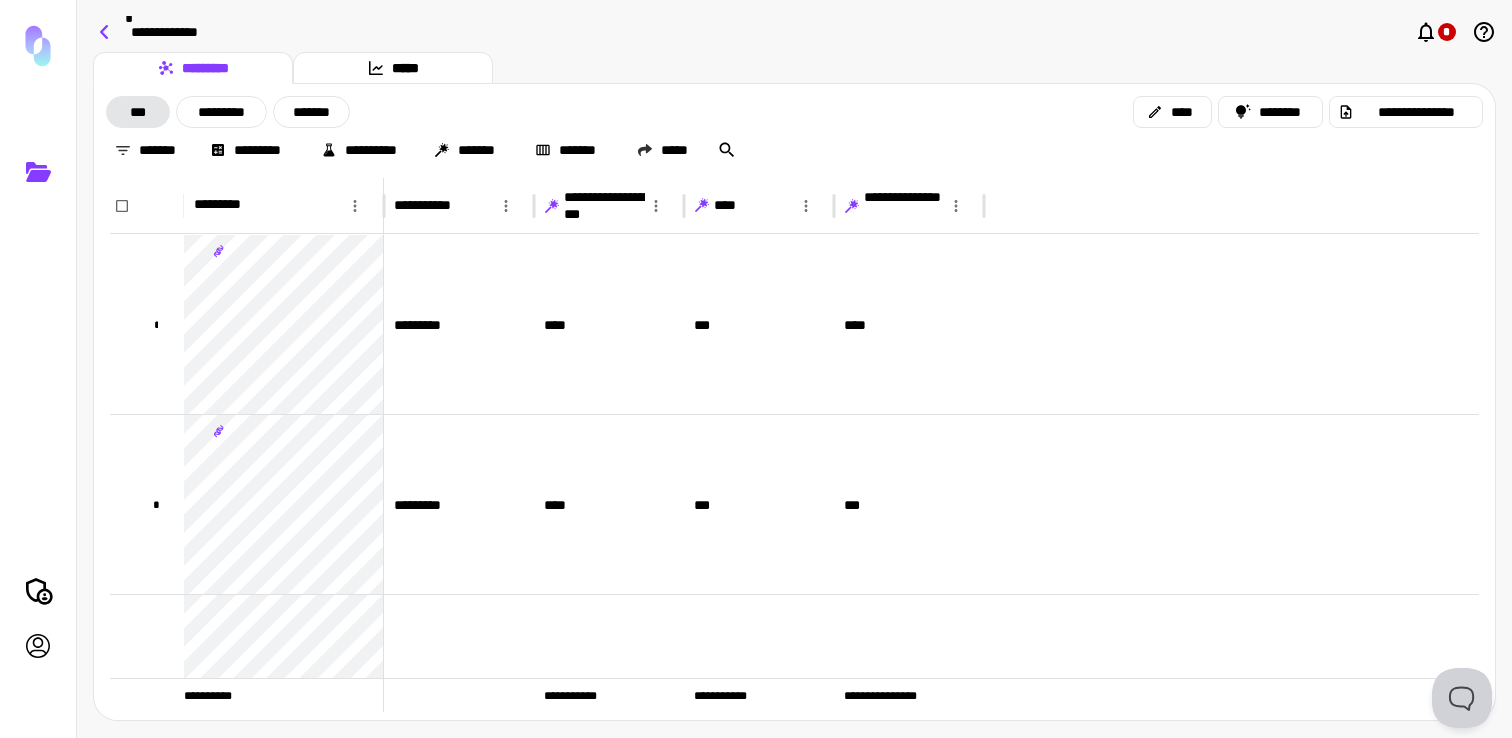 click 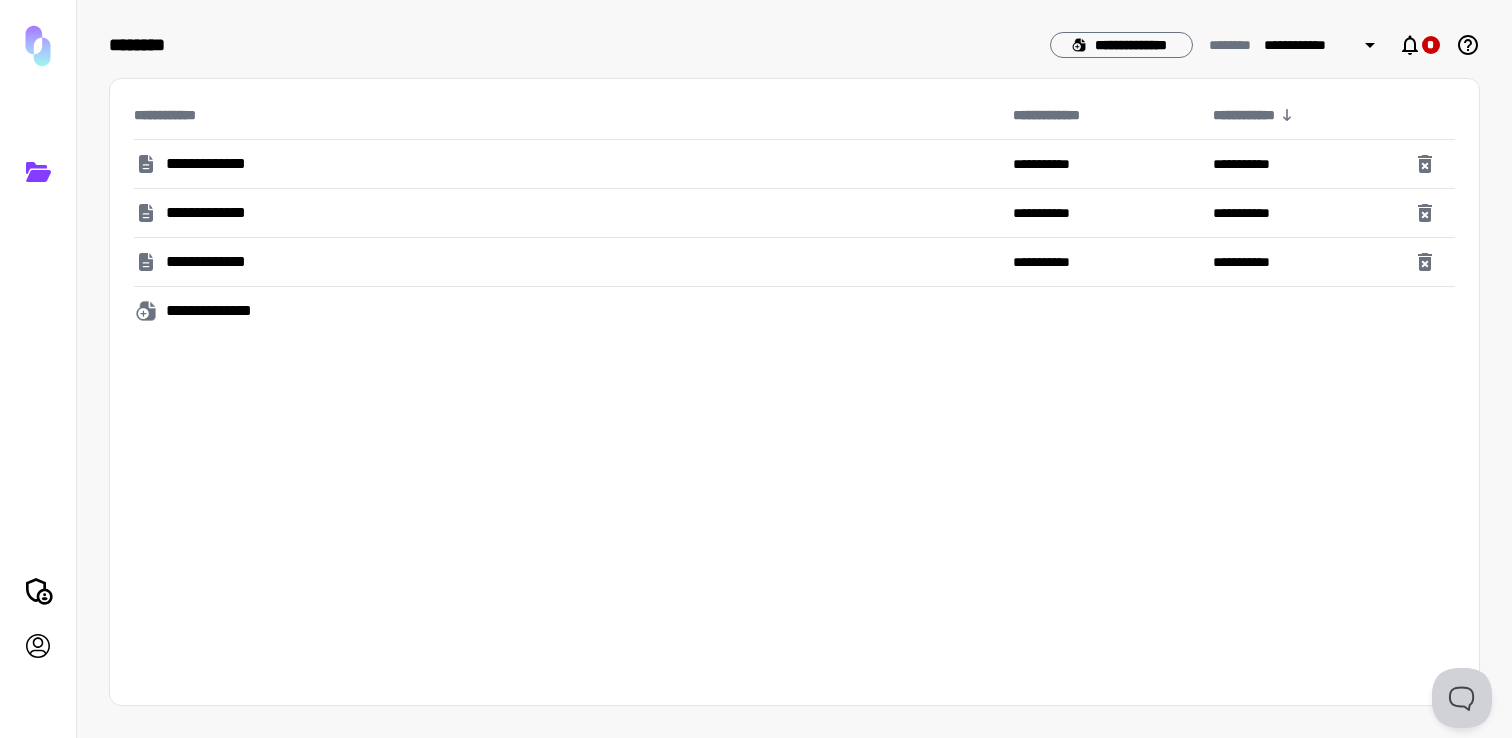 click on "**********" at bounding box center (221, 311) 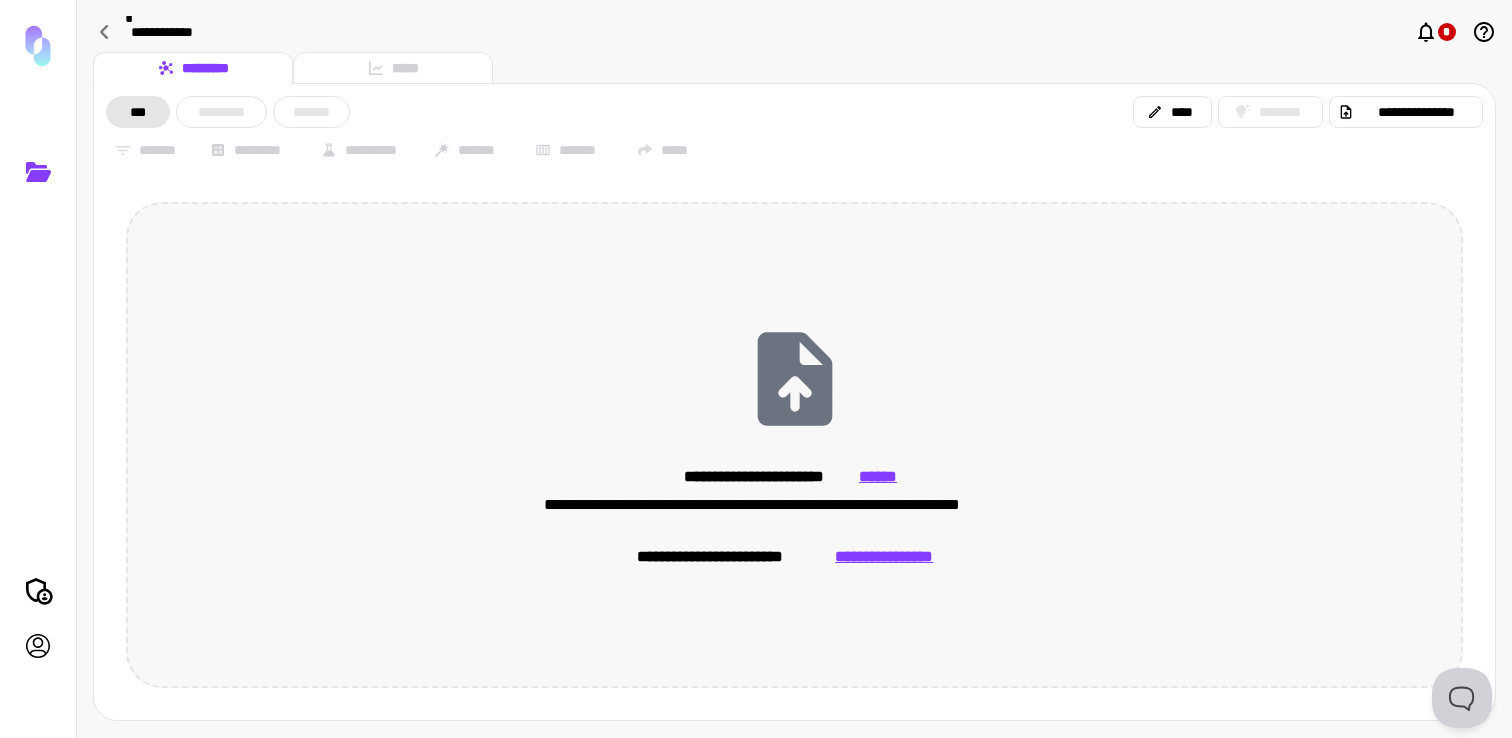 click on "**********" at bounding box center (884, 557) 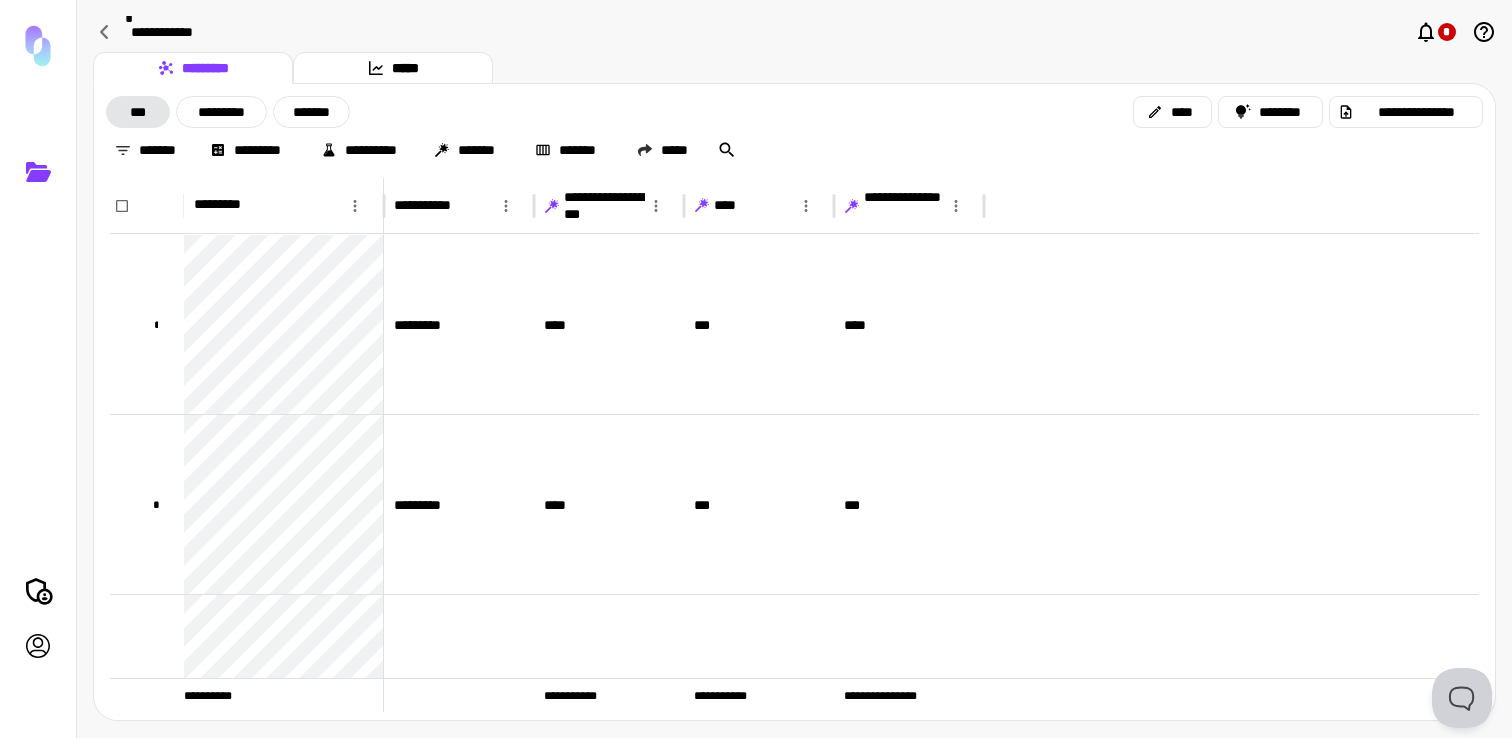 click 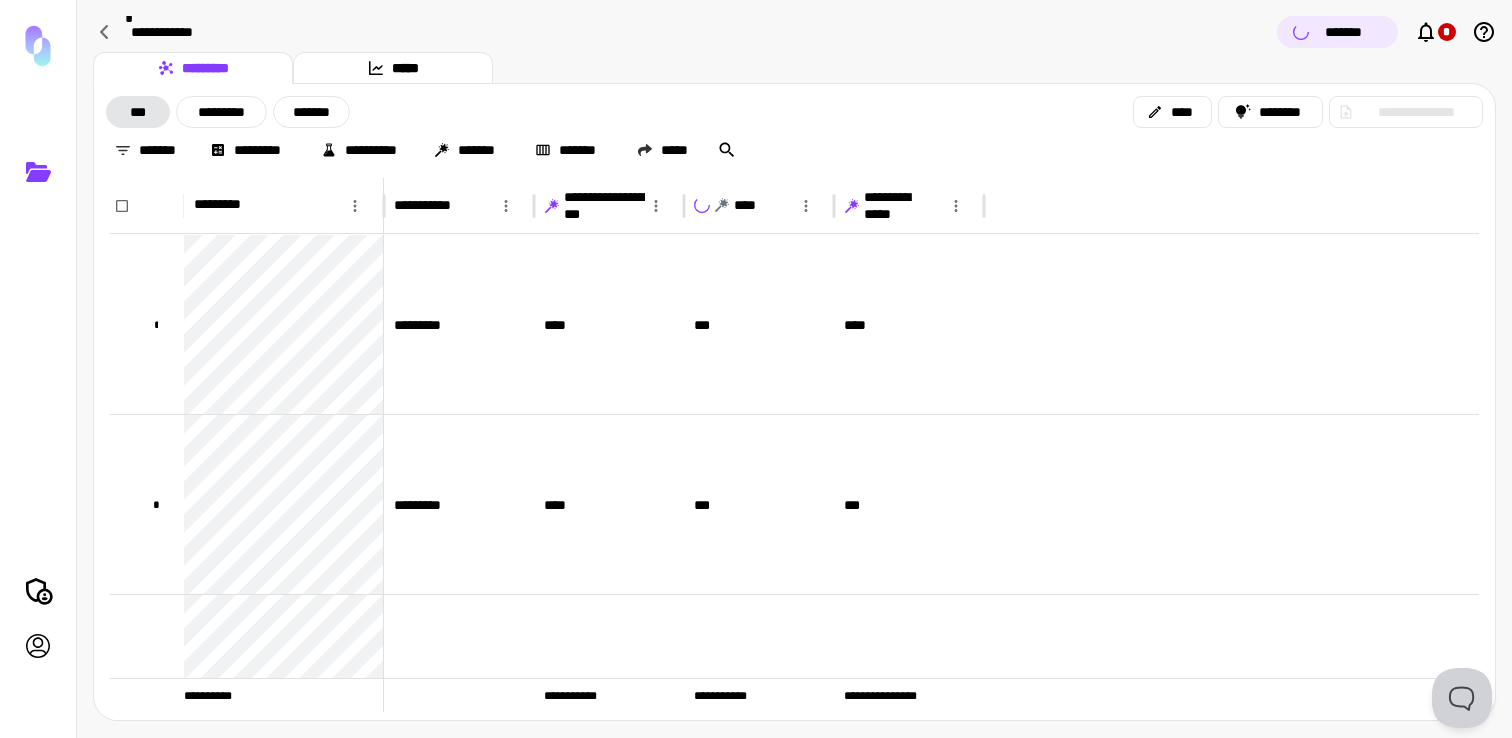 click 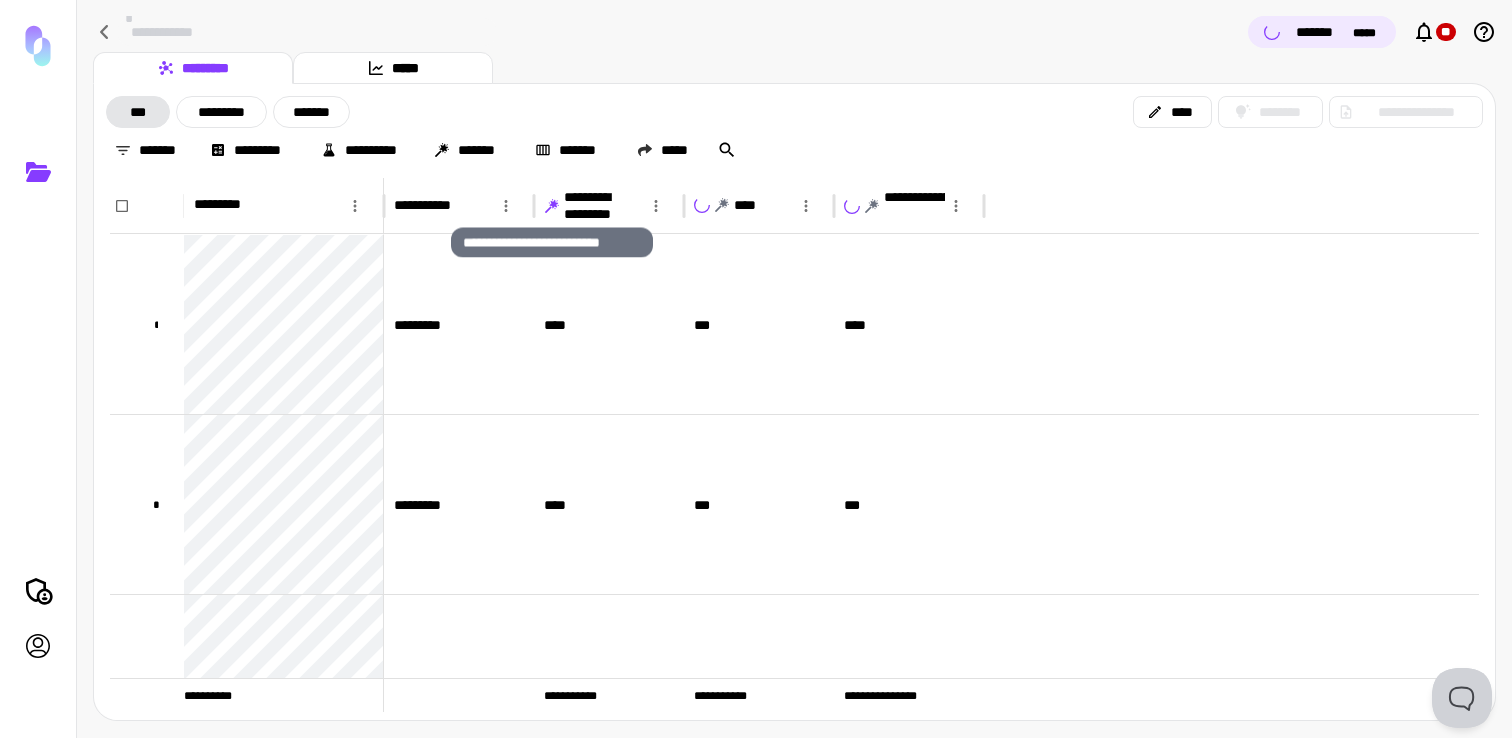 click 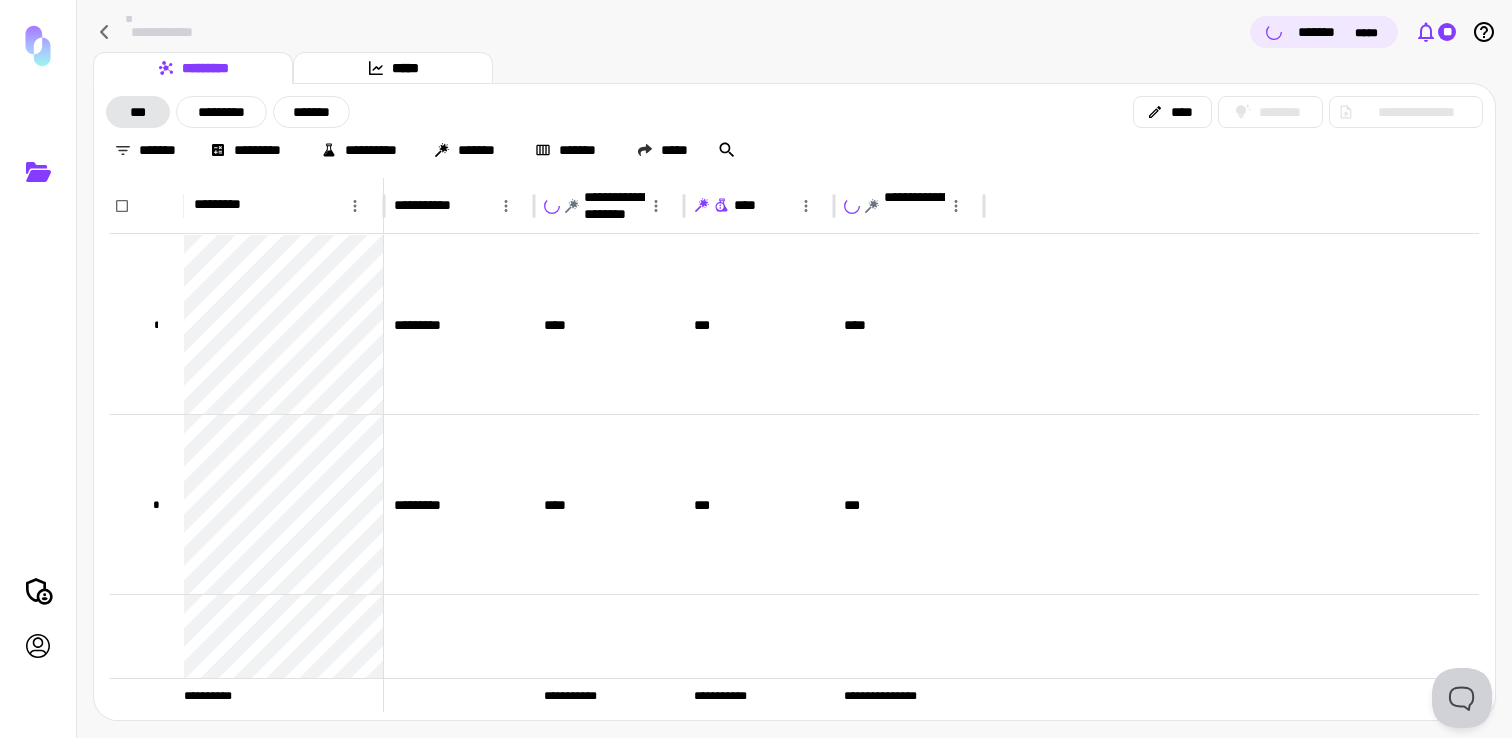 click 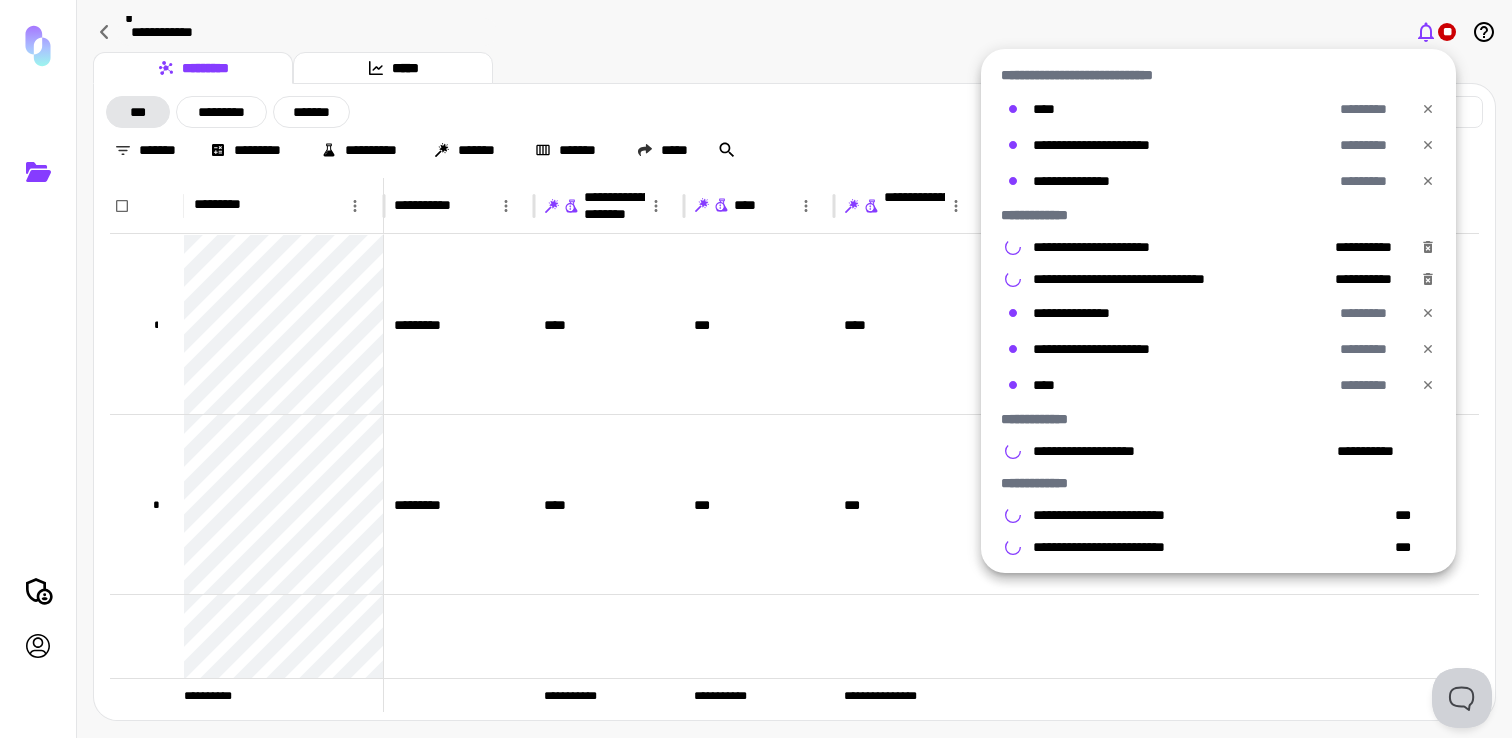 click at bounding box center [756, 369] 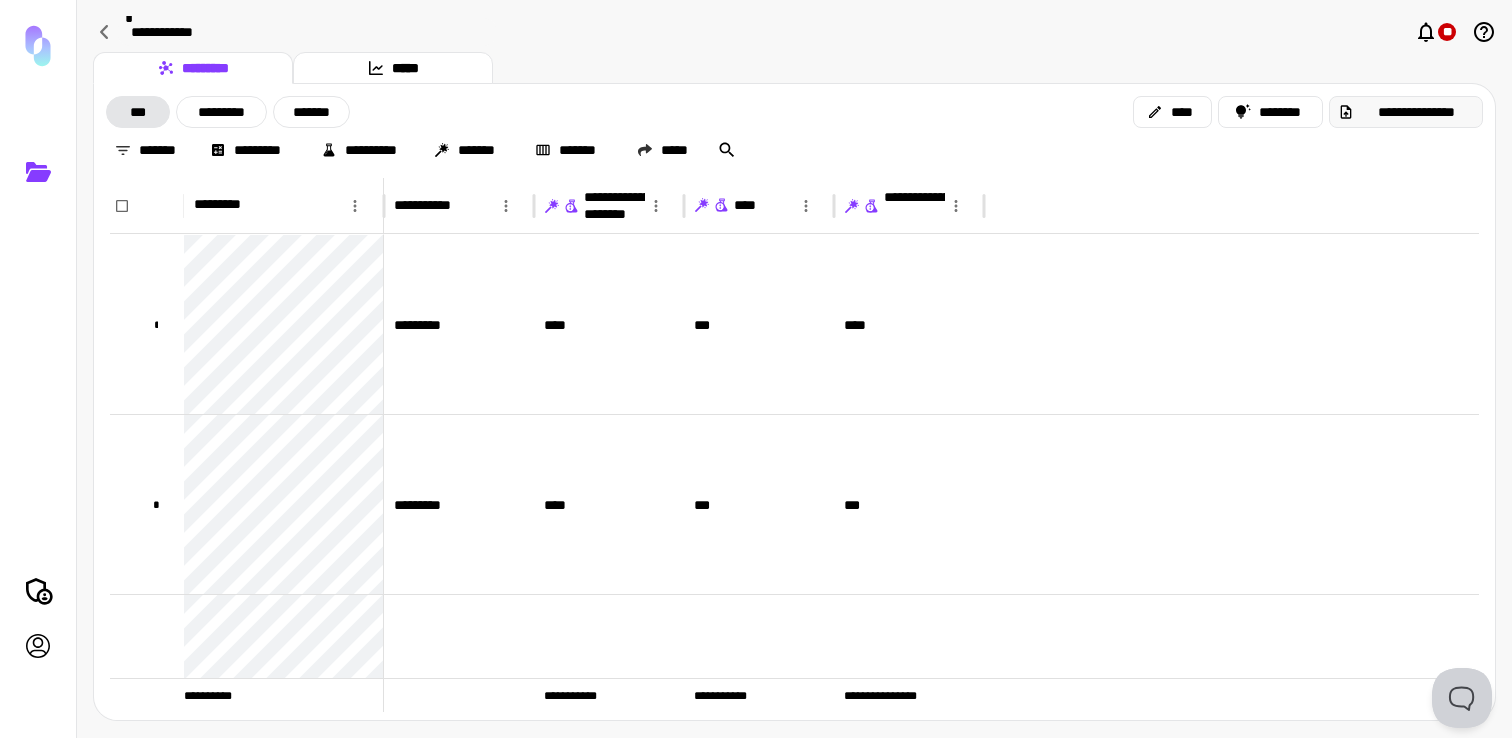 click on "**********" at bounding box center (1416, 112) 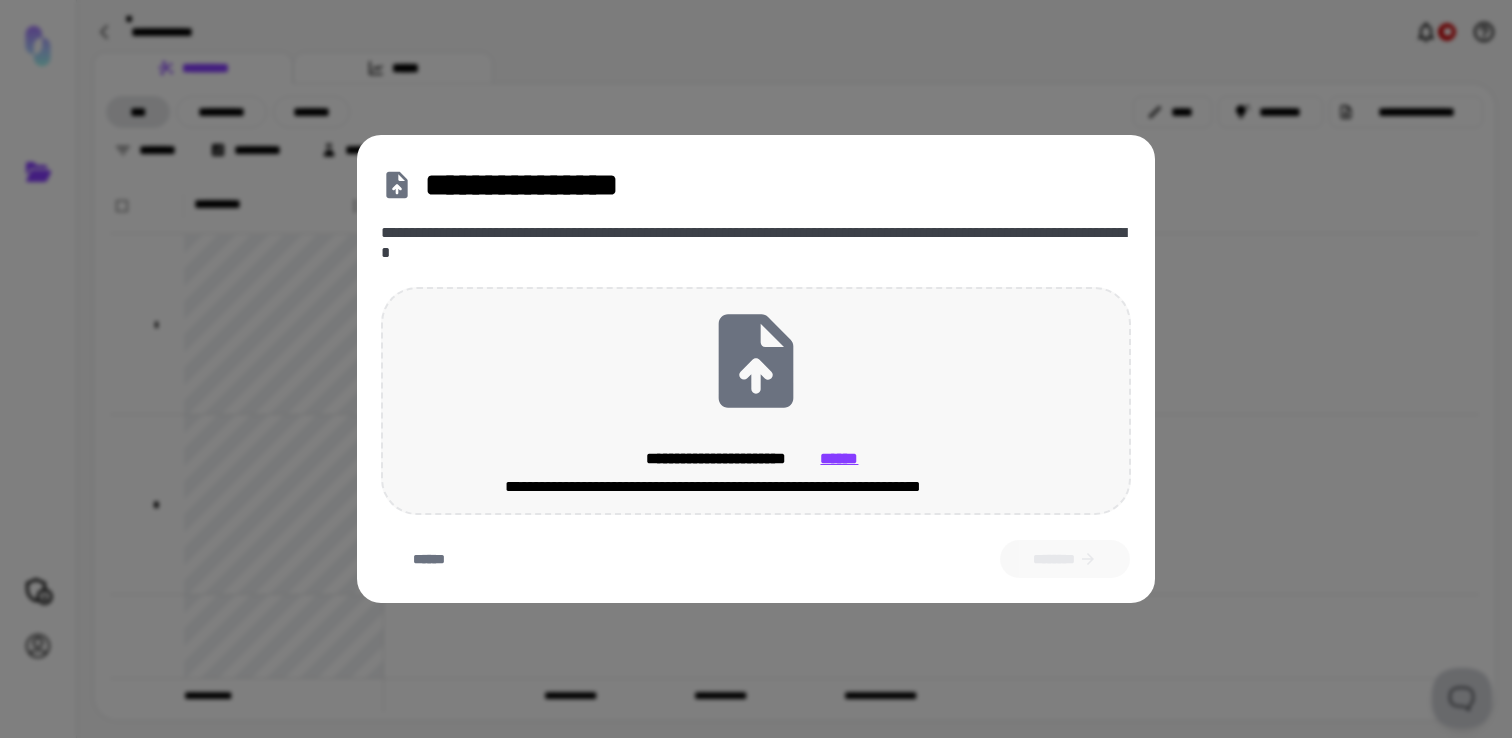 click 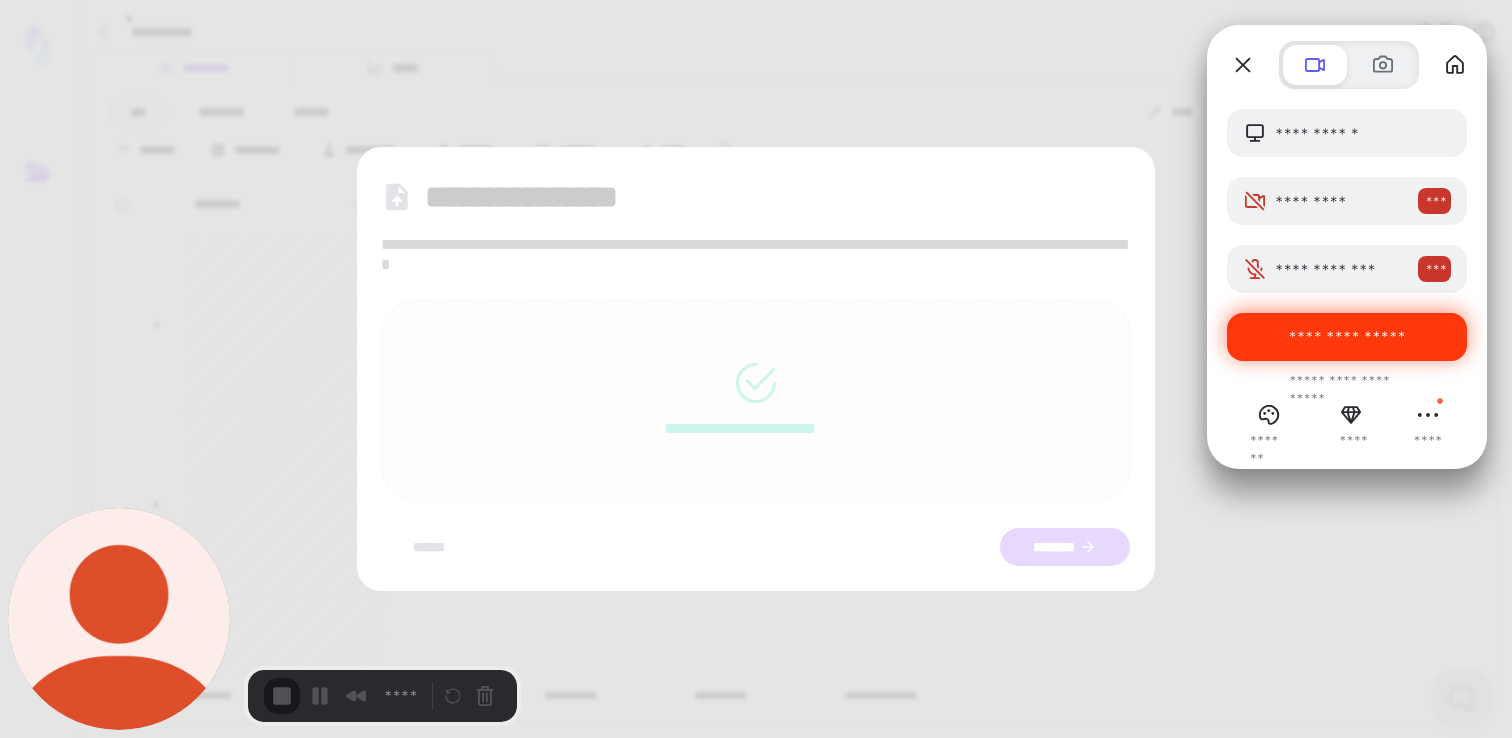 click on "**********" at bounding box center [1347, 336] 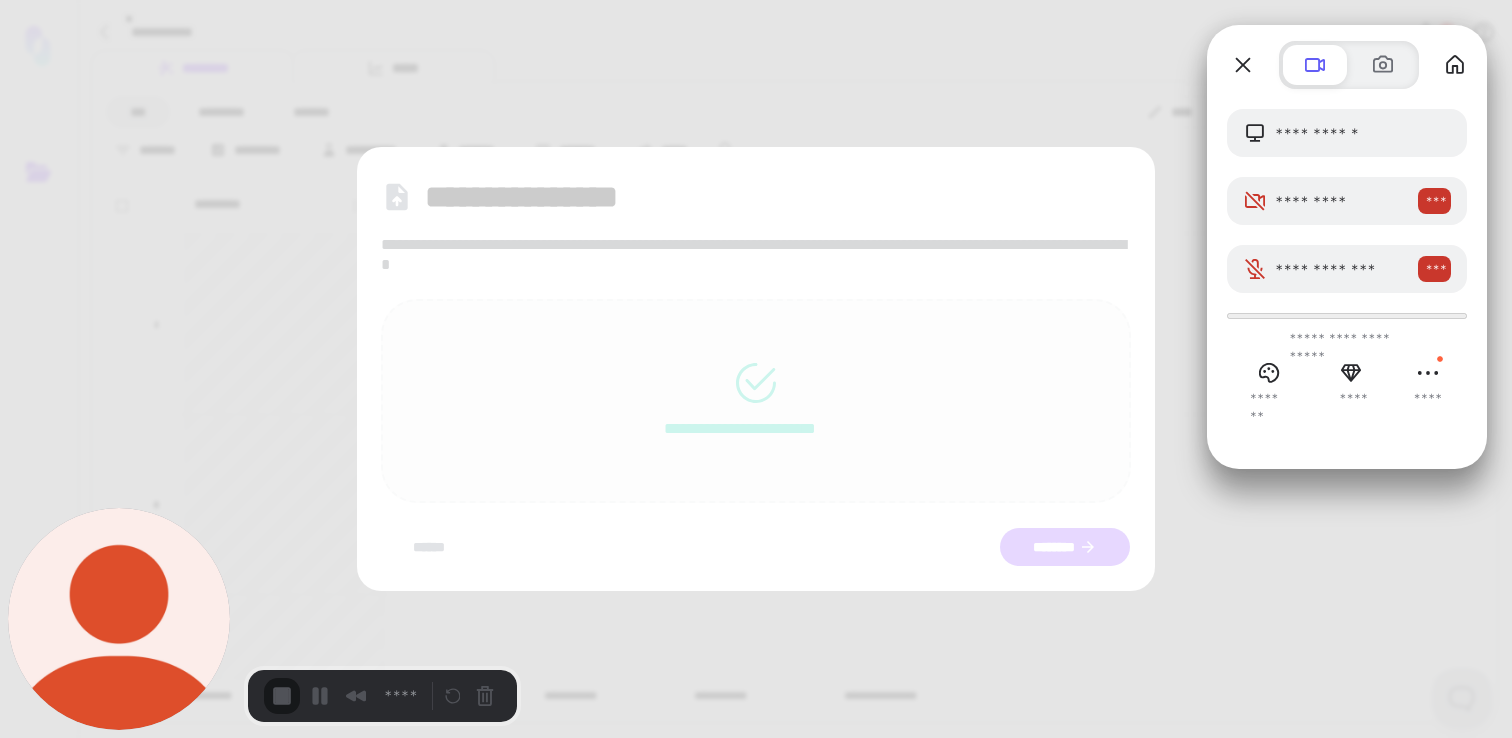 click on "**********" at bounding box center [352, 1648] 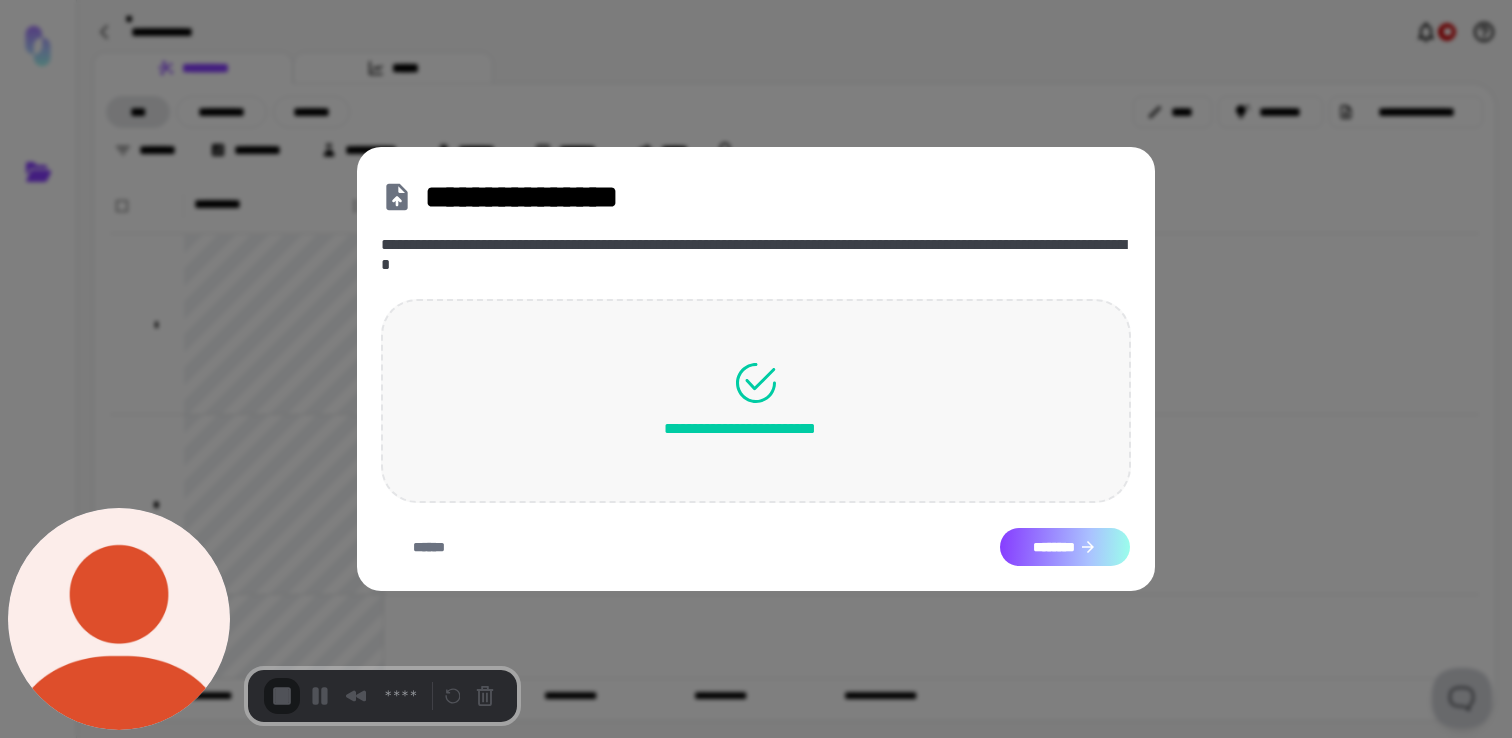 click on "********" at bounding box center [1065, 547] 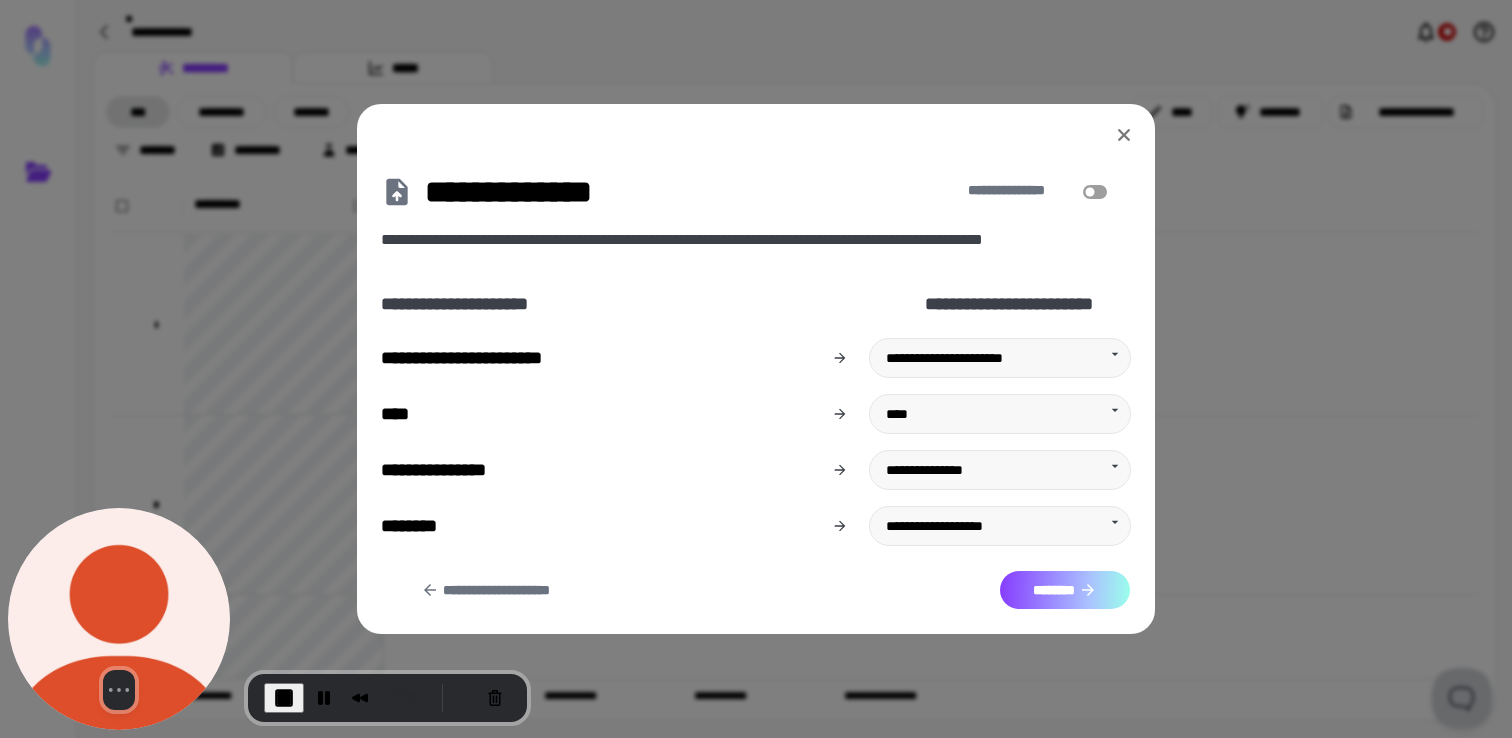 click on "********" at bounding box center (1065, 590) 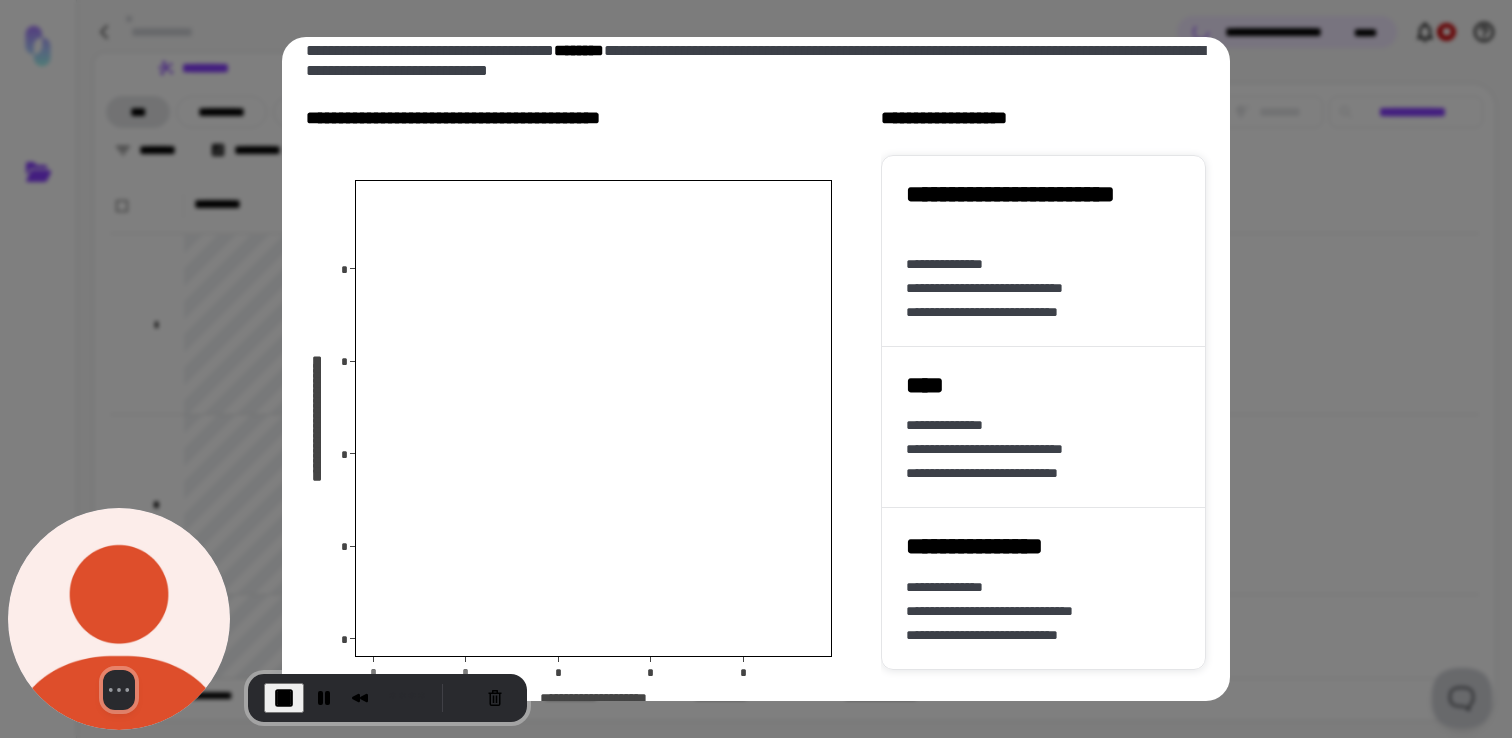 scroll, scrollTop: 287, scrollLeft: 0, axis: vertical 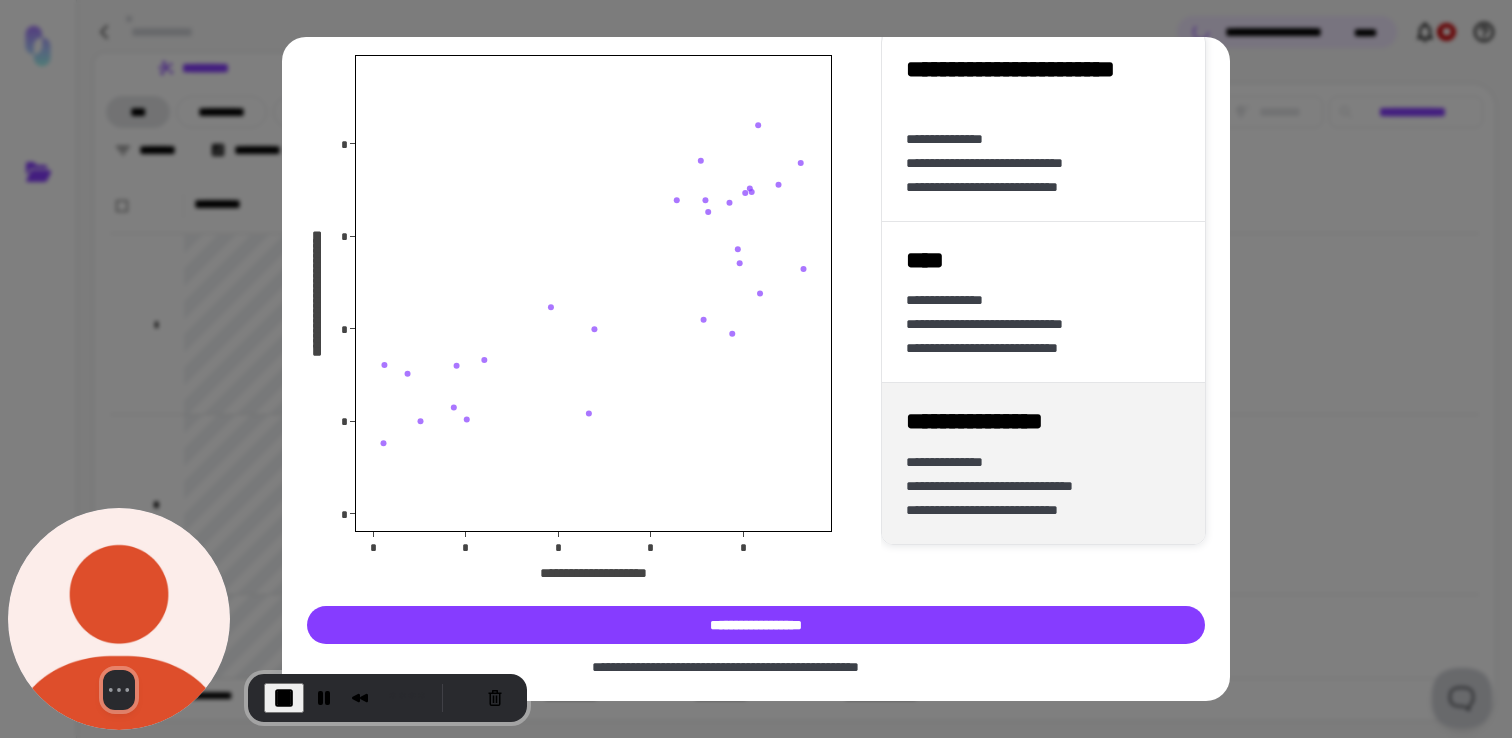 click on "**********" at bounding box center [1043, 486] 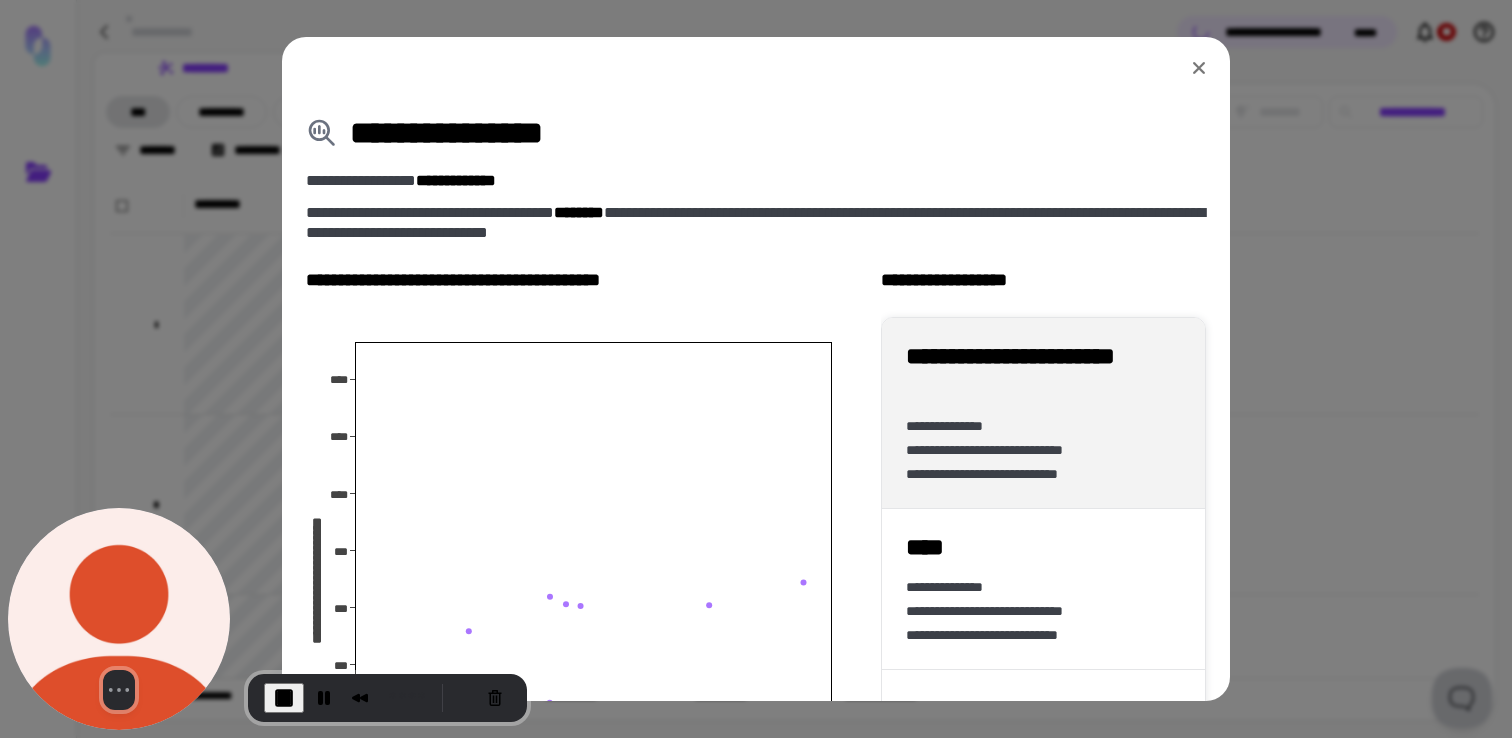 click on "**********" at bounding box center [1043, 413] 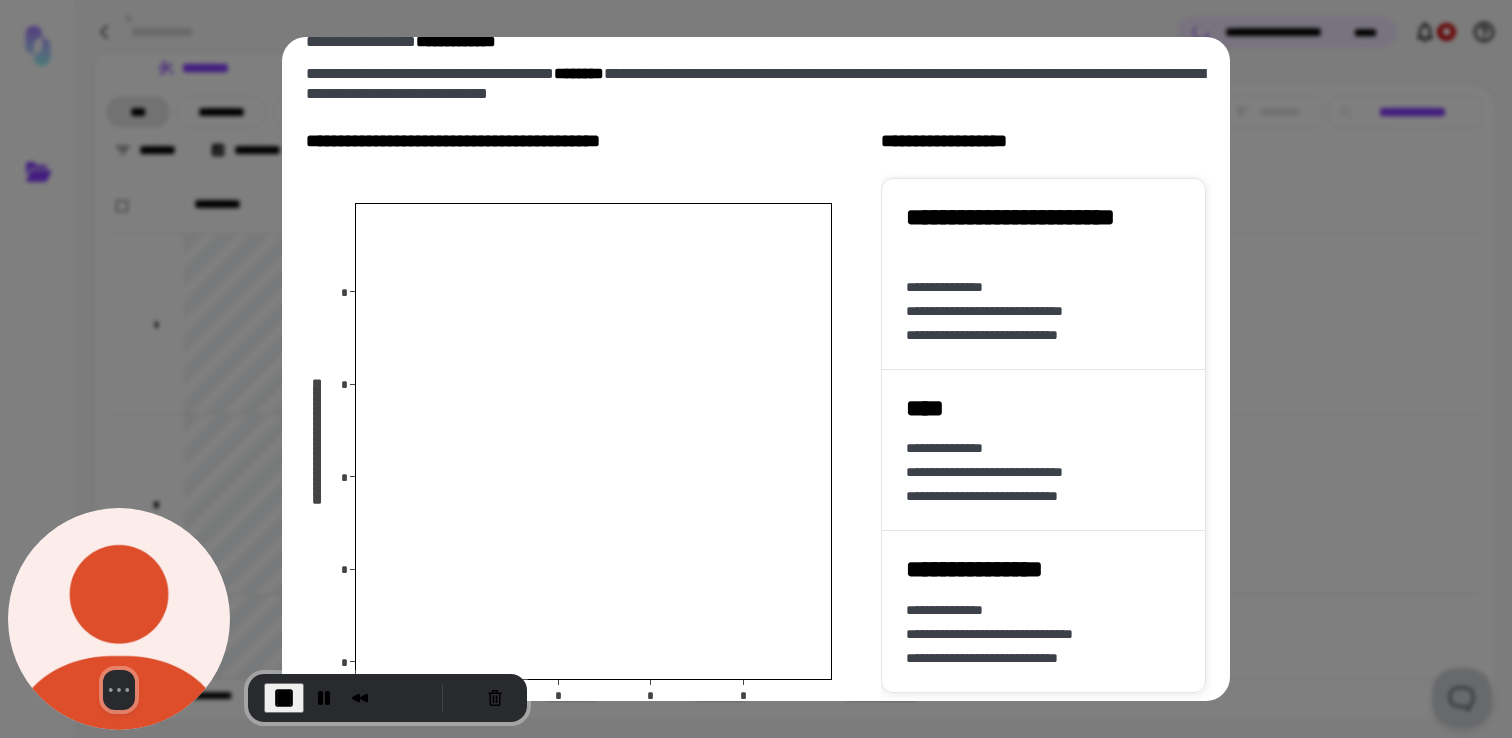 scroll, scrollTop: 287, scrollLeft: 0, axis: vertical 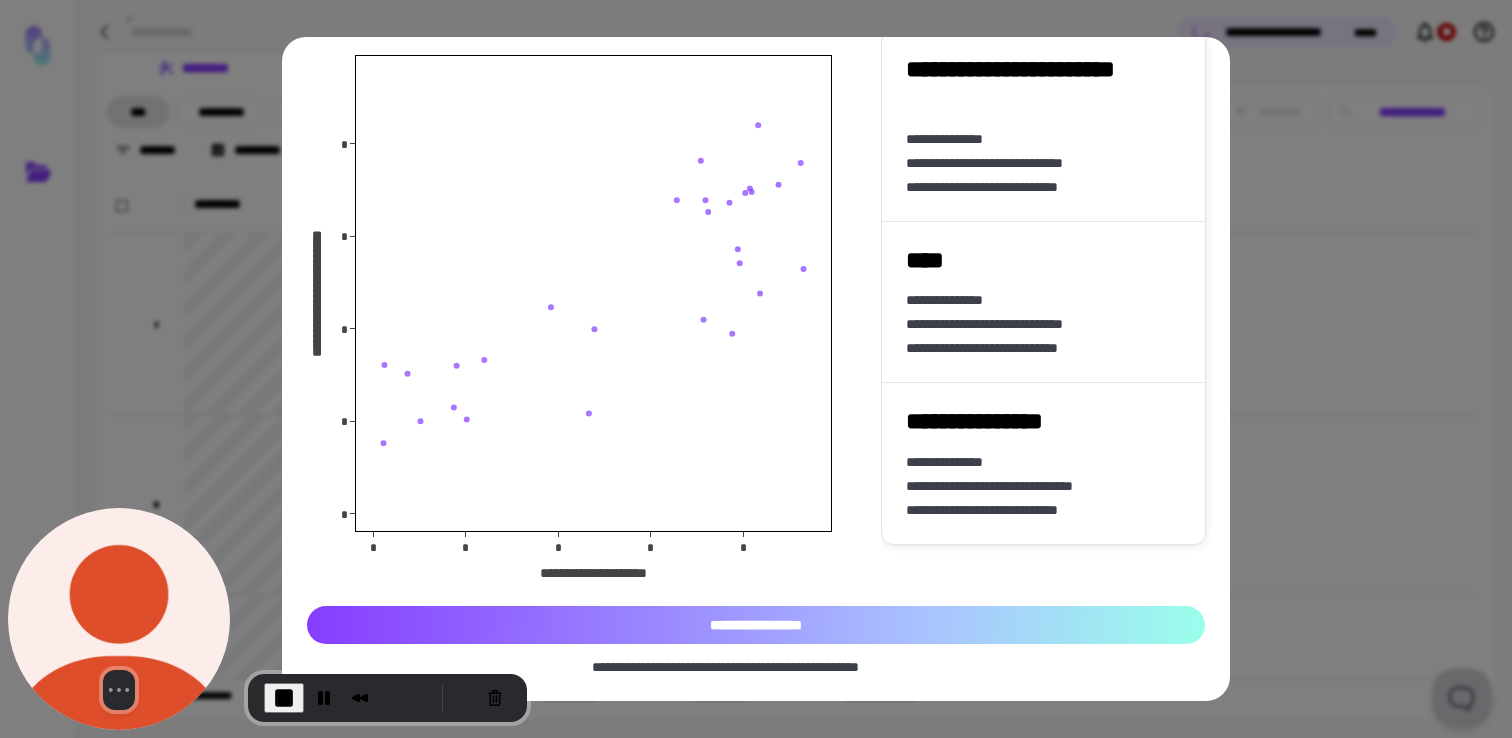 click on "**********" at bounding box center [756, 625] 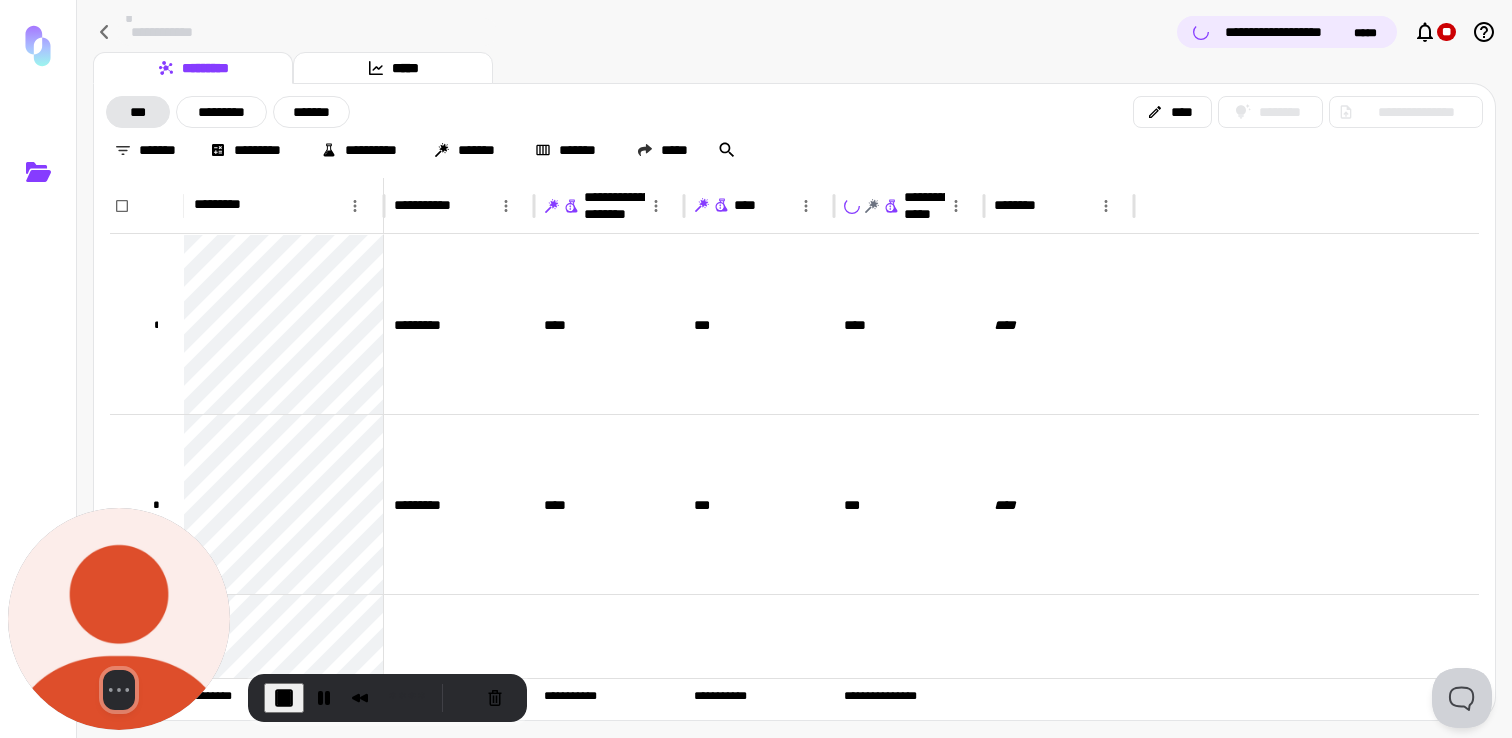 scroll, scrollTop: 0, scrollLeft: 0, axis: both 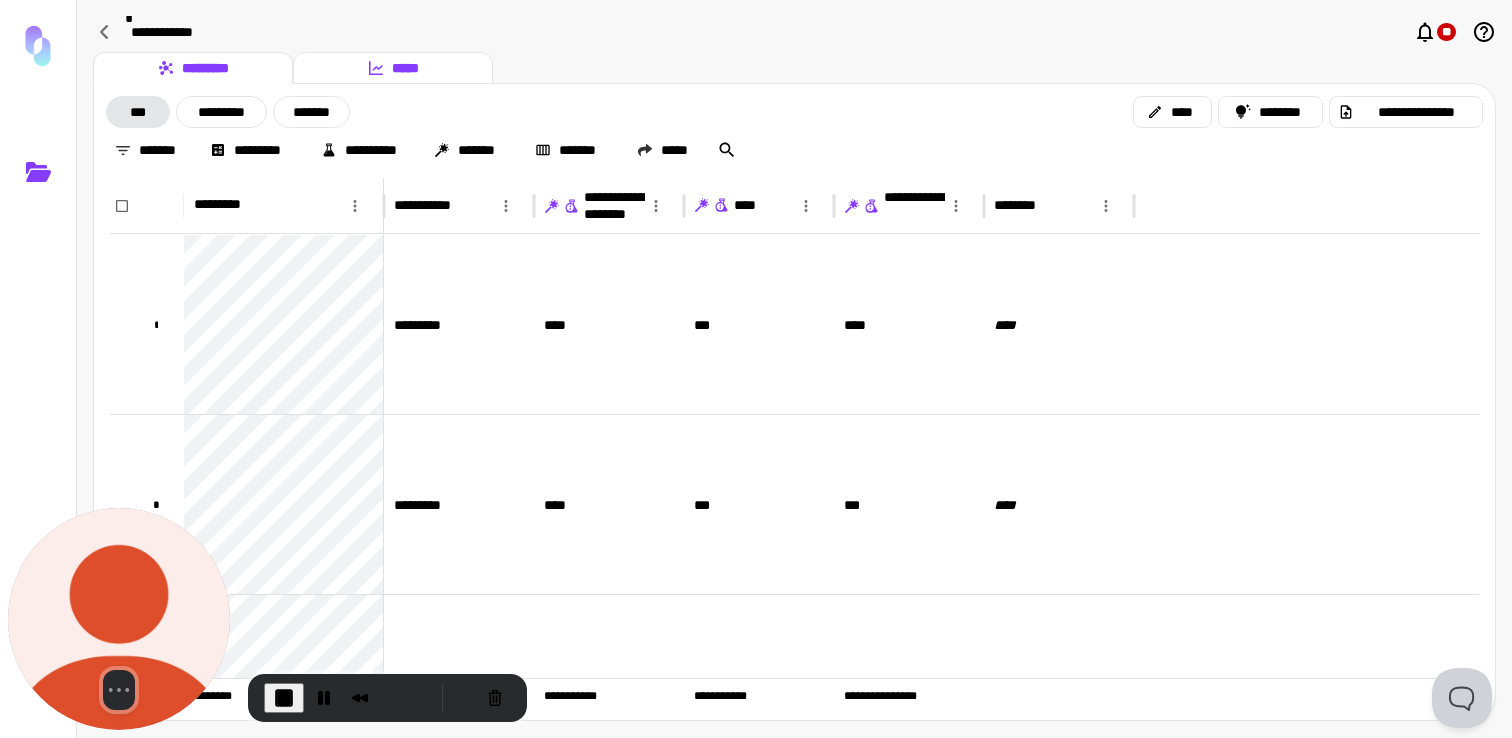 click 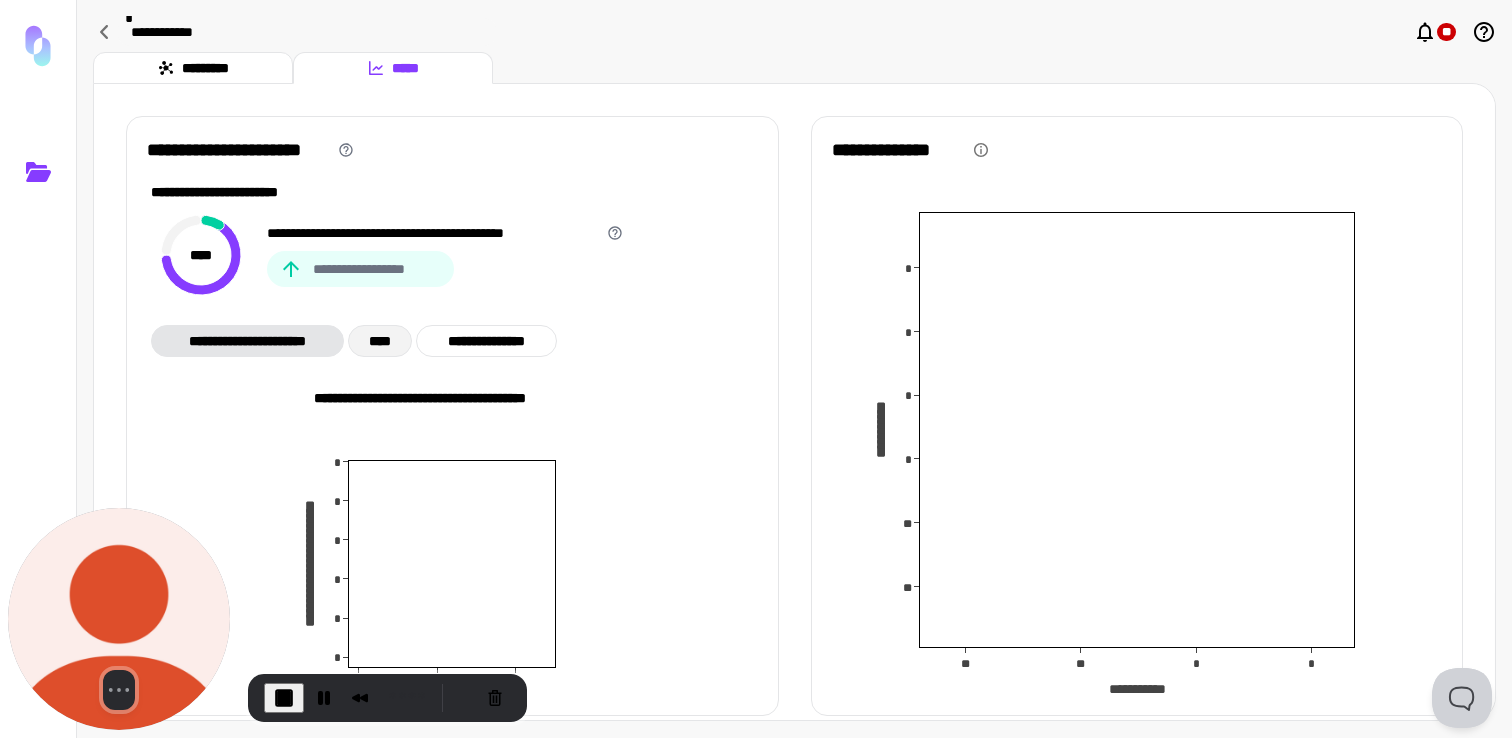 click on "****" at bounding box center (381, 341) 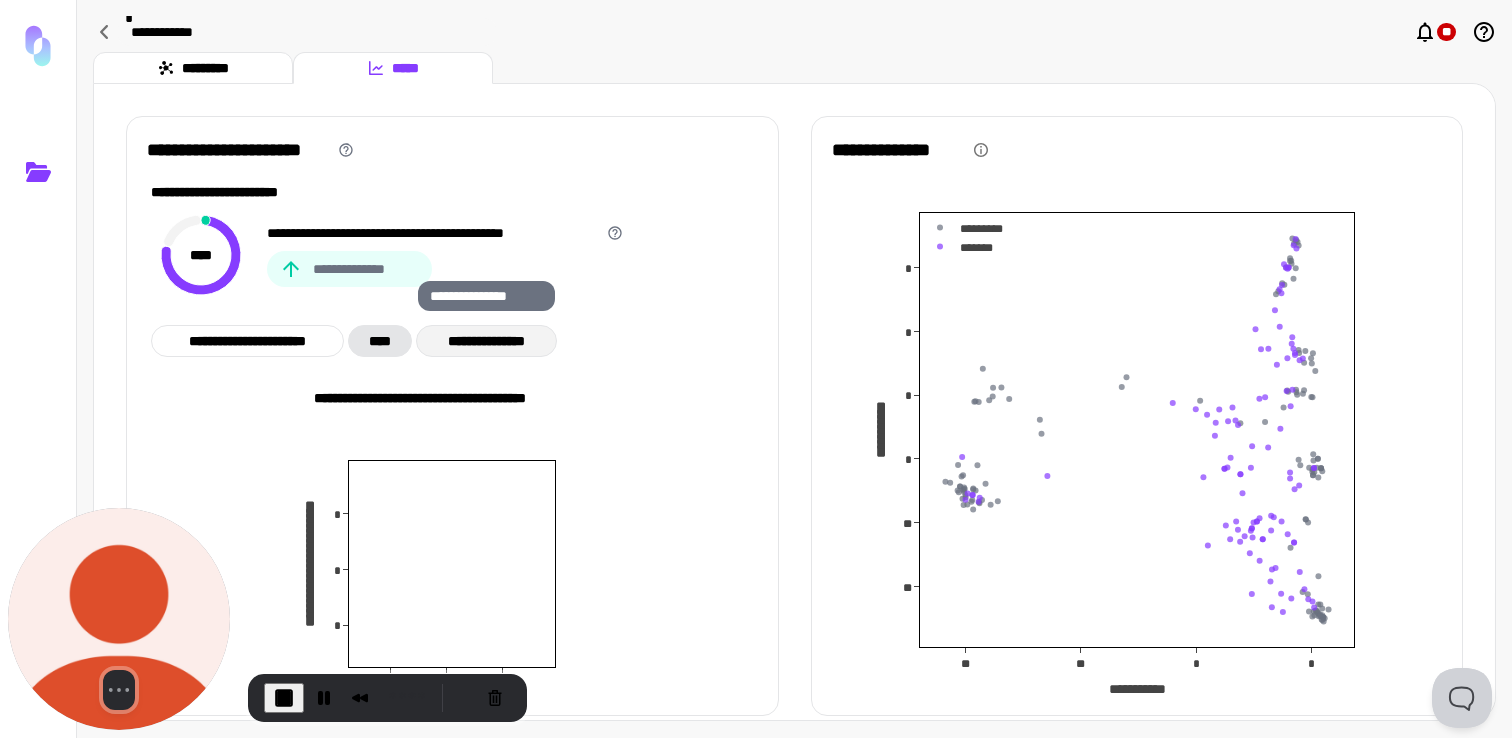 click on "**********" at bounding box center (486, 341) 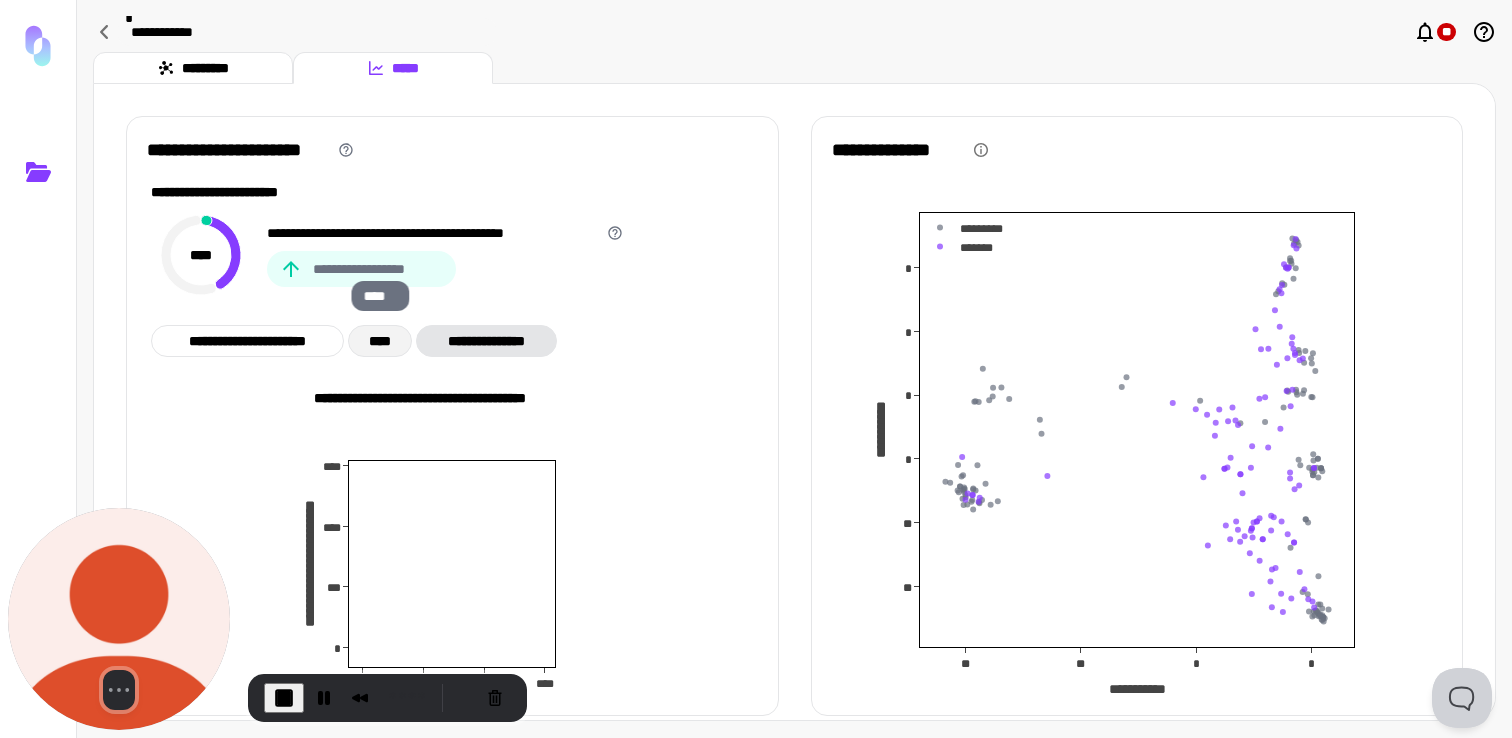click on "****" at bounding box center [380, 341] 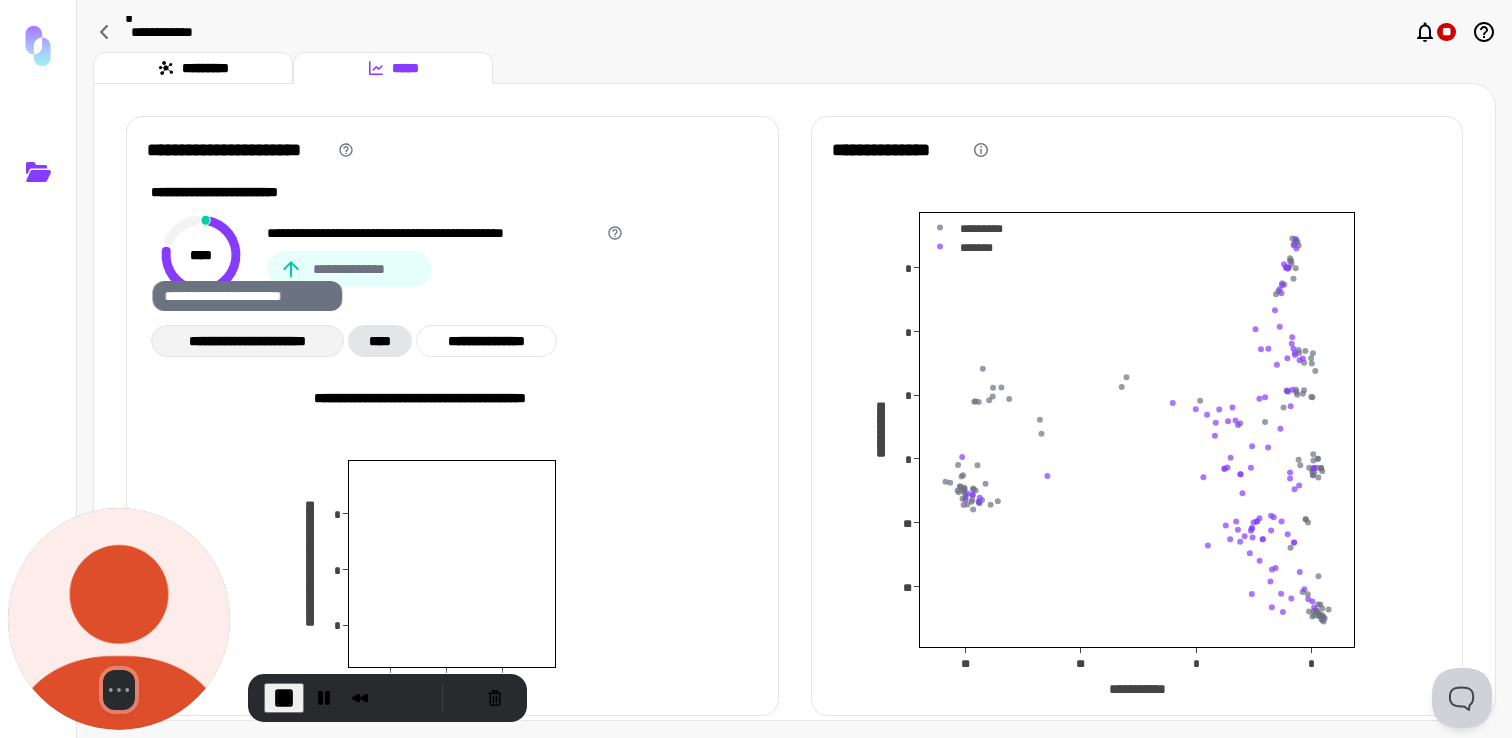 click on "**********" at bounding box center (247, 341) 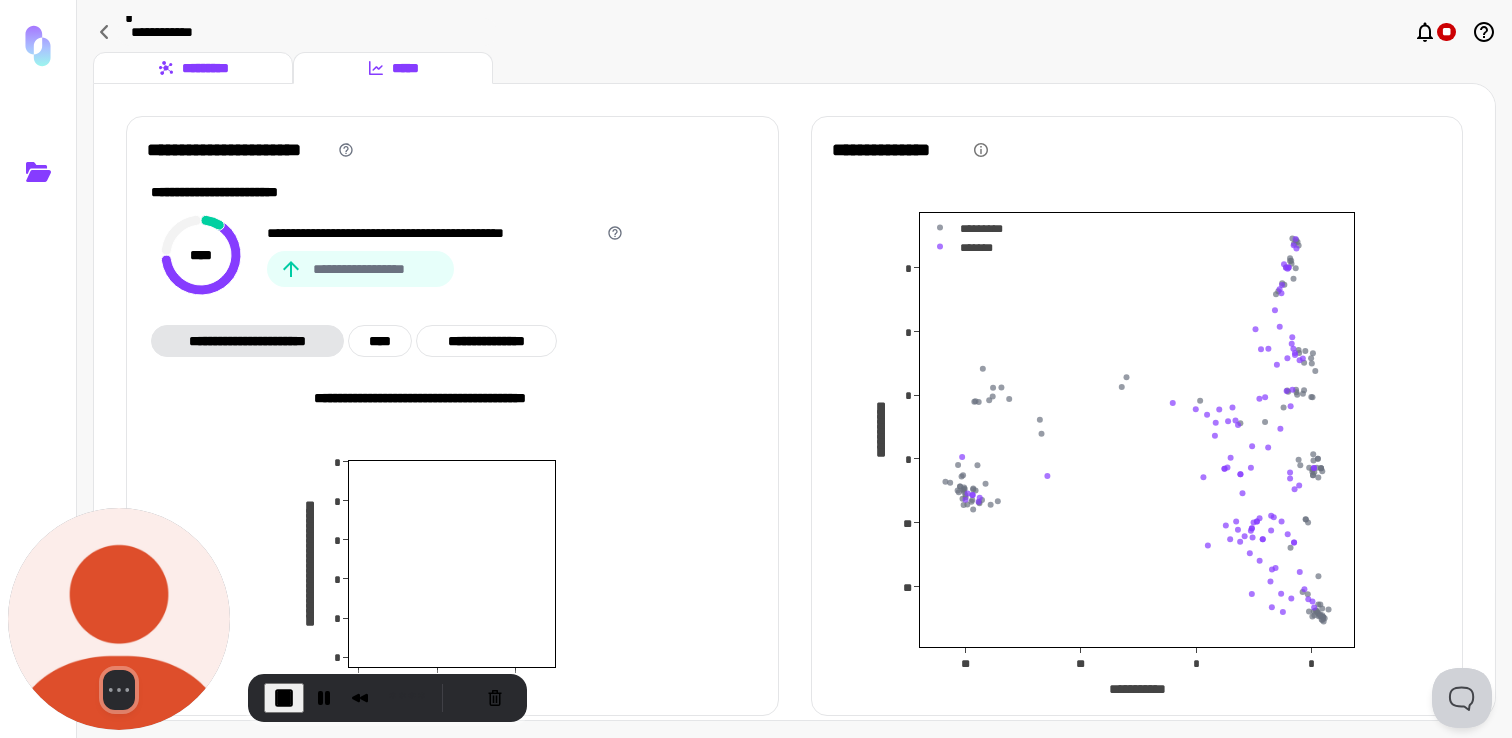click on "*********" at bounding box center (193, 68) 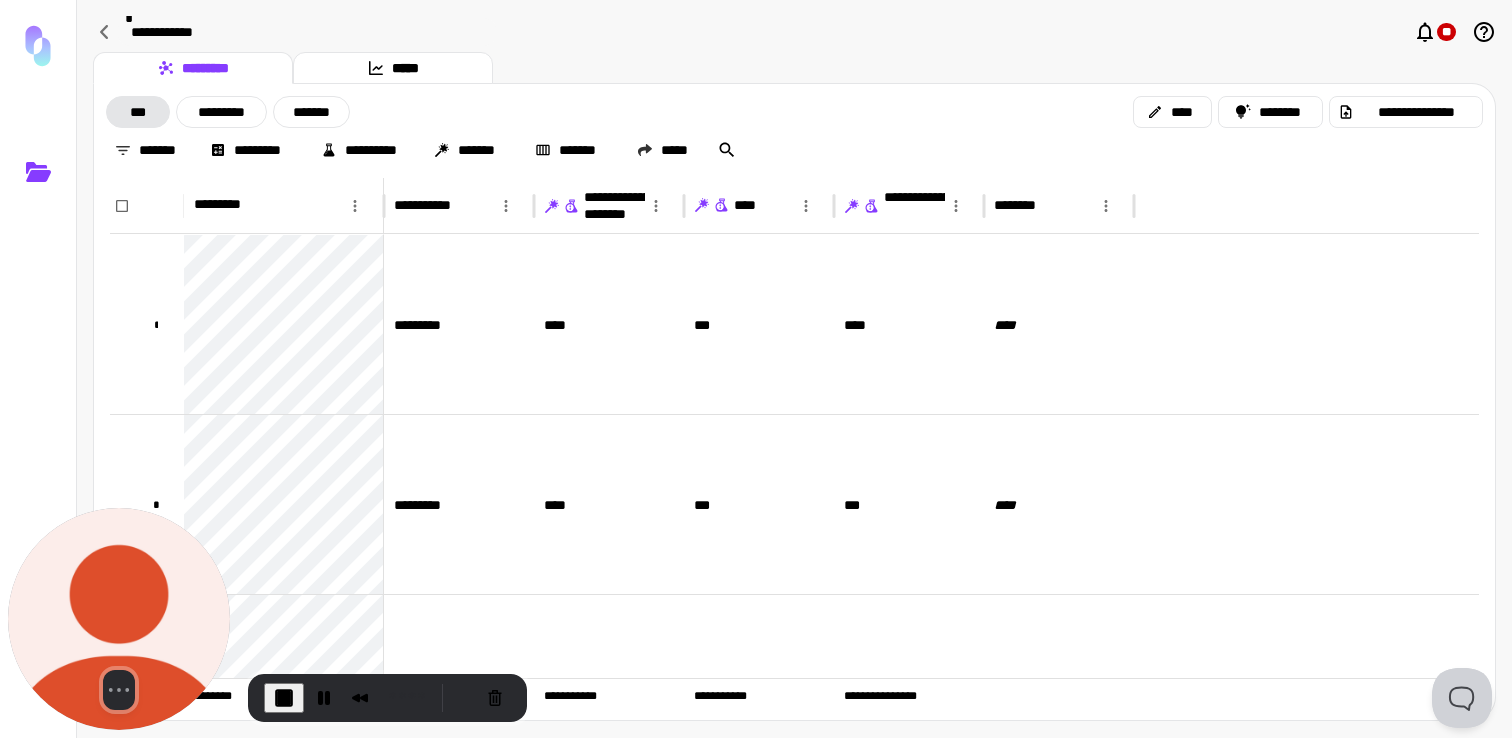 click at bounding box center (756, 738) 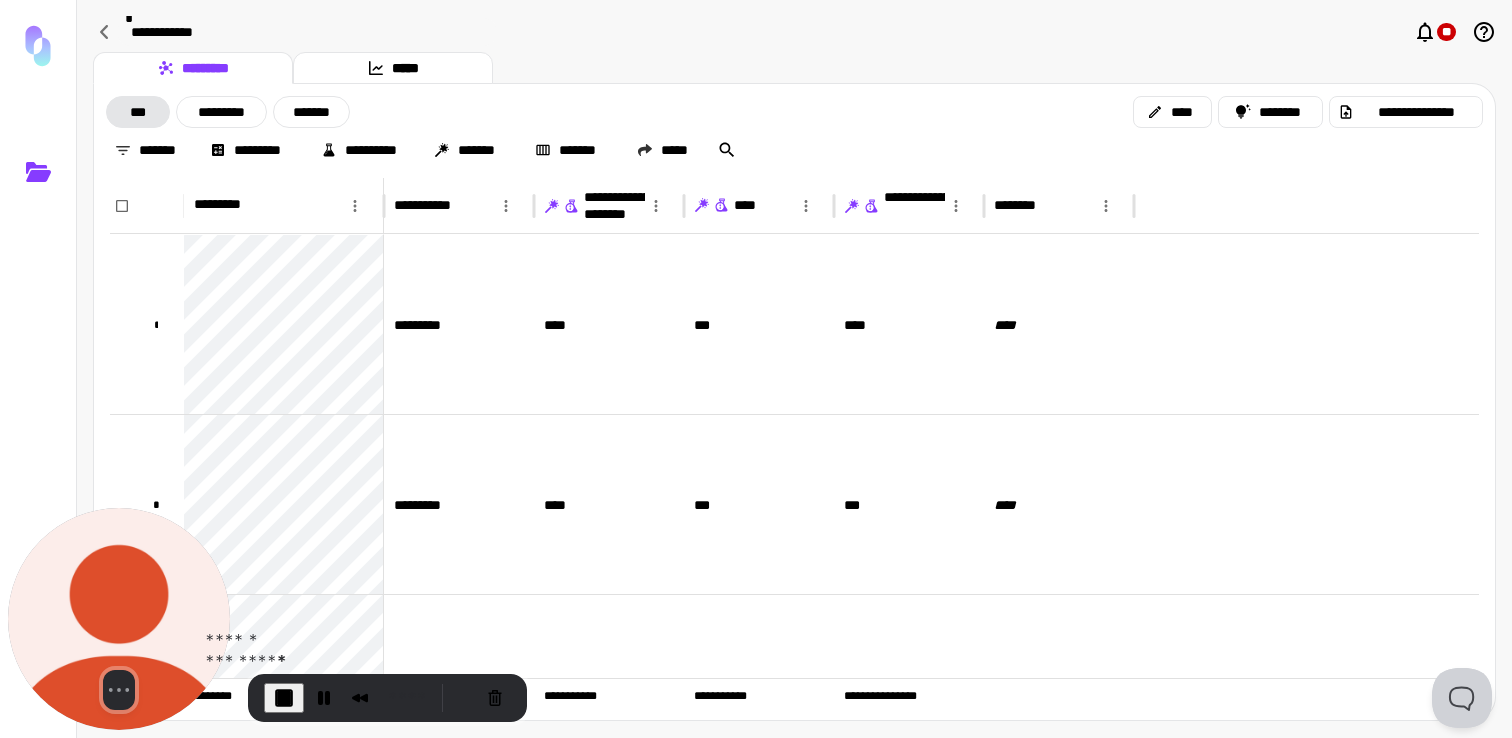 click at bounding box center (756, 738) 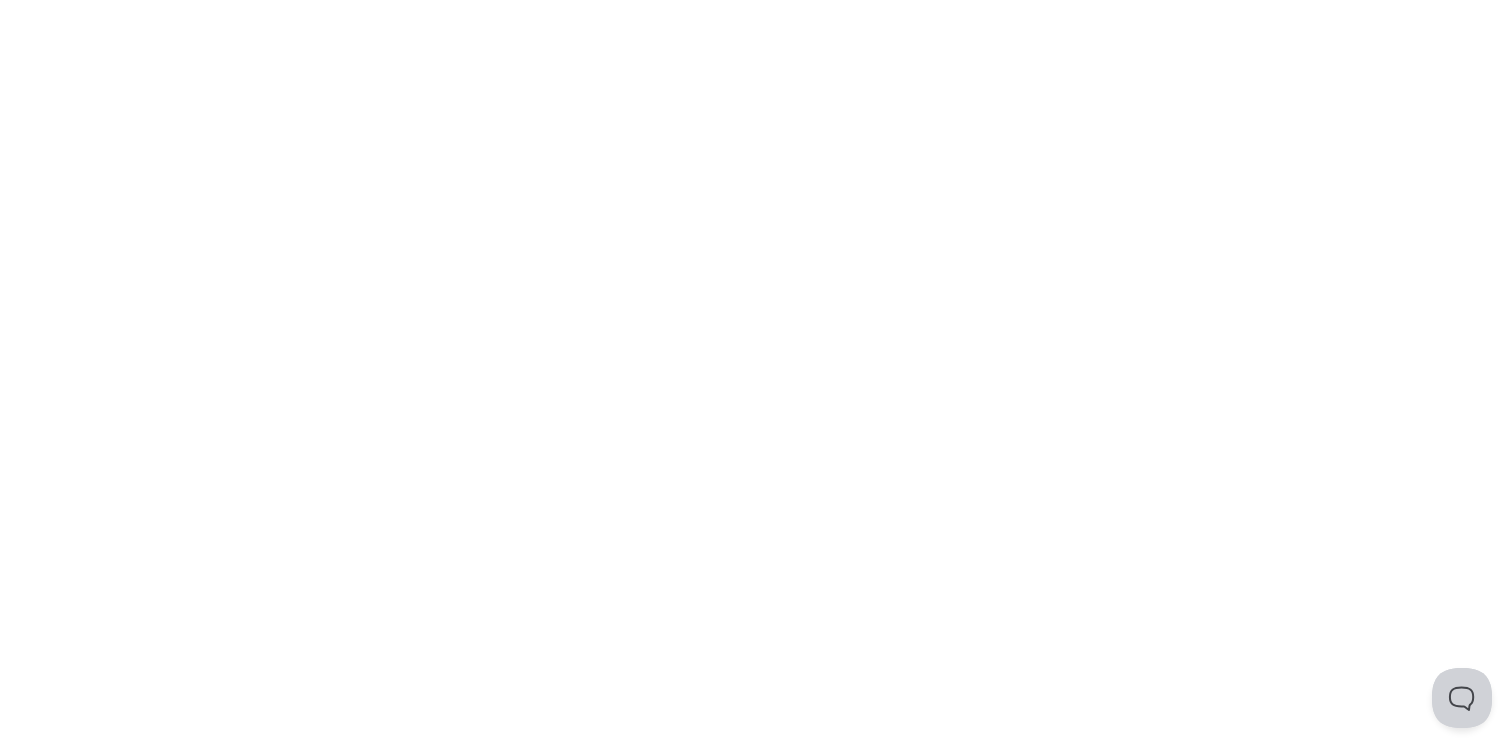 scroll, scrollTop: 0, scrollLeft: 0, axis: both 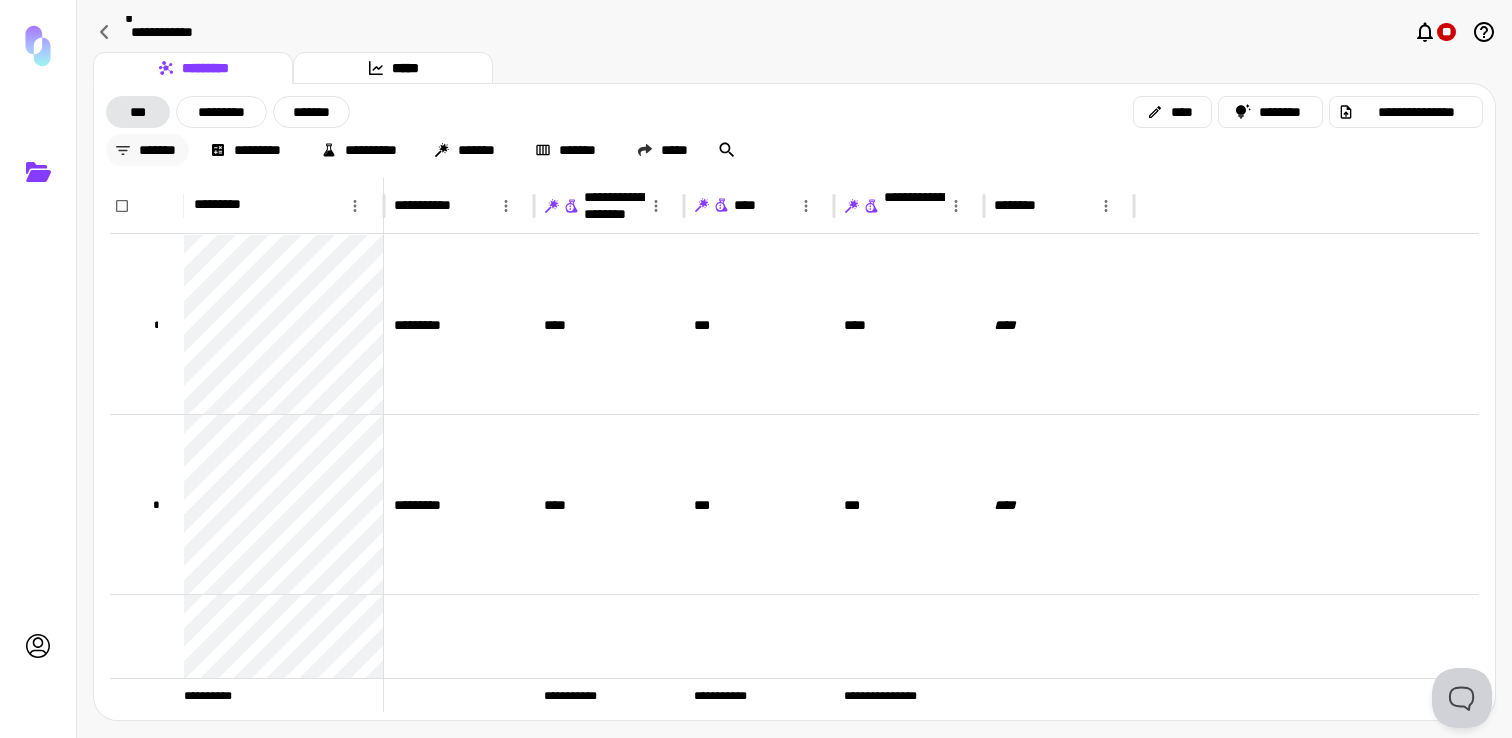 click on "*******" at bounding box center (147, 150) 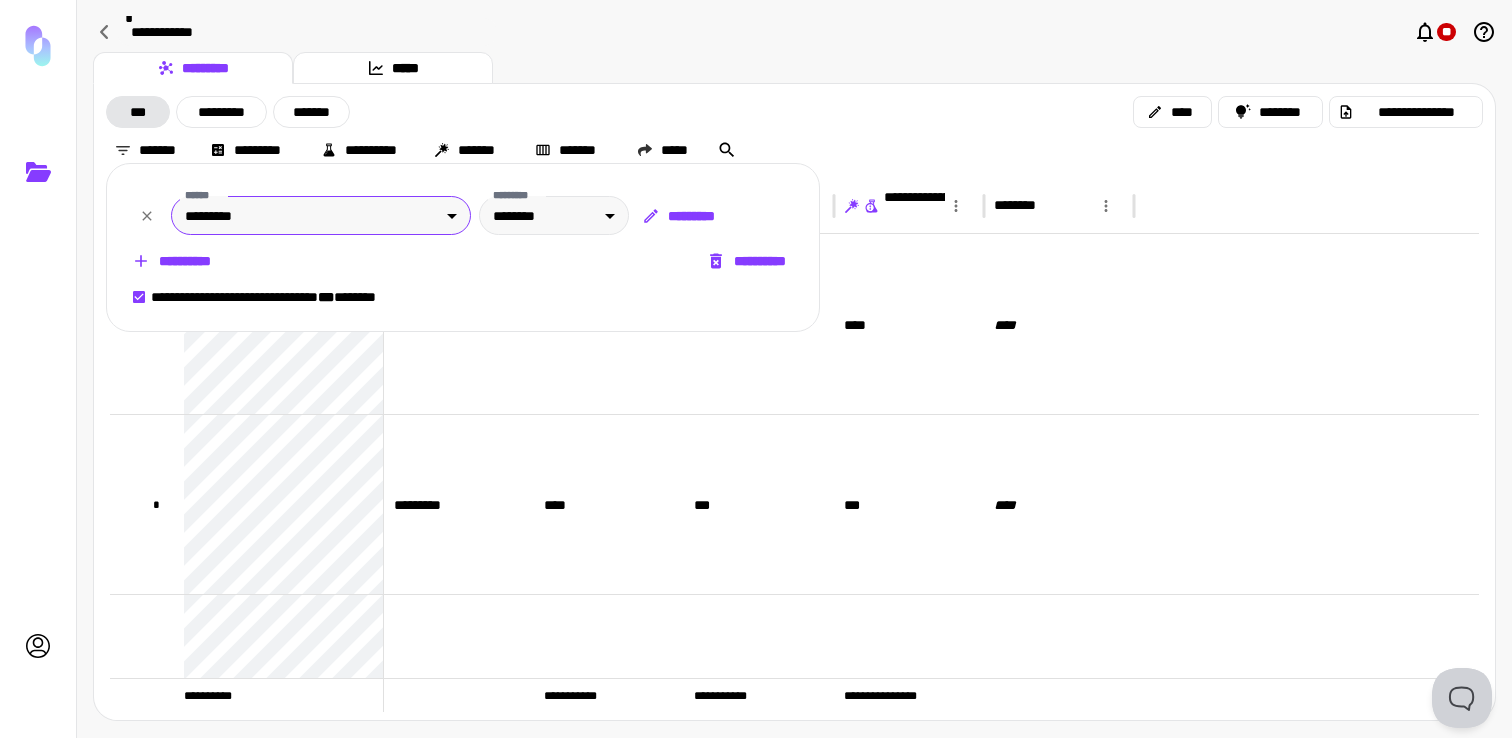 click on "**********" at bounding box center (756, 369) 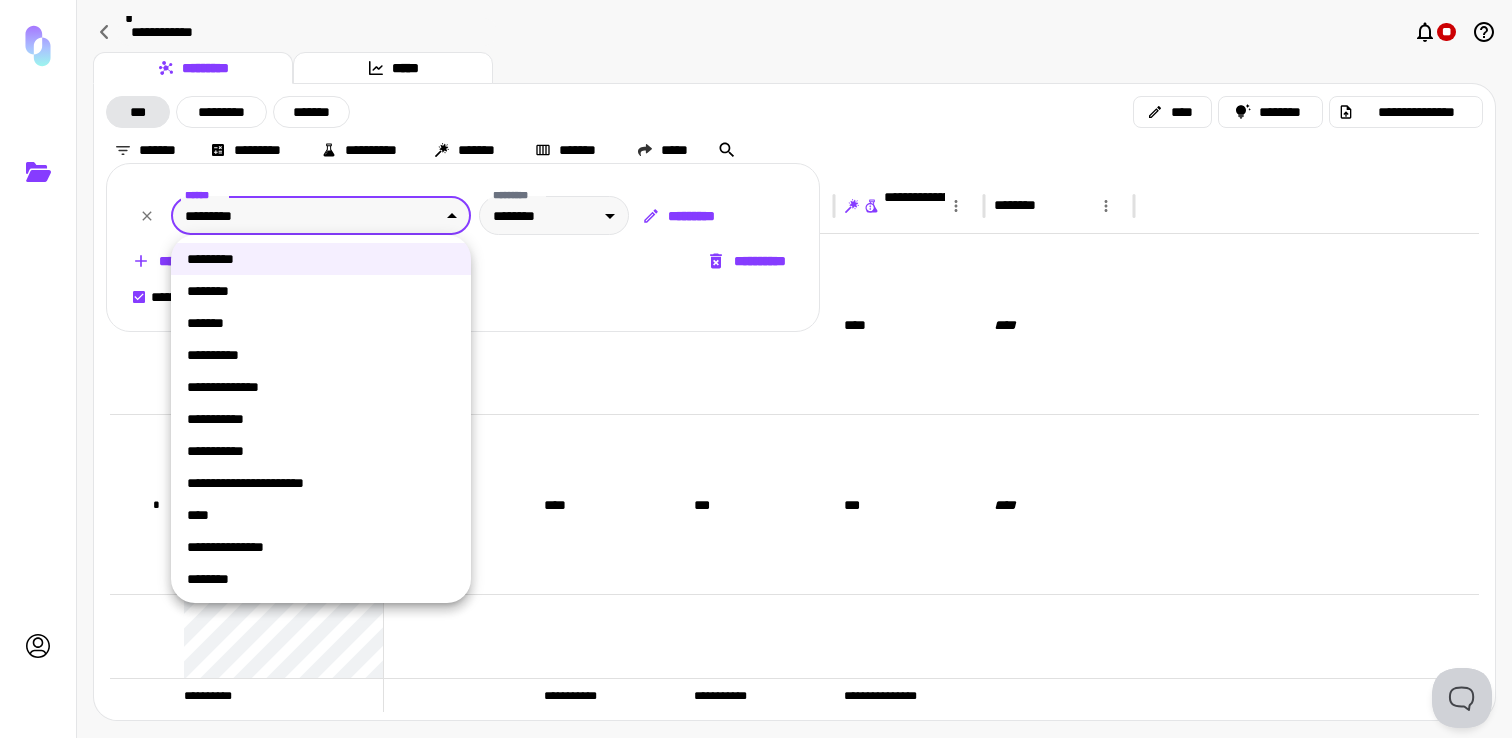 click on "**********" at bounding box center (321, 451) 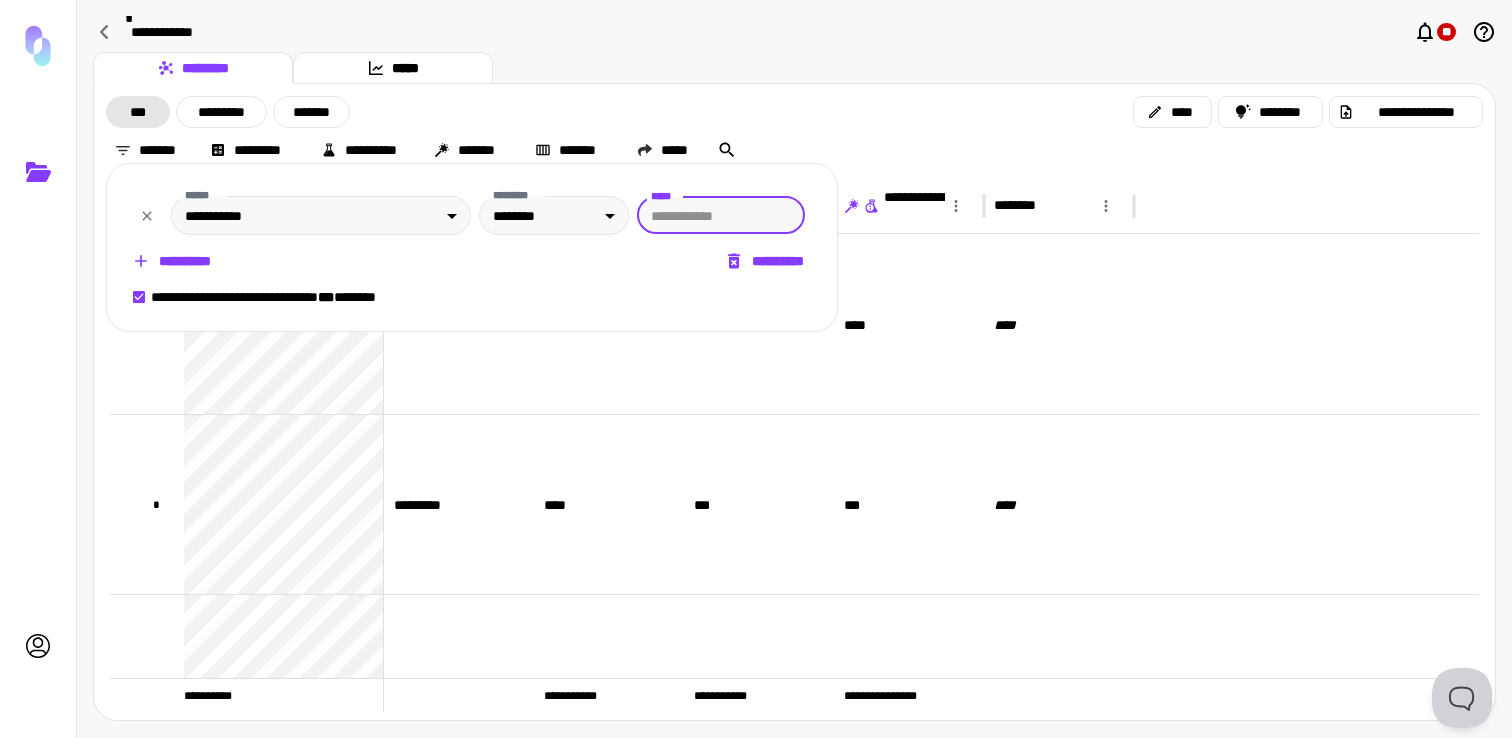 click on "*****" at bounding box center [721, 215] 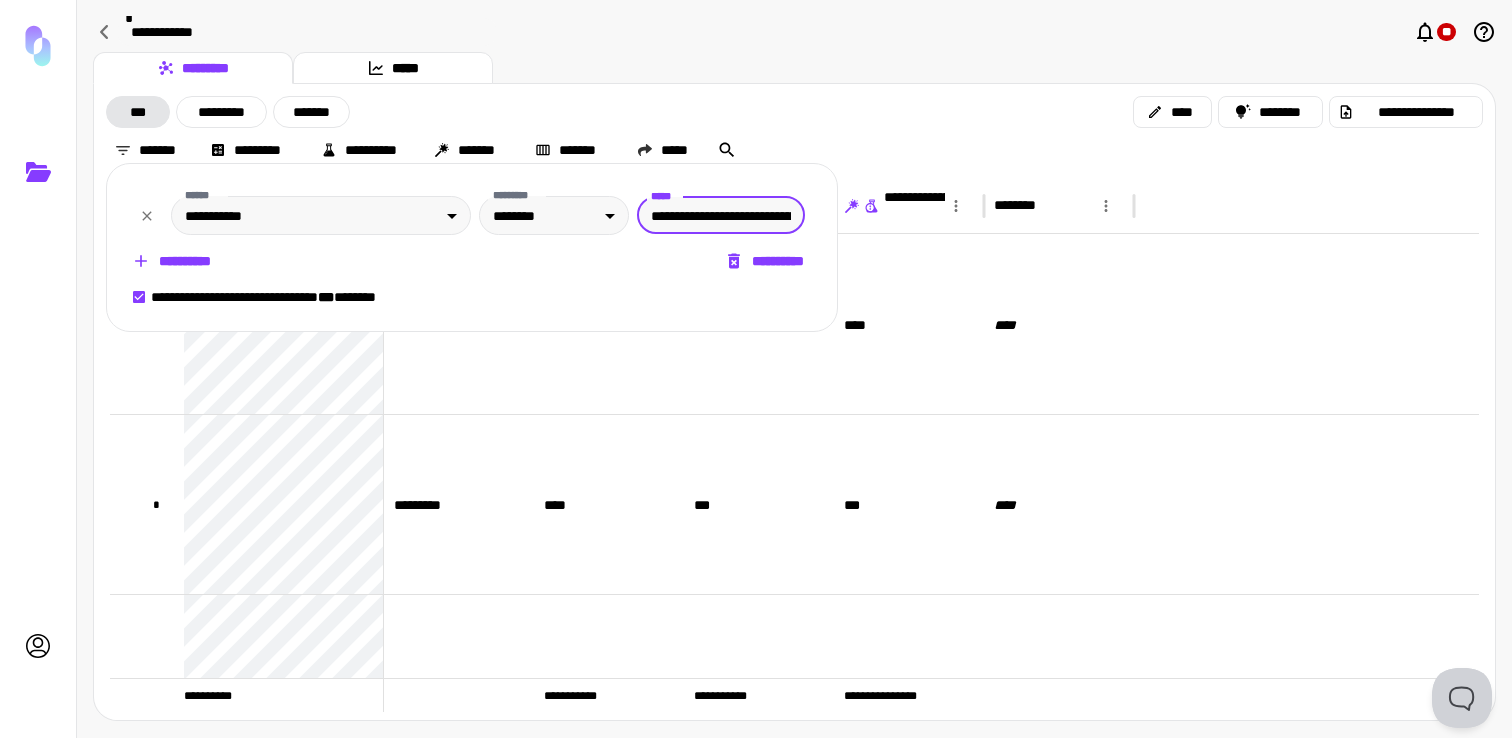 scroll, scrollTop: 0, scrollLeft: 1430, axis: horizontal 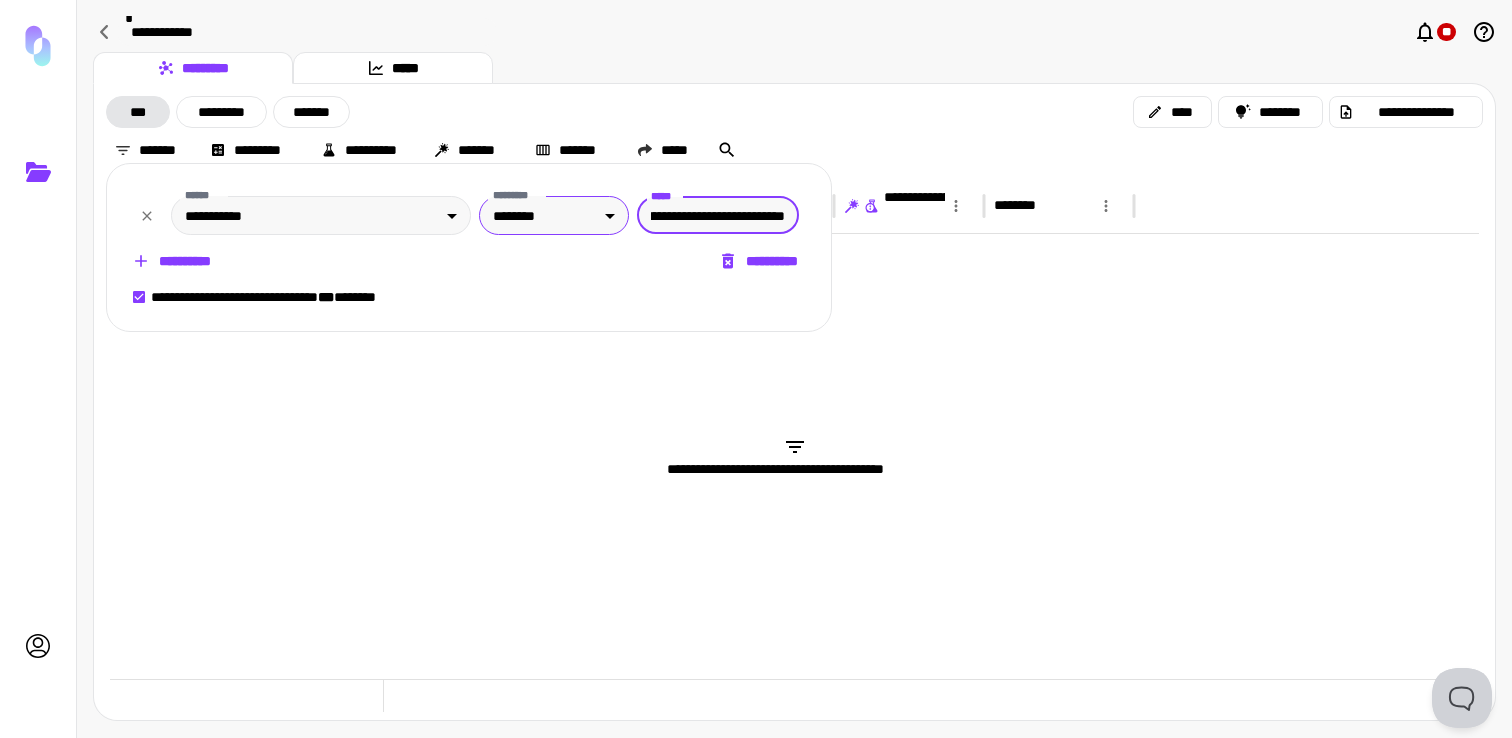 type on "**********" 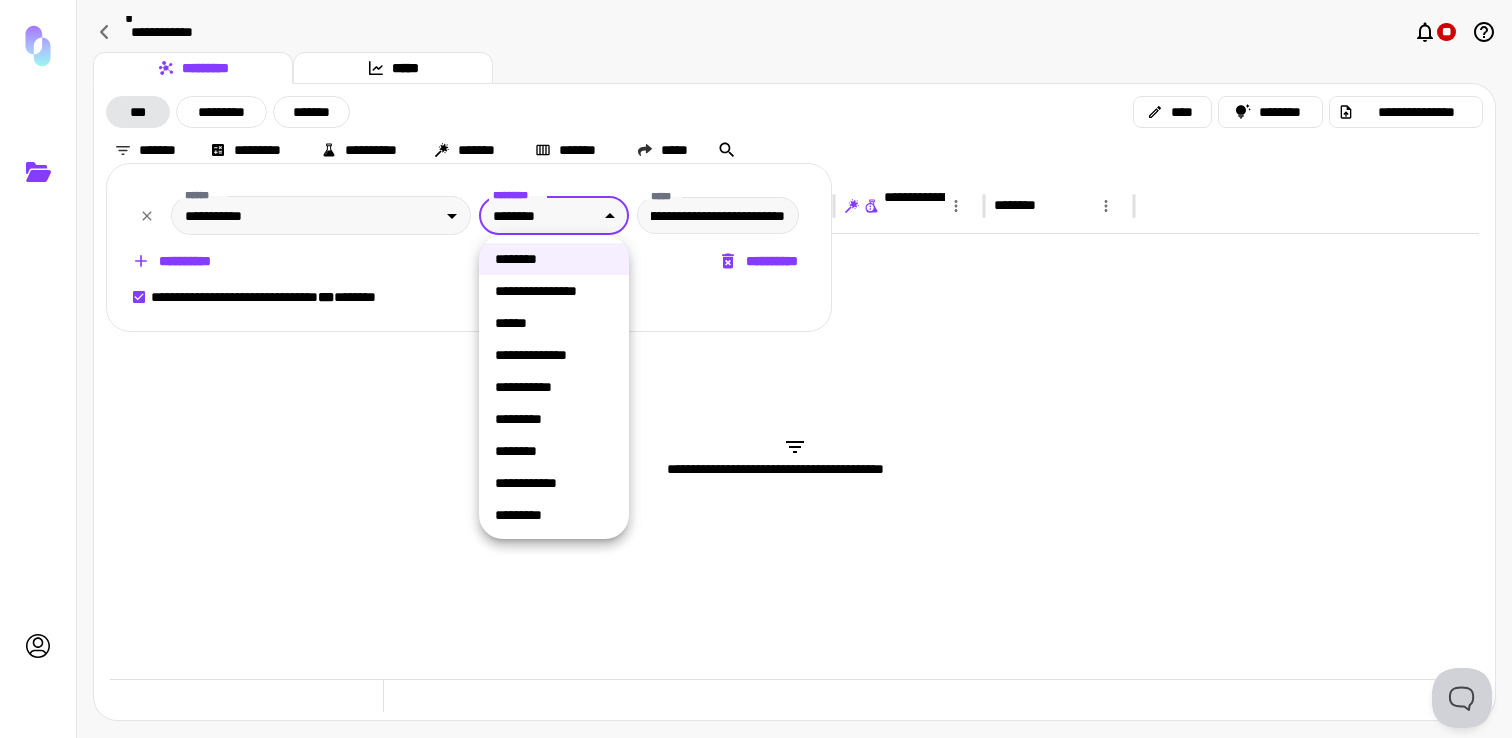 scroll, scrollTop: 0, scrollLeft: 0, axis: both 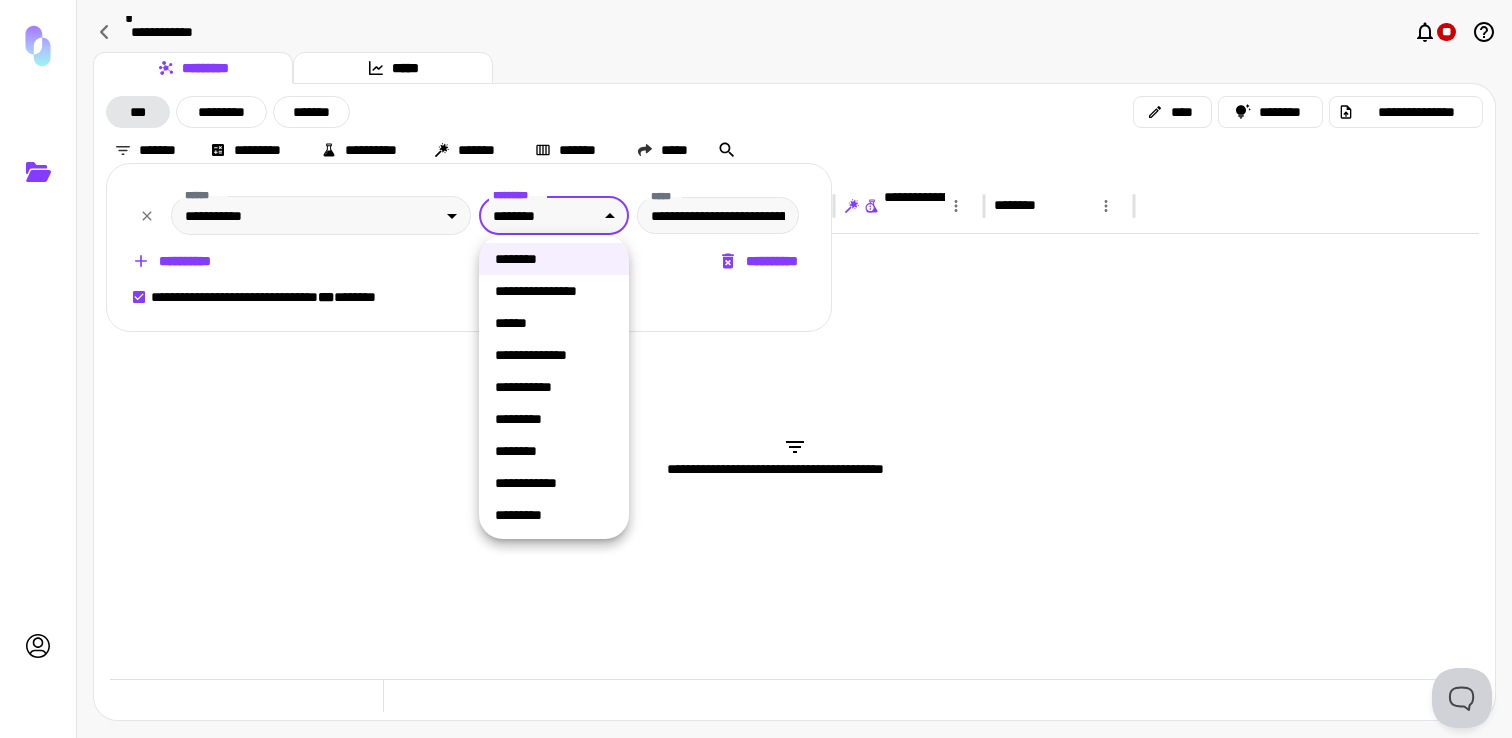 click on "*********" at bounding box center (554, 515) 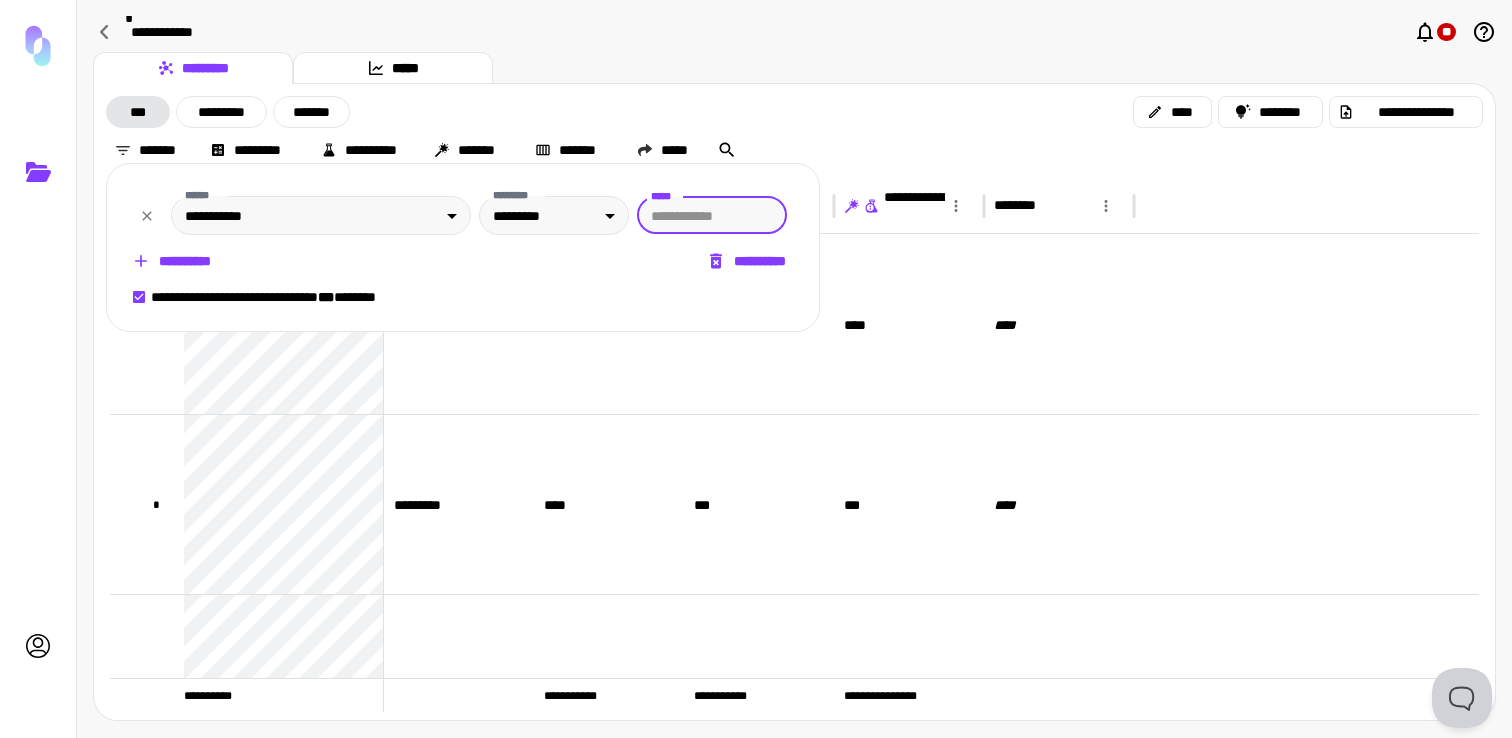 click on "*****" at bounding box center [710, 215] 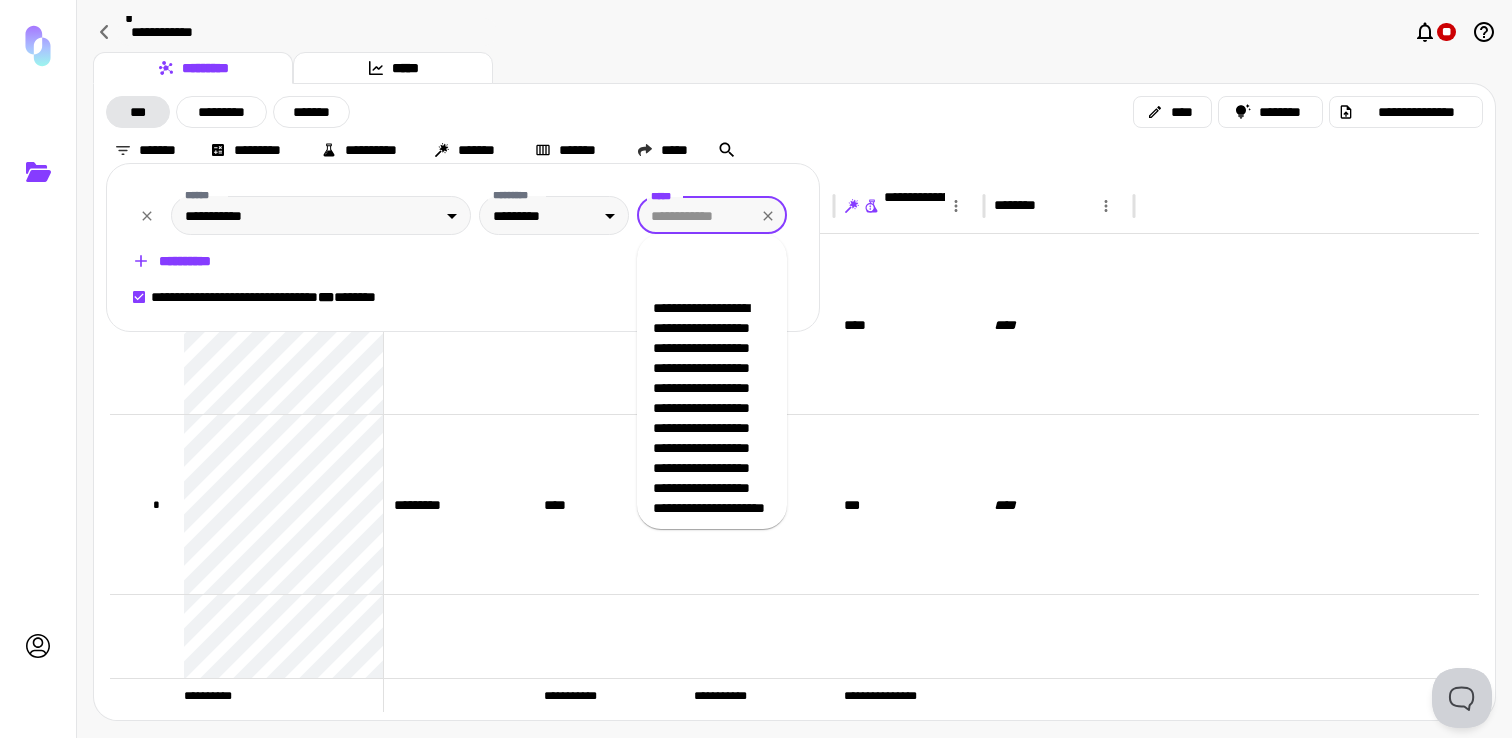 scroll, scrollTop: 0, scrollLeft: 0, axis: both 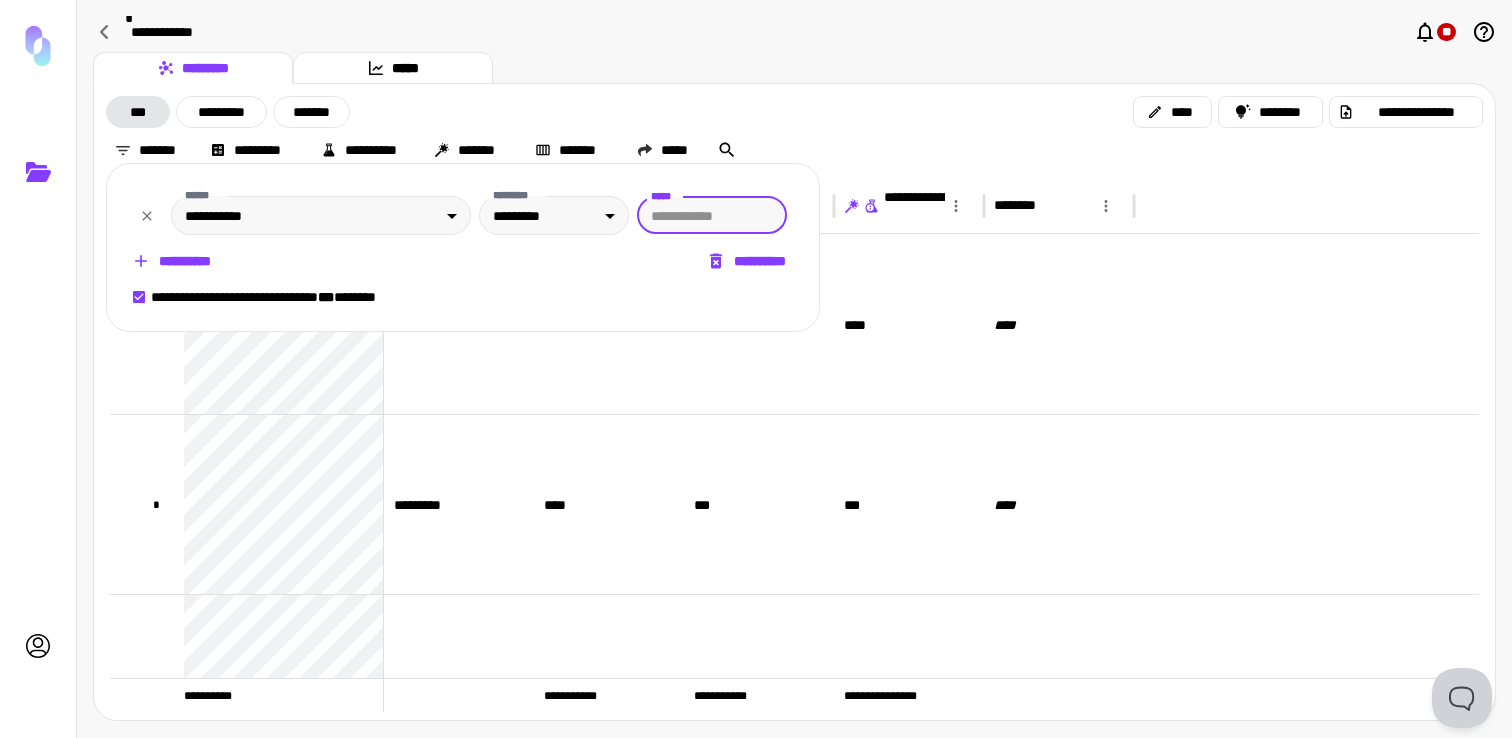 paste on "**********" 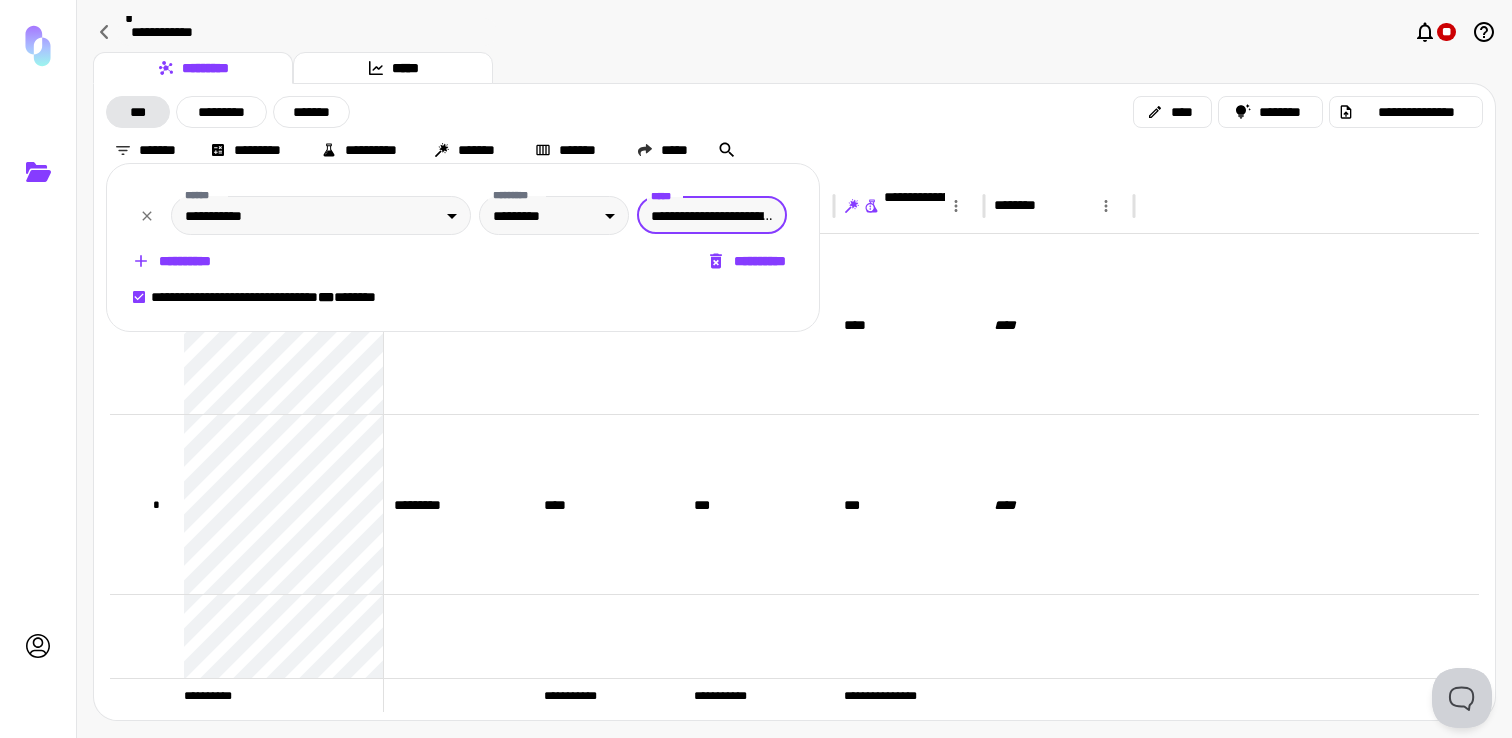 scroll, scrollTop: 0, scrollLeft: 1485, axis: horizontal 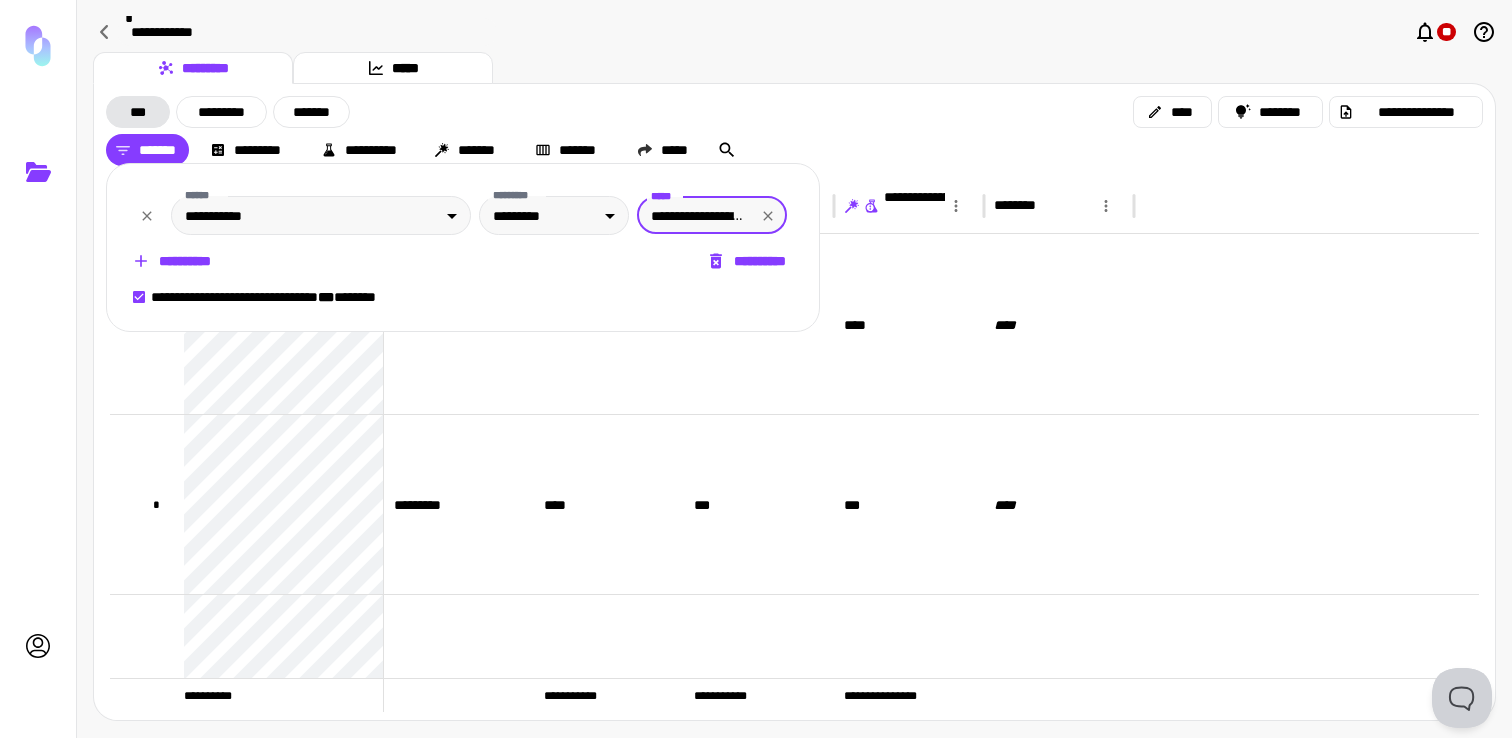 click on "**********" at bounding box center [695, 215] 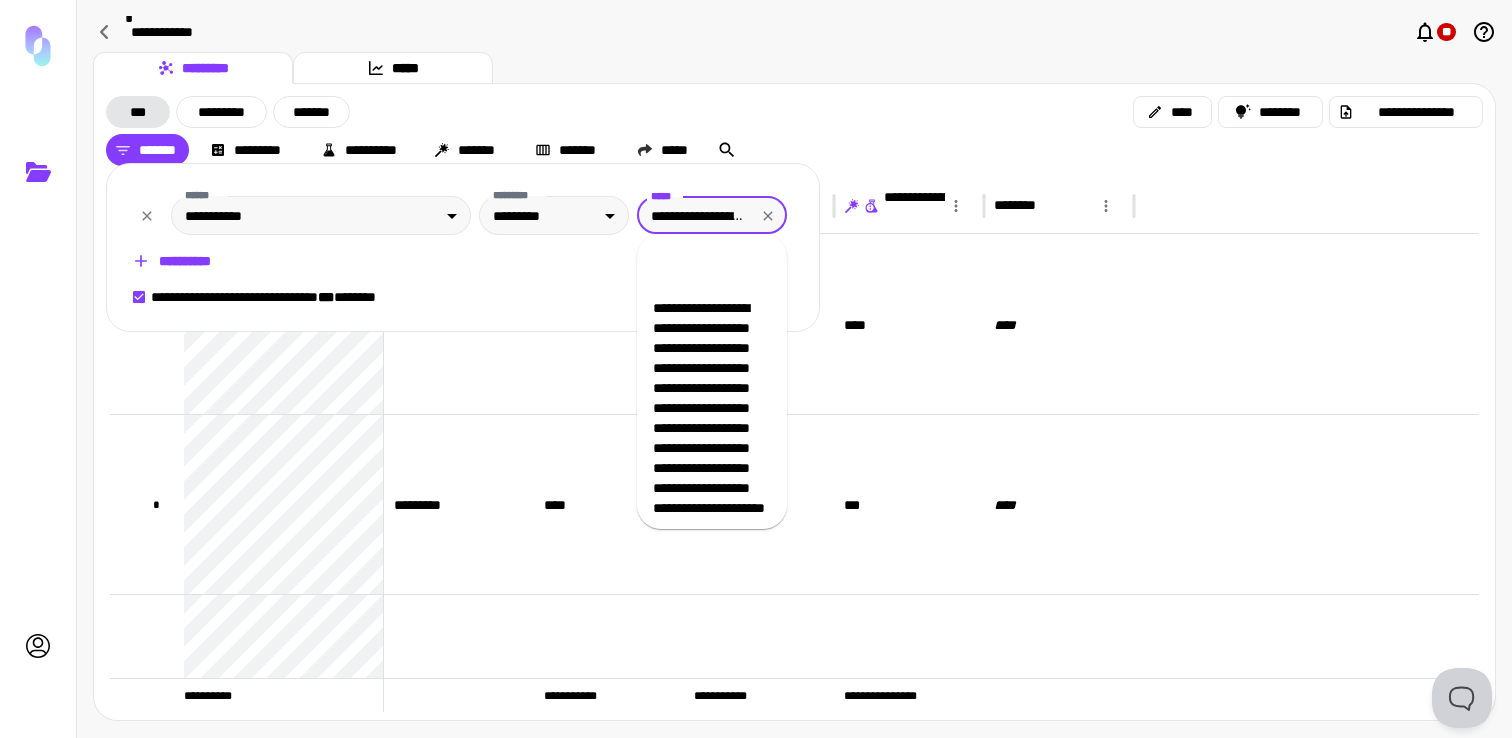 paste 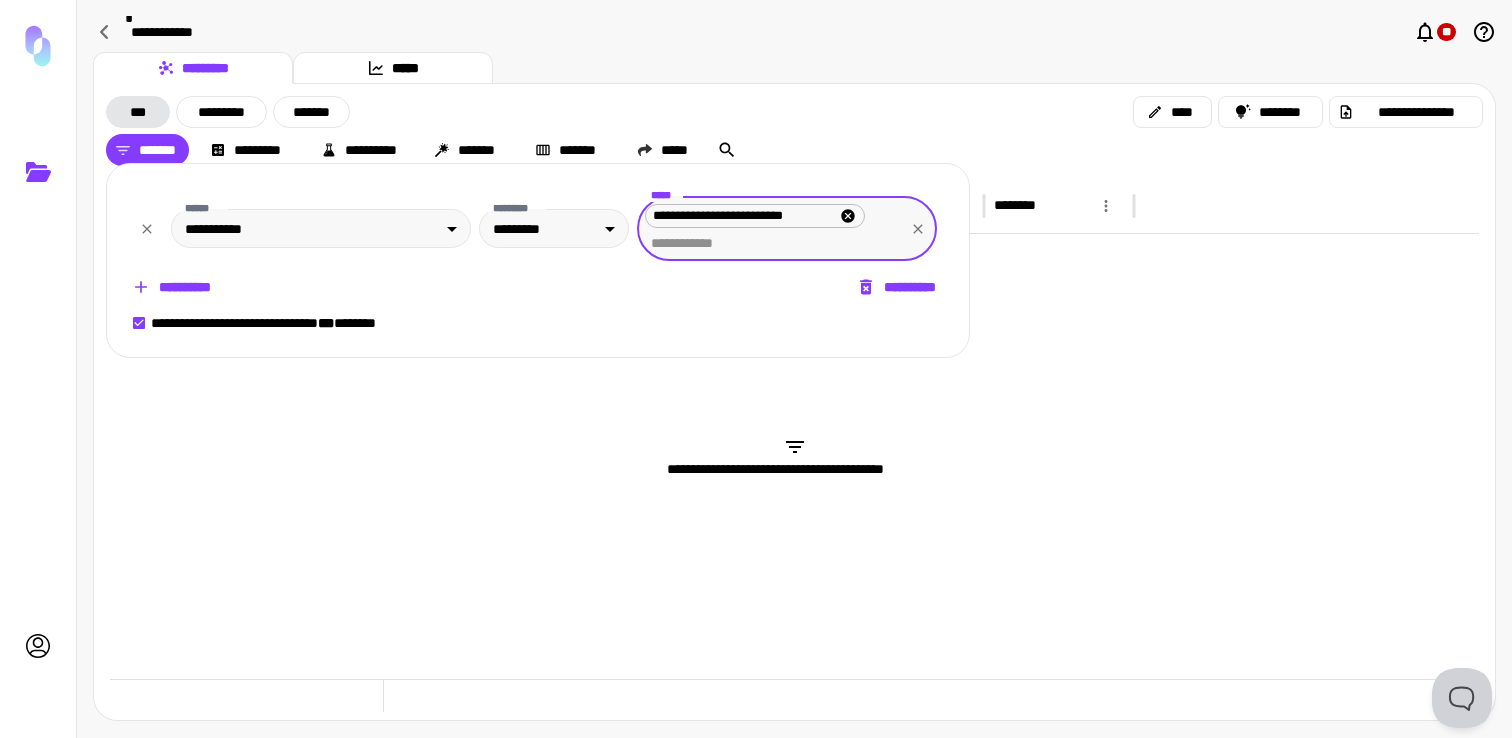scroll, scrollTop: 0, scrollLeft: 0, axis: both 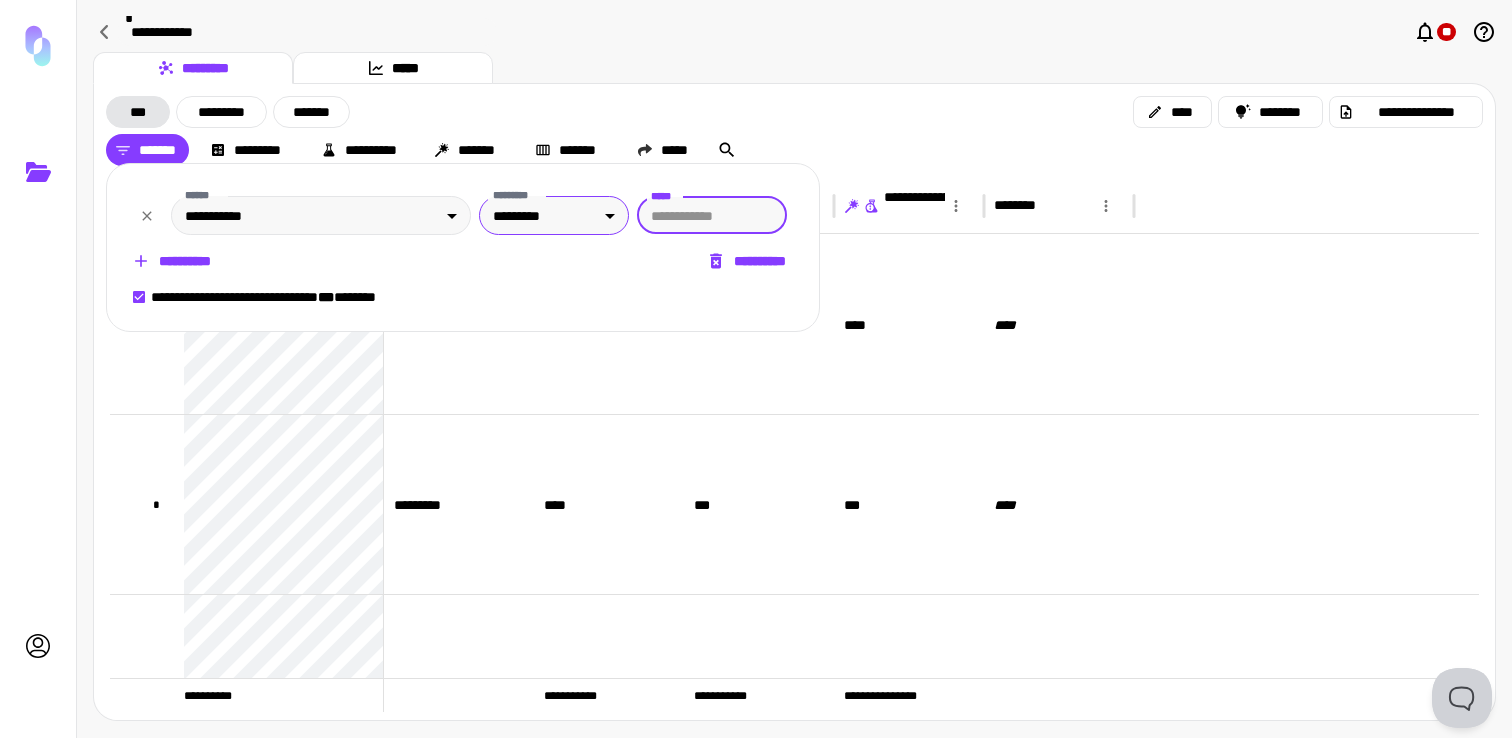 type 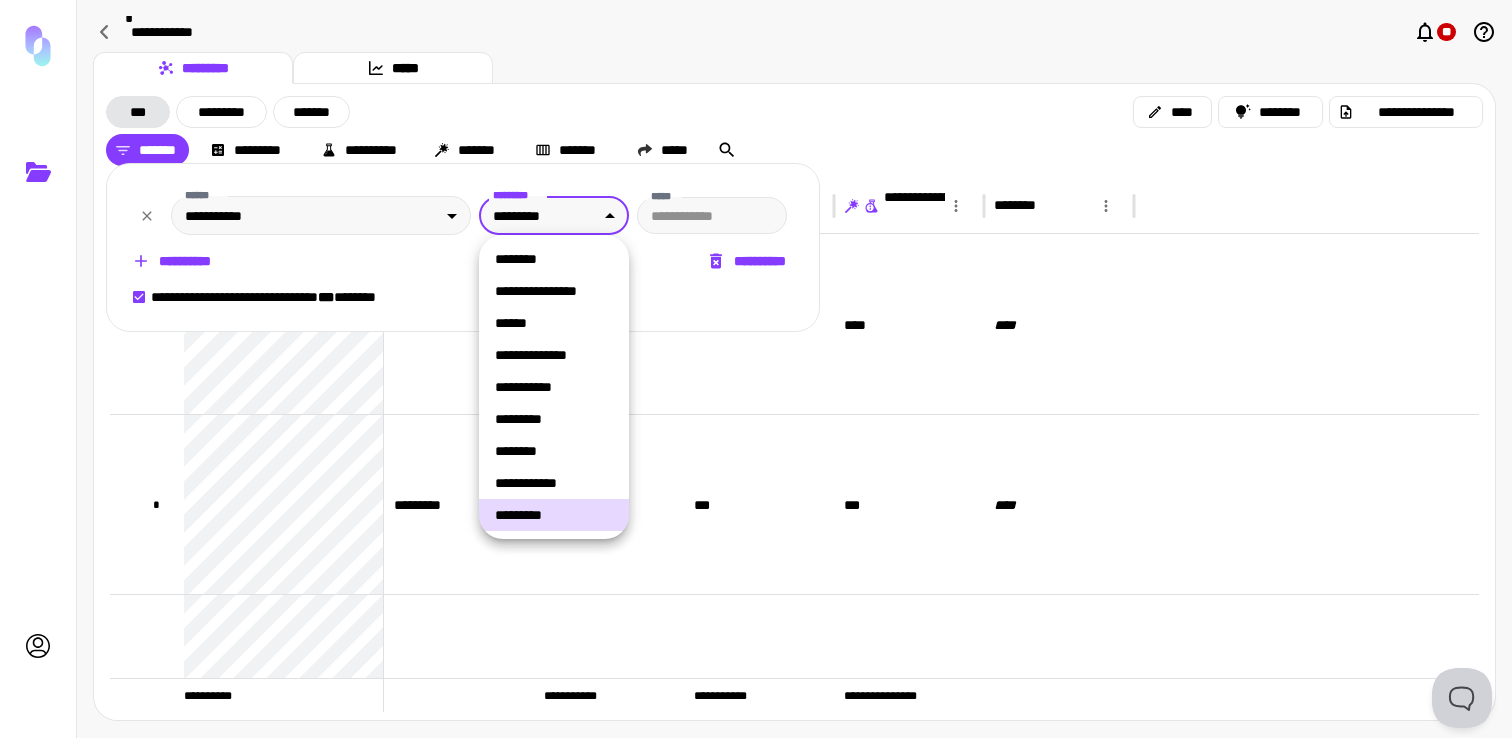 click on "**********" at bounding box center (756, 369) 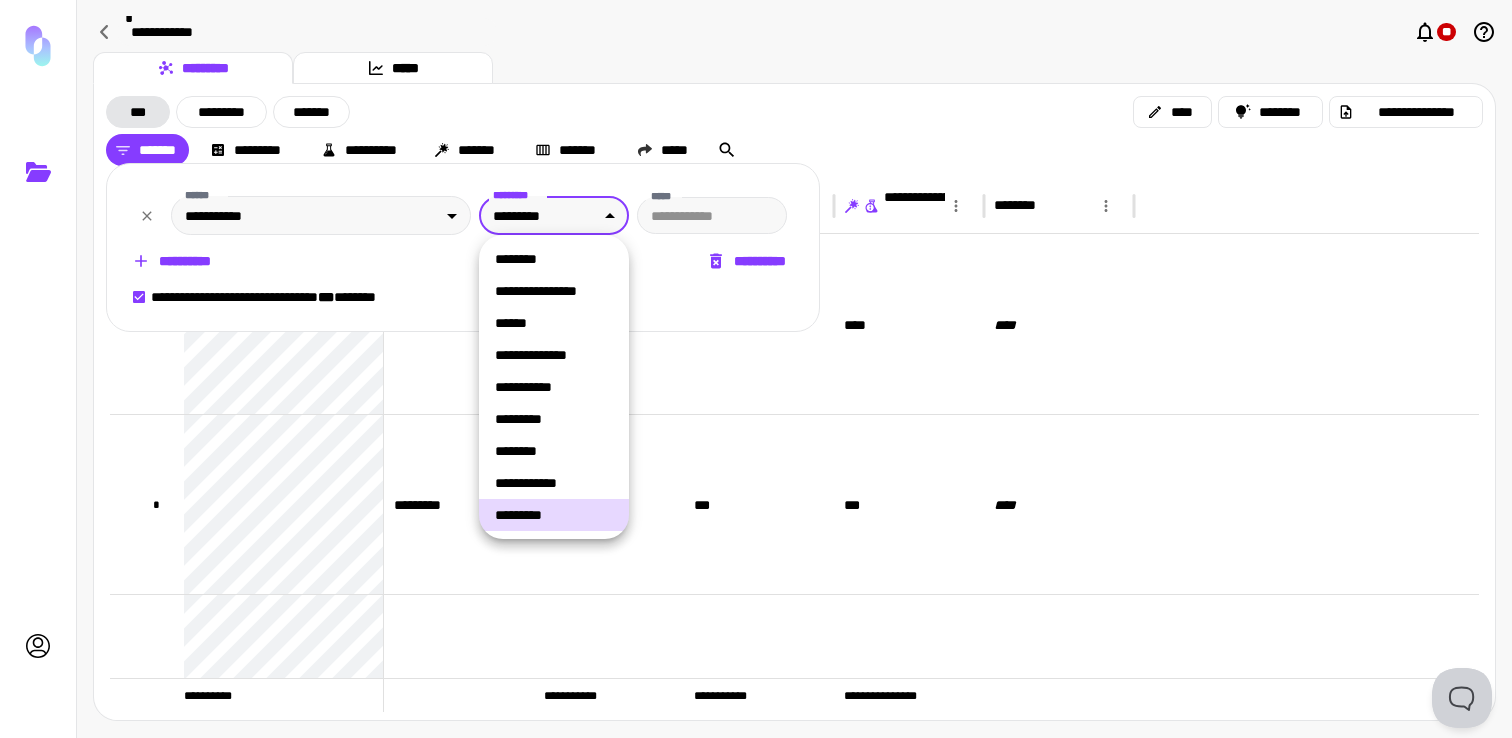 click on "********" at bounding box center (554, 259) 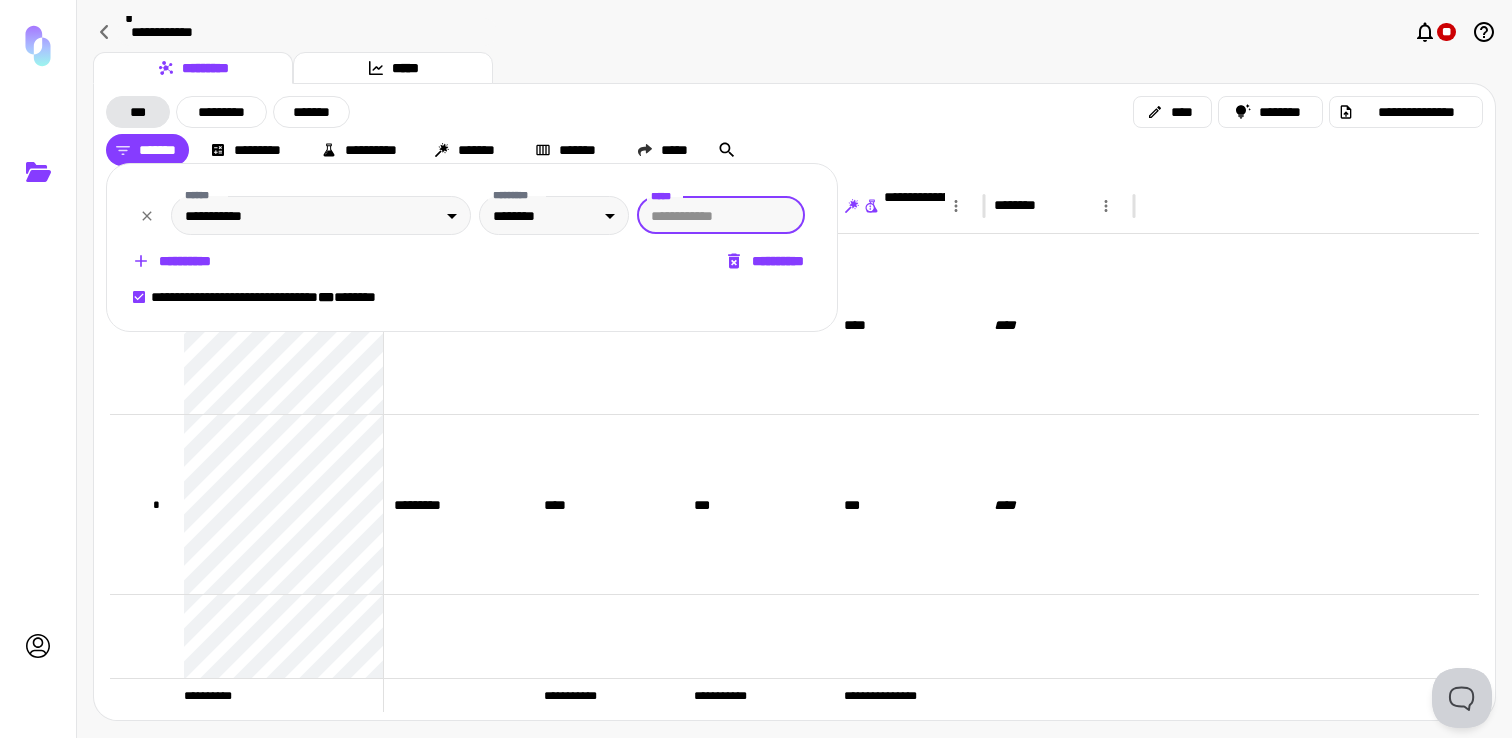 click on "*****" at bounding box center [721, 215] 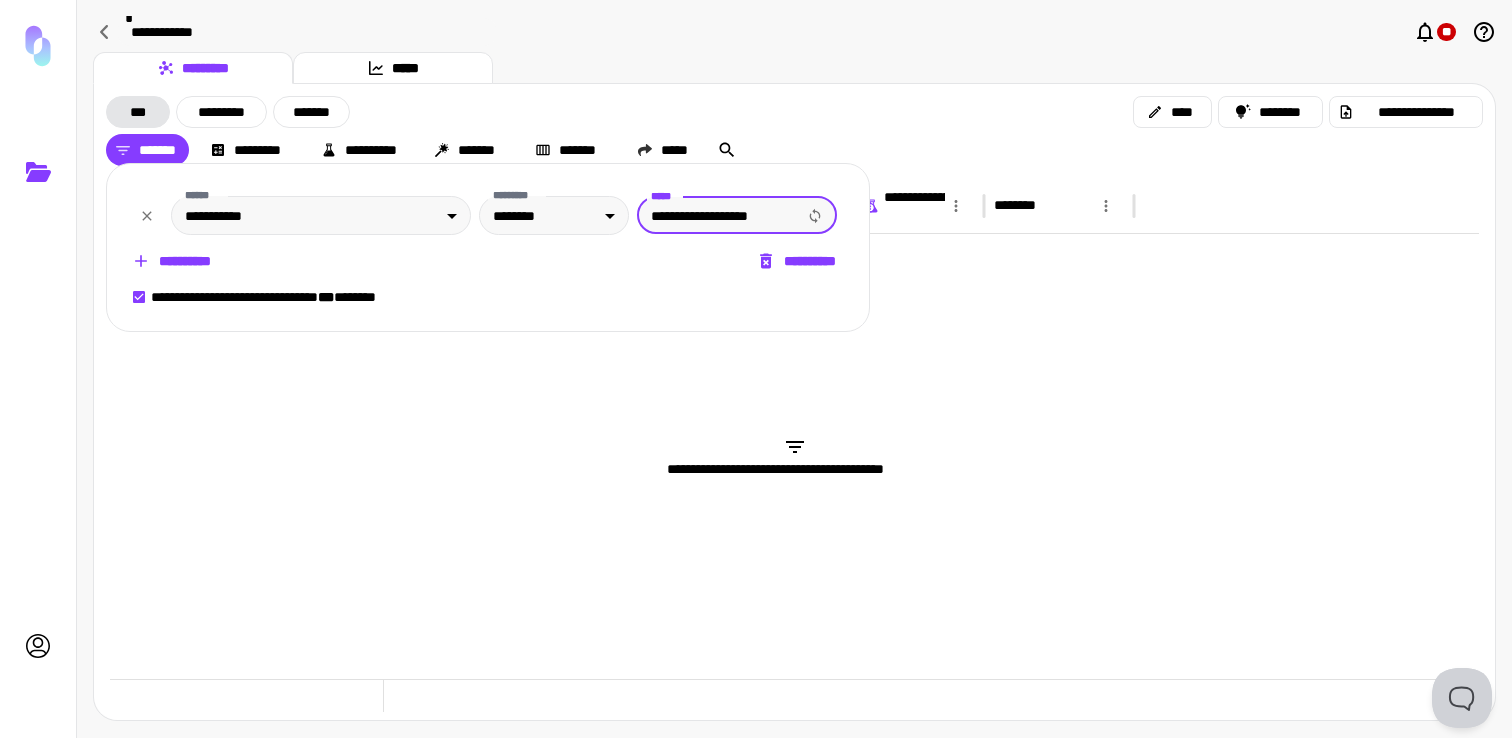 scroll, scrollTop: 0, scrollLeft: 0, axis: both 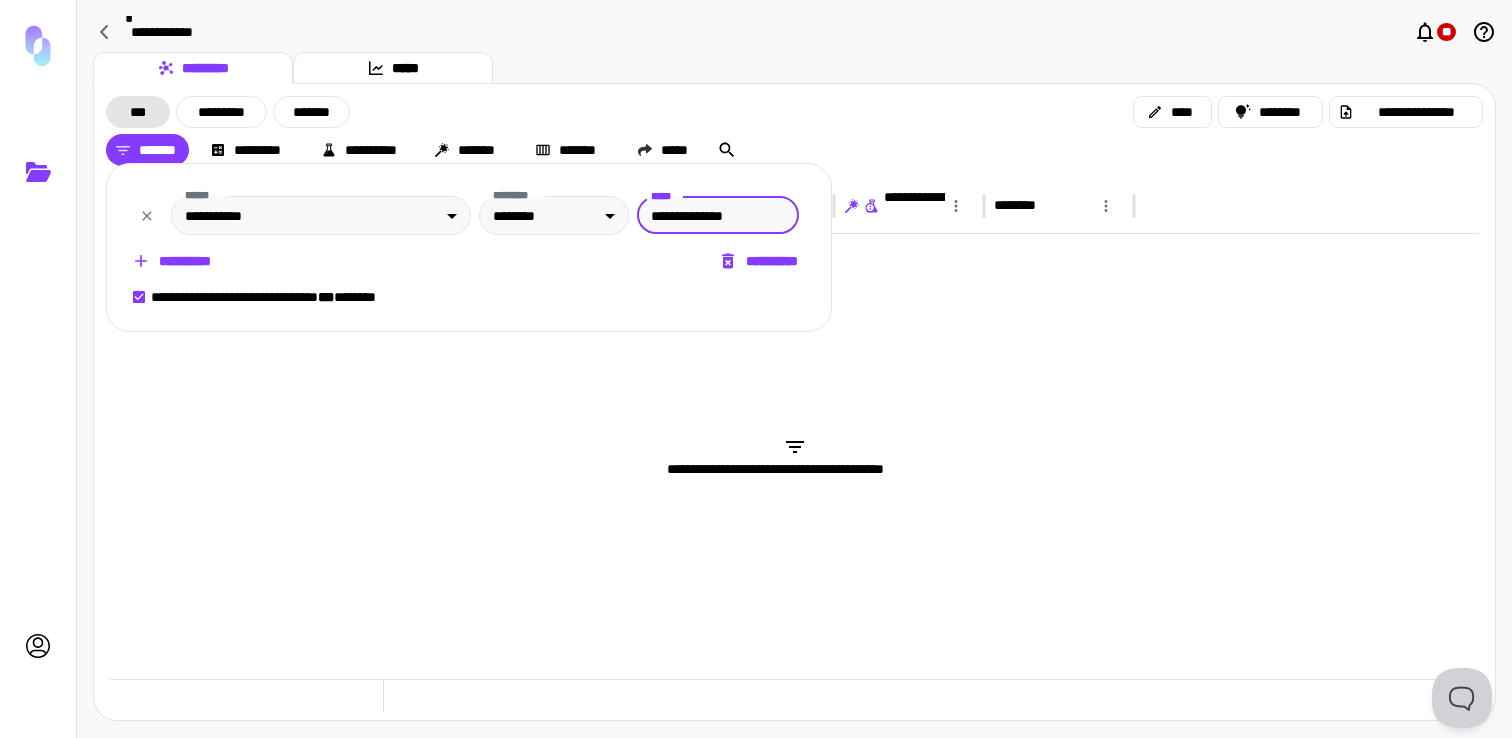 paste on "**********" 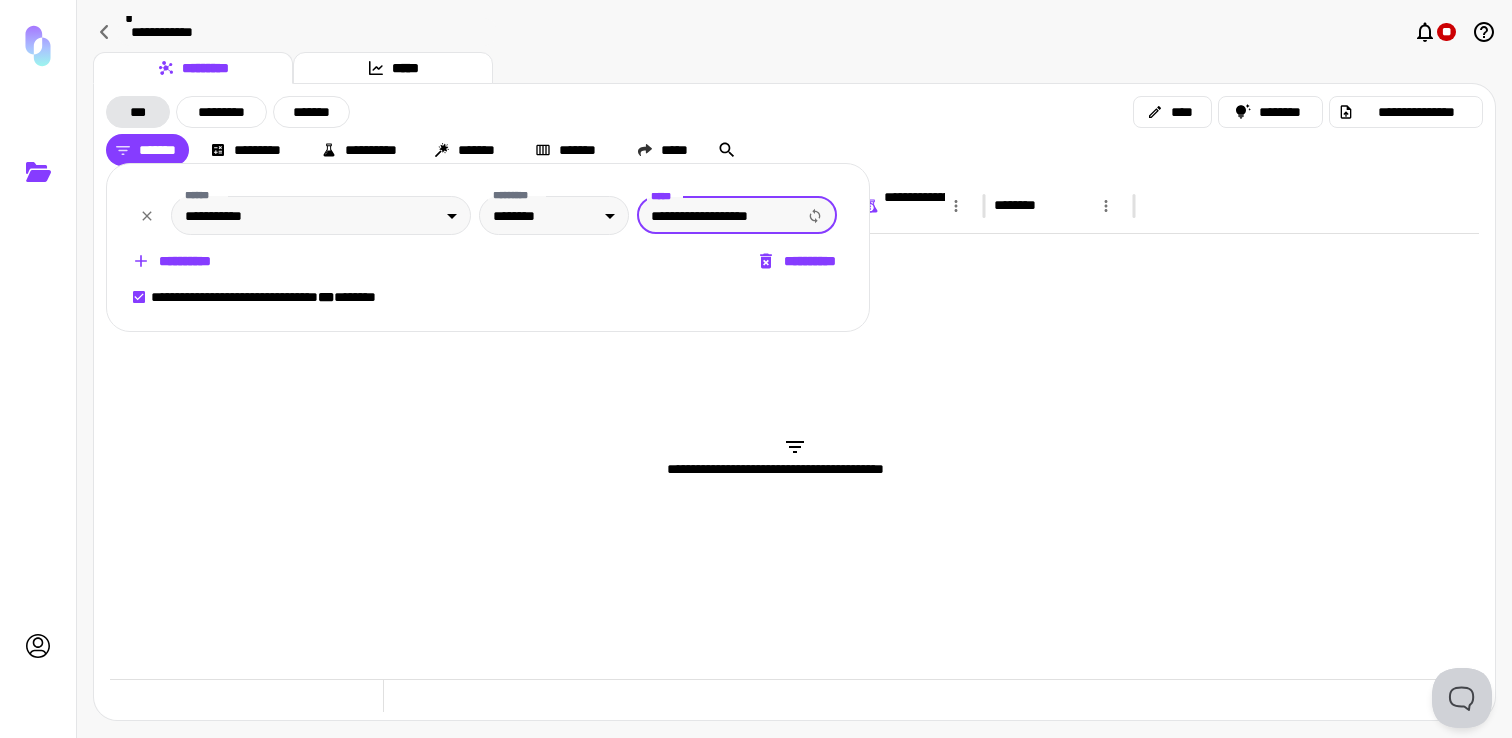 scroll, scrollTop: 0, scrollLeft: 0, axis: both 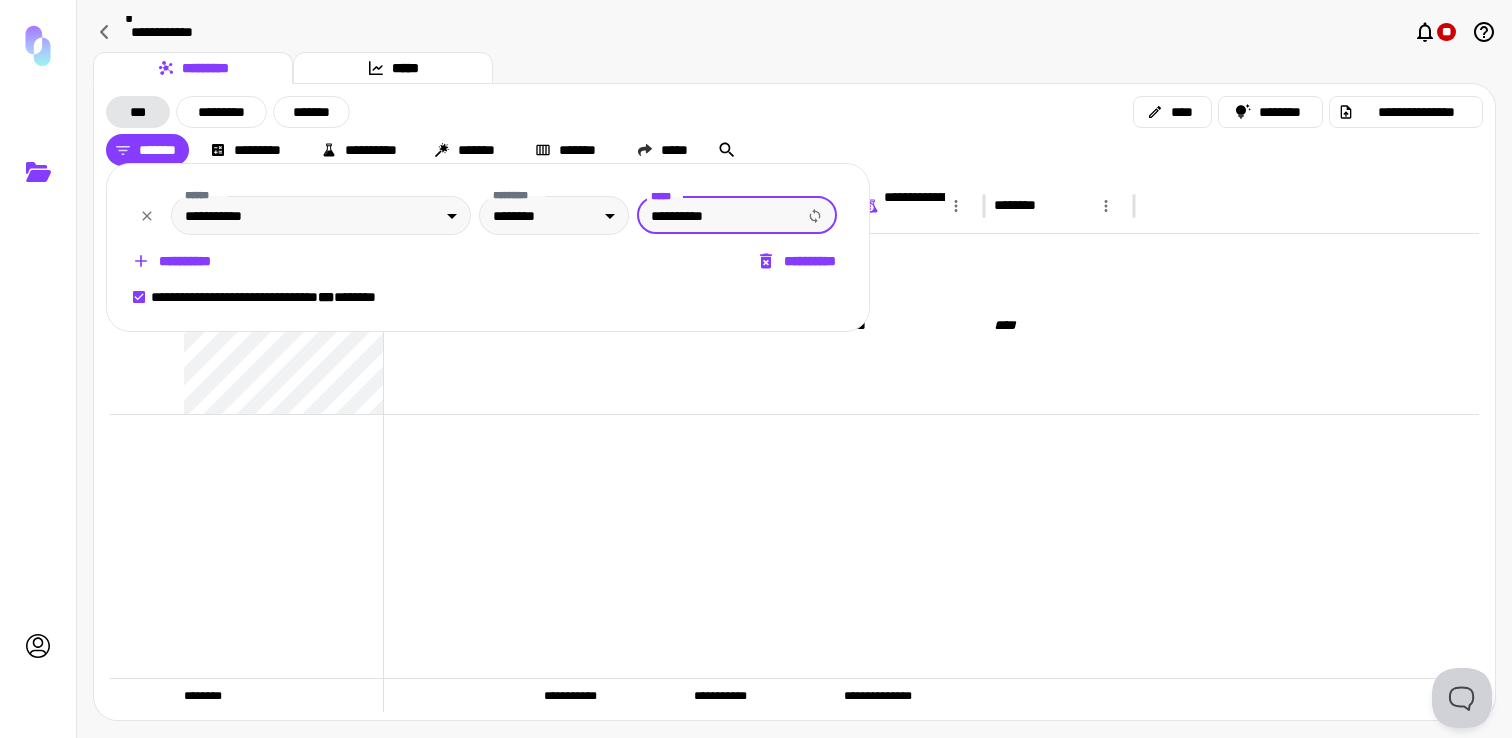type on "**********" 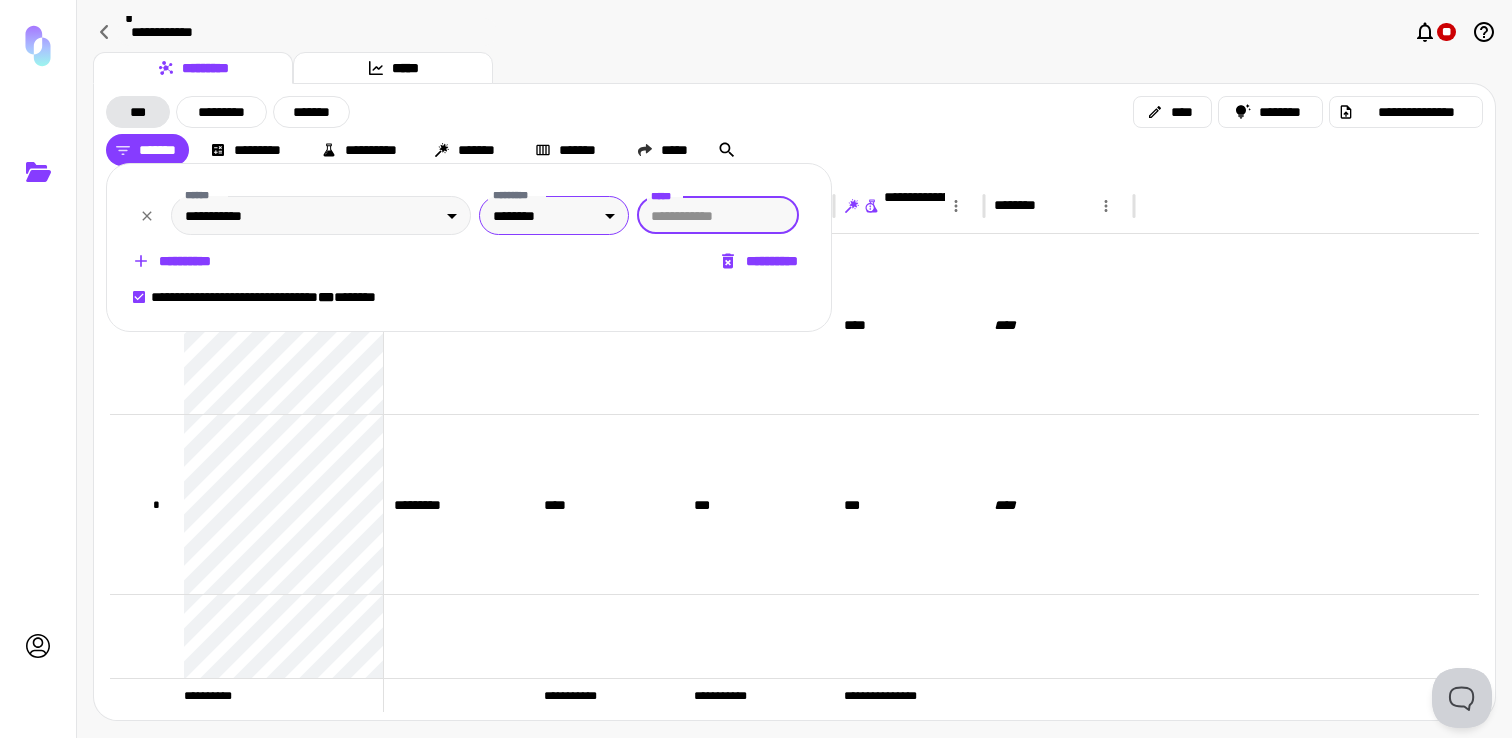 type 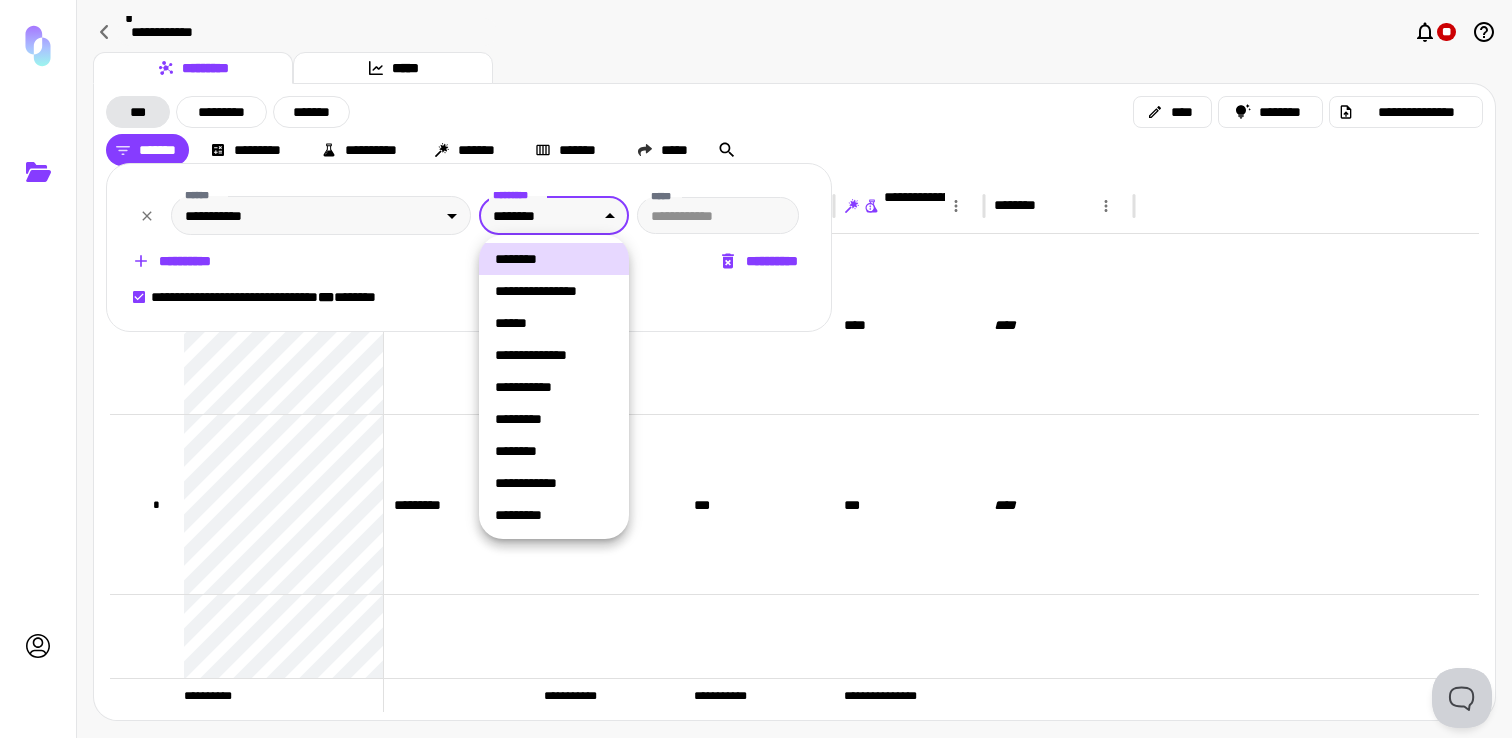 click on "**********" at bounding box center [756, 369] 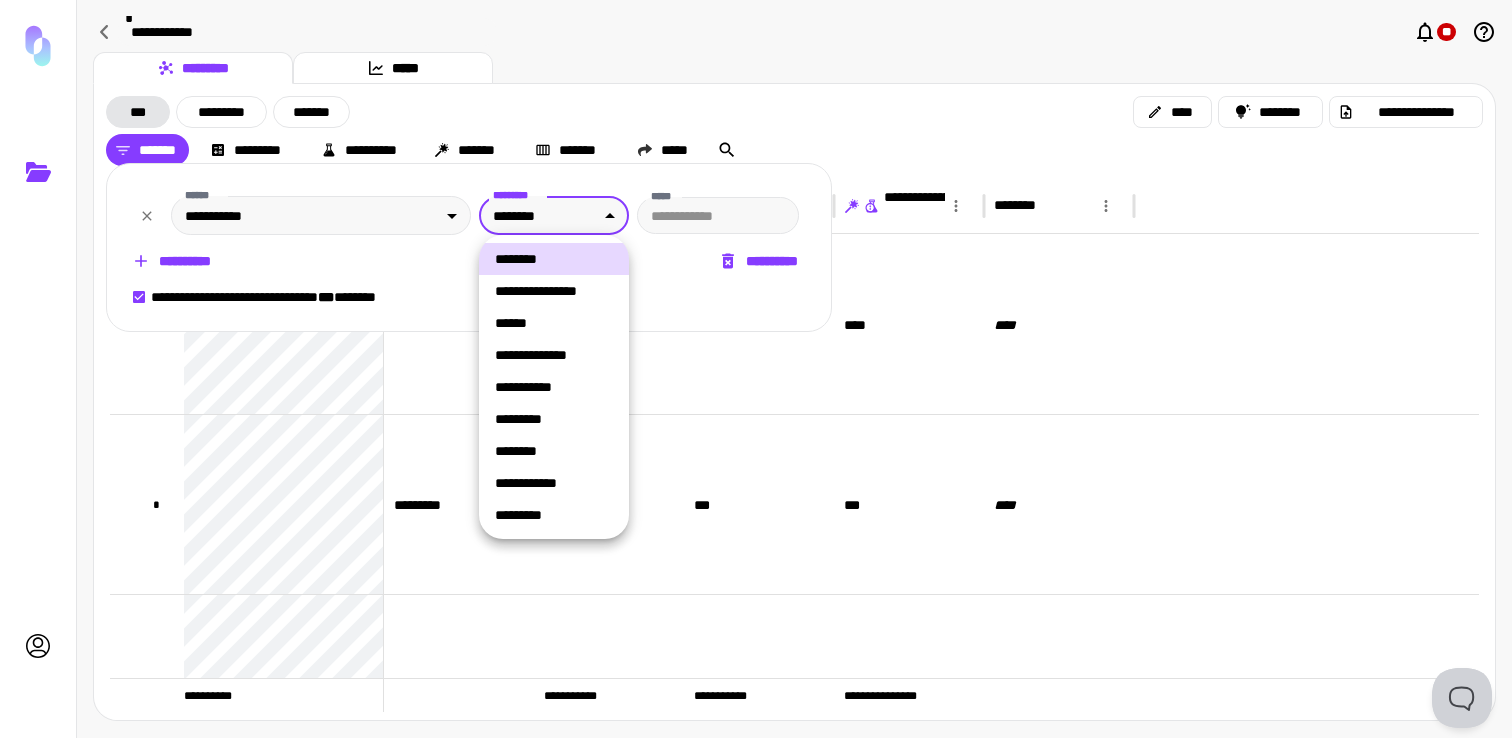 click on "*********" at bounding box center (554, 515) 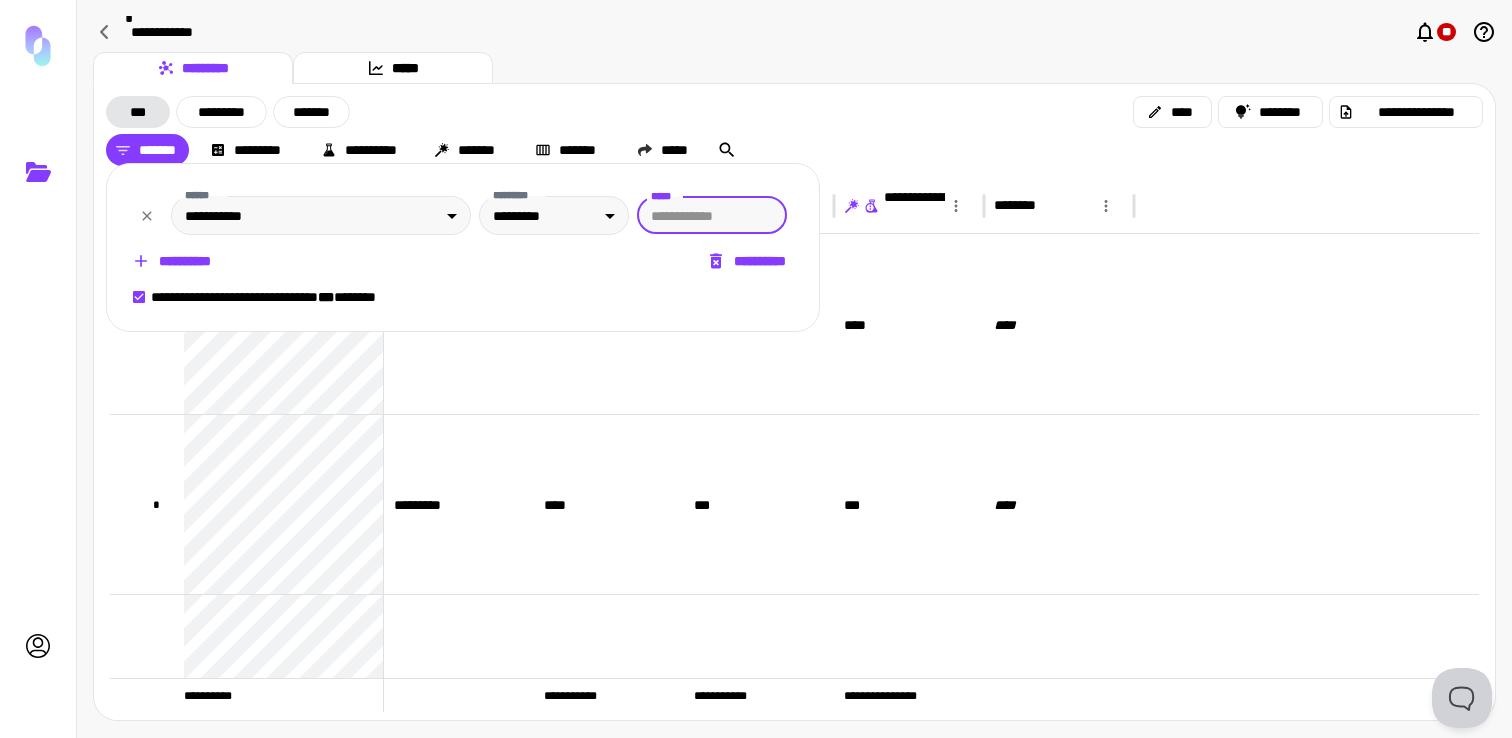 click on "*****" at bounding box center (710, 215) 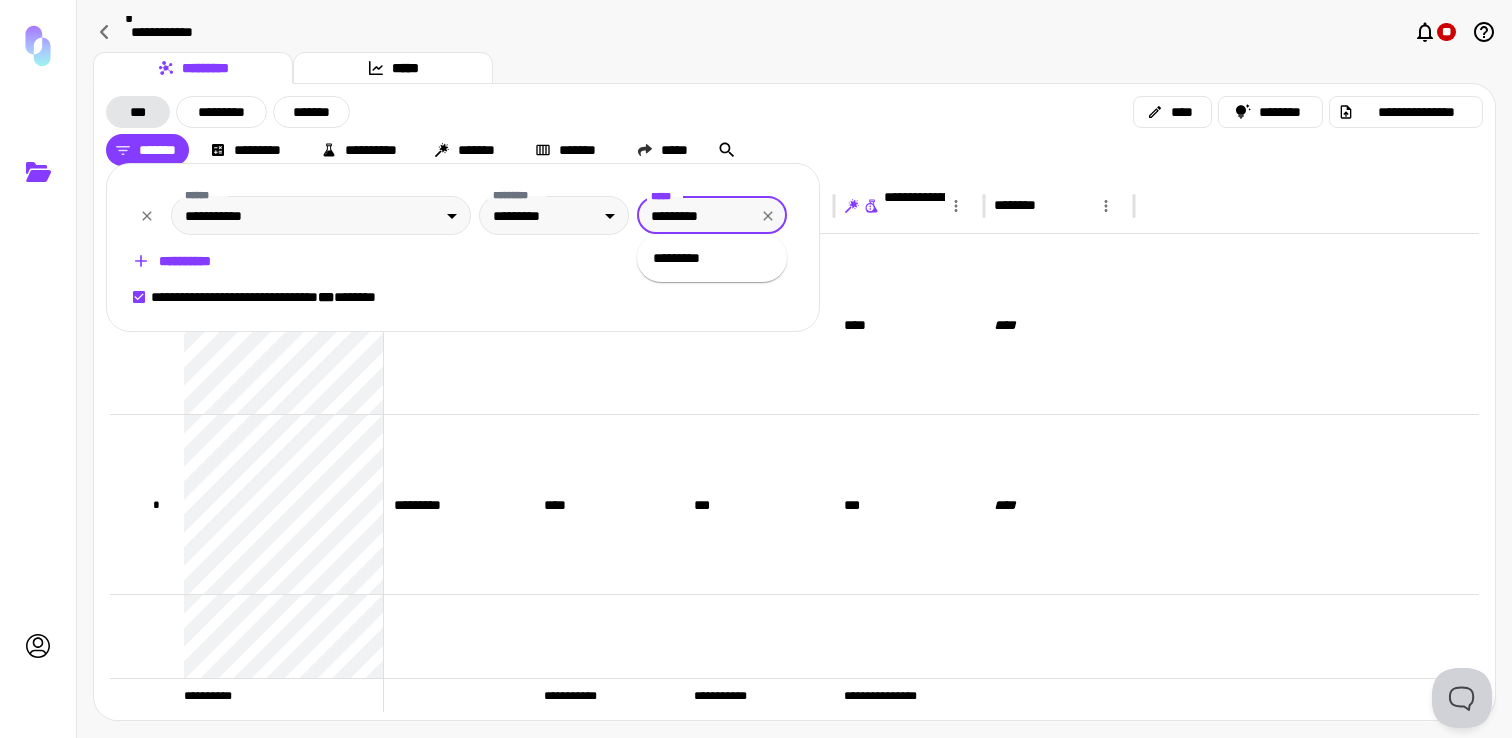 paste on "**********" 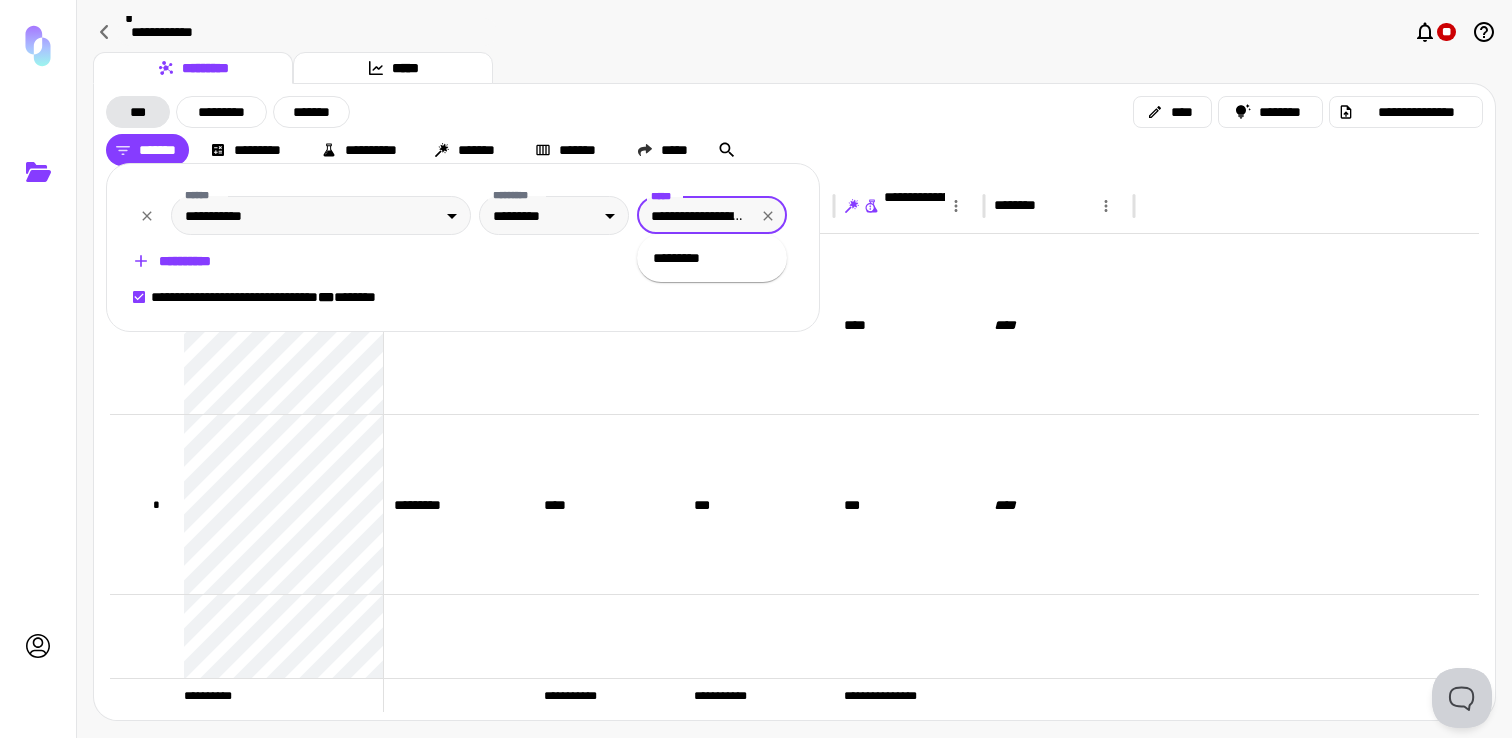 scroll, scrollTop: 0, scrollLeft: 56, axis: horizontal 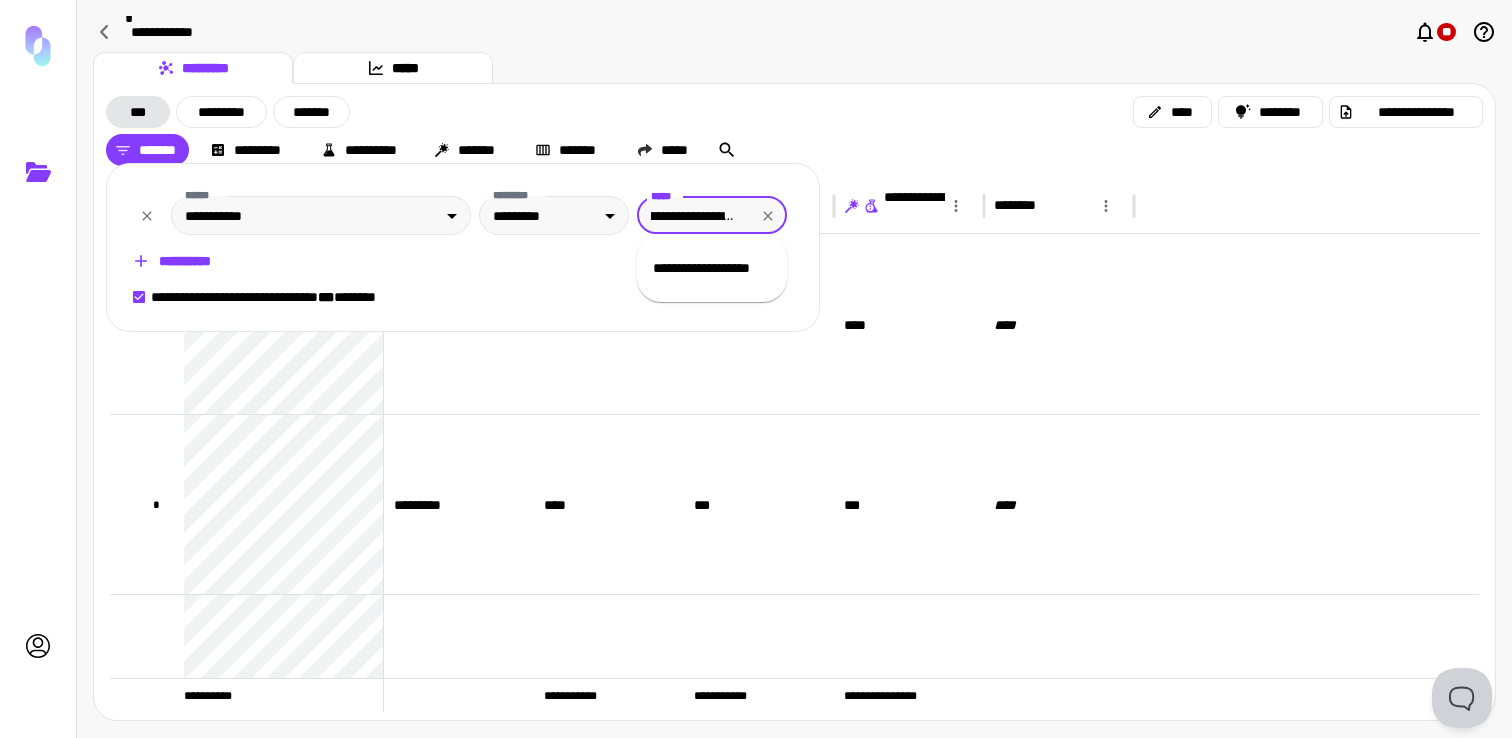 paste 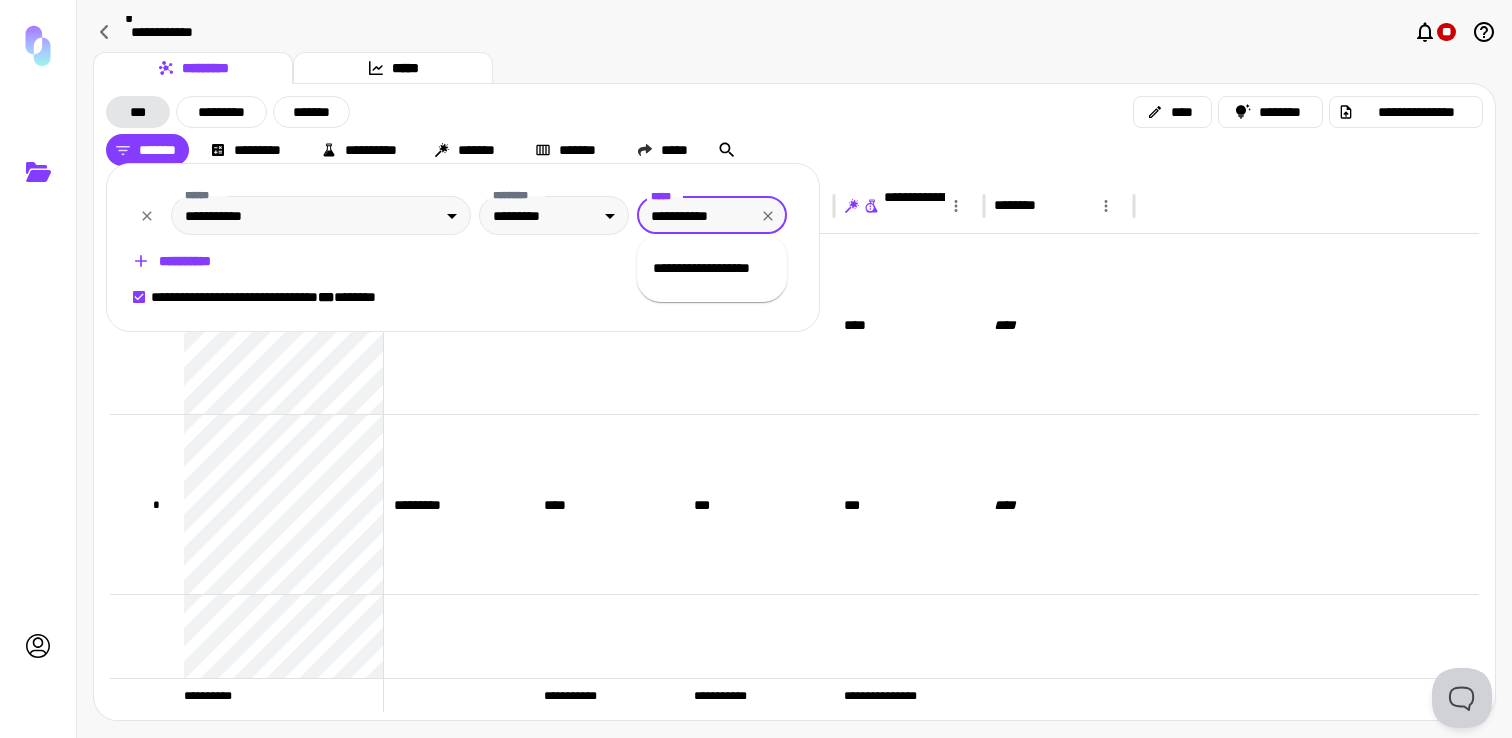scroll, scrollTop: 0, scrollLeft: 0, axis: both 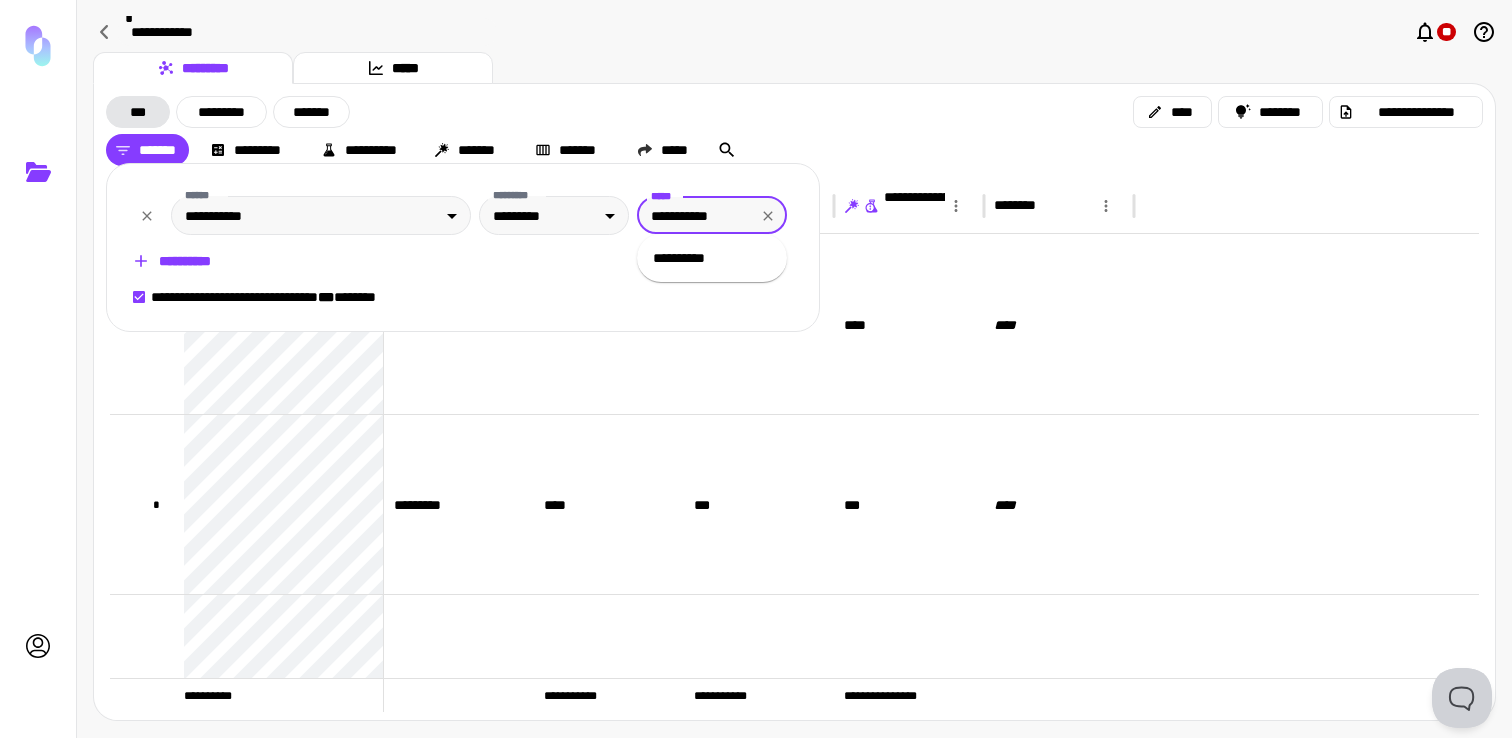 paste on "**********" 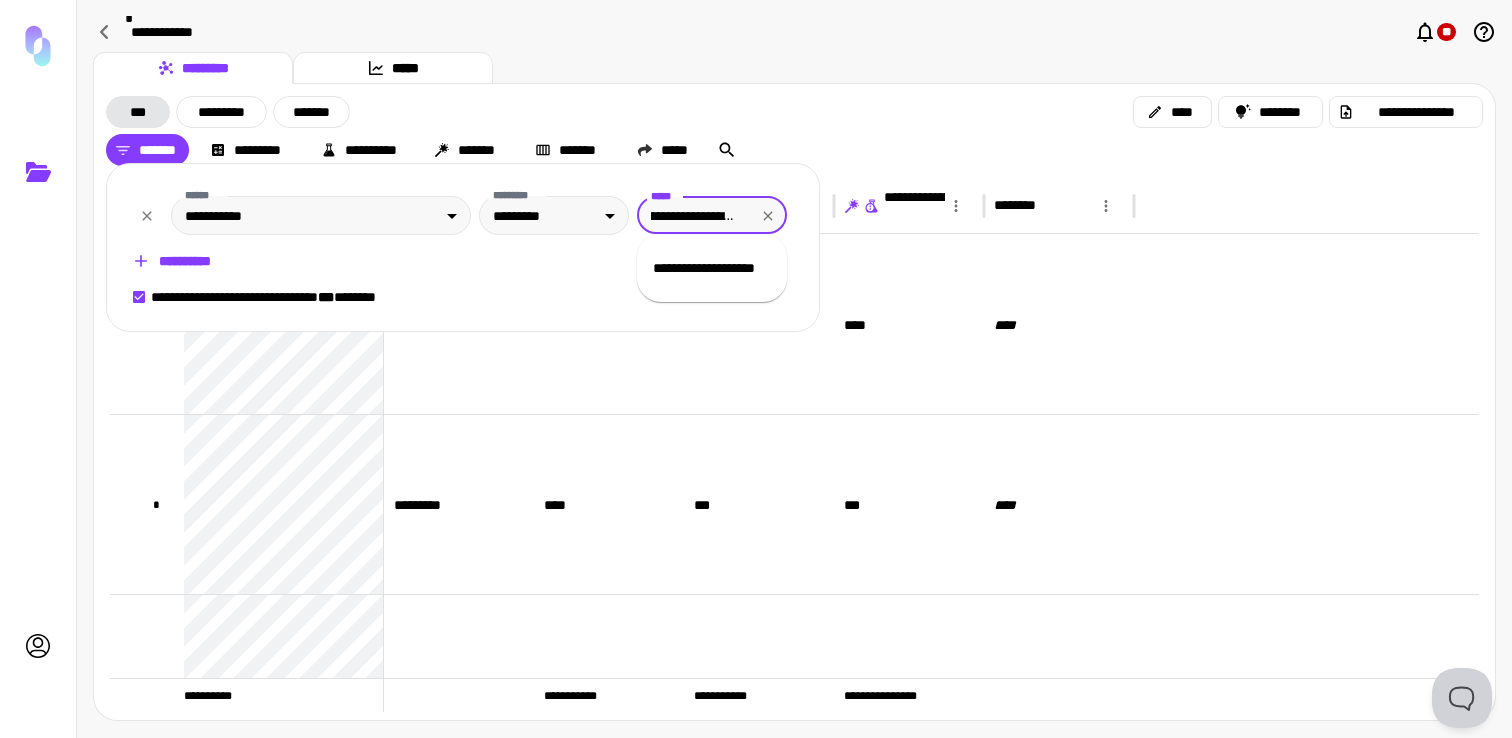 type on "**********" 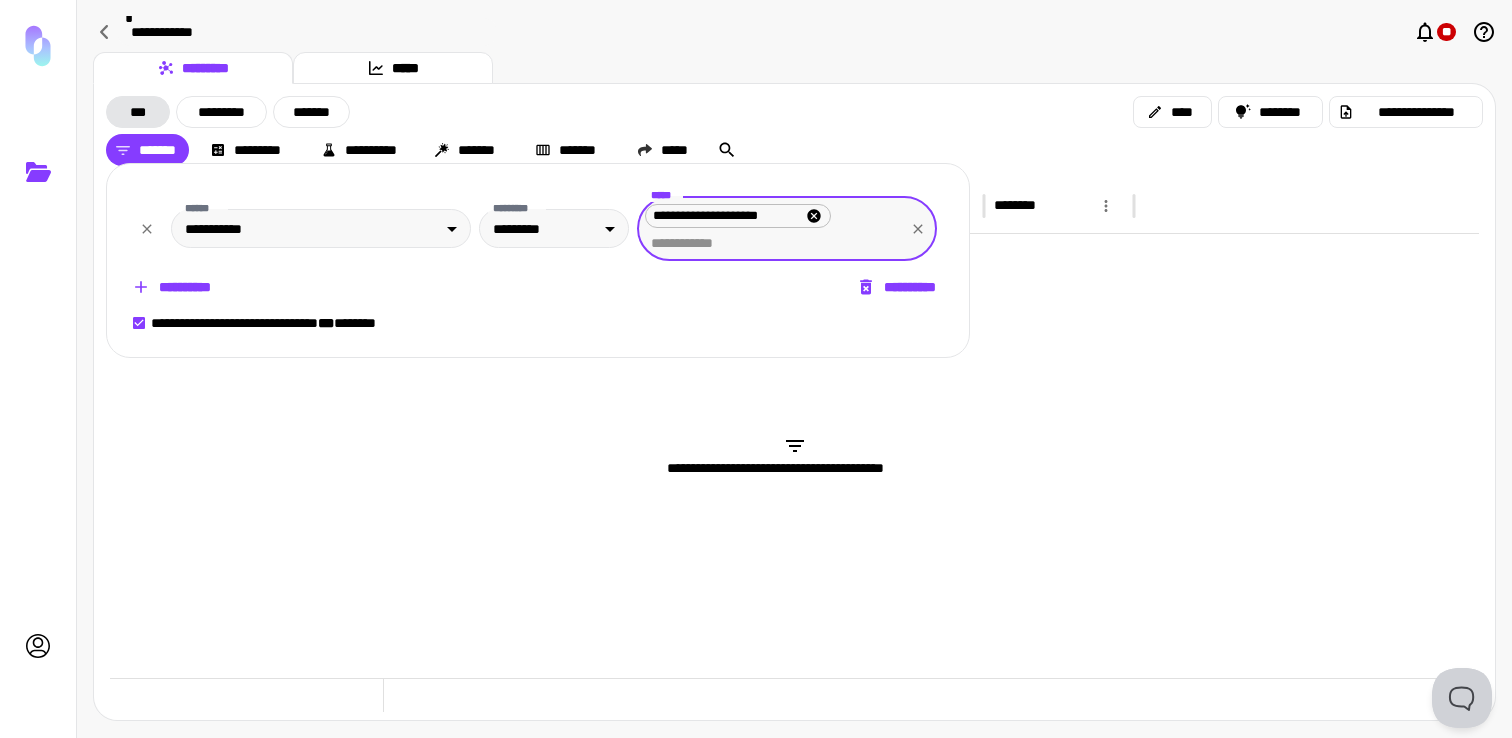 scroll, scrollTop: 0, scrollLeft: 0, axis: both 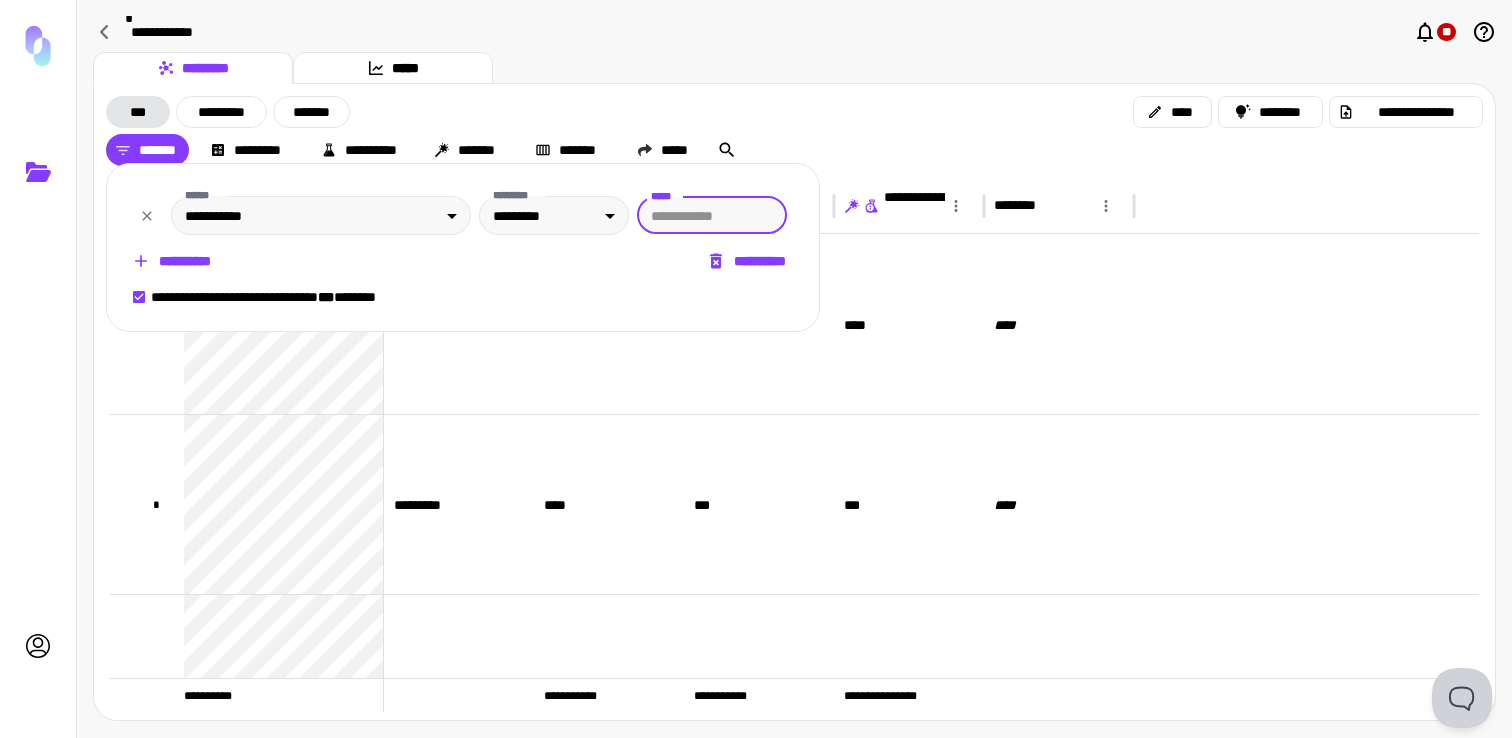 paste on "**********" 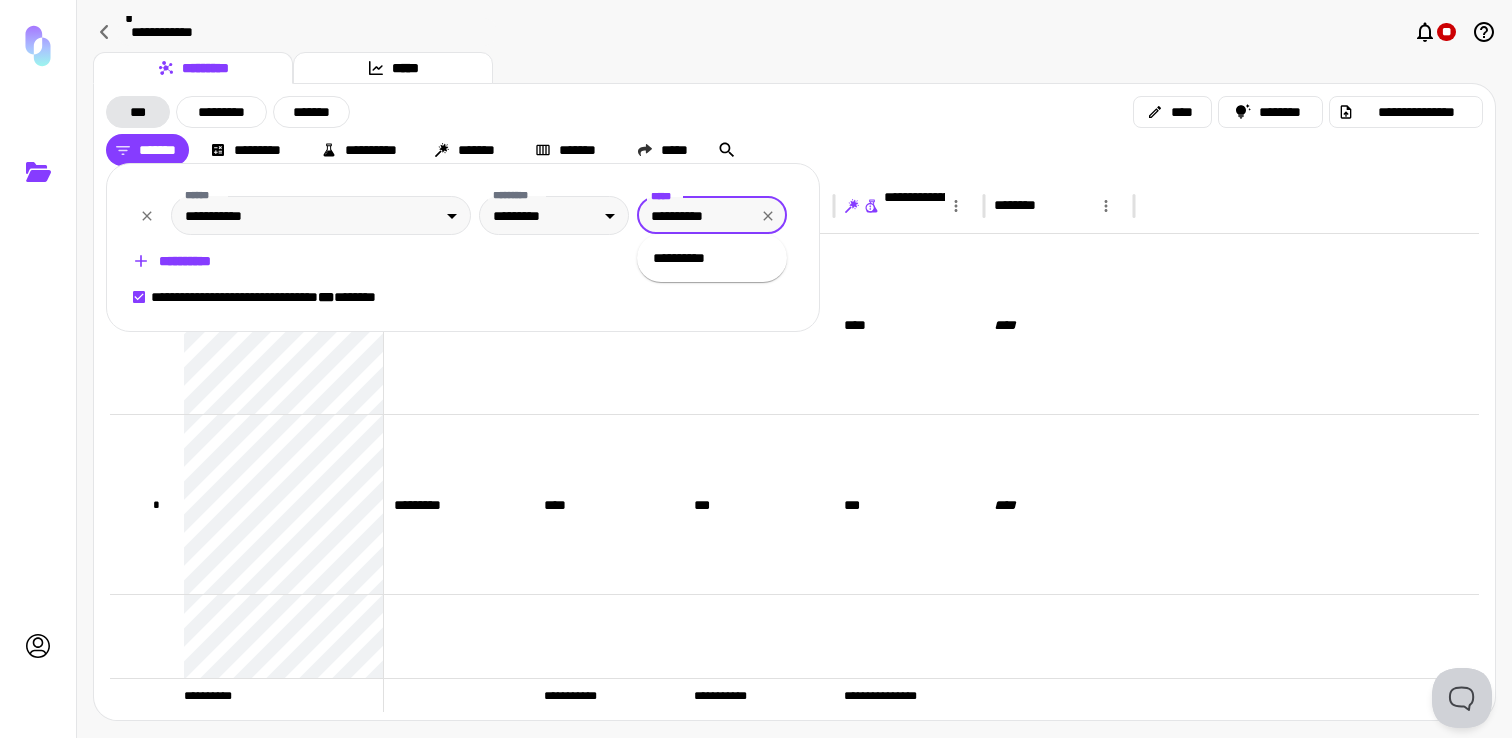 type on "*********" 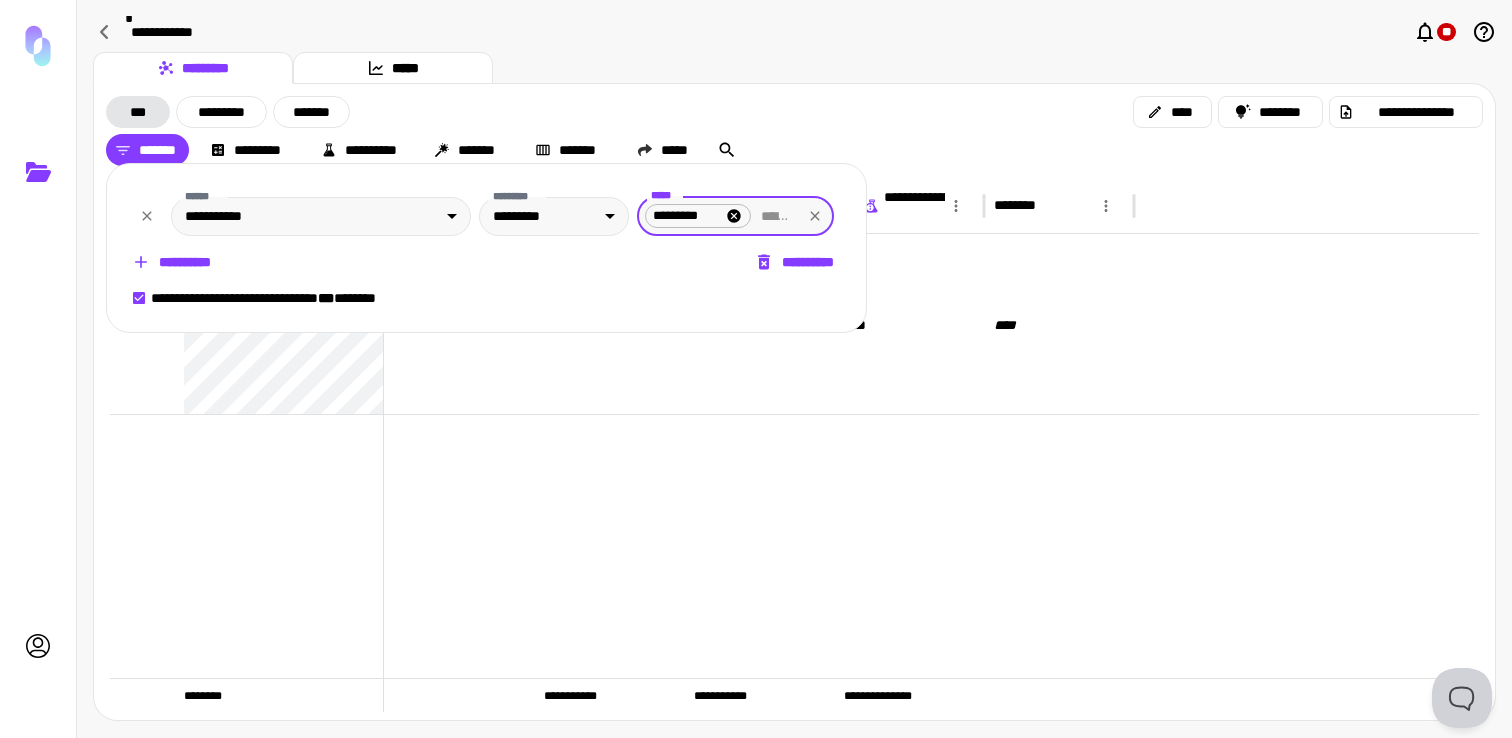 paste on "**********" 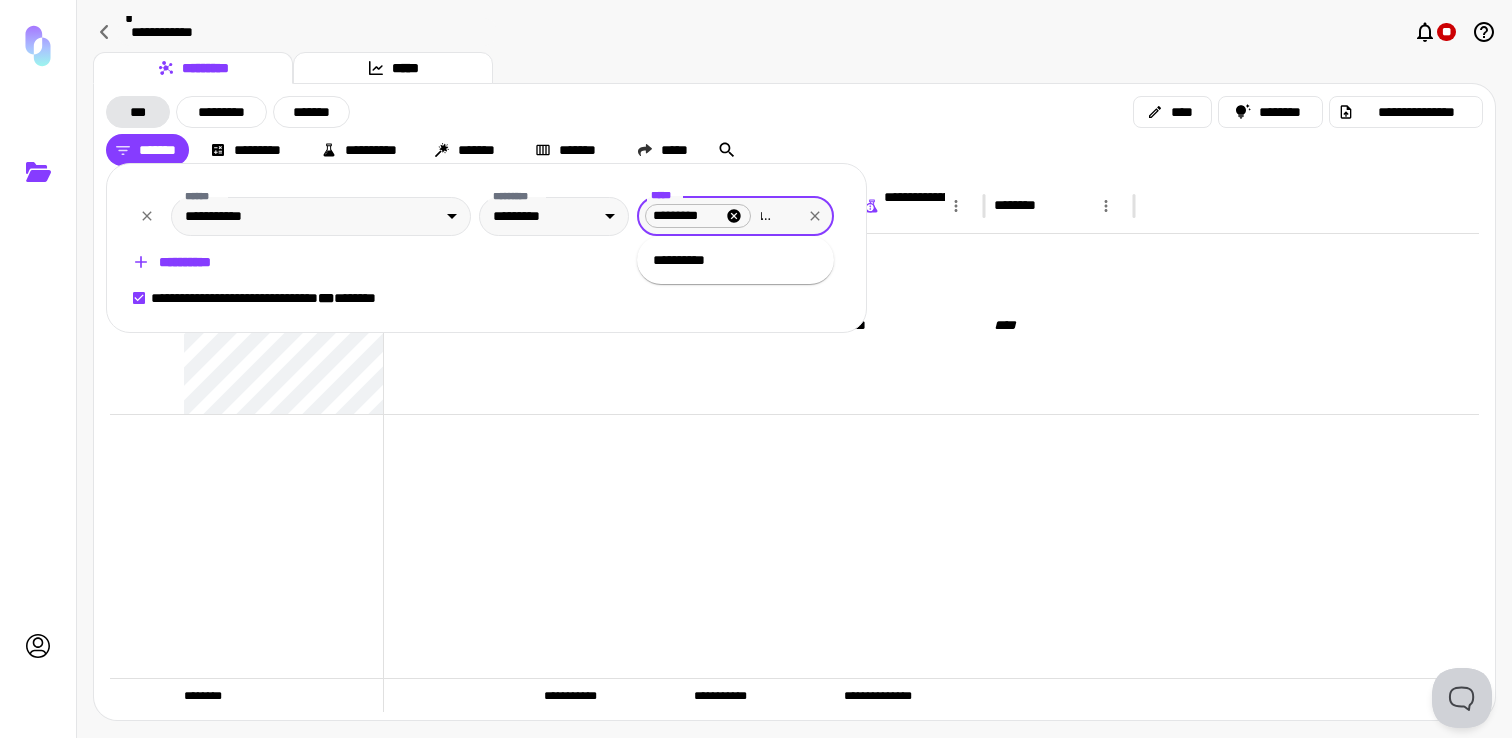 scroll, scrollTop: 0, scrollLeft: 49, axis: horizontal 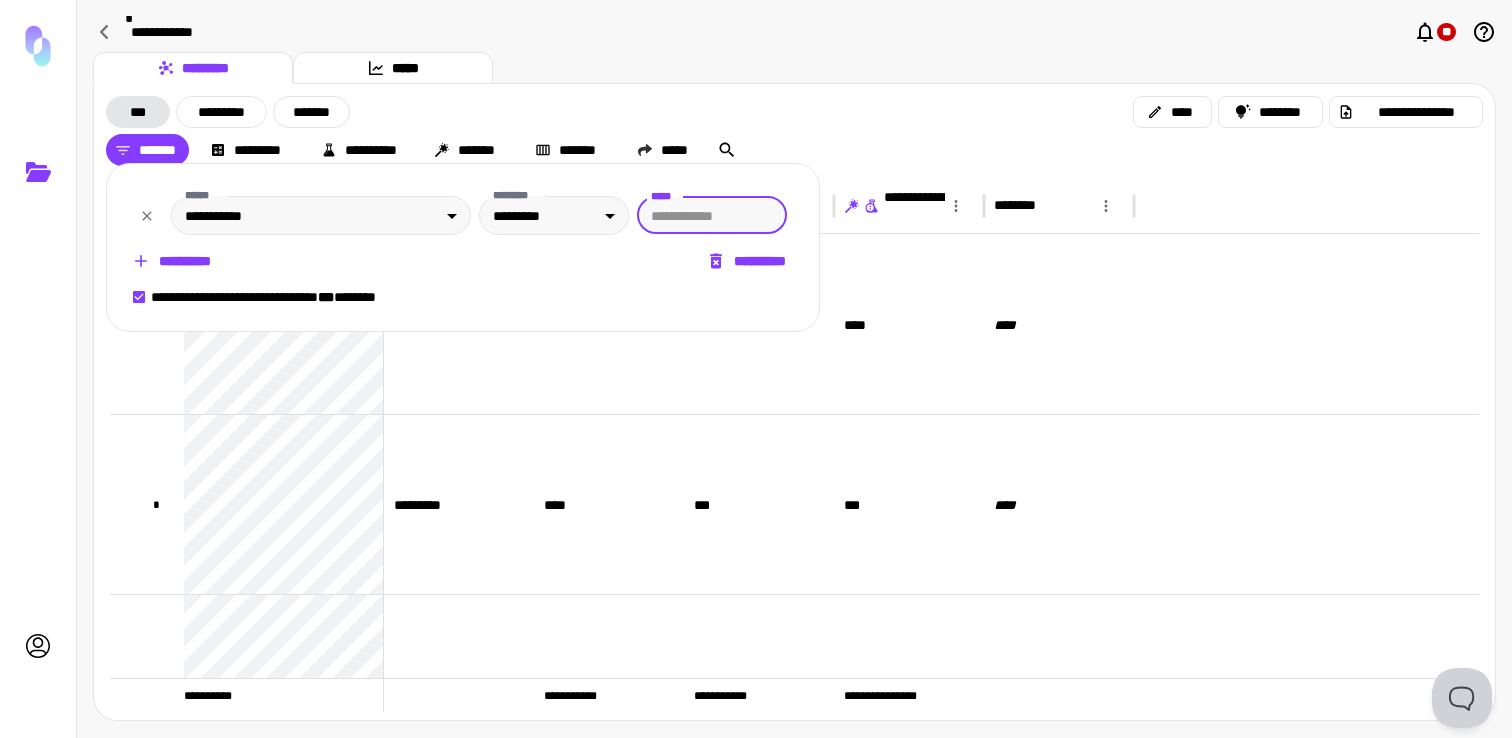 paste on "**********" 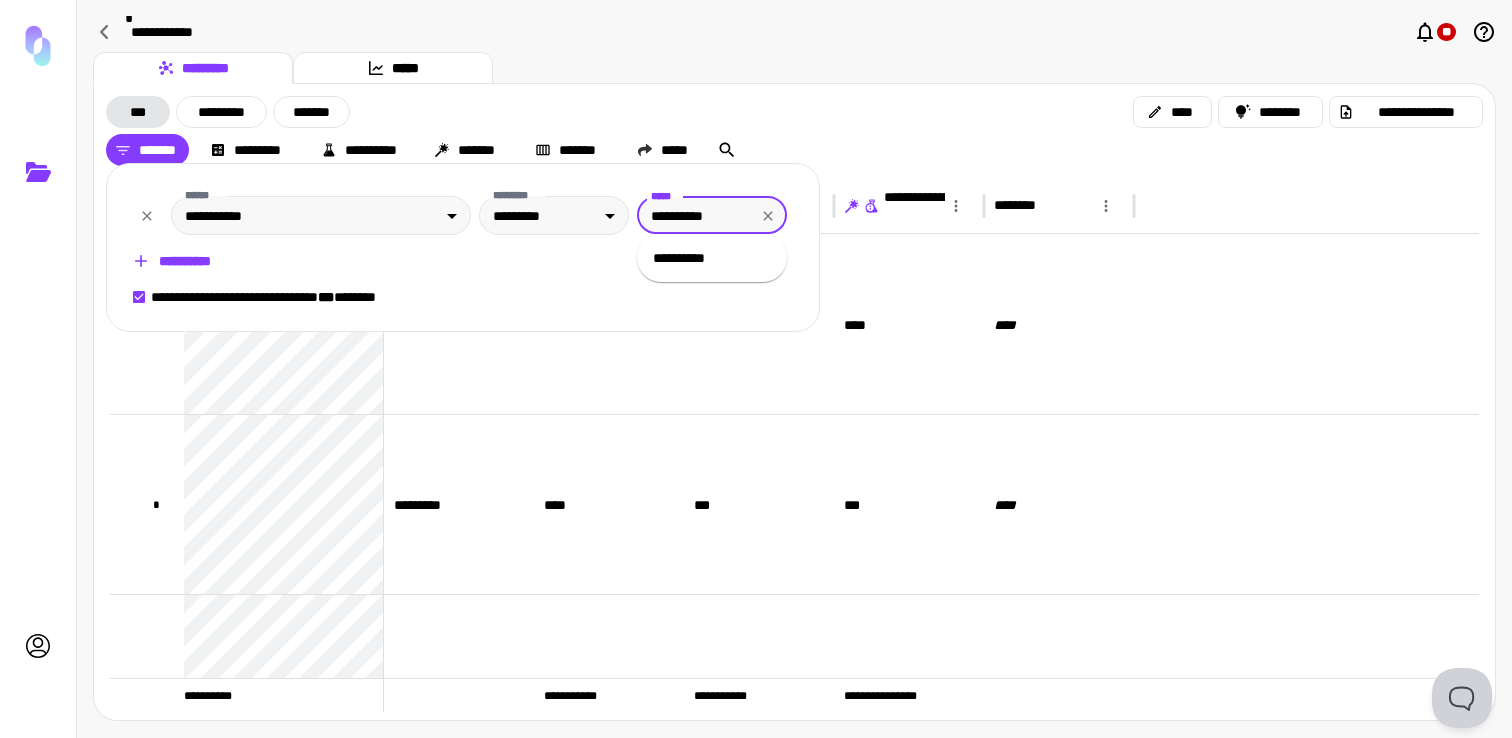type on "*********" 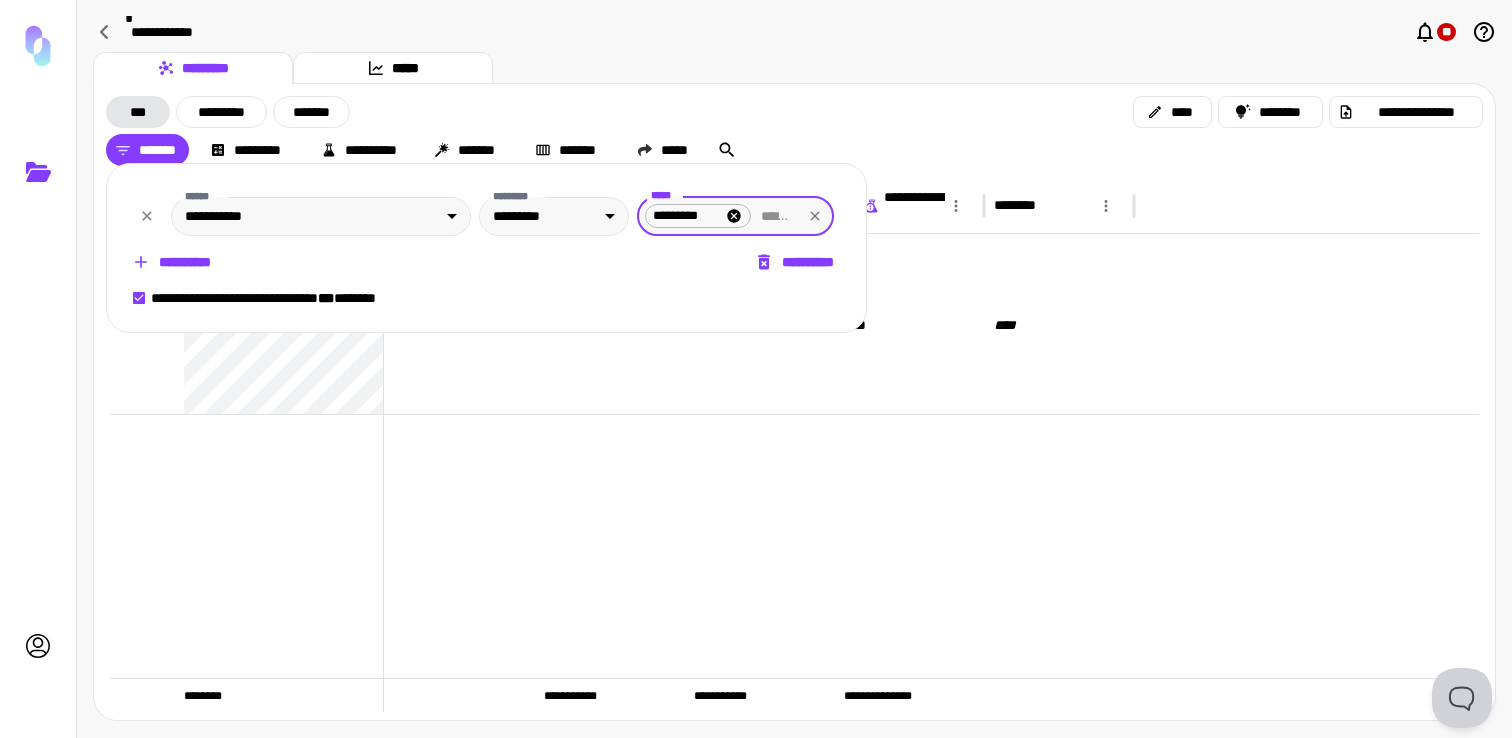 paste on "**********" 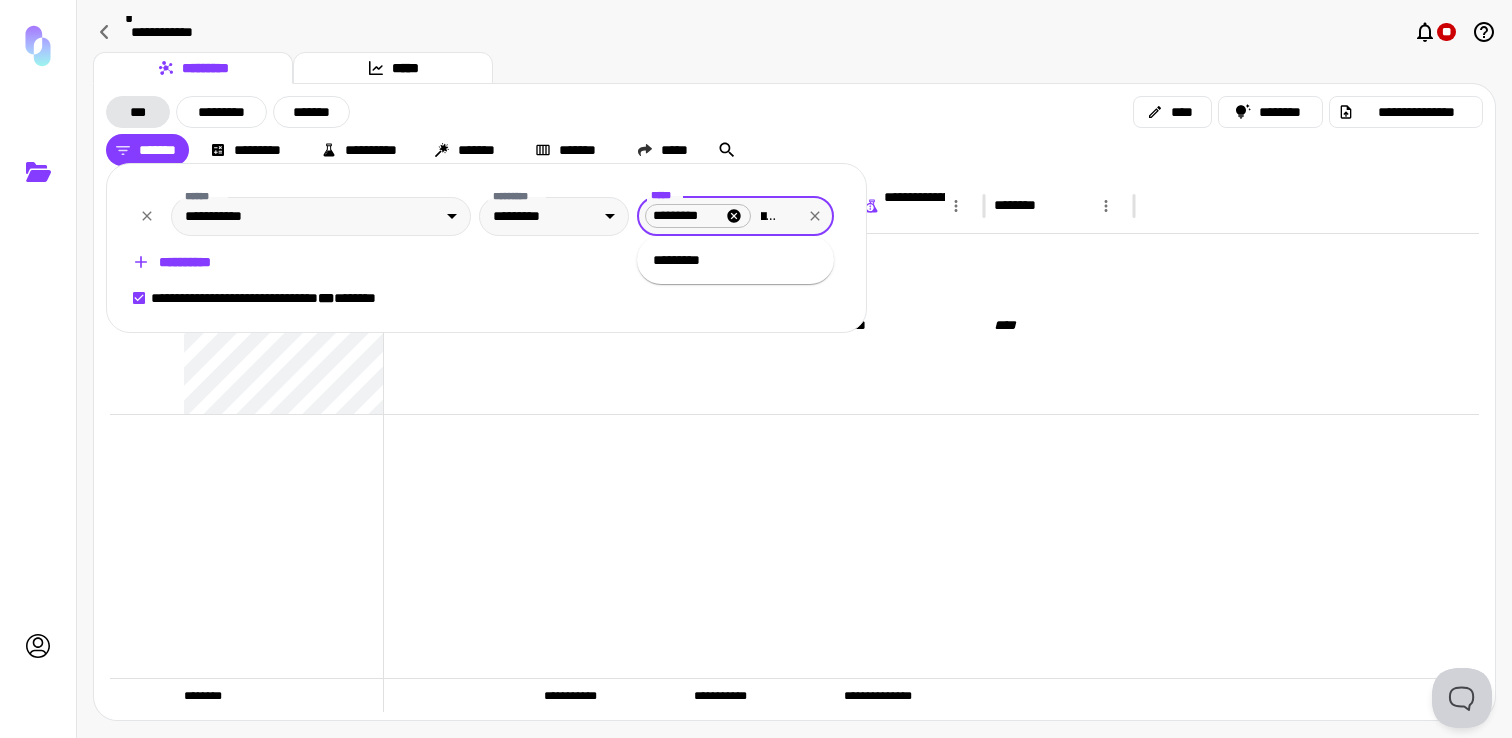scroll, scrollTop: 0, scrollLeft: 44, axis: horizontal 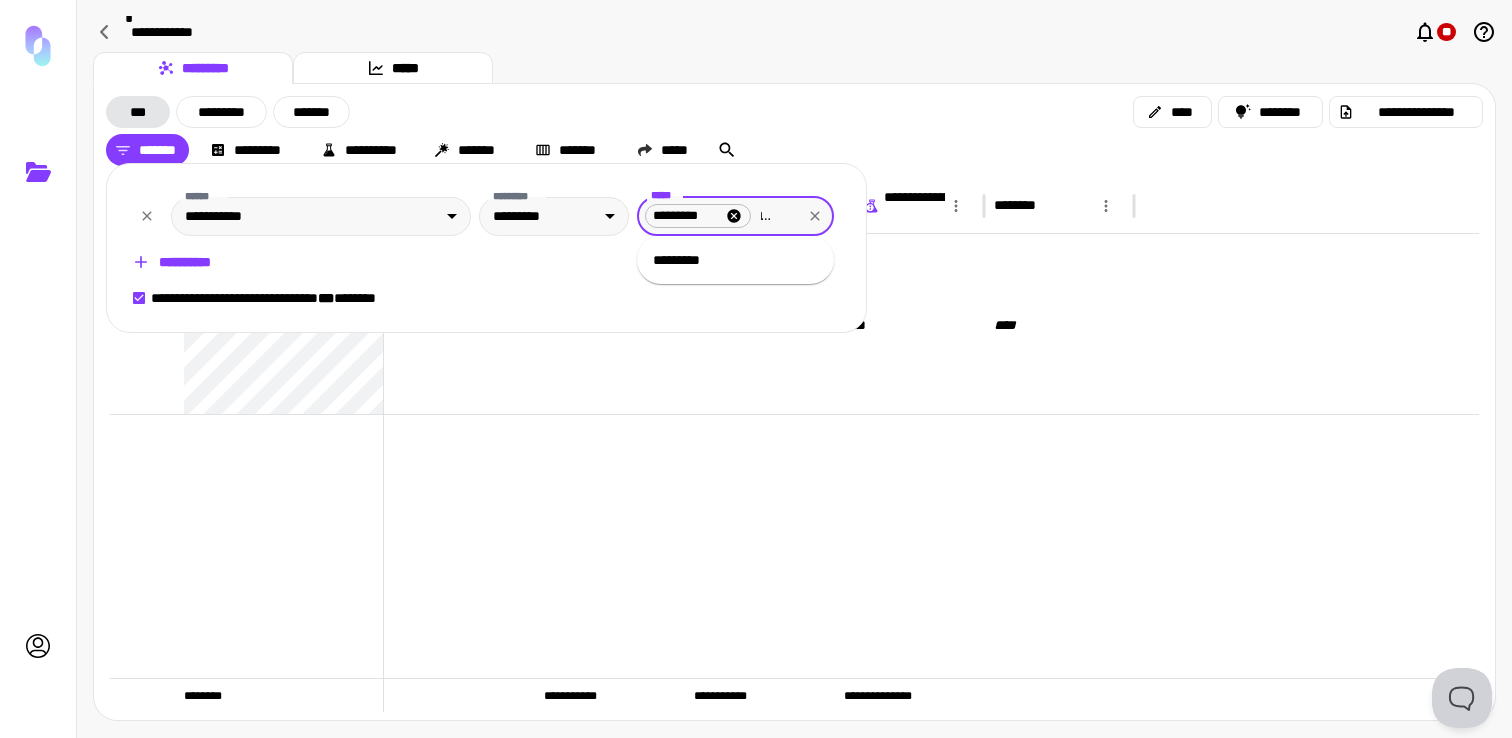 type 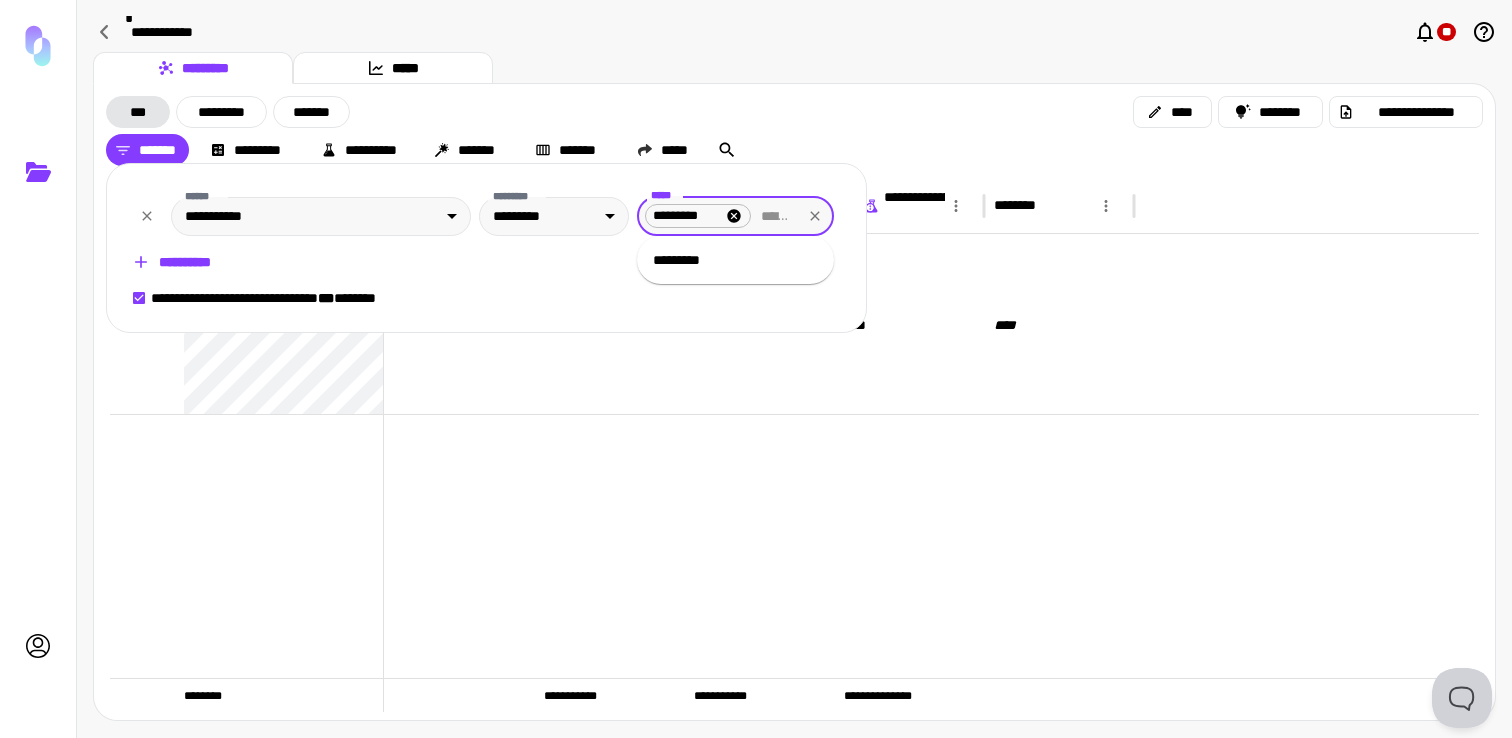 scroll, scrollTop: 0, scrollLeft: 0, axis: both 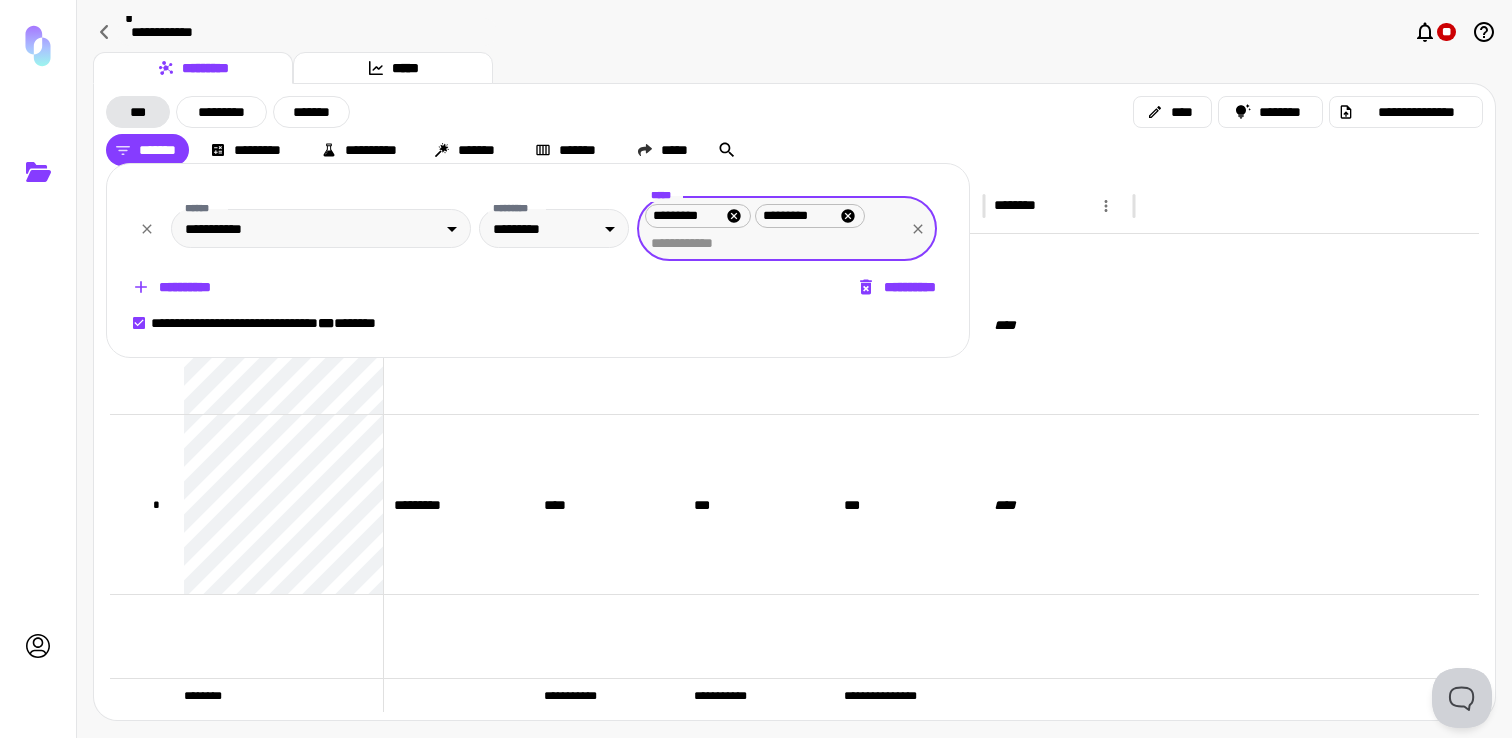 click at bounding box center [756, 369] 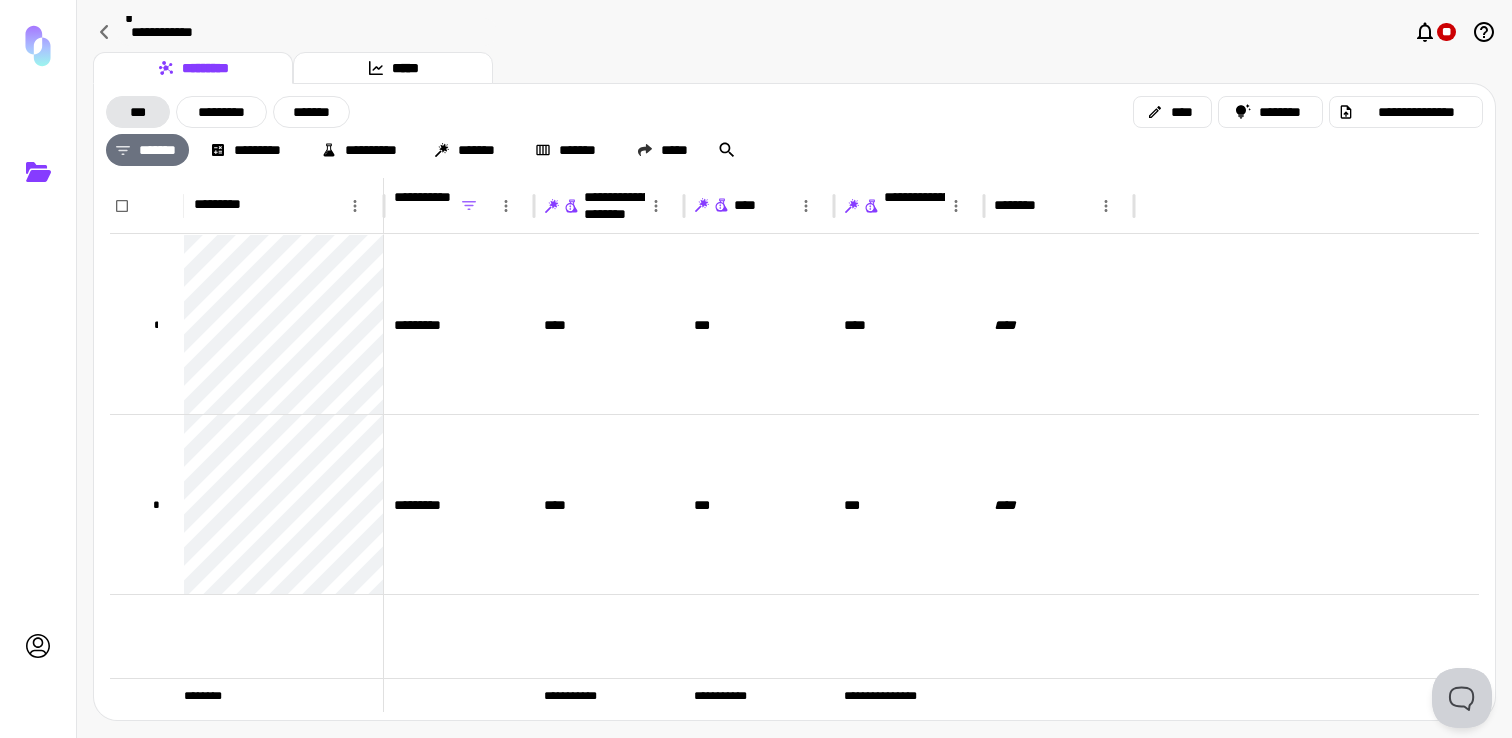 click on "*******" at bounding box center [147, 150] 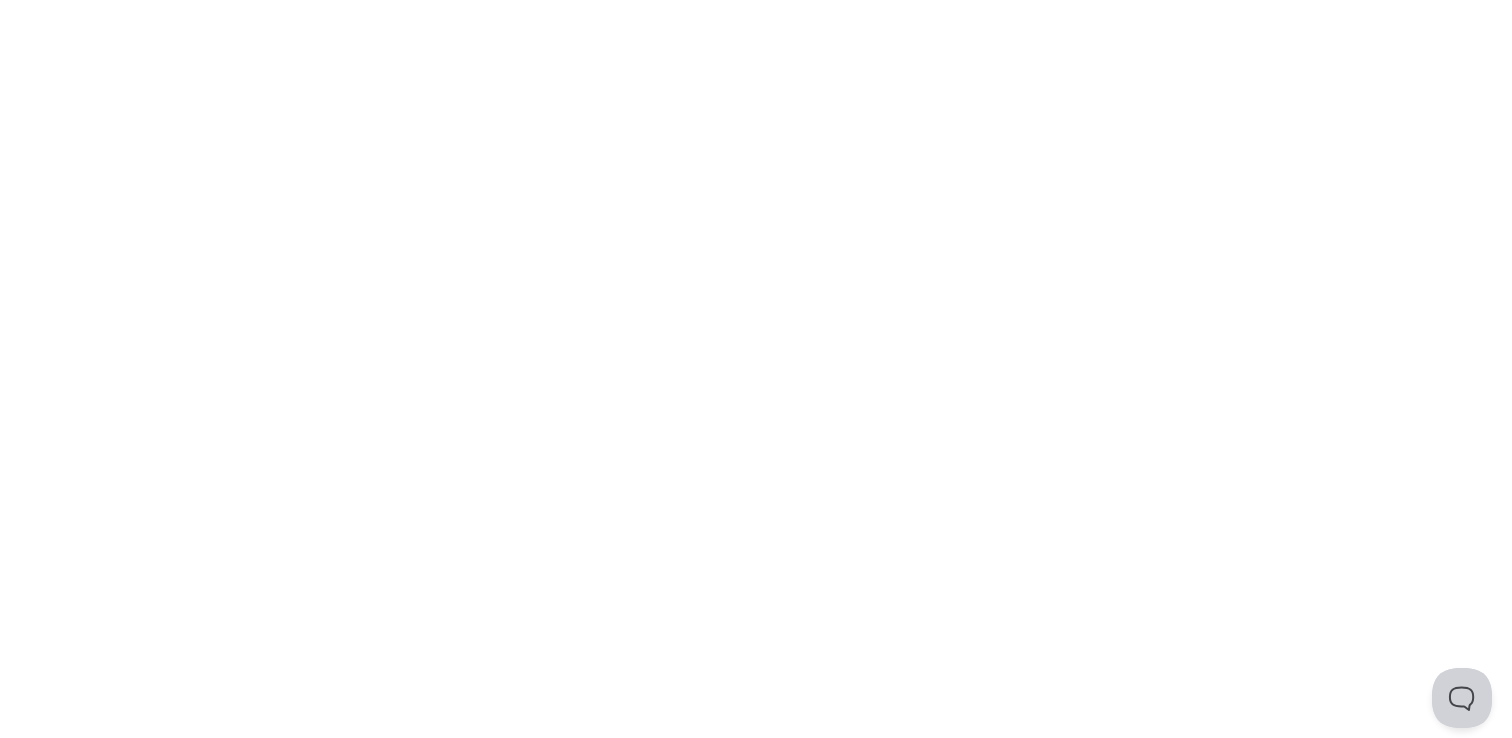 scroll, scrollTop: 0, scrollLeft: 0, axis: both 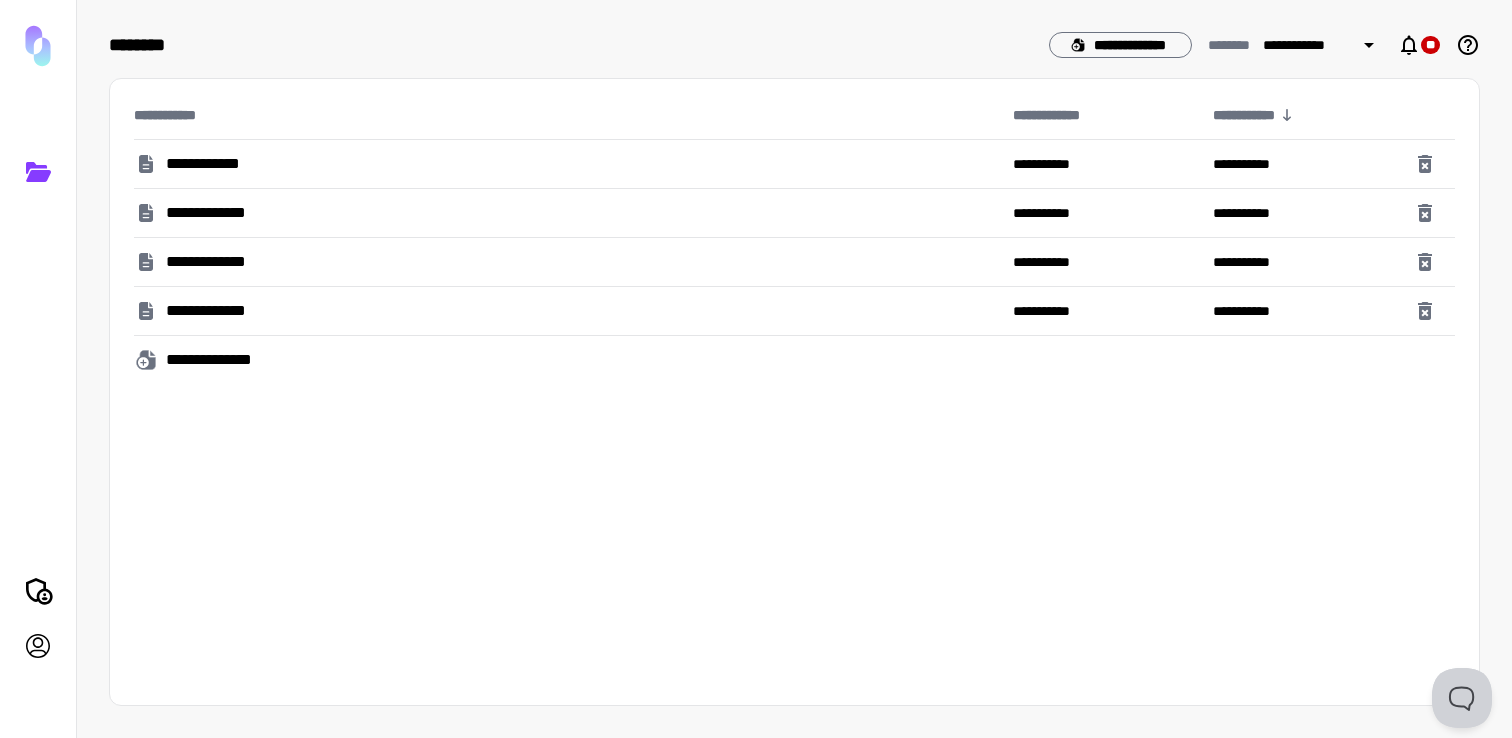 click on "**********" at bounding box center [569, 262] 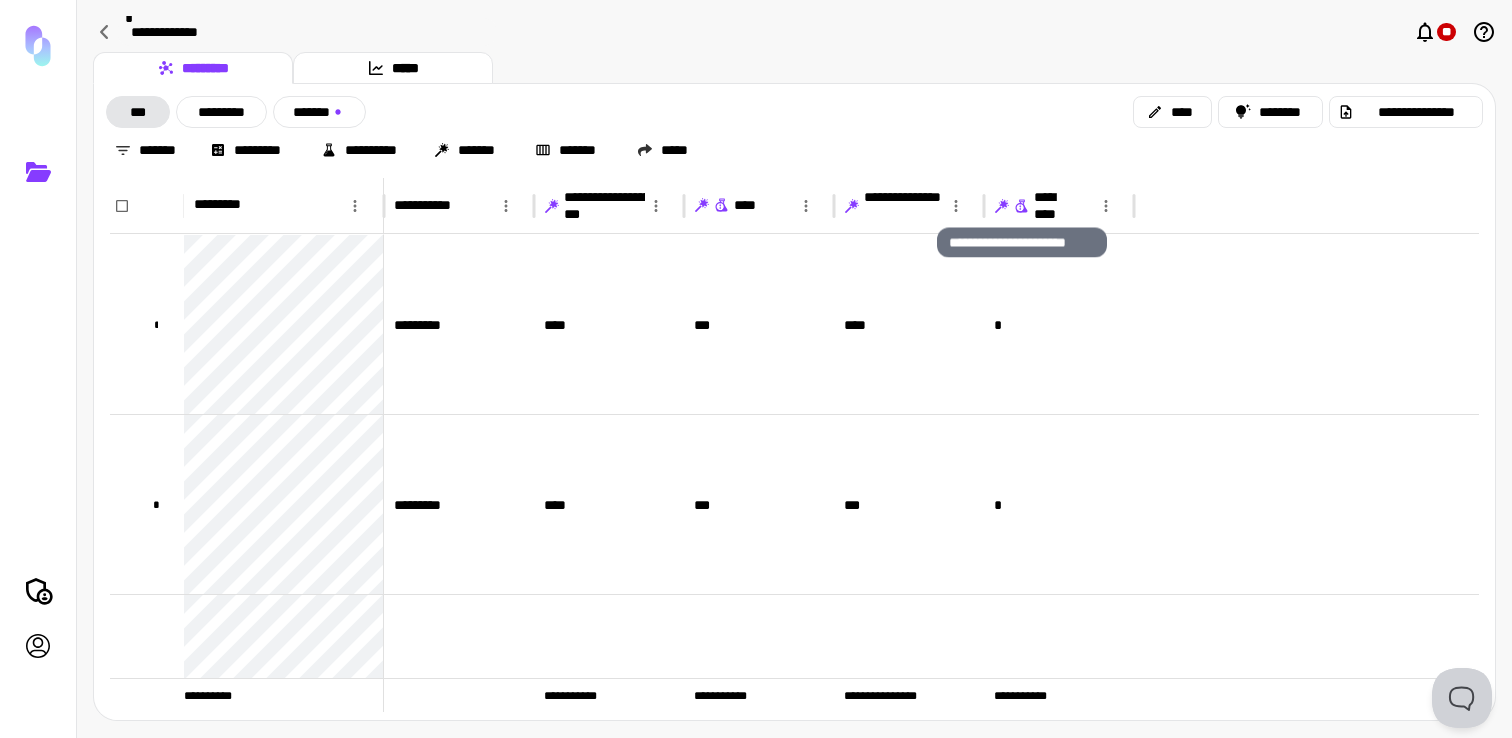 click 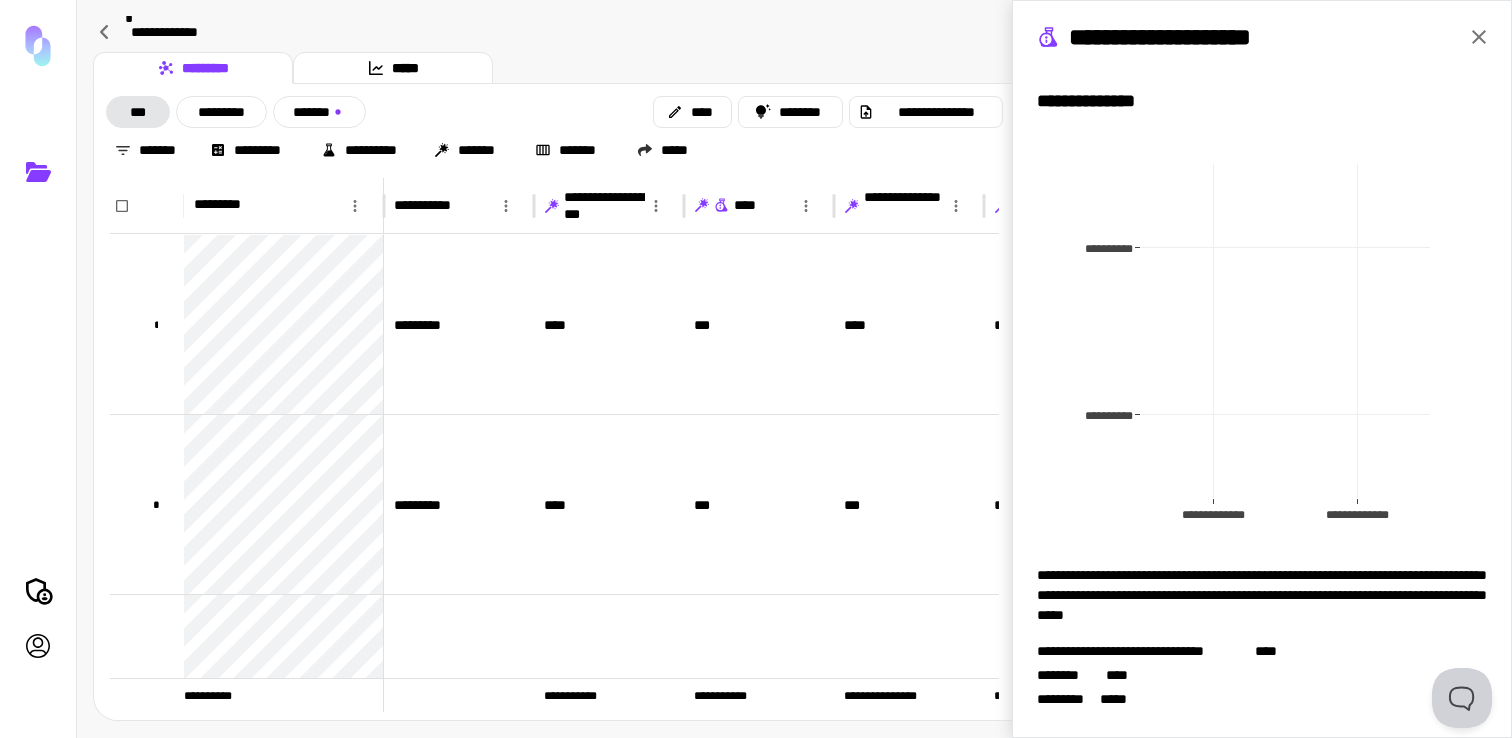 scroll, scrollTop: 0, scrollLeft: 0, axis: both 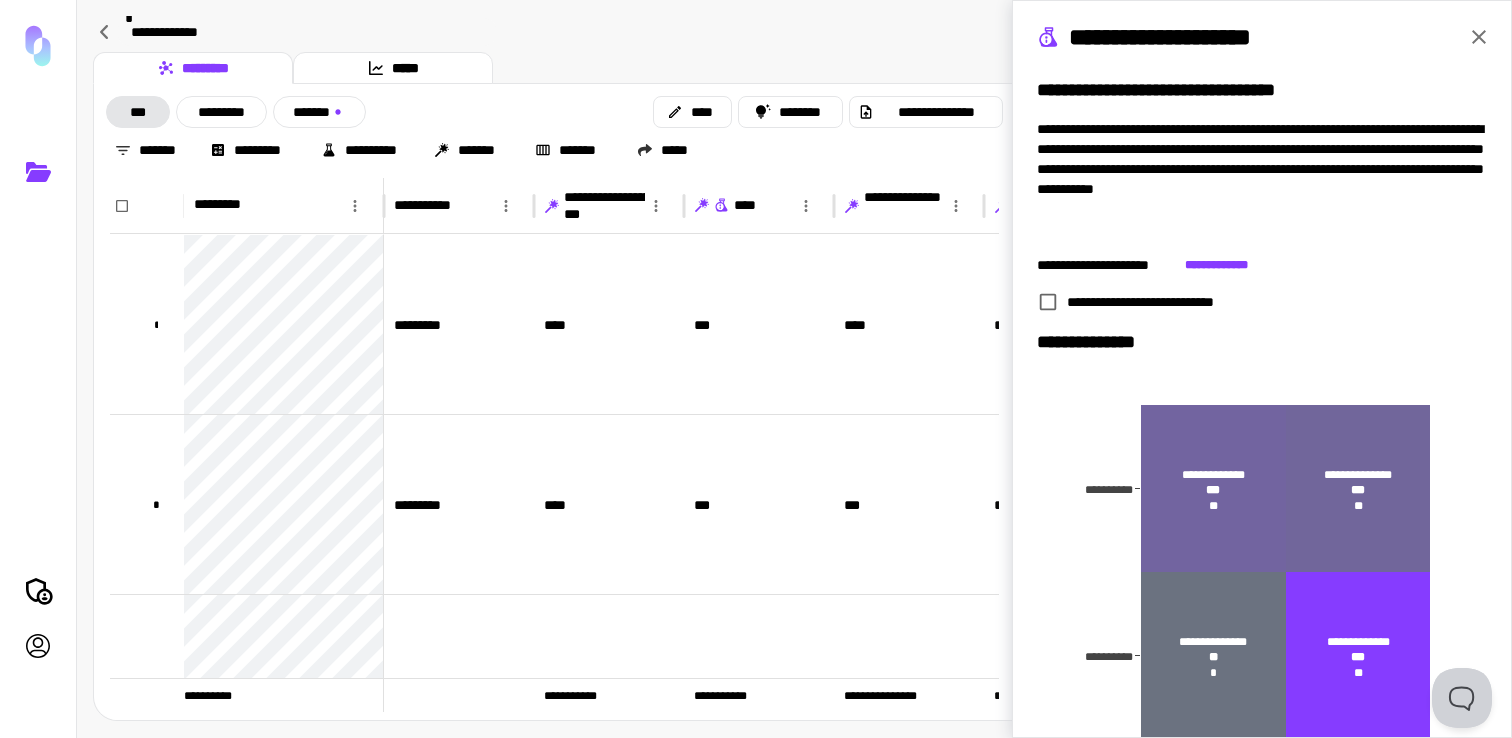 click 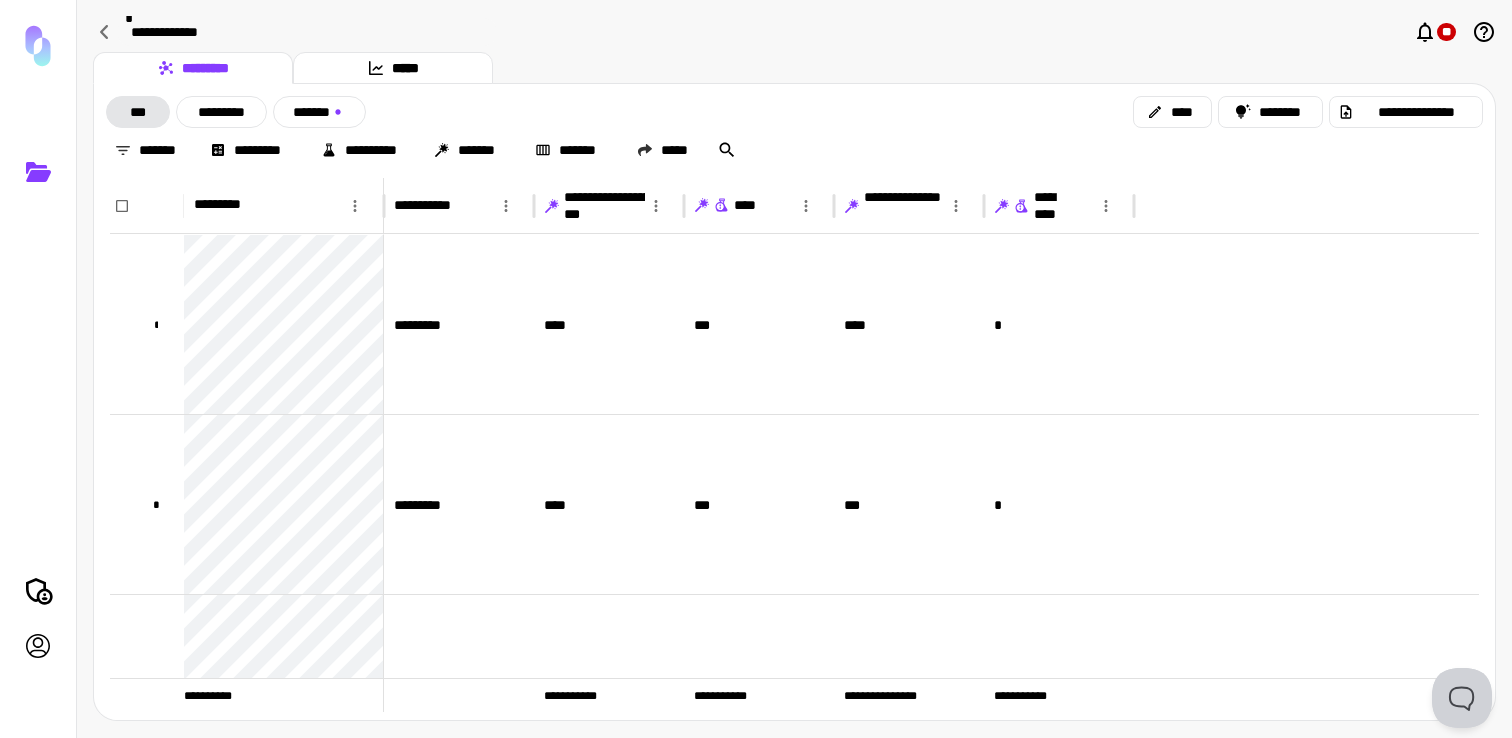 click 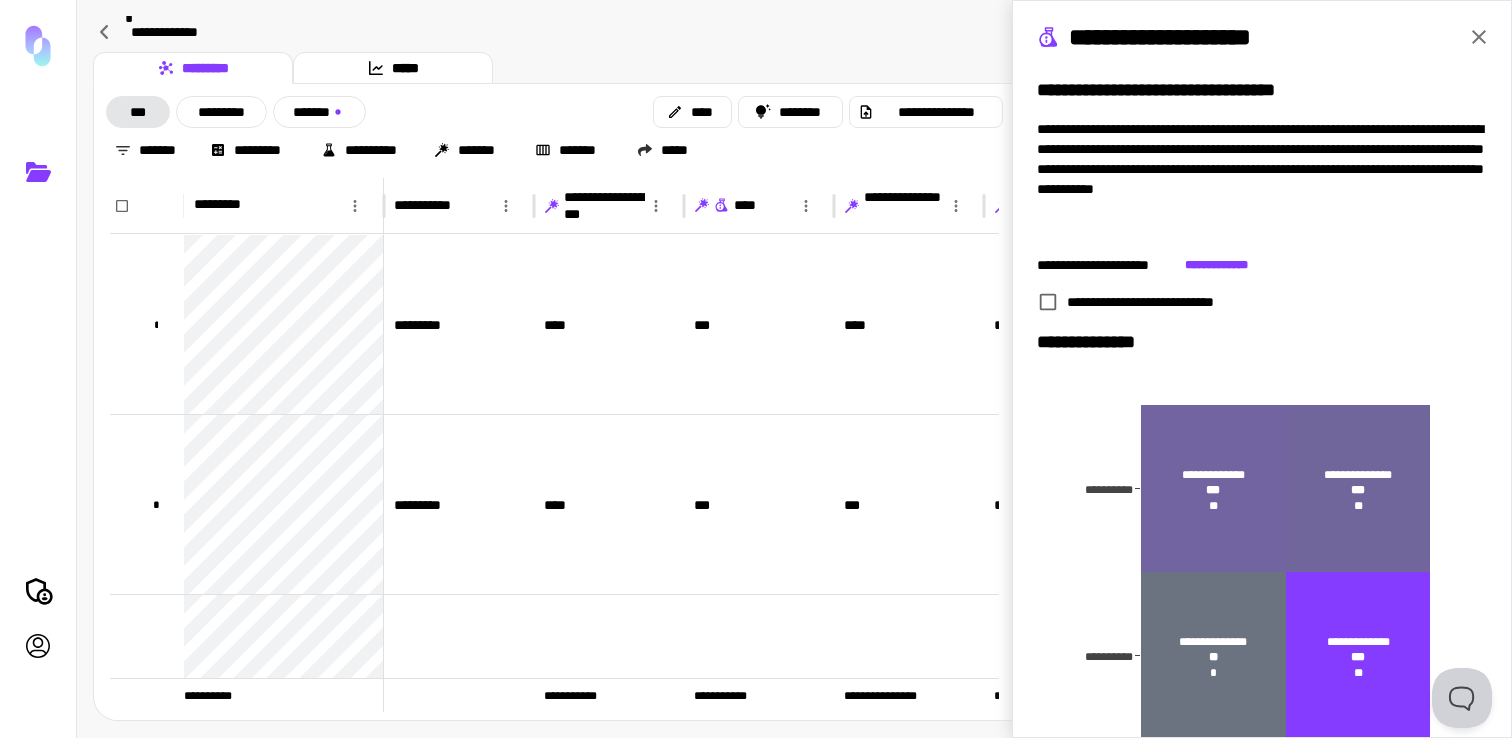 click 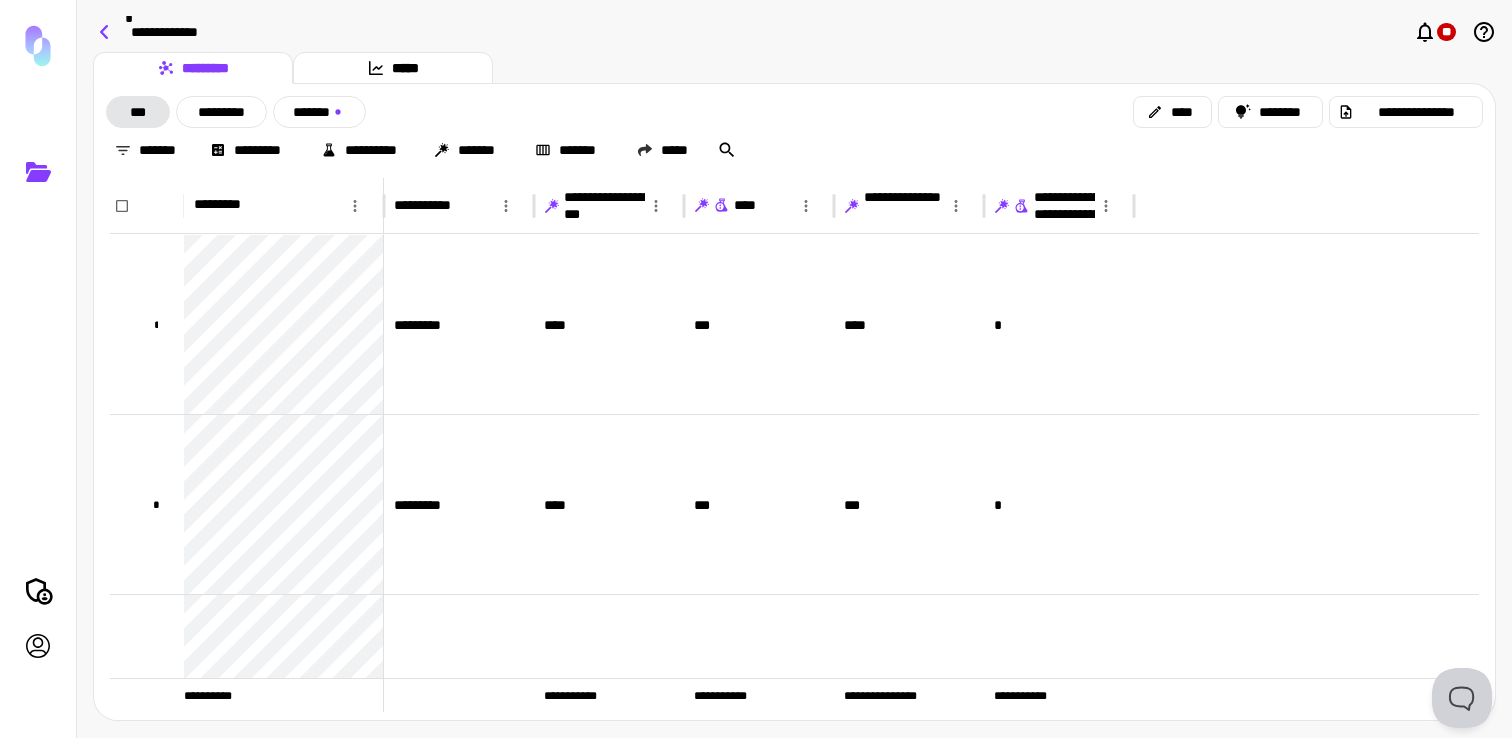 click 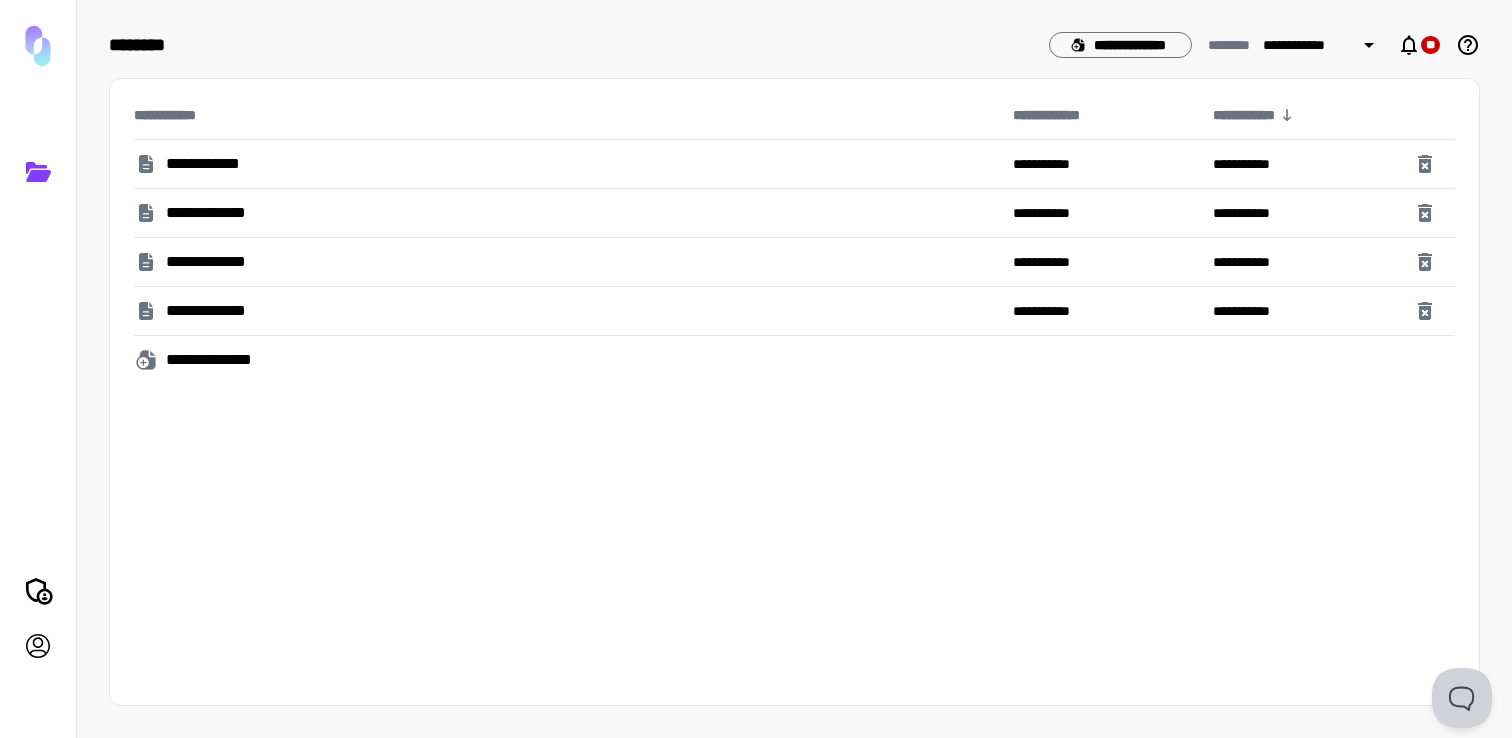 click on "**********" at bounding box center (212, 213) 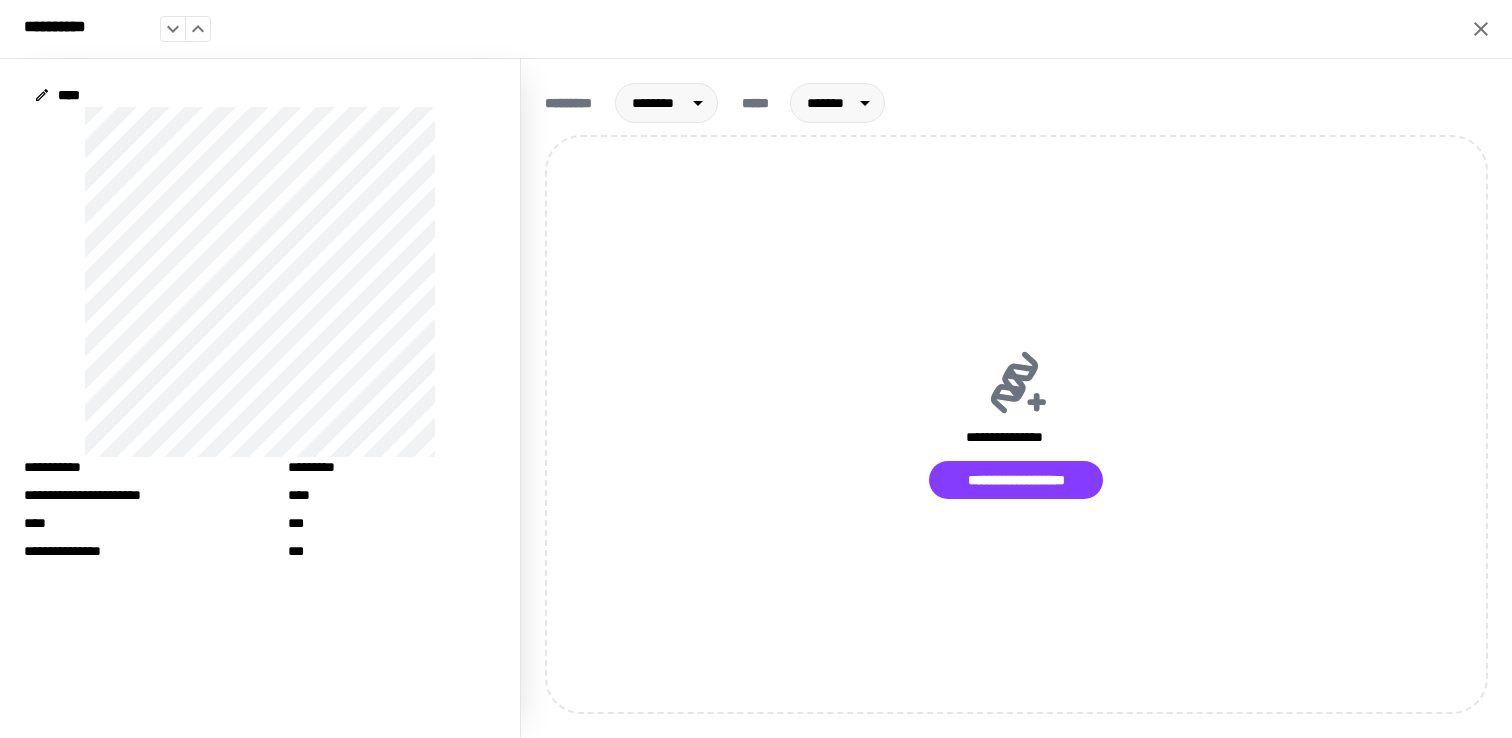 click 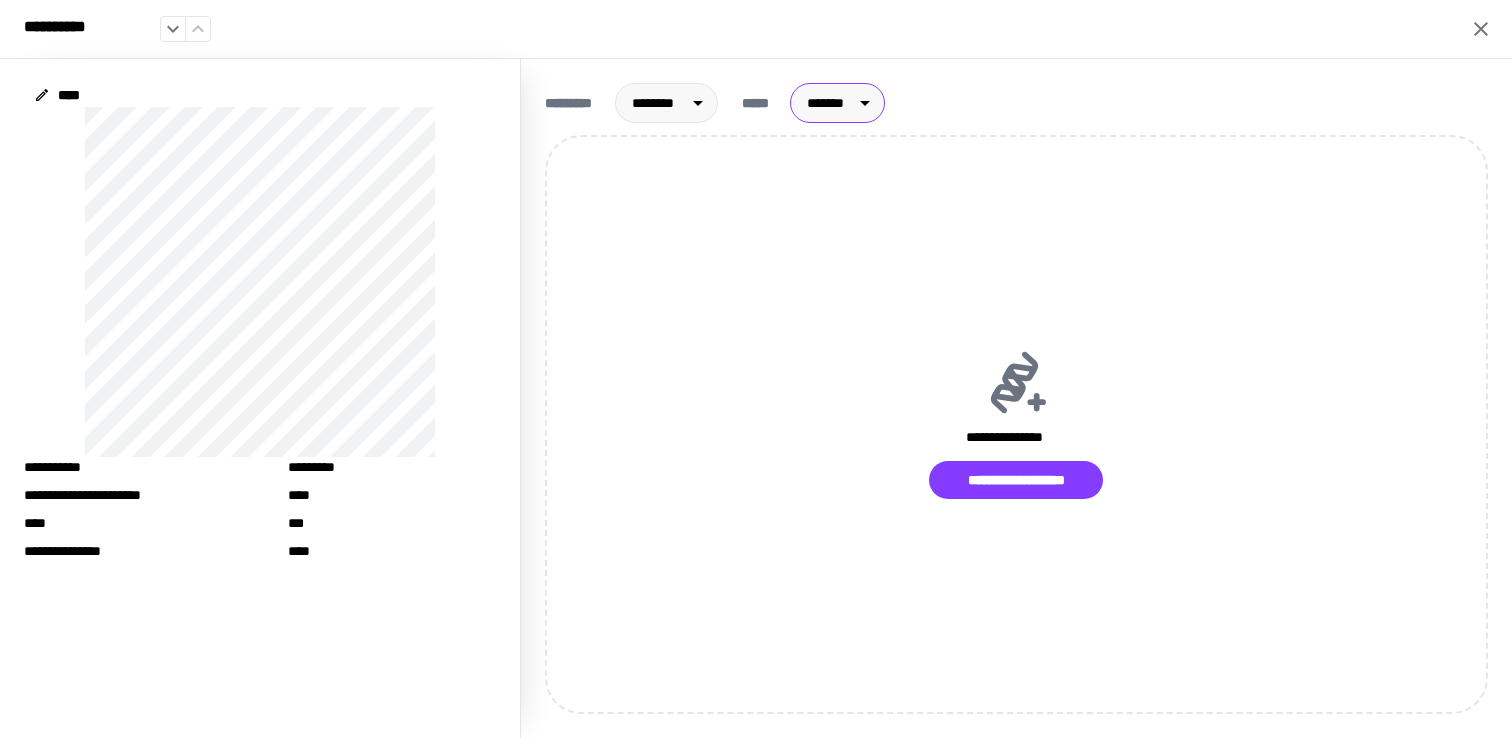 click on "[FIRST] [LAST] [EMAIL] [PHONE] [ADDRESS] [CITY] [STATE] [ZIP] [COUNTRY] [CREDIT_CARD] [EXPIRY_DATE] [CVV] [CARD_HOLDER_NAME] [DOB] [AGE] [GENDER] [NATIONALITY] [PASSPORT_NUMBER] [DRIVER_LICENSE_NUMBER]" at bounding box center (756, 369) 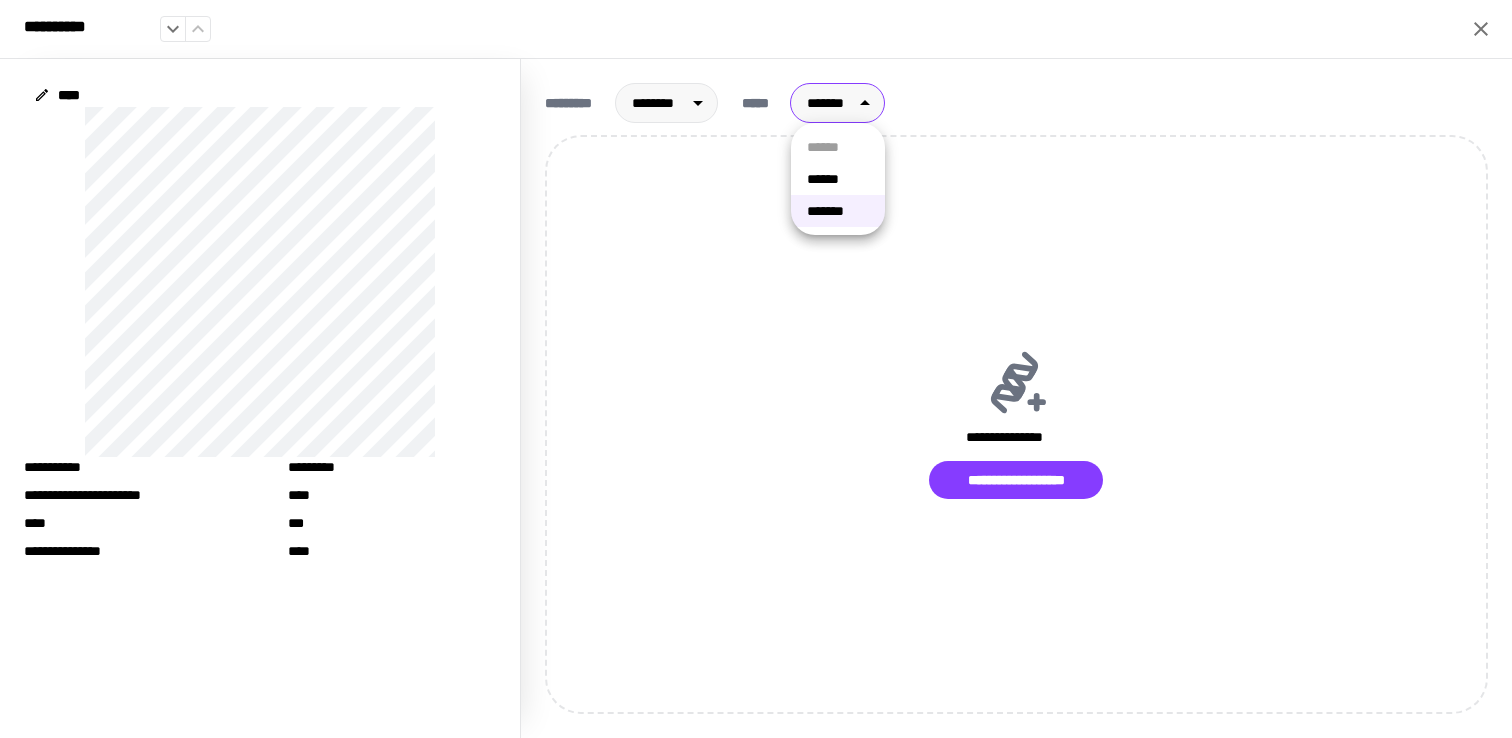click on "******" at bounding box center (838, 179) 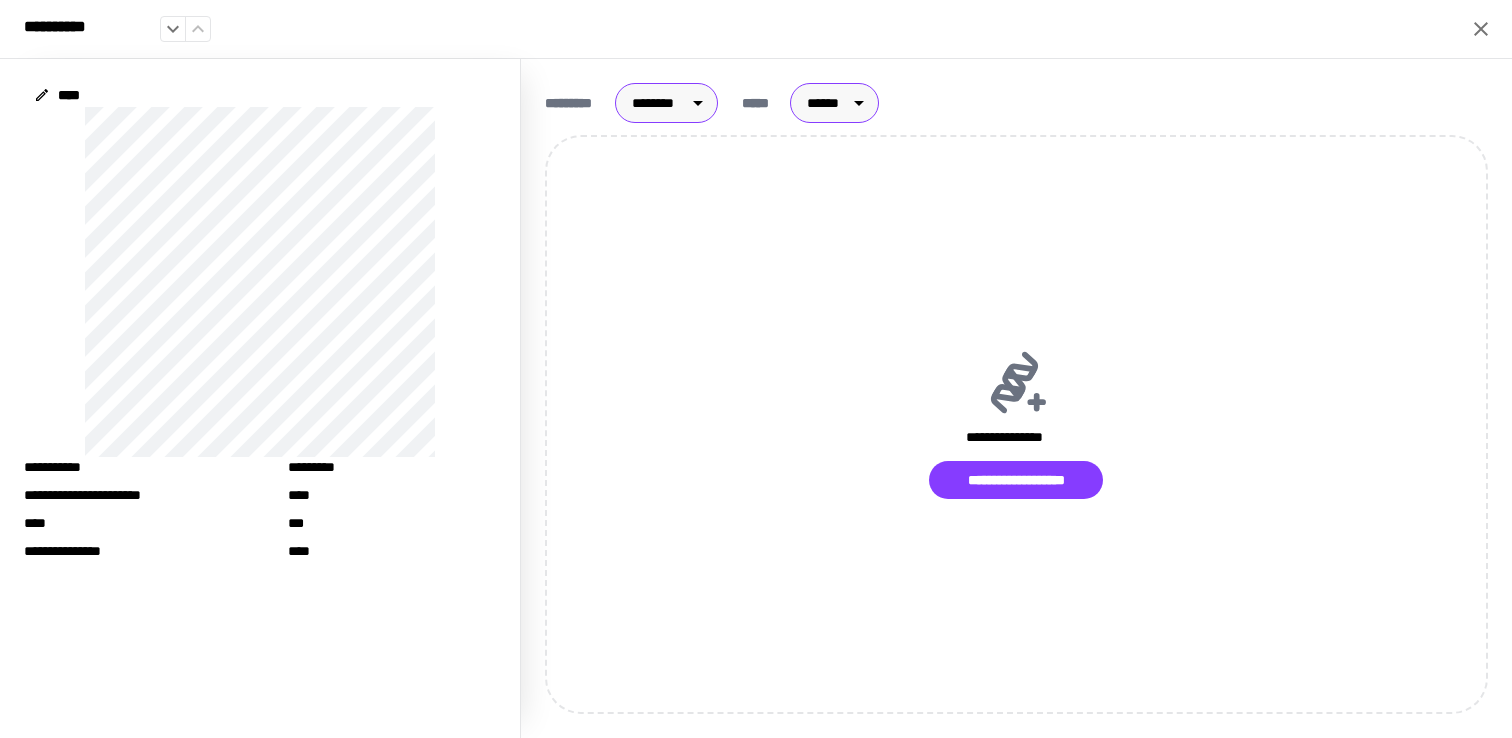 click on "[FIRST] [LAST] [EMAIL] [PHONE] [ADDRESS] [CITY] [STATE] [ZIP] [COUNTRY] [CREDIT_CARD] [EXPIRY_DATE] [CVV] [CARD_HOLDER_NAME] [DOB] [AGE] [GENDER] [NATIONALITY] [PASSPORT_NUMBER] [DRIVER_LICENSE_NUMBER]" at bounding box center (756, 369) 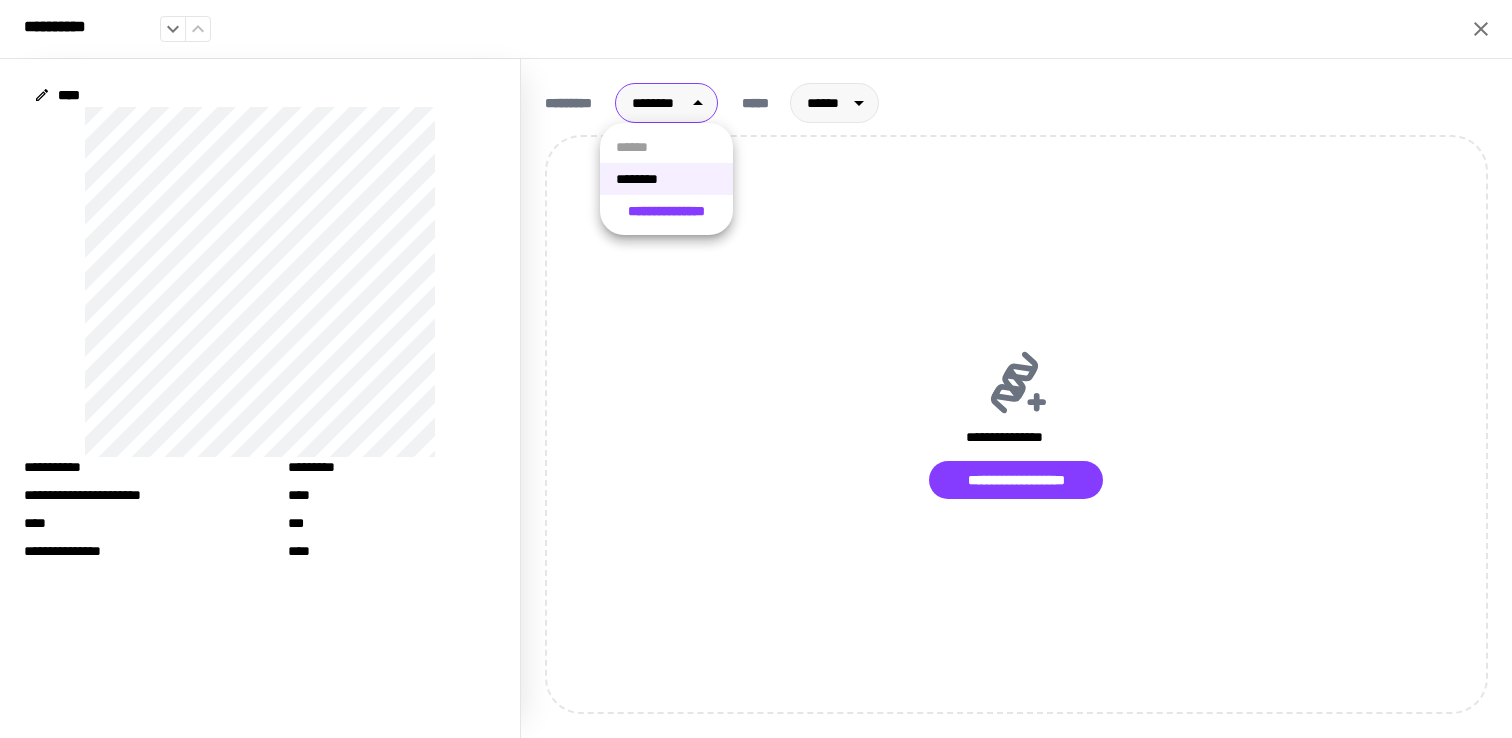 click at bounding box center (756, 369) 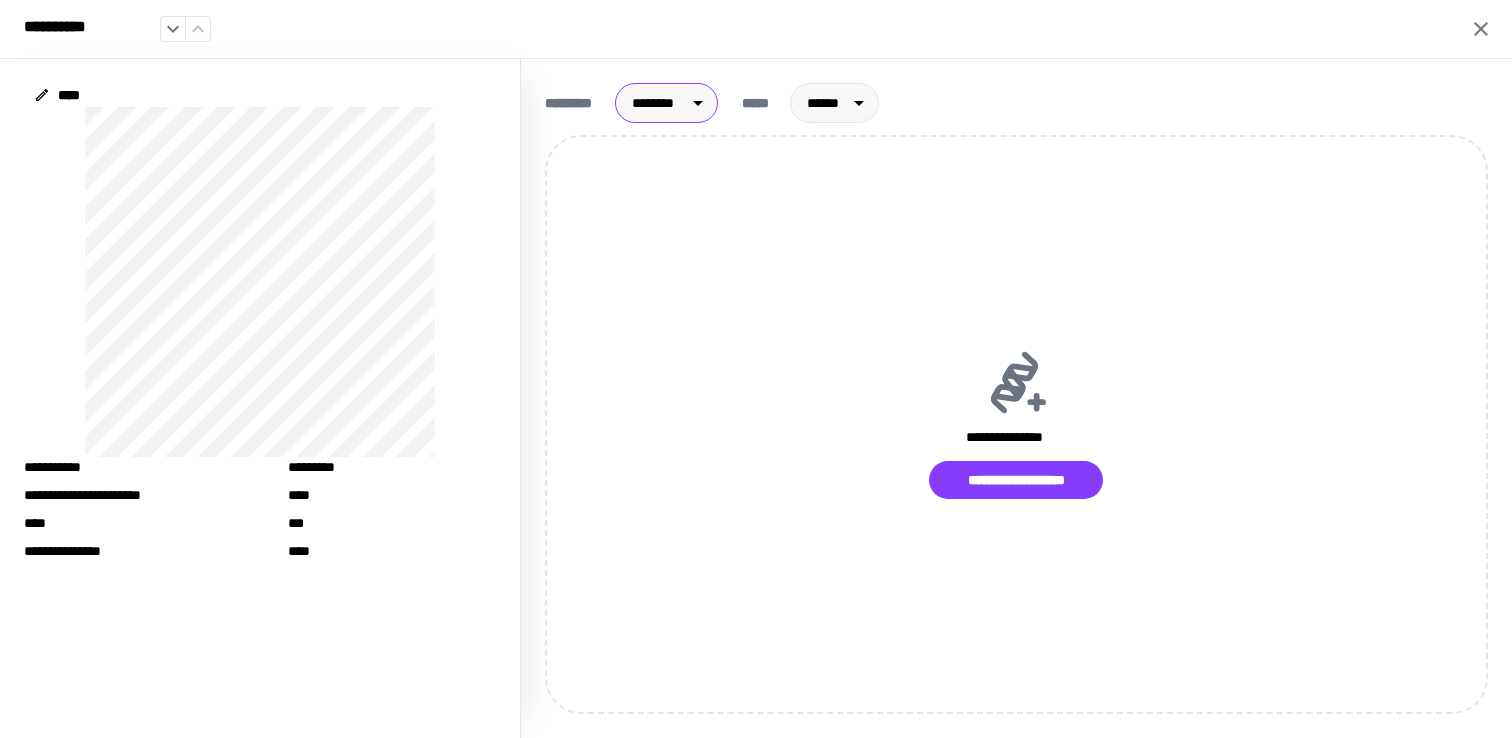 click 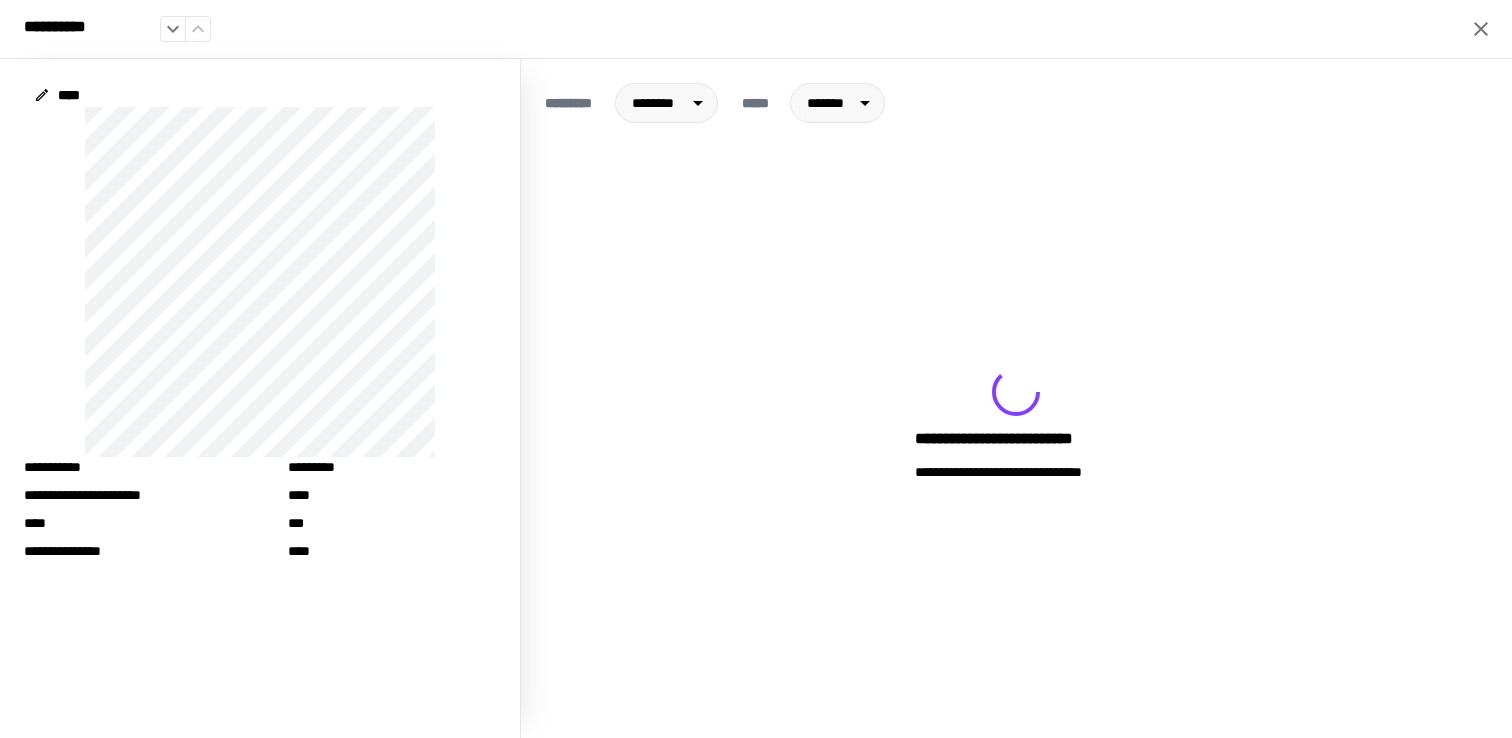 click 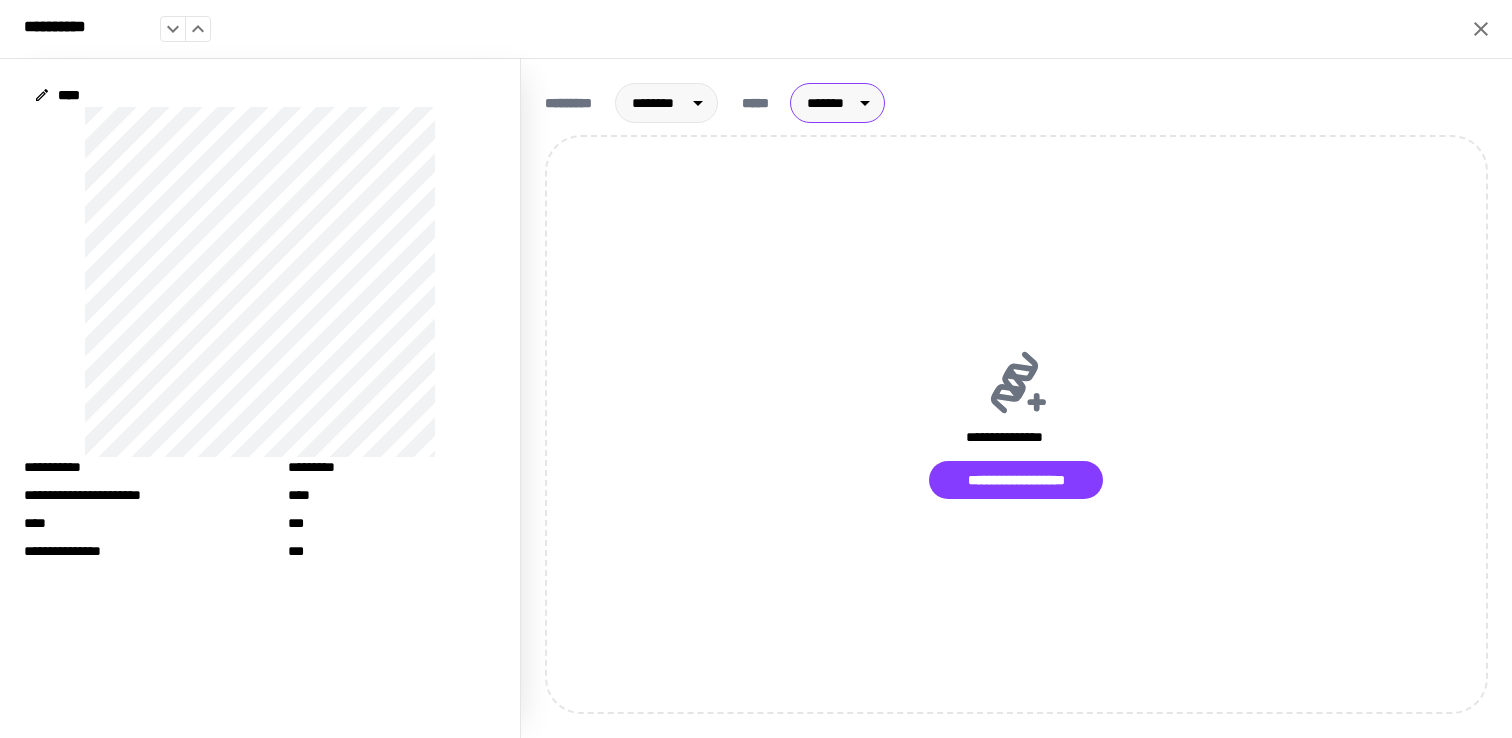 click on "[FIRST] [LAST] [EMAIL] [PHONE] [ADDRESS] [CITY] [STATE] [ZIP] [COUNTRY] [CREDIT_CARD] [EXPIRY_DATE] [CVV] [CARD_HOLDER_NAME] [DOB] [AGE] [GENDER] [NATIONALITY] [PASSPORT_NUMBER] [DRIVER_LICENSE_NUMBER]" at bounding box center (756, 369) 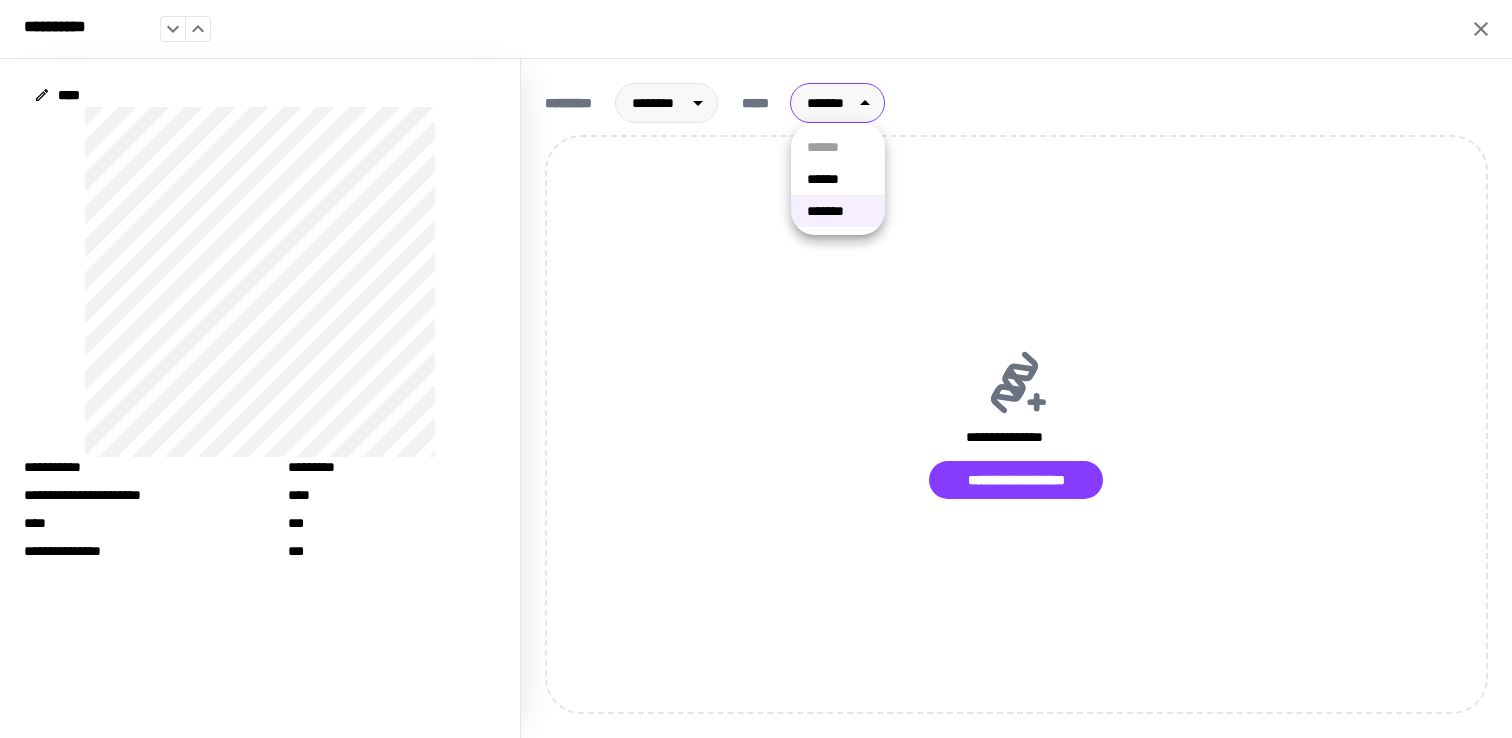 click on "******" at bounding box center [838, 179] 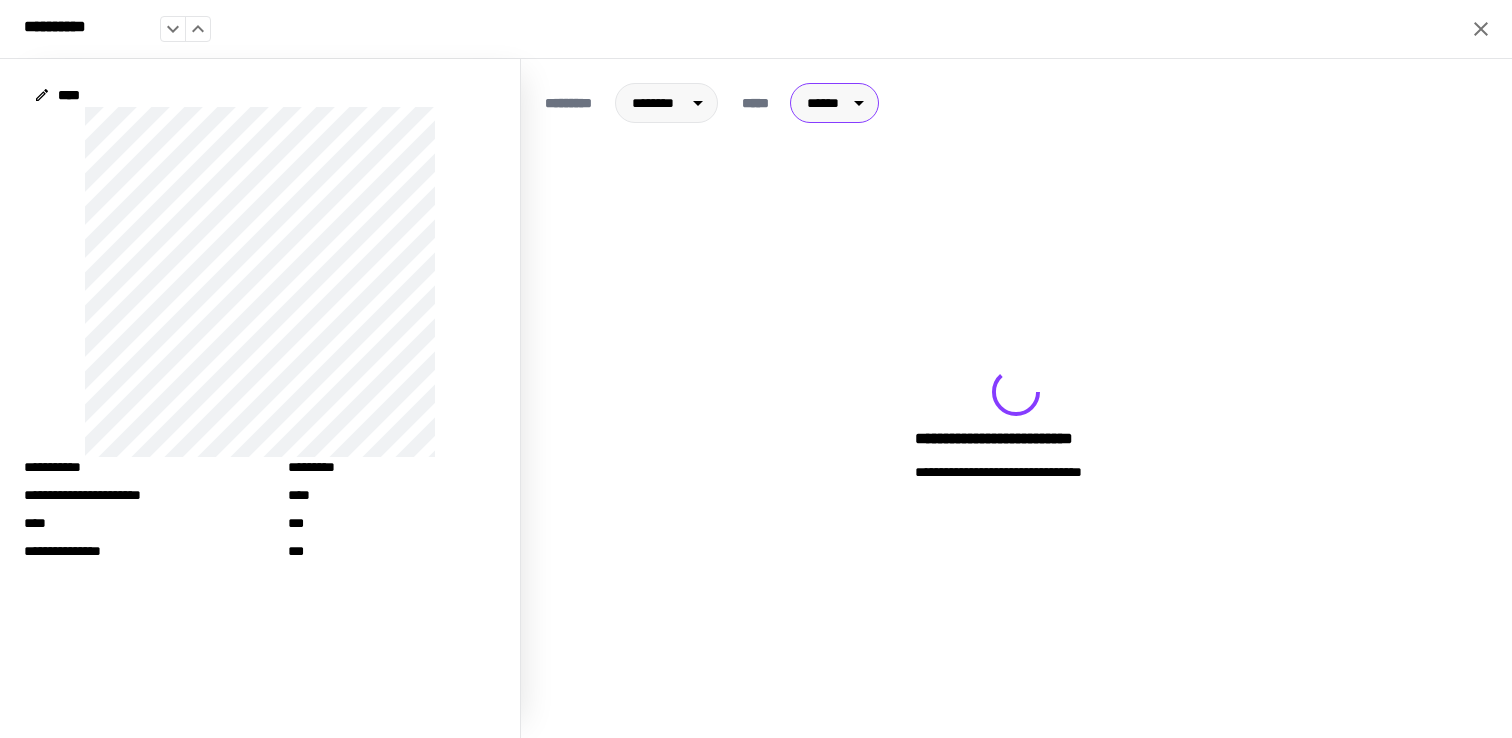 click 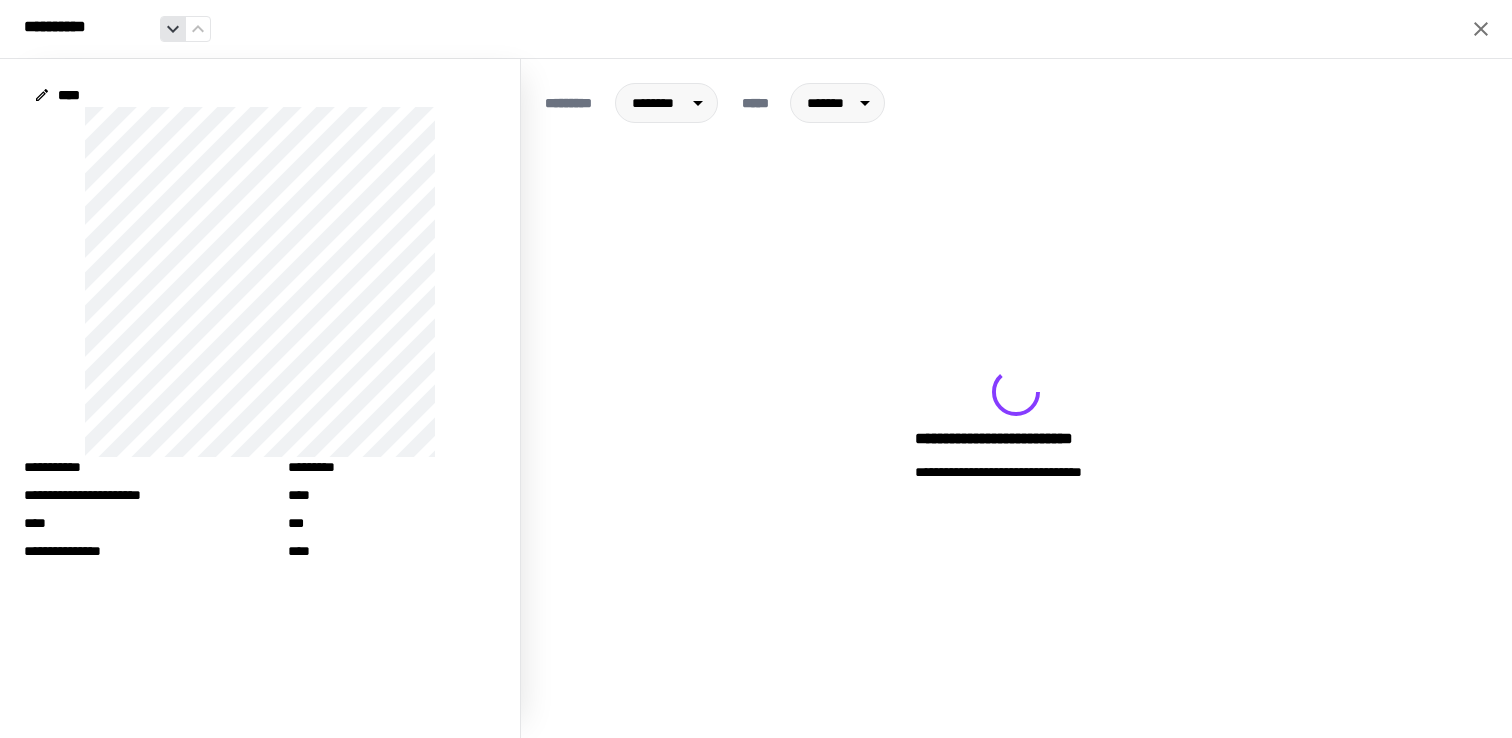 click 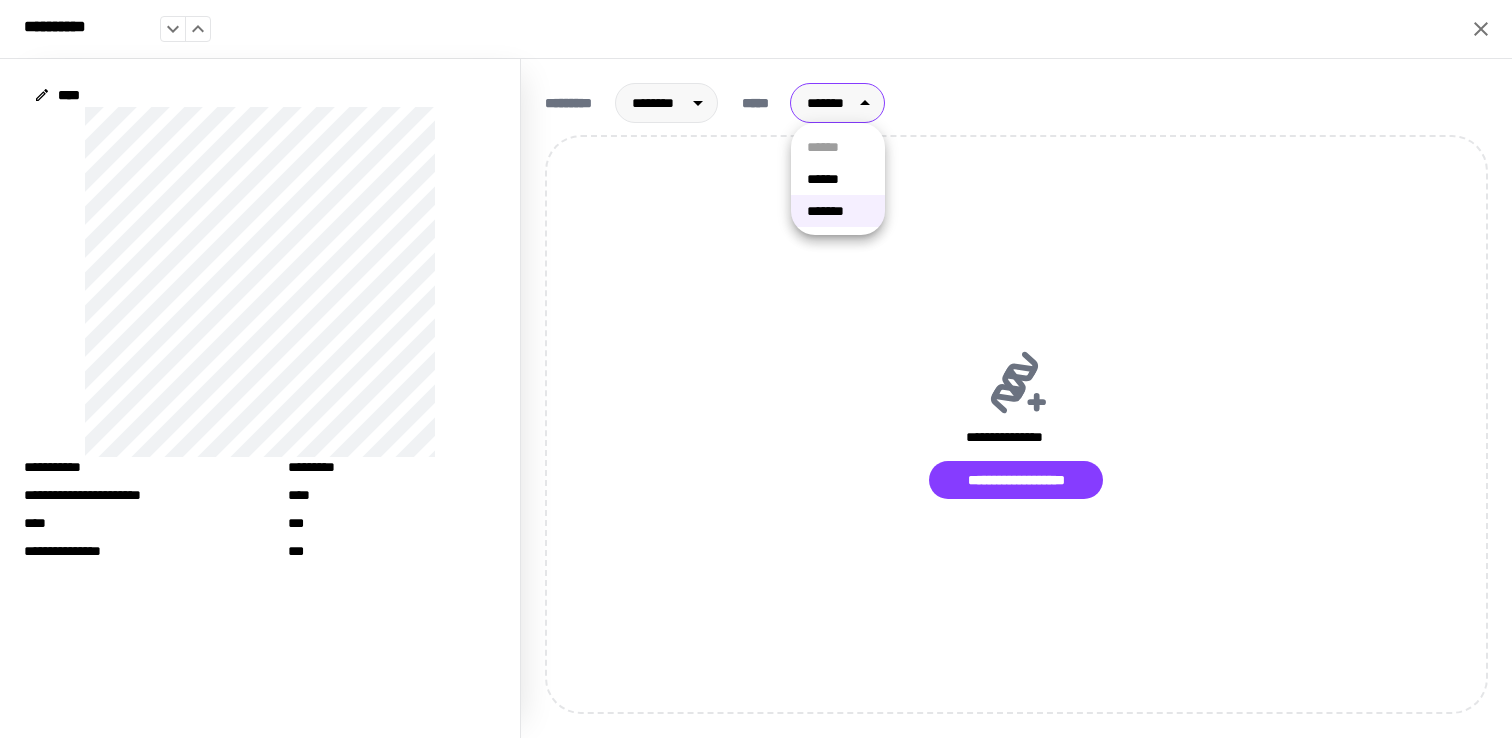click on "[FIRST] [LAST] [EMAIL] [PHONE] [ADDRESS] [CITY] [STATE] [ZIP] [COUNTRY] [CREDIT_CARD] [EXPIRY_DATE] [CVV] [CARD_HOLDER_NAME] [DOB] [AGE] [GENDER] [NATIONALITY] [PASSPORT_NUMBER] [DRIVER_LICENSE_NUMBER]" at bounding box center [756, 369] 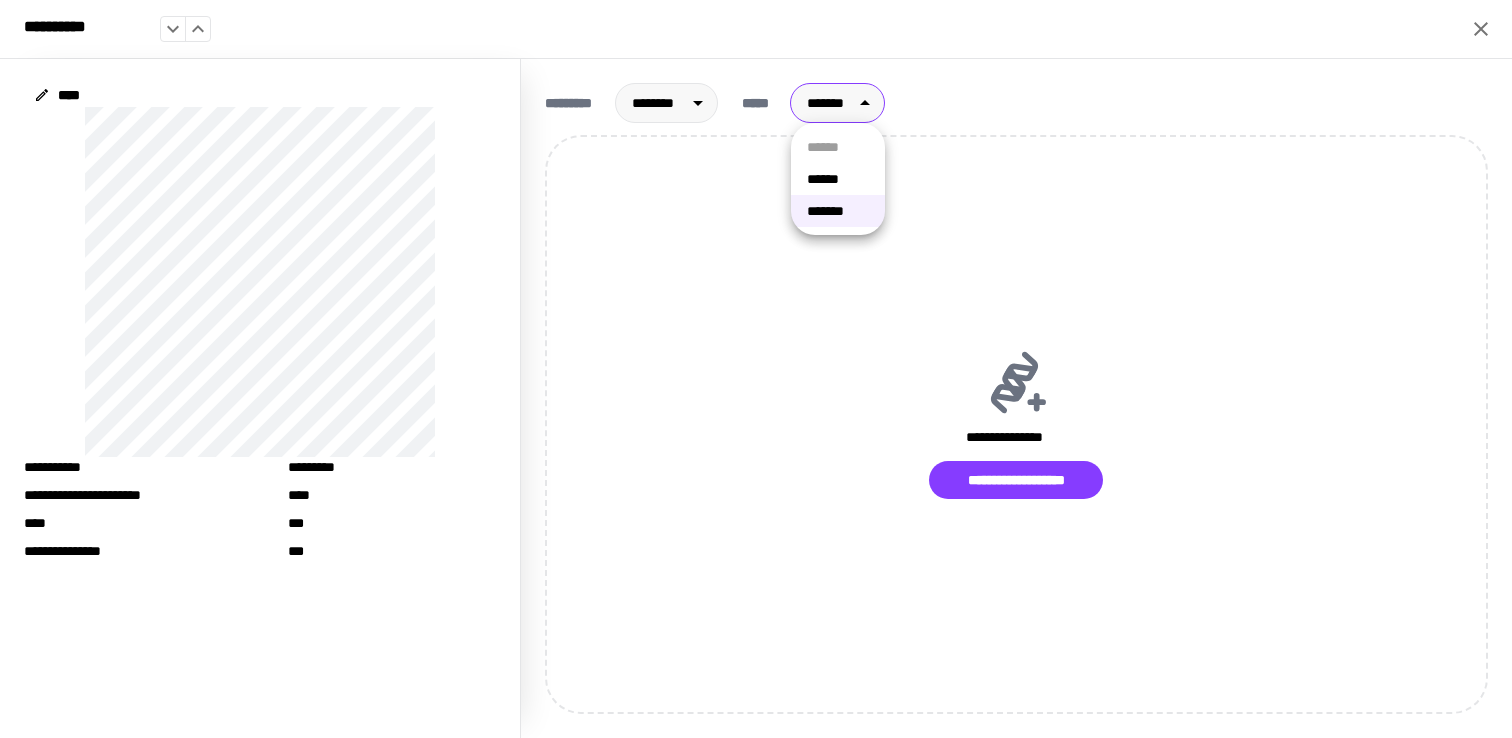 click on "******" at bounding box center (838, 179) 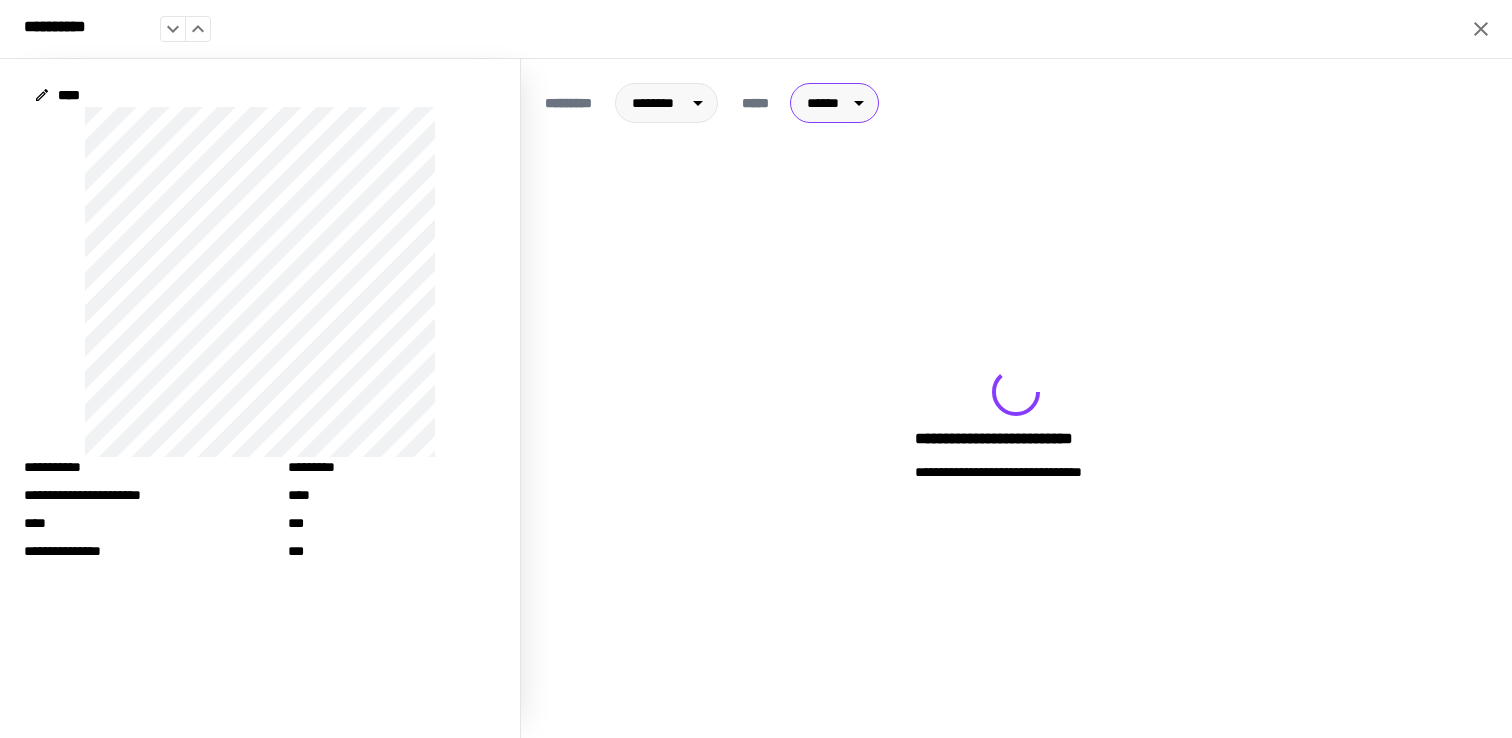 click 